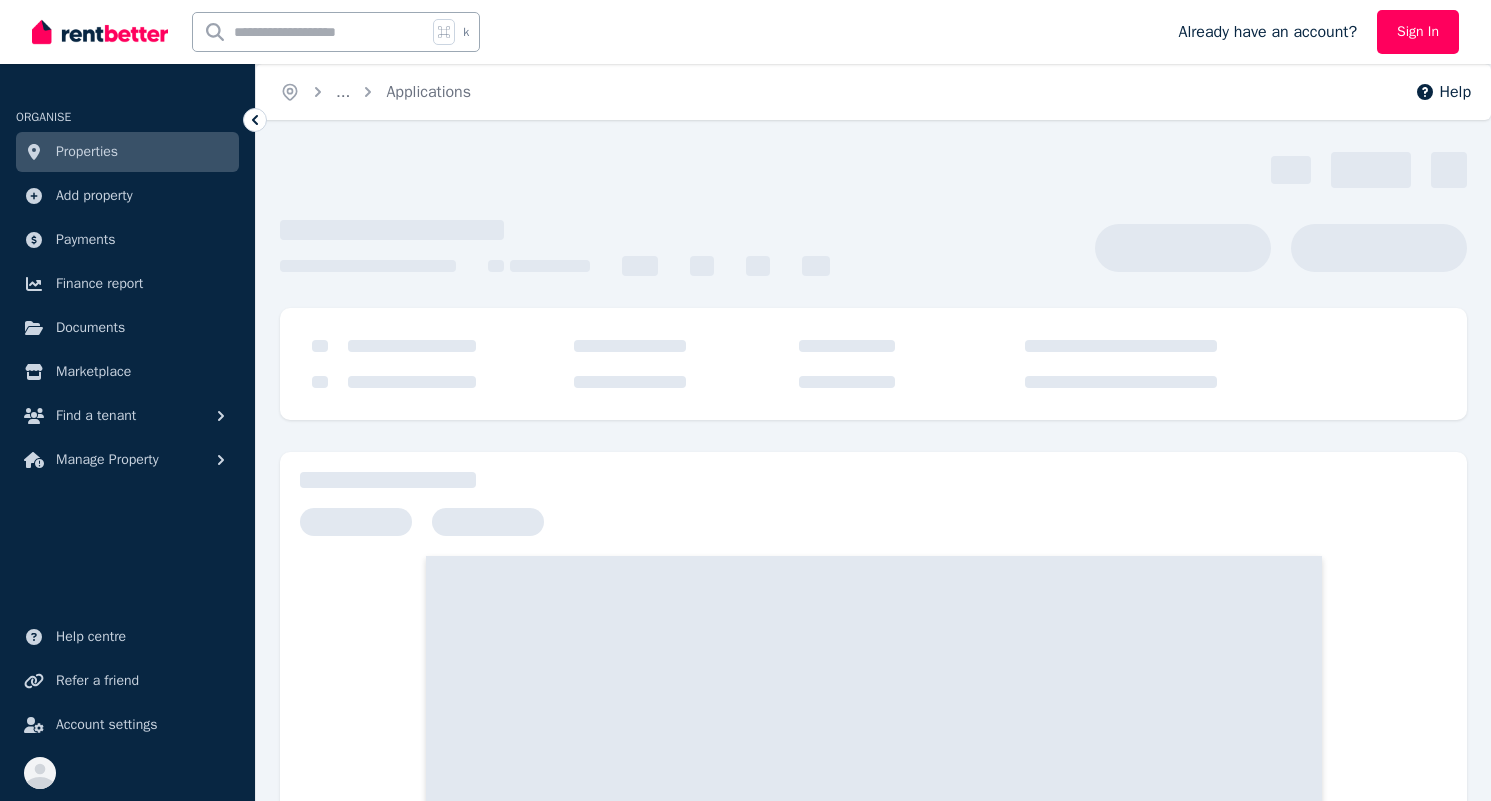 scroll, scrollTop: 0, scrollLeft: 0, axis: both 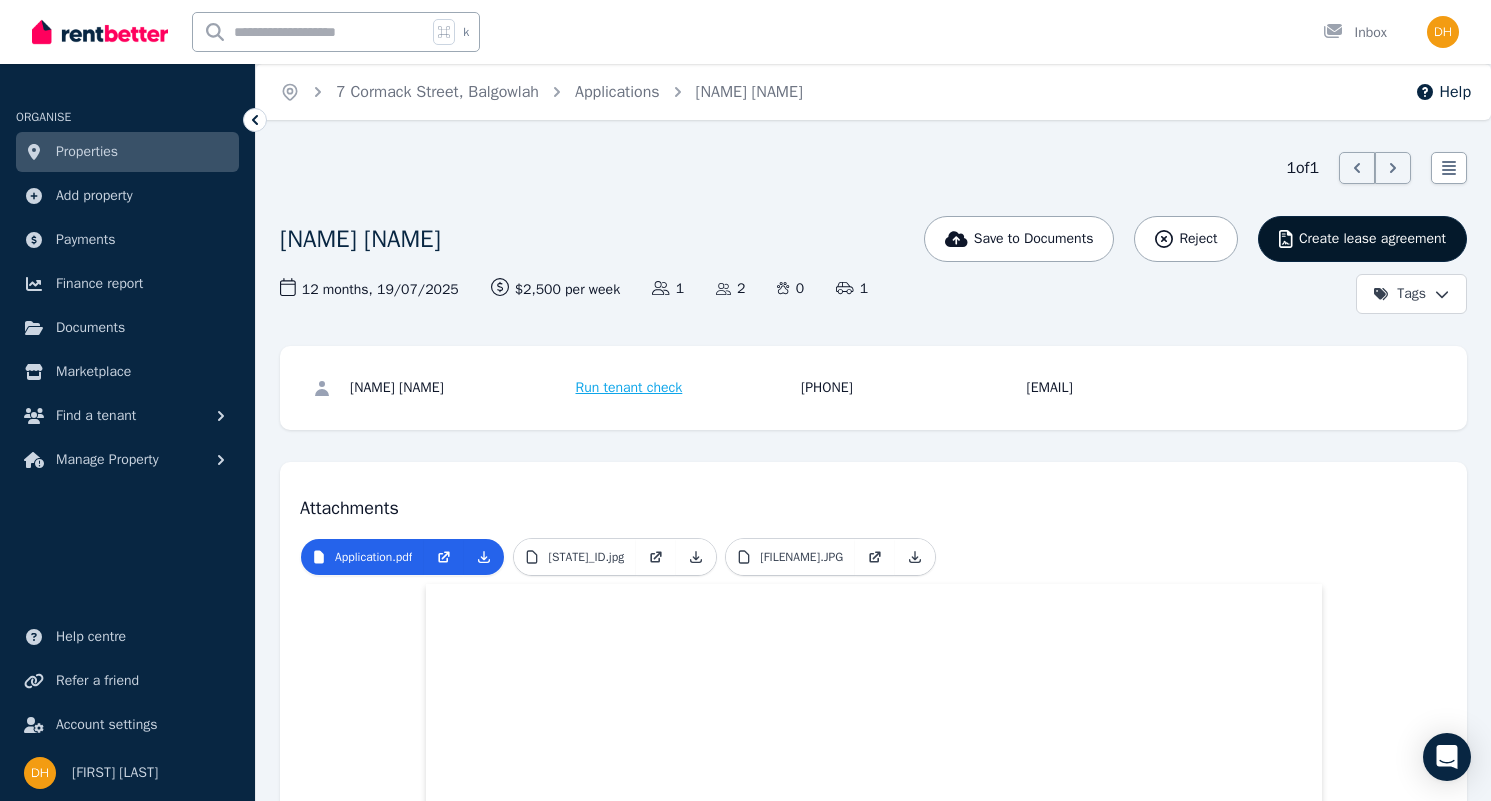 click on "Create lease agreement" at bounding box center [1372, 239] 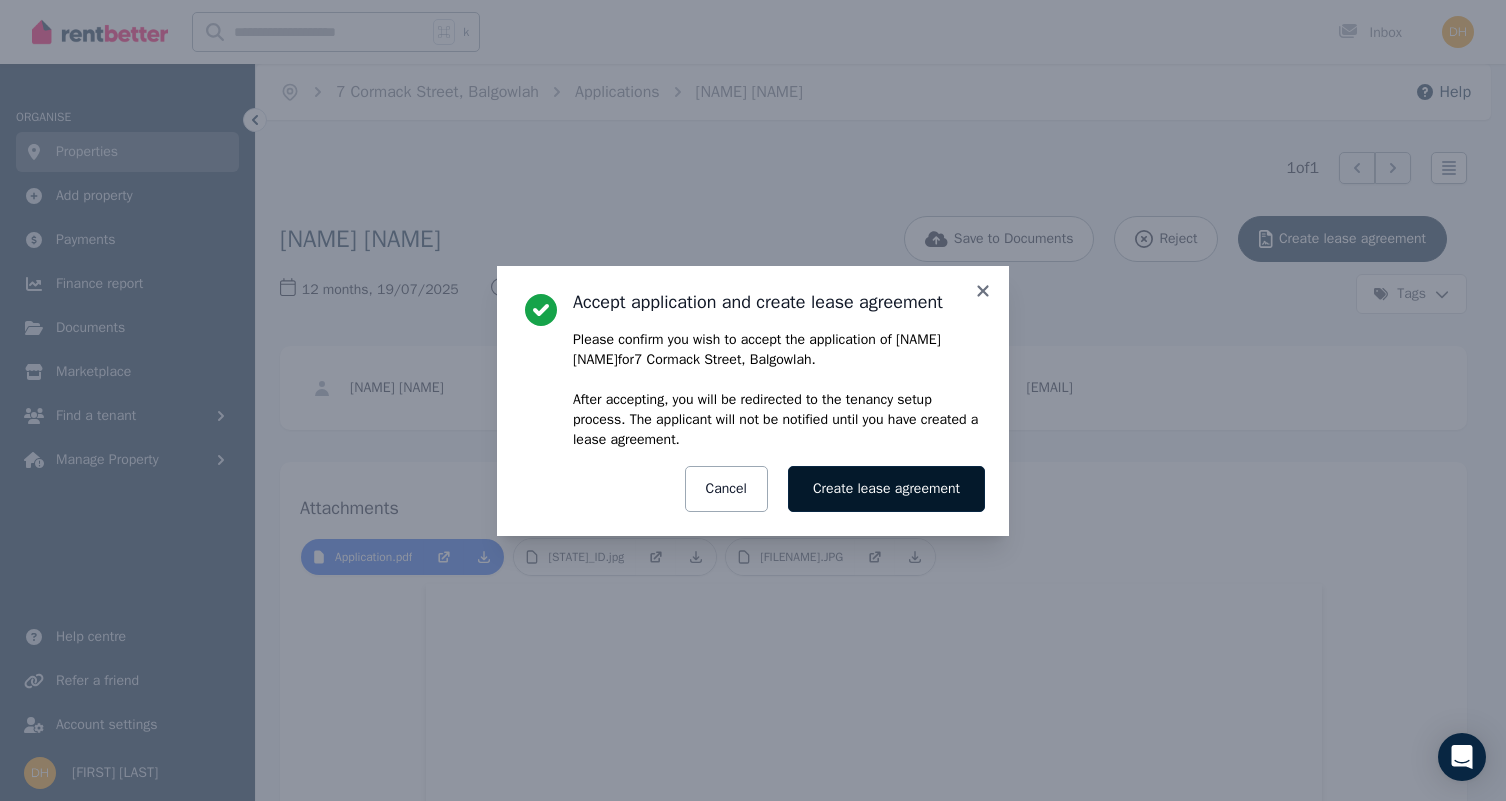 click on "Create lease agreement" at bounding box center (886, 489) 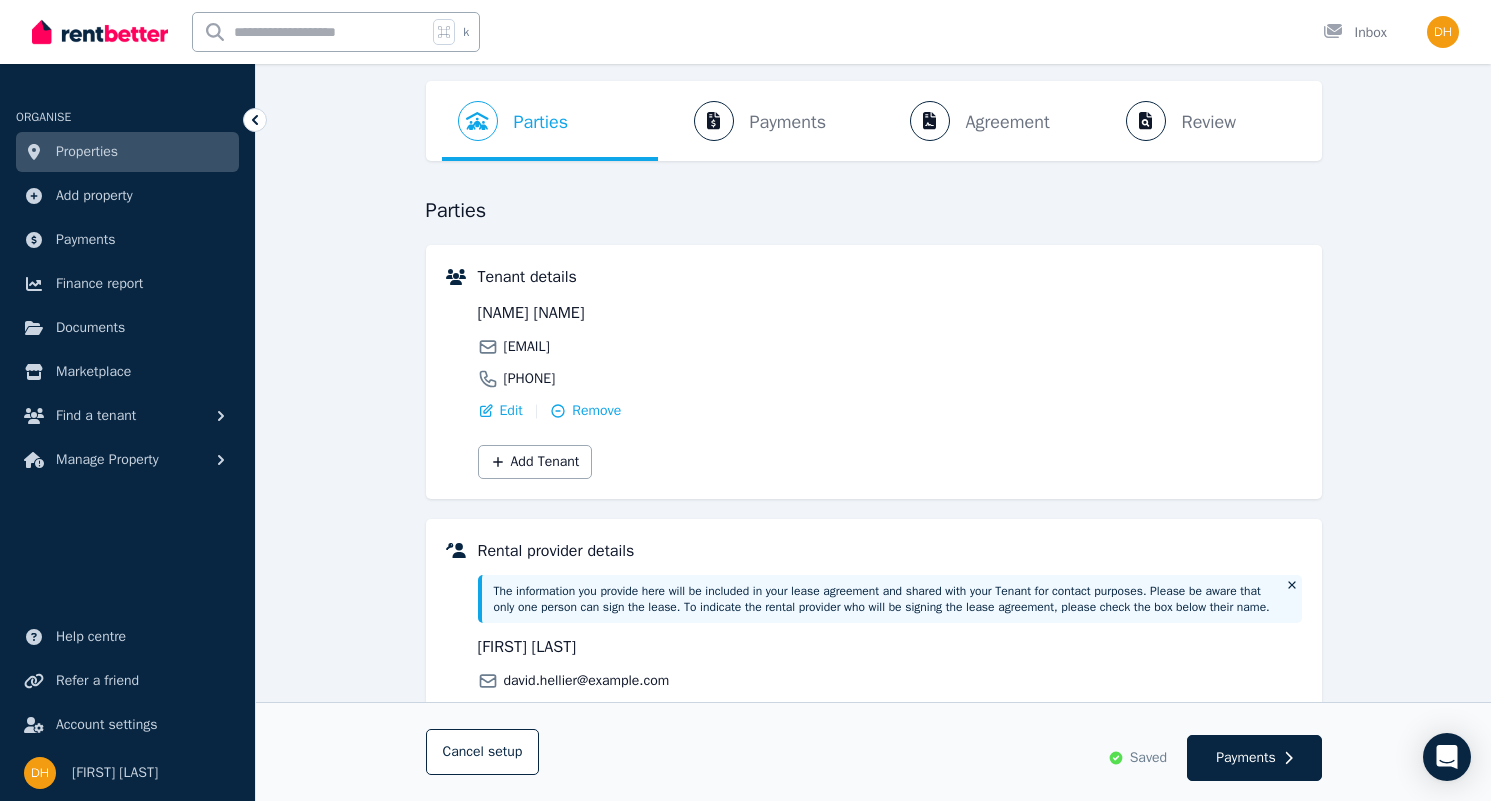 scroll, scrollTop: 378, scrollLeft: 0, axis: vertical 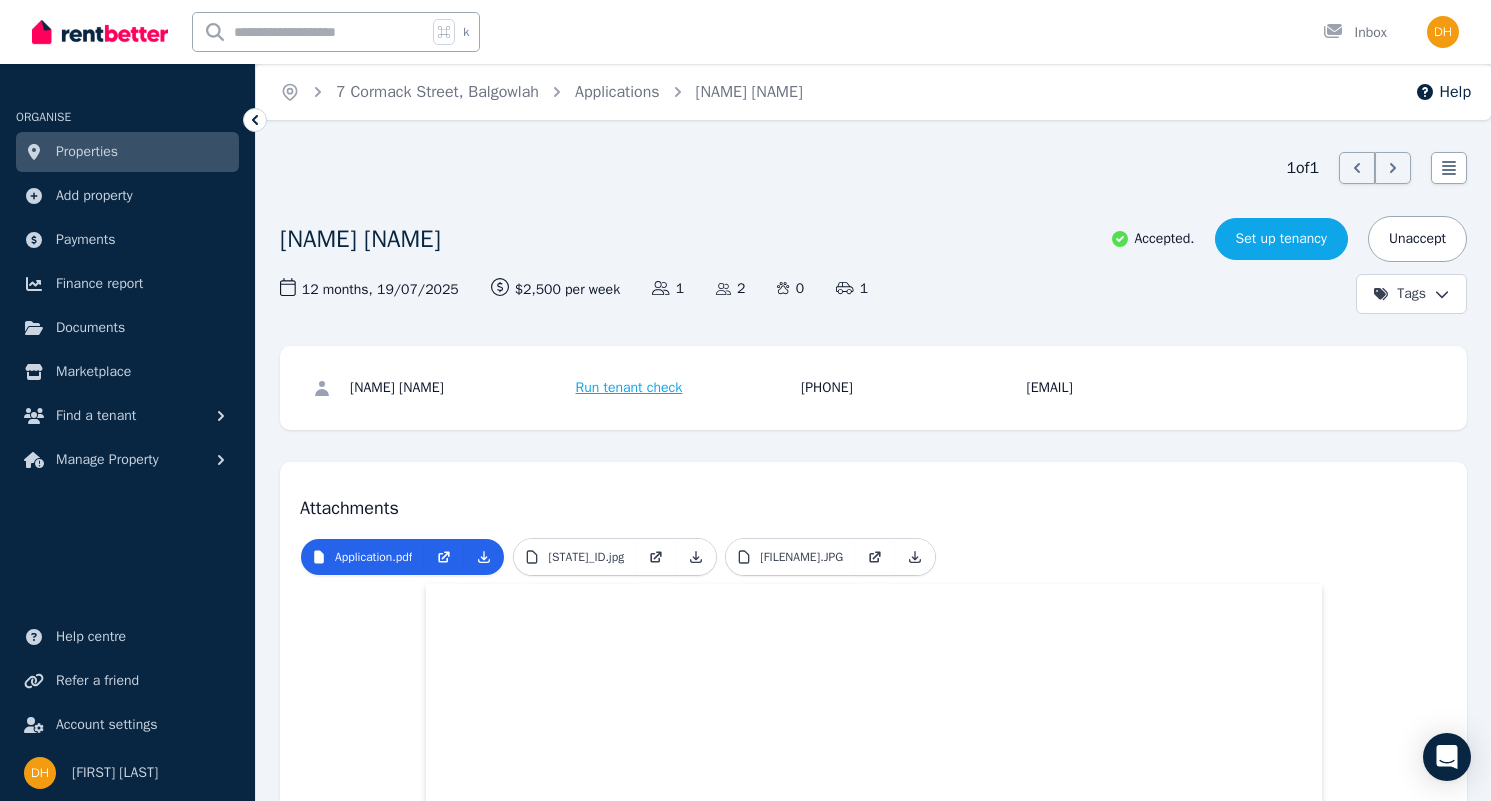 click on "Set up tenancy" at bounding box center [1281, 239] 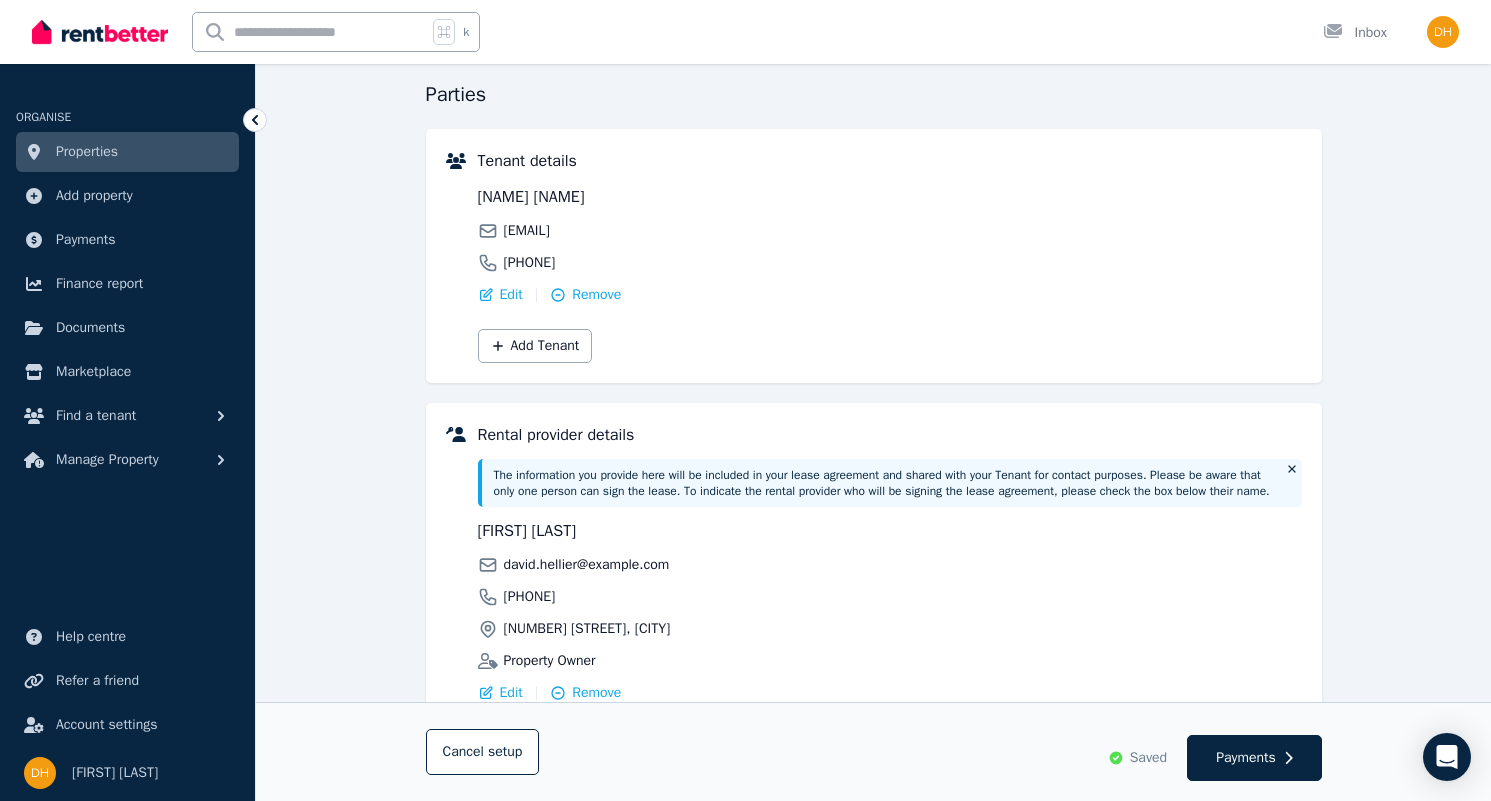 scroll, scrollTop: 378, scrollLeft: 0, axis: vertical 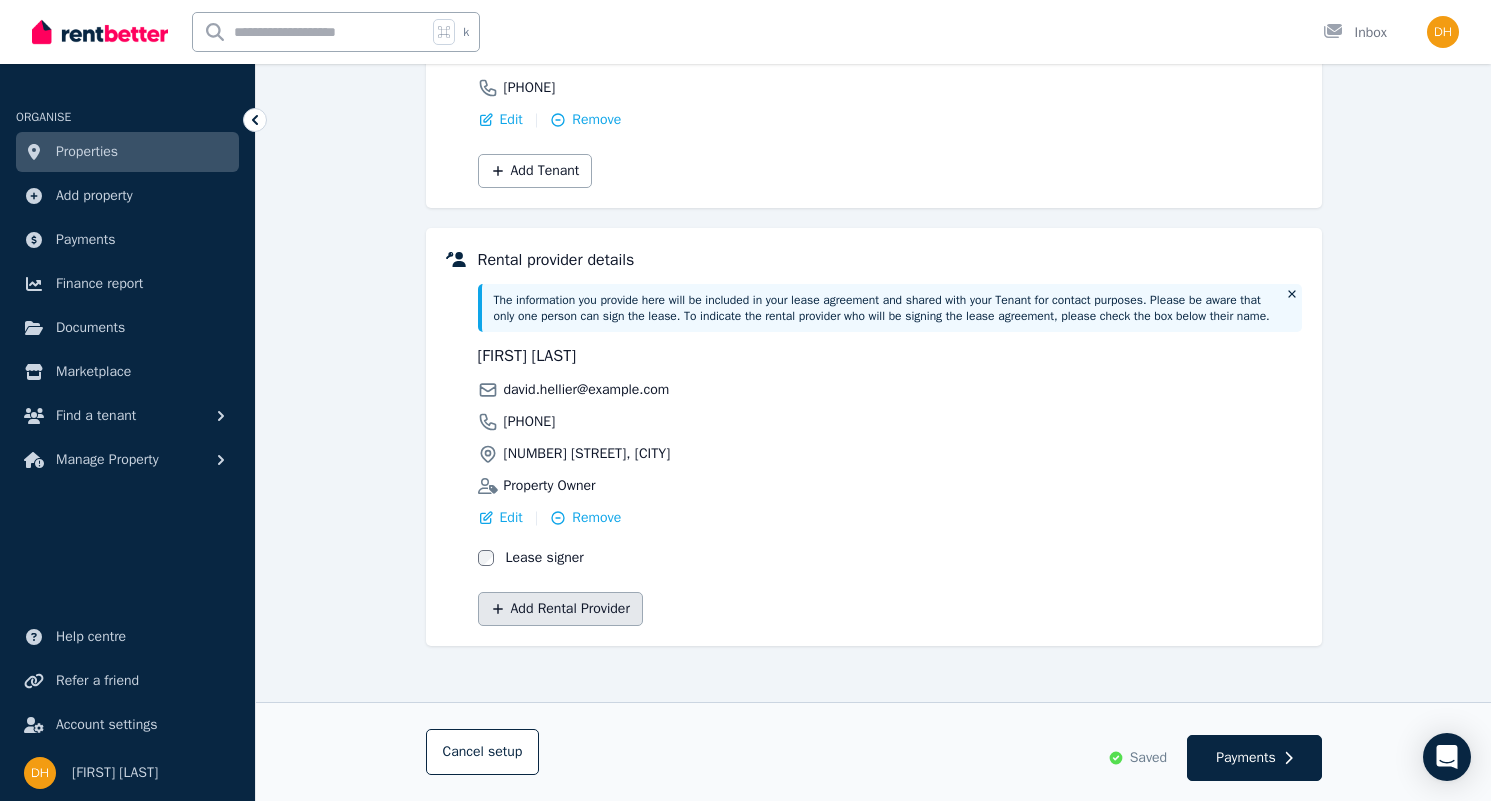 click on "Add Rental Provider" at bounding box center (560, 609) 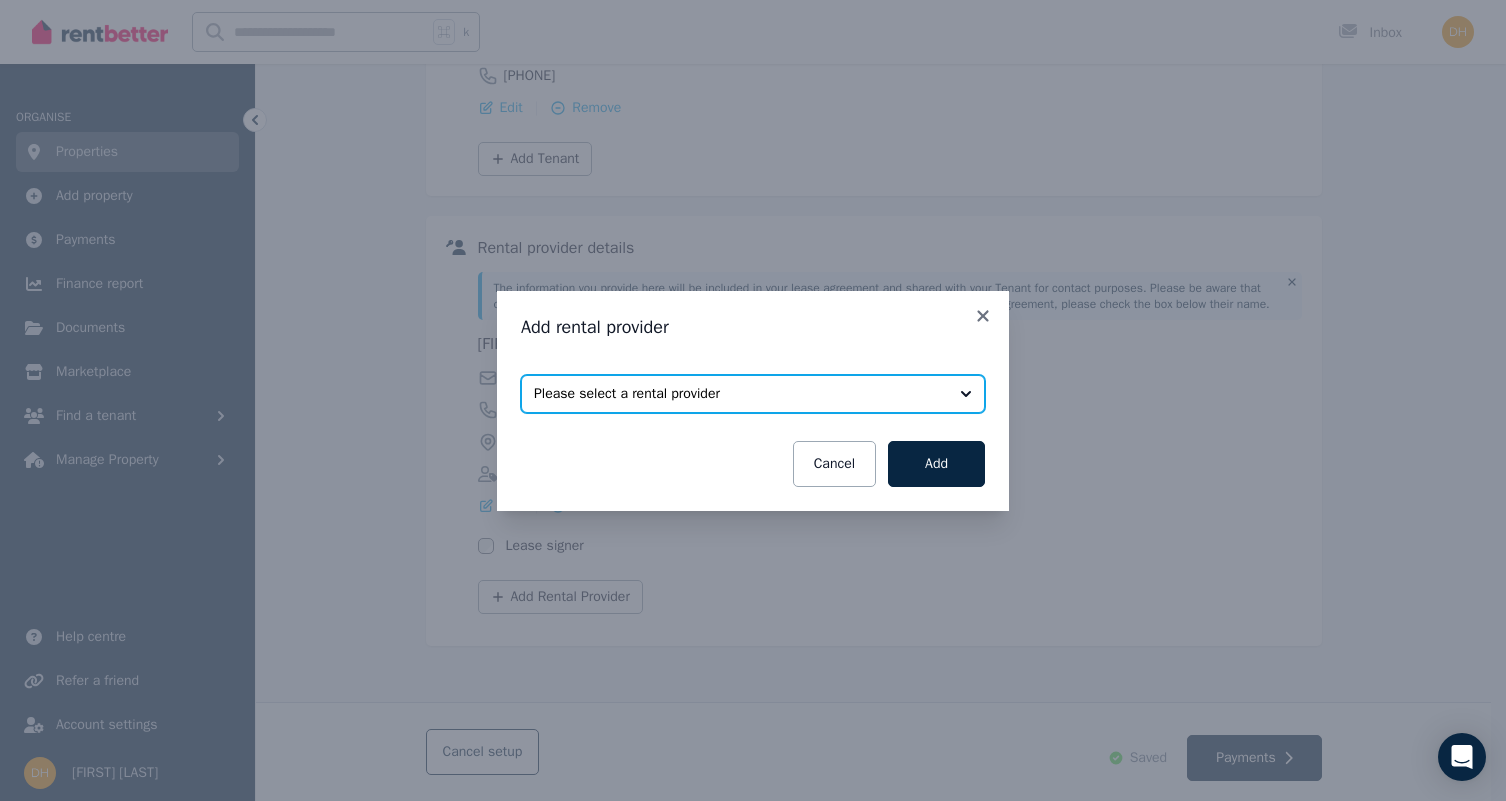 click on "Please select a rental provider" at bounding box center (739, 394) 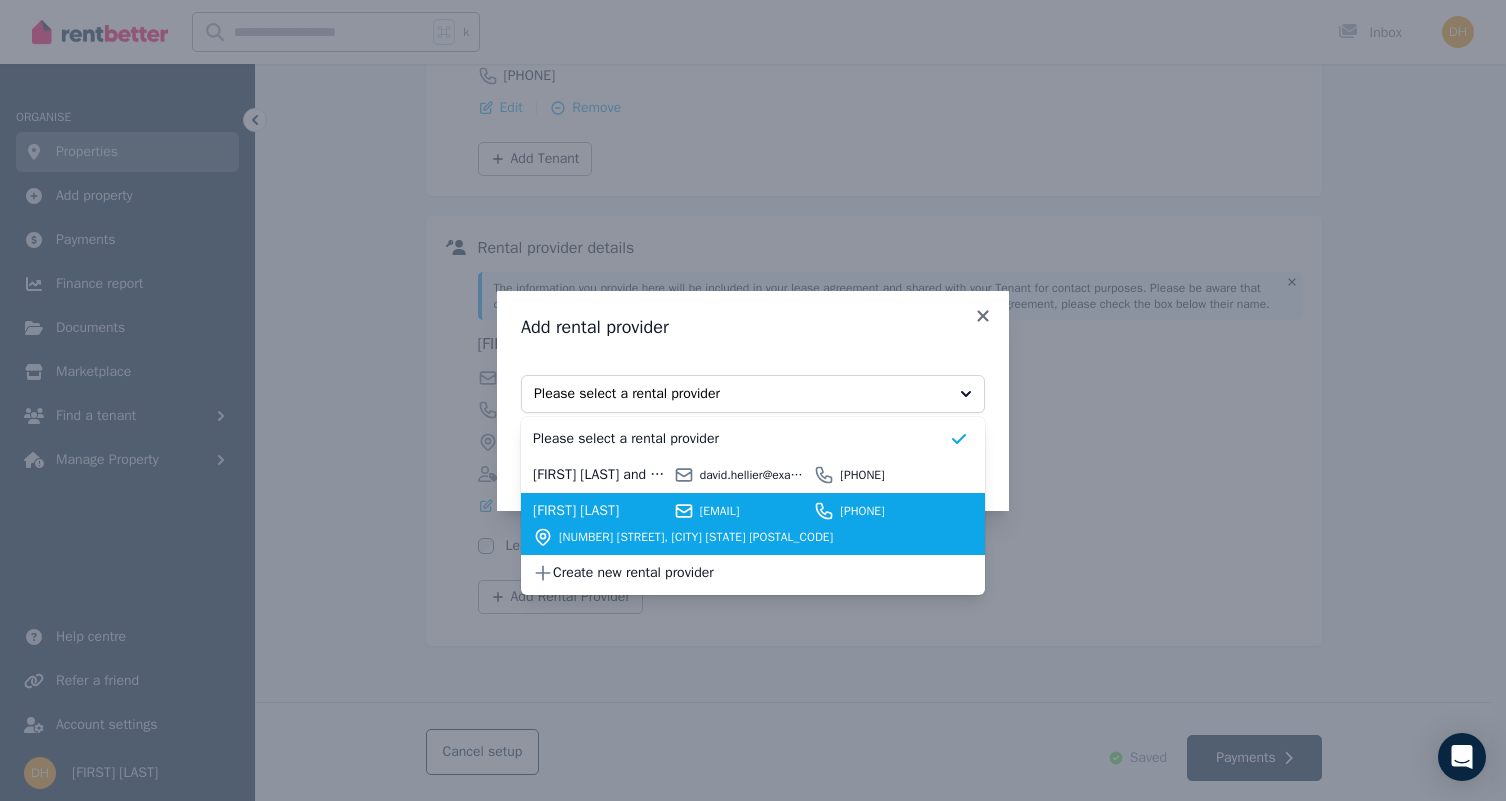 click on "[FIRST] [LAST]" at bounding box center (600, 511) 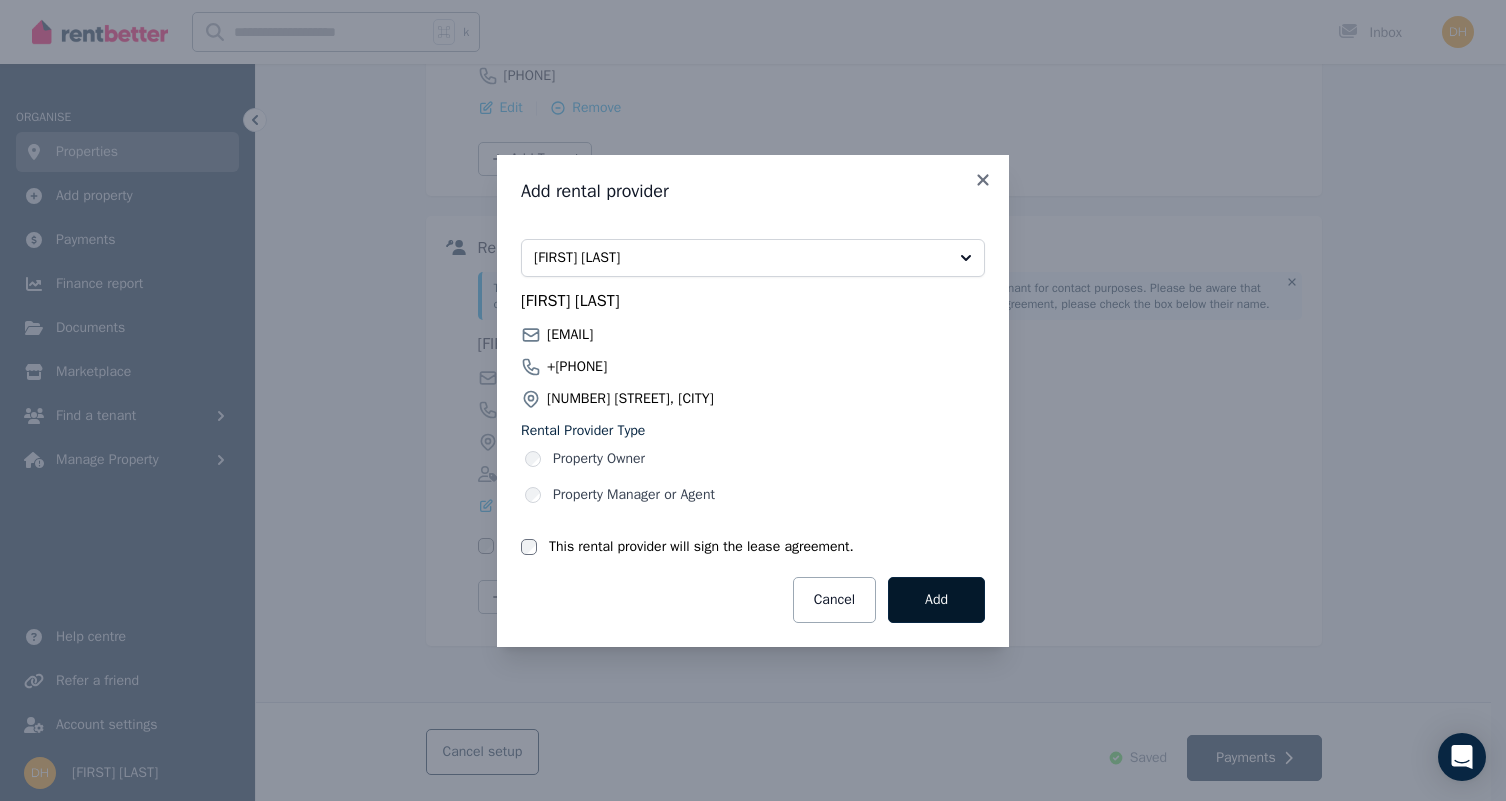 click on "Add" at bounding box center (936, 600) 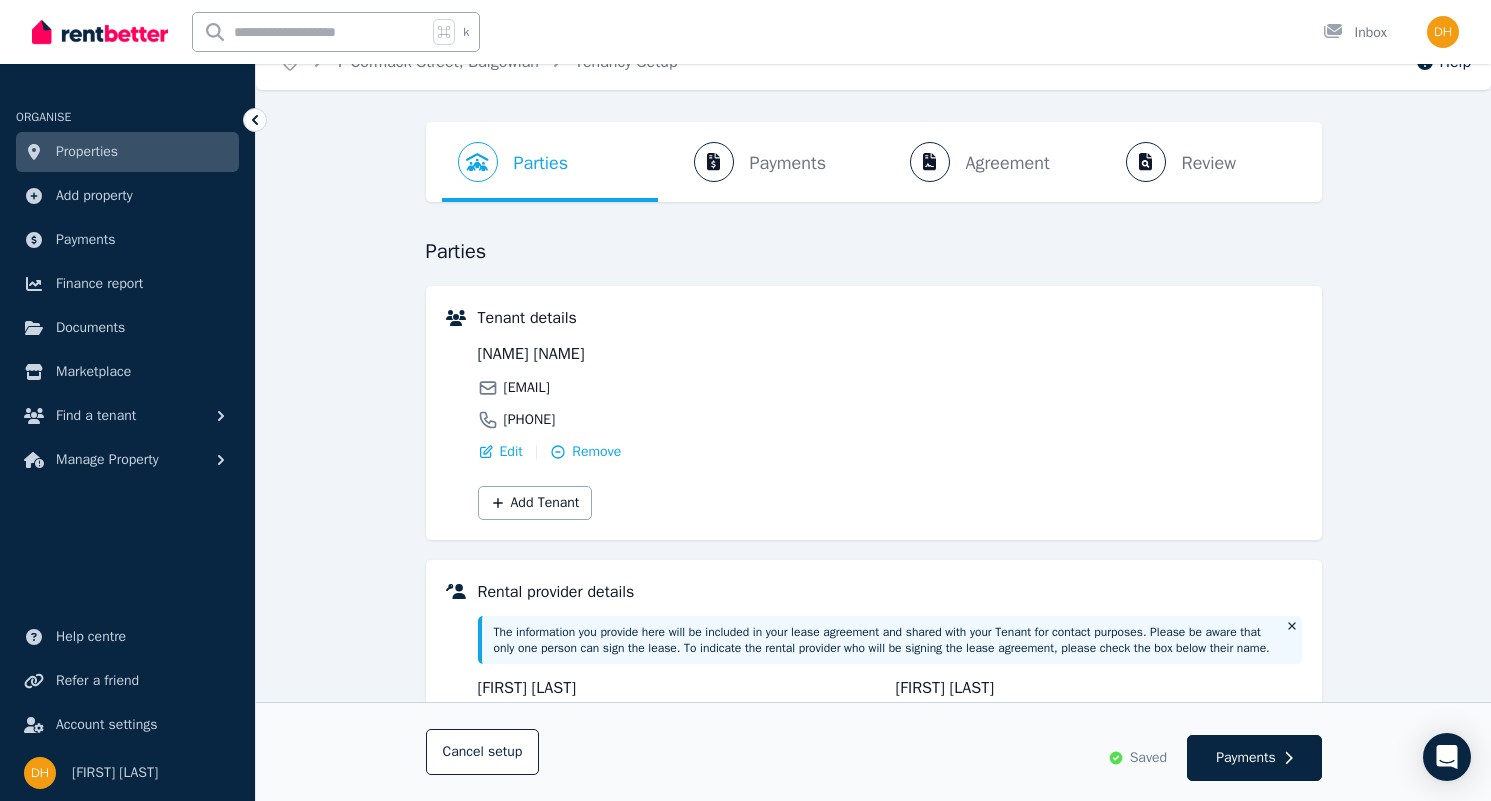 scroll, scrollTop: 0, scrollLeft: 0, axis: both 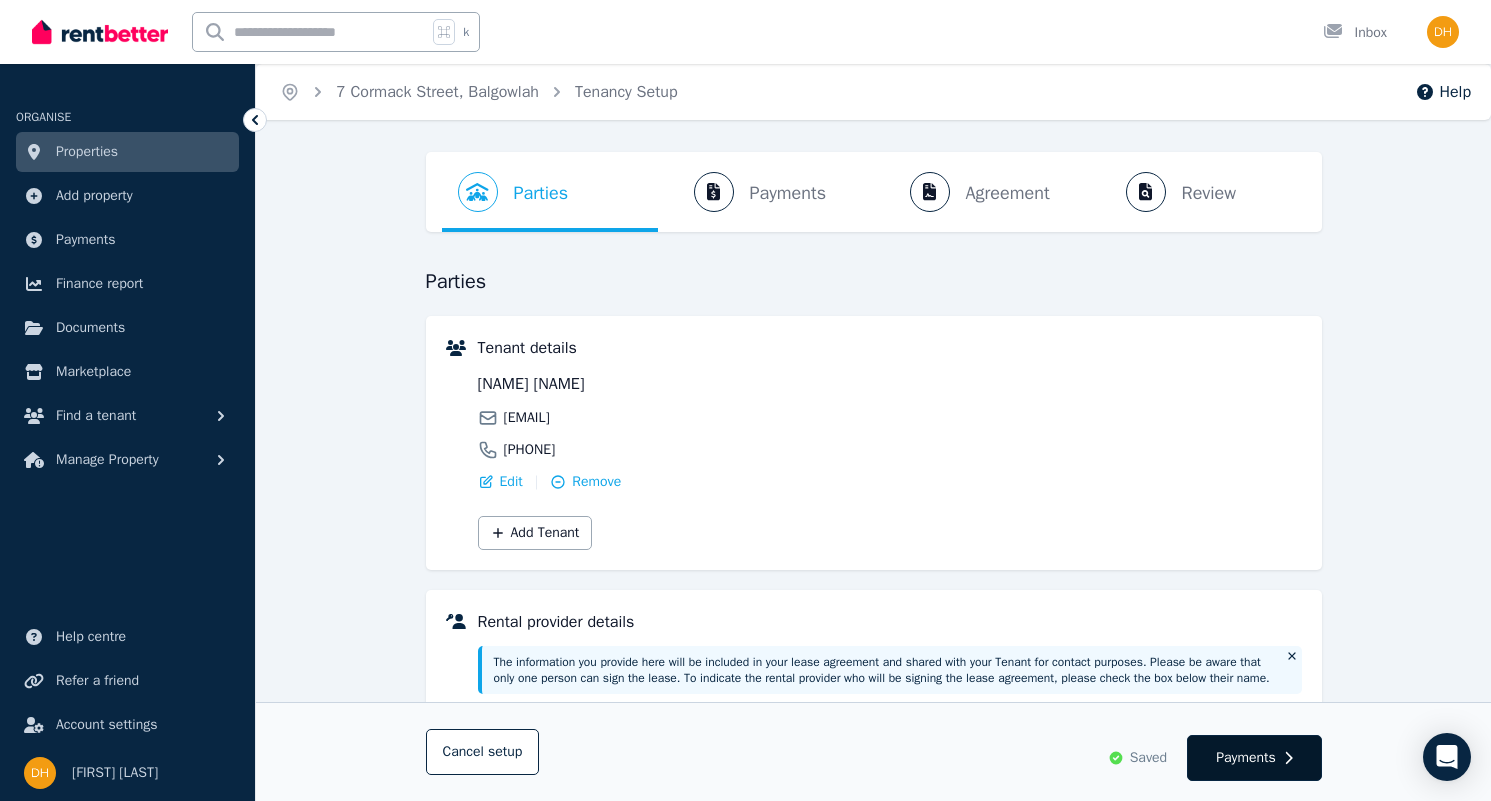click on "Payments" at bounding box center (1246, 758) 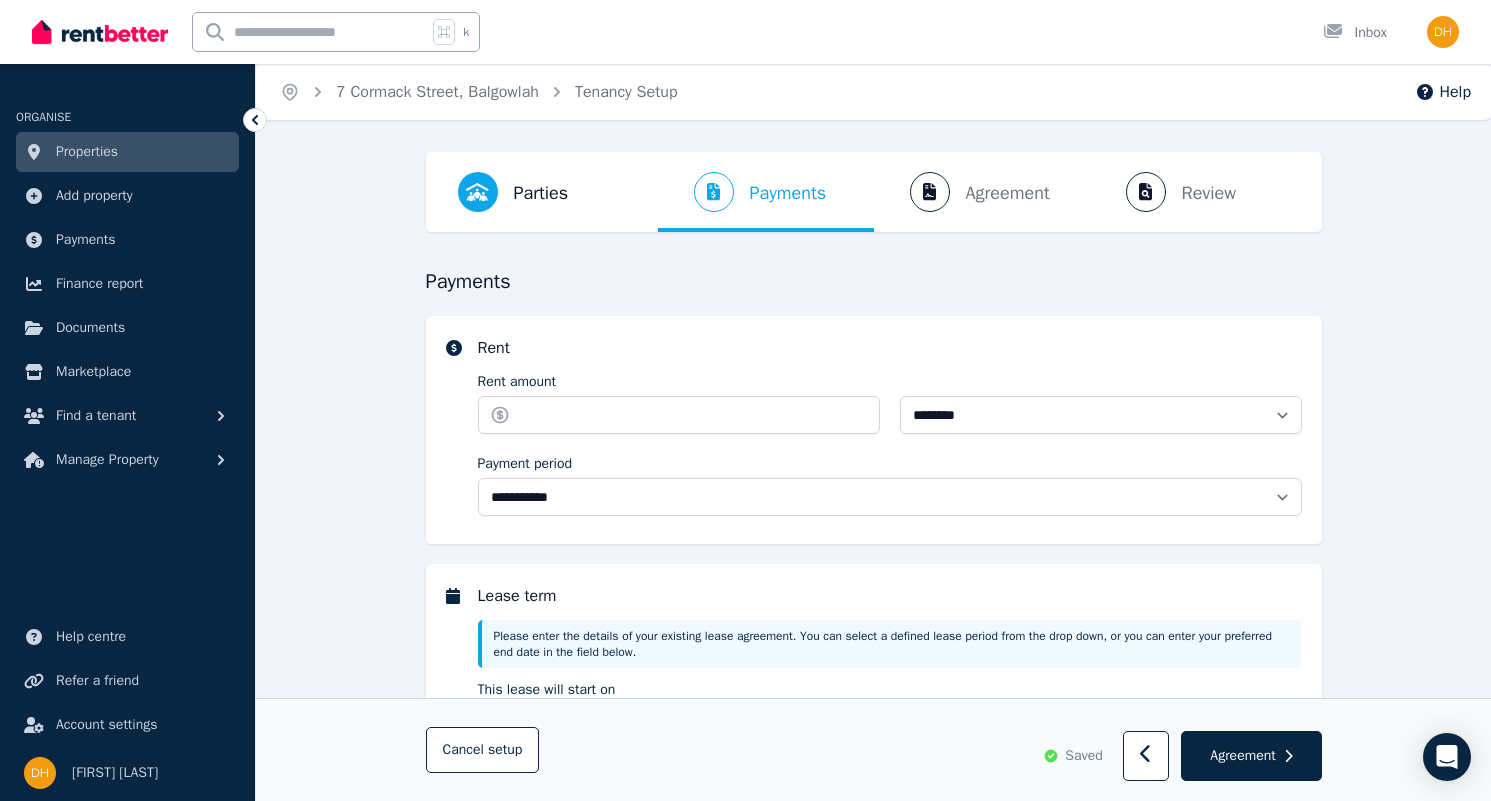 select on "**********" 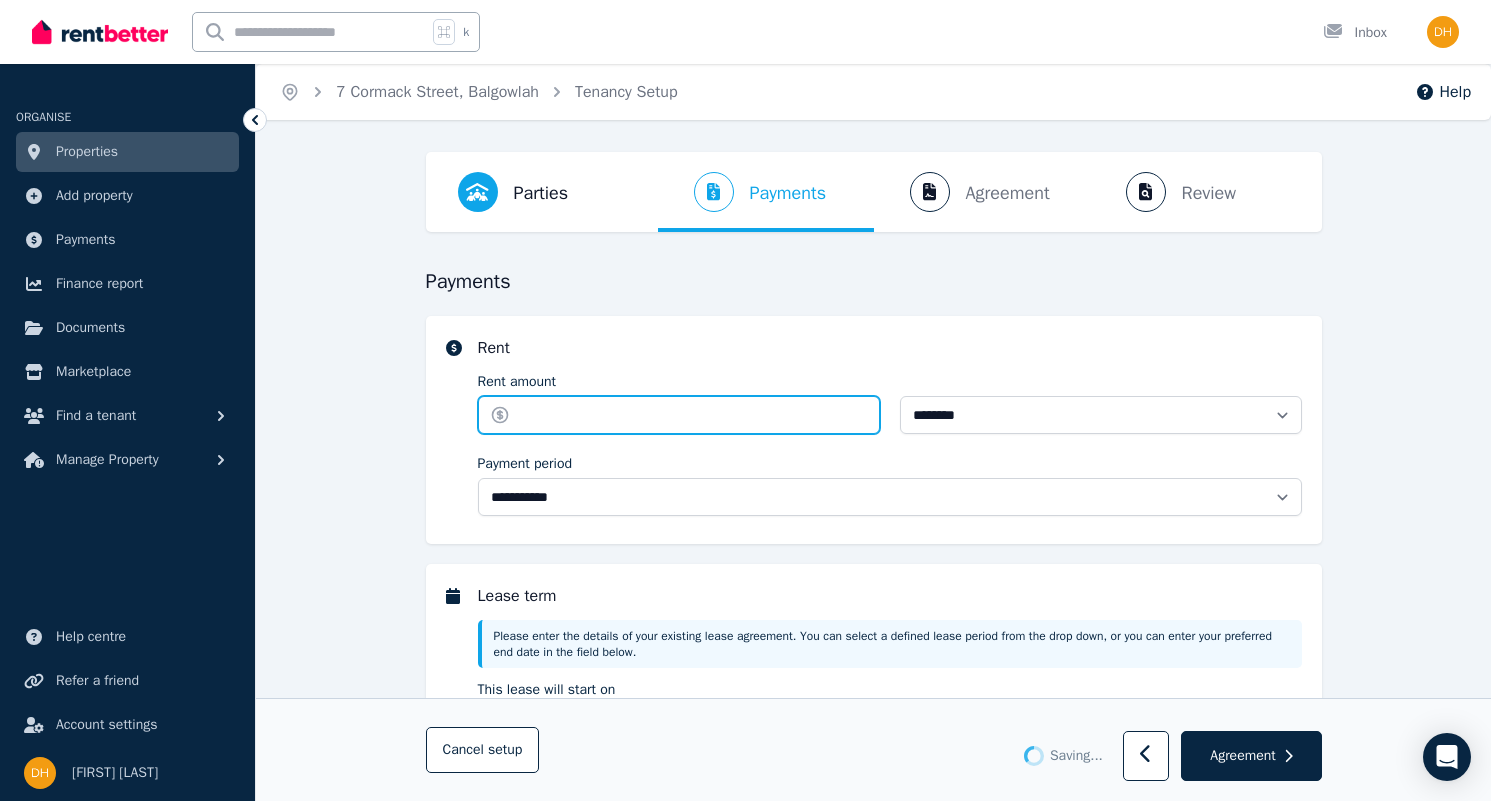click on "Rent amount" at bounding box center (679, 415) 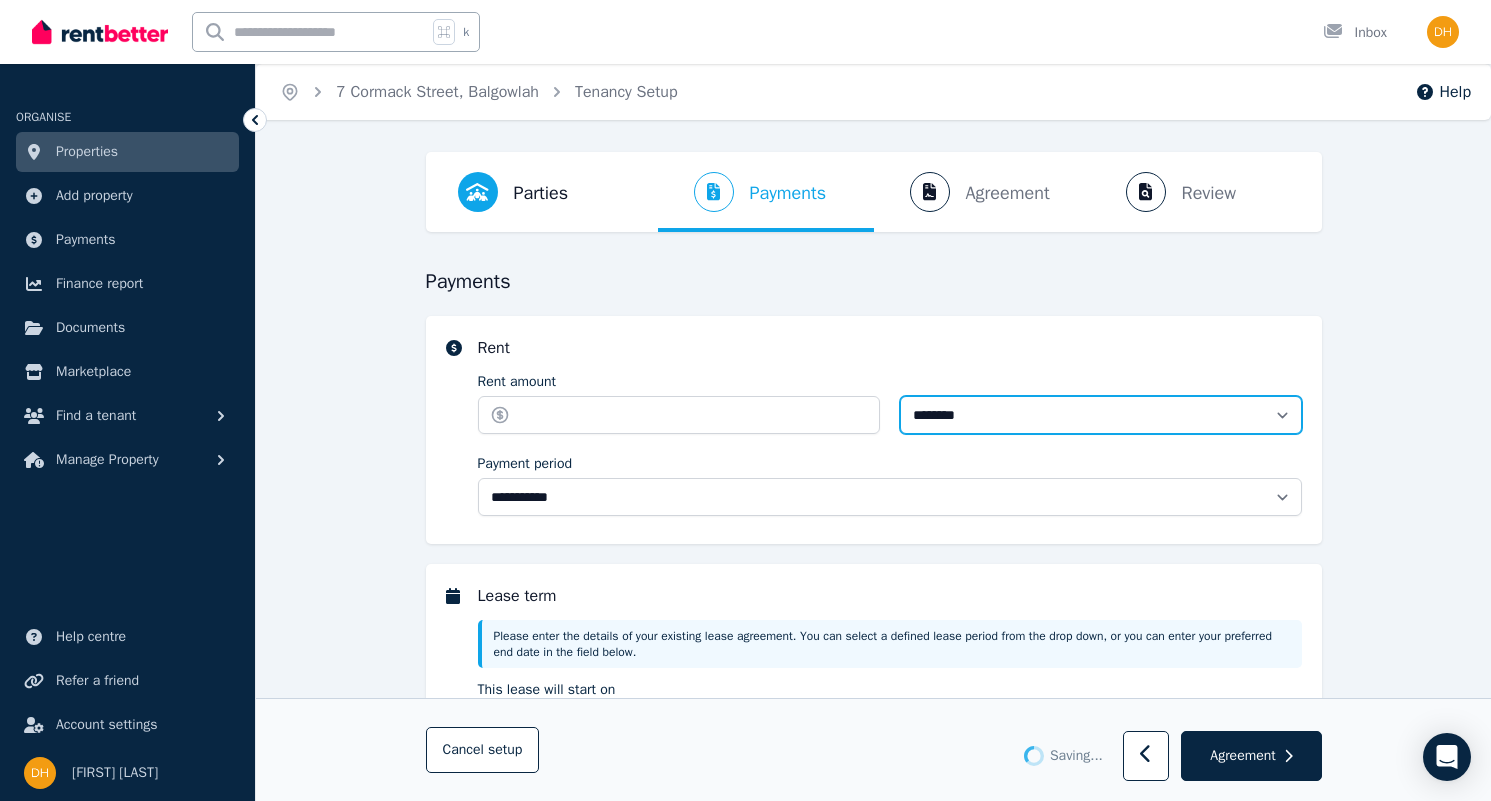 click on "**********" at bounding box center (1101, 415) 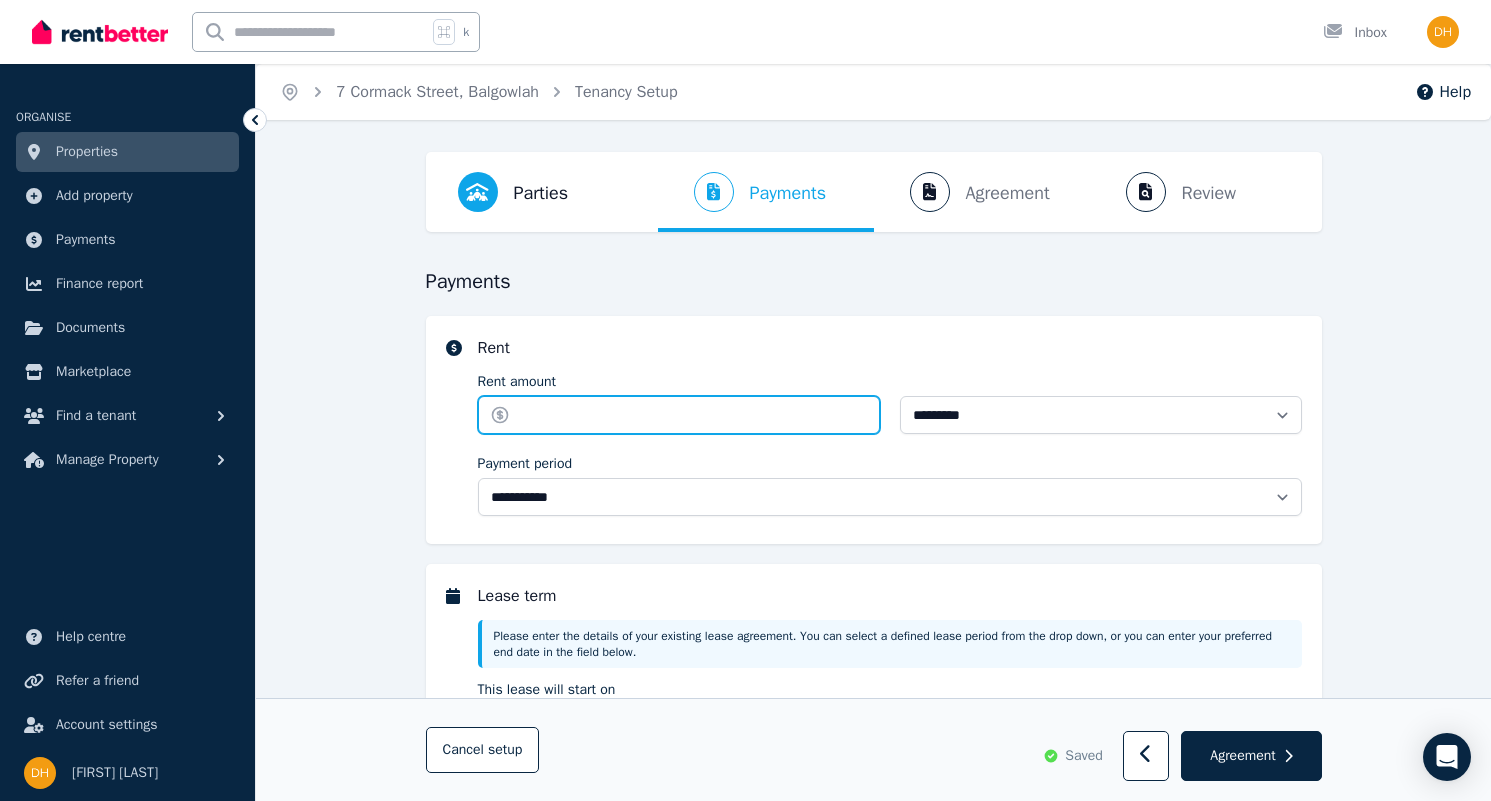 click on "Rent amount" at bounding box center (679, 415) 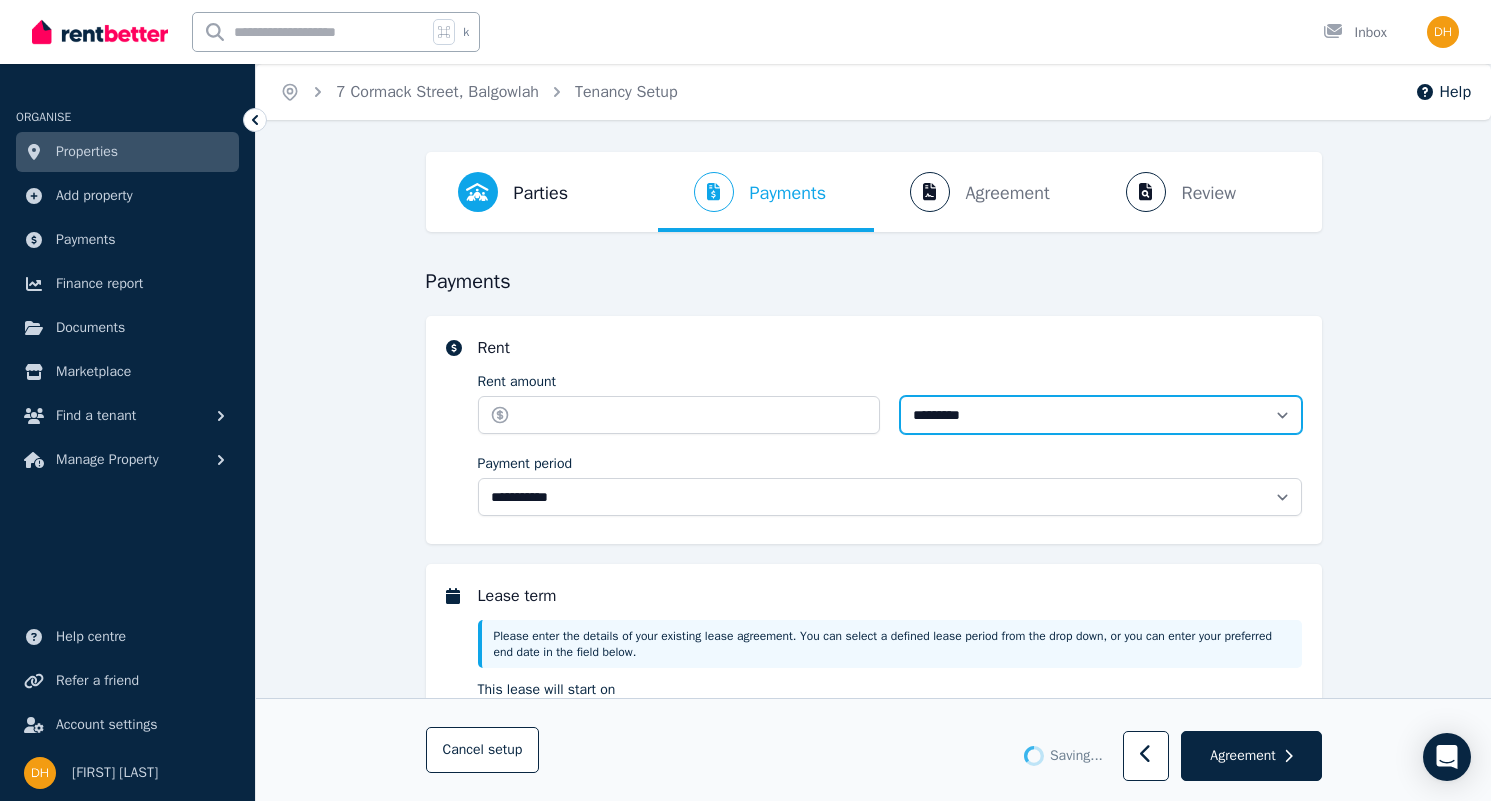 click on "**********" at bounding box center [1101, 415] 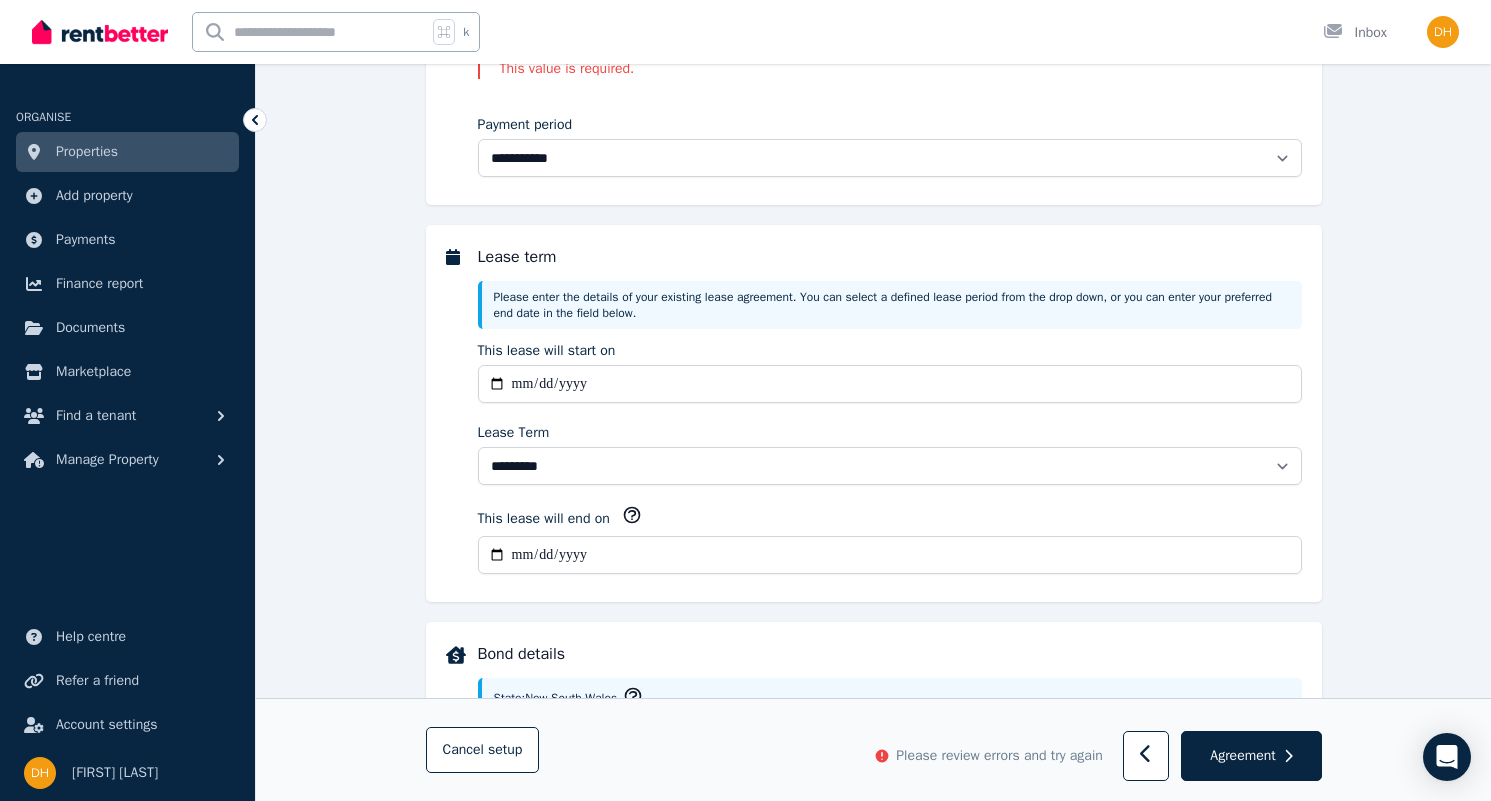 scroll, scrollTop: 48, scrollLeft: 0, axis: vertical 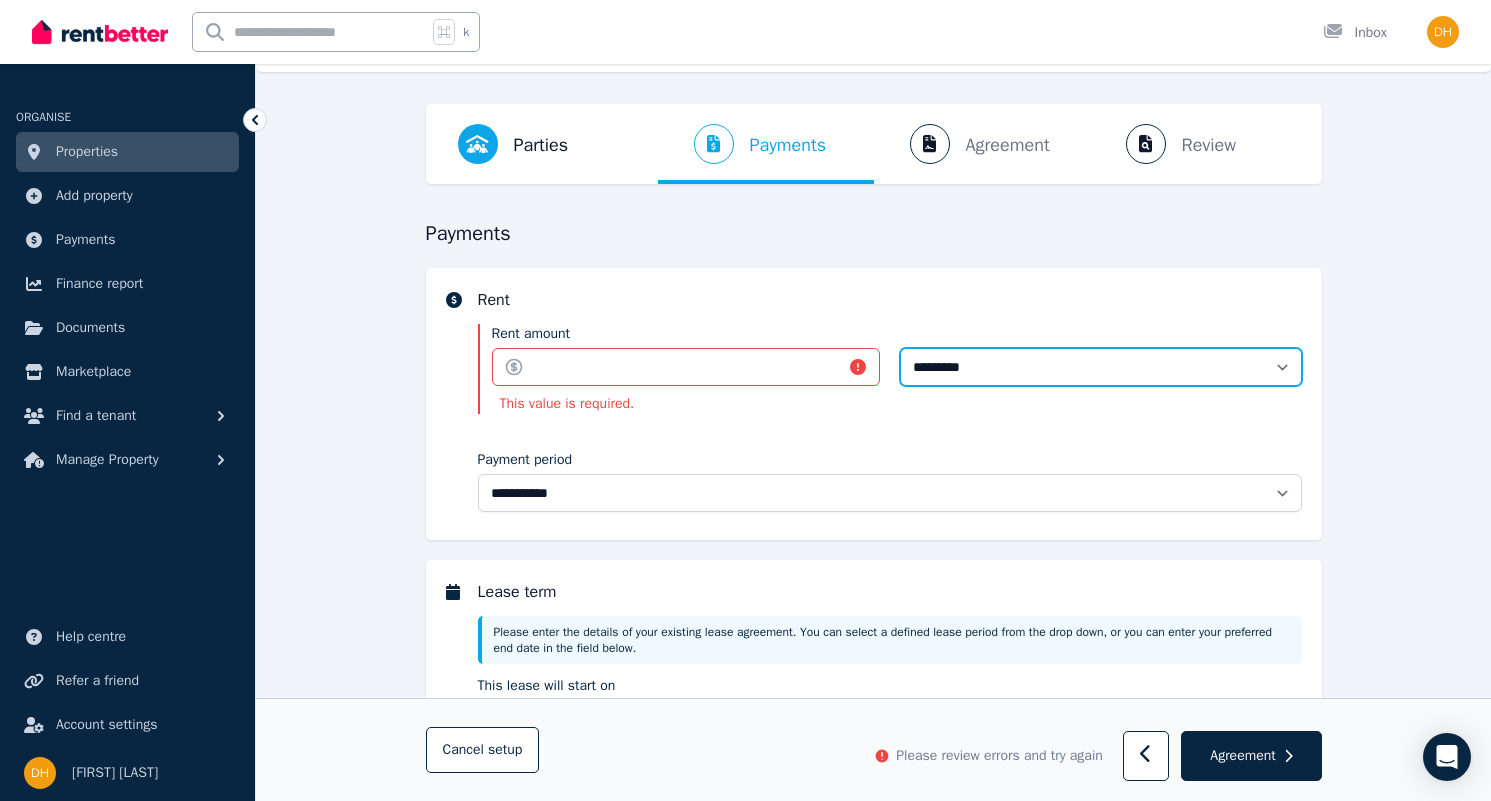 click on "**********" at bounding box center [1101, 367] 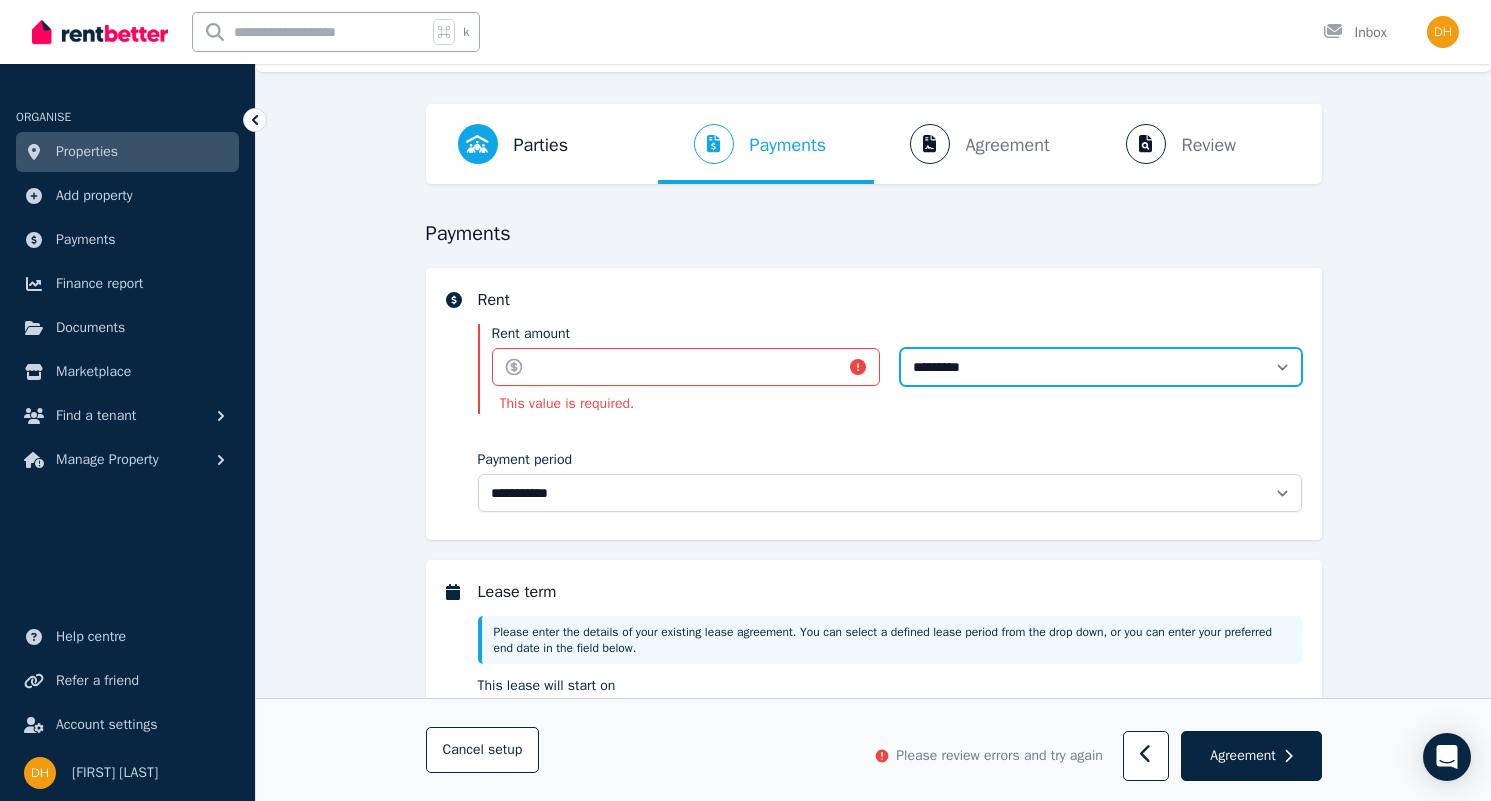 select on "******" 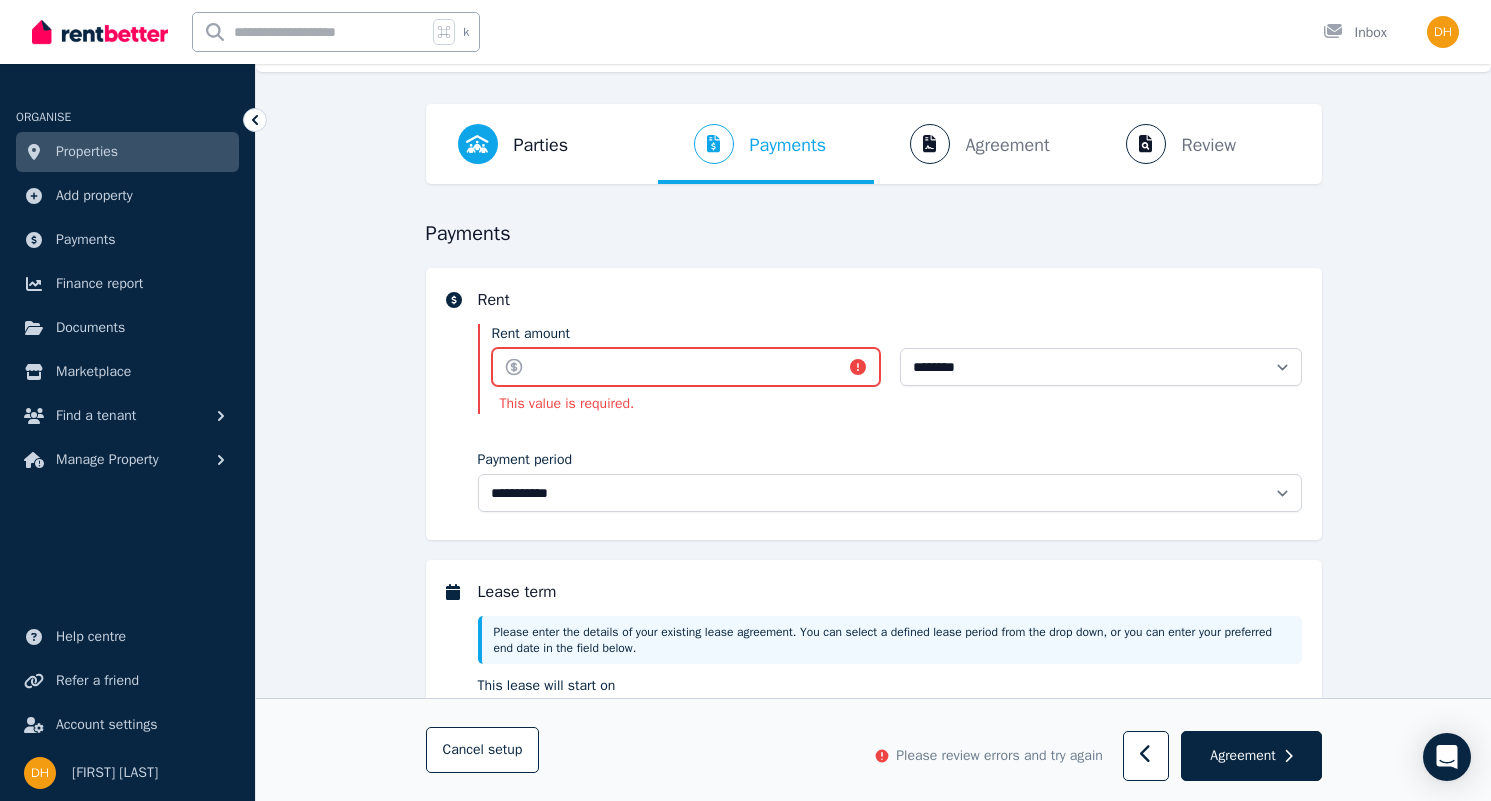 click on "Rent amount" at bounding box center (686, 367) 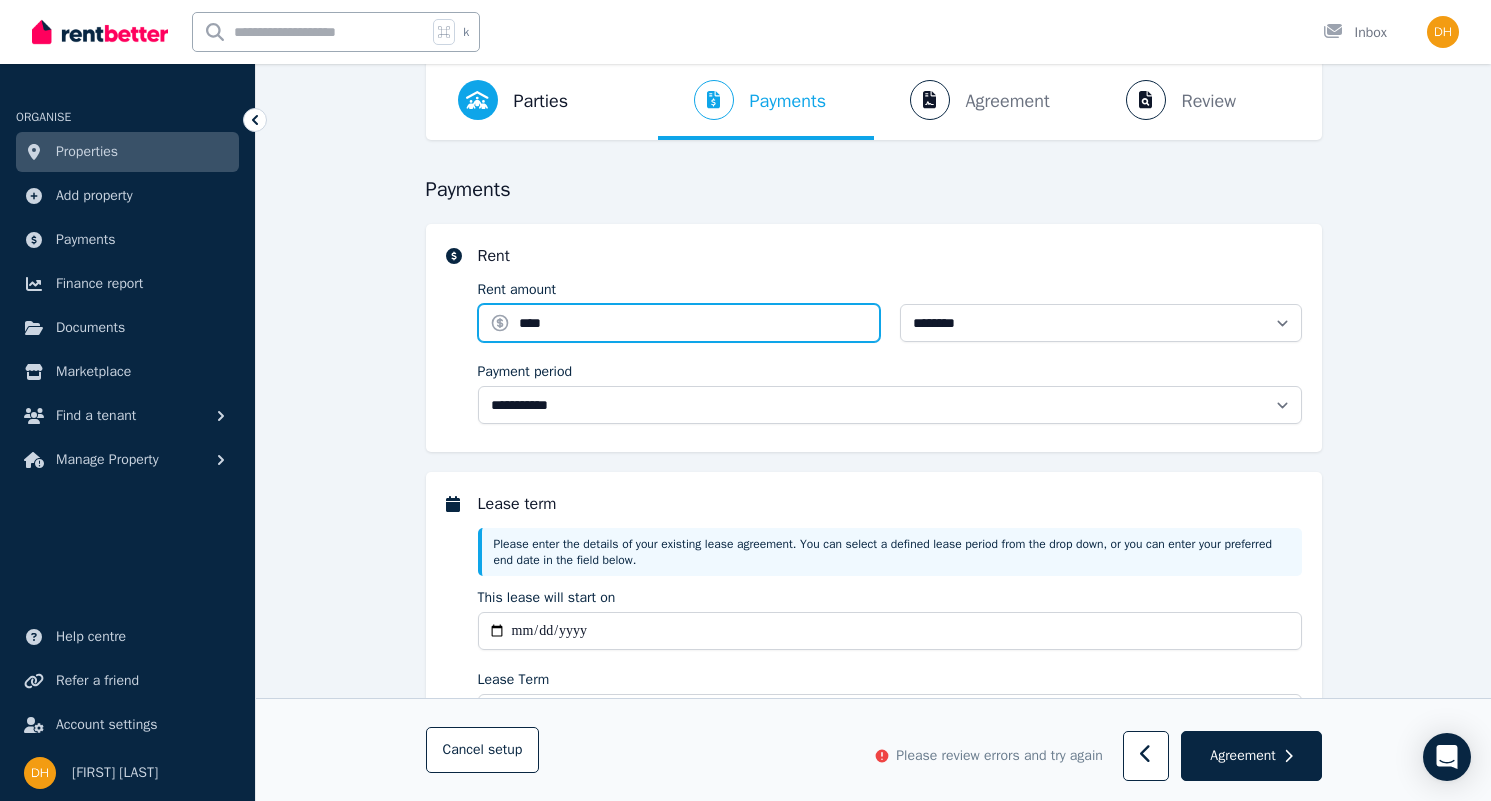 scroll, scrollTop: 0, scrollLeft: 0, axis: both 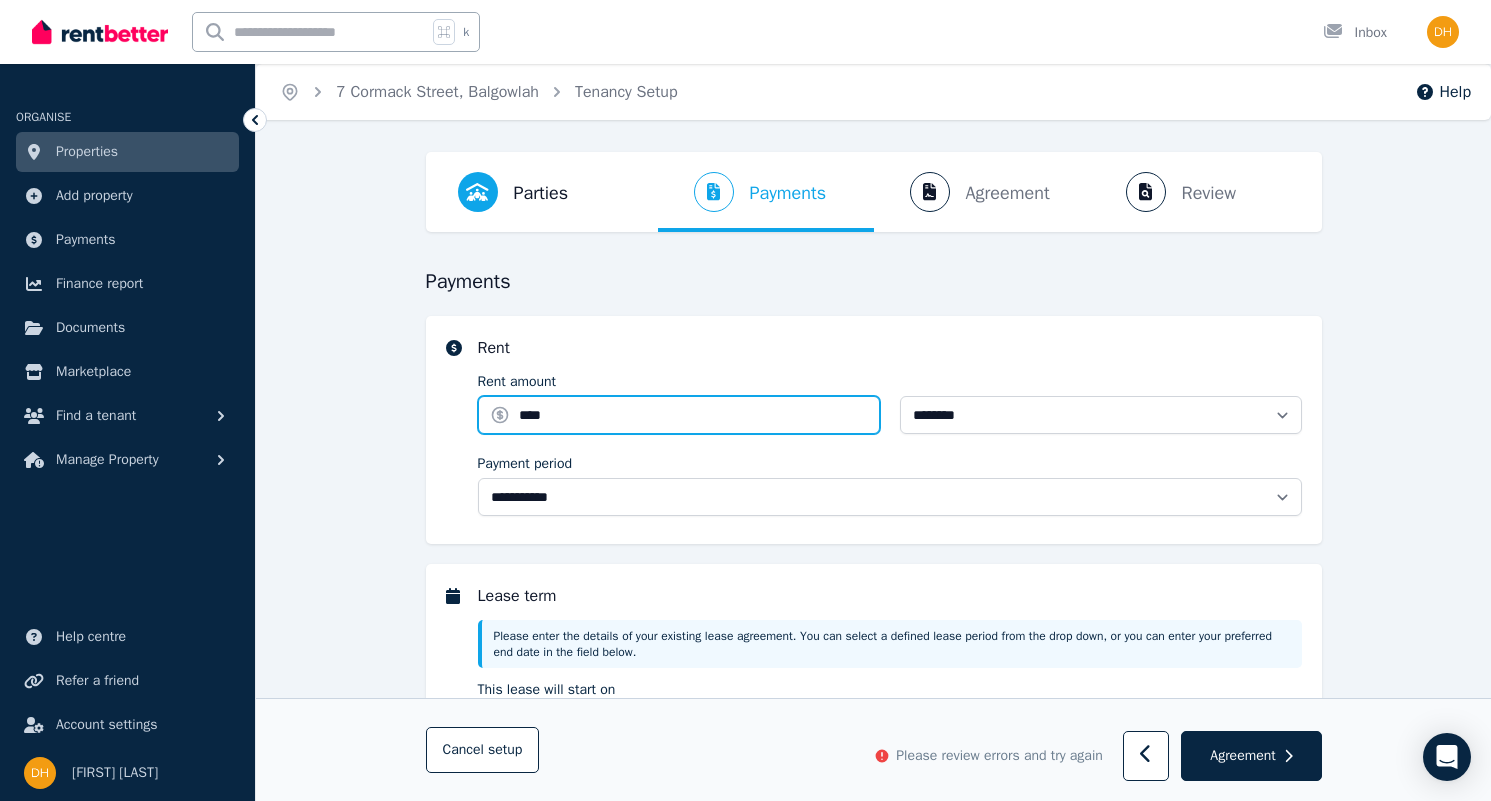 type on "****" 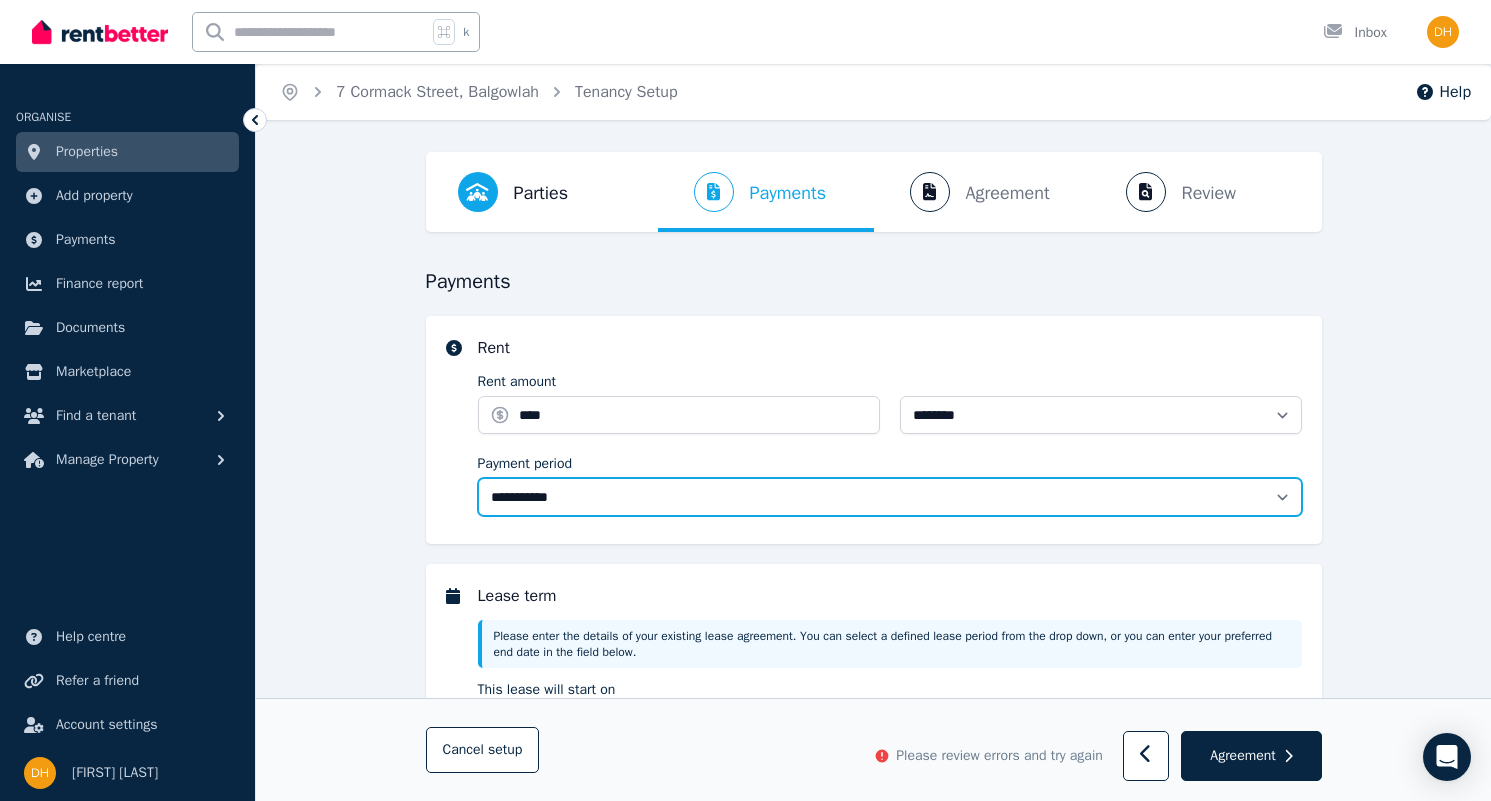 click on "**********" at bounding box center (890, 497) 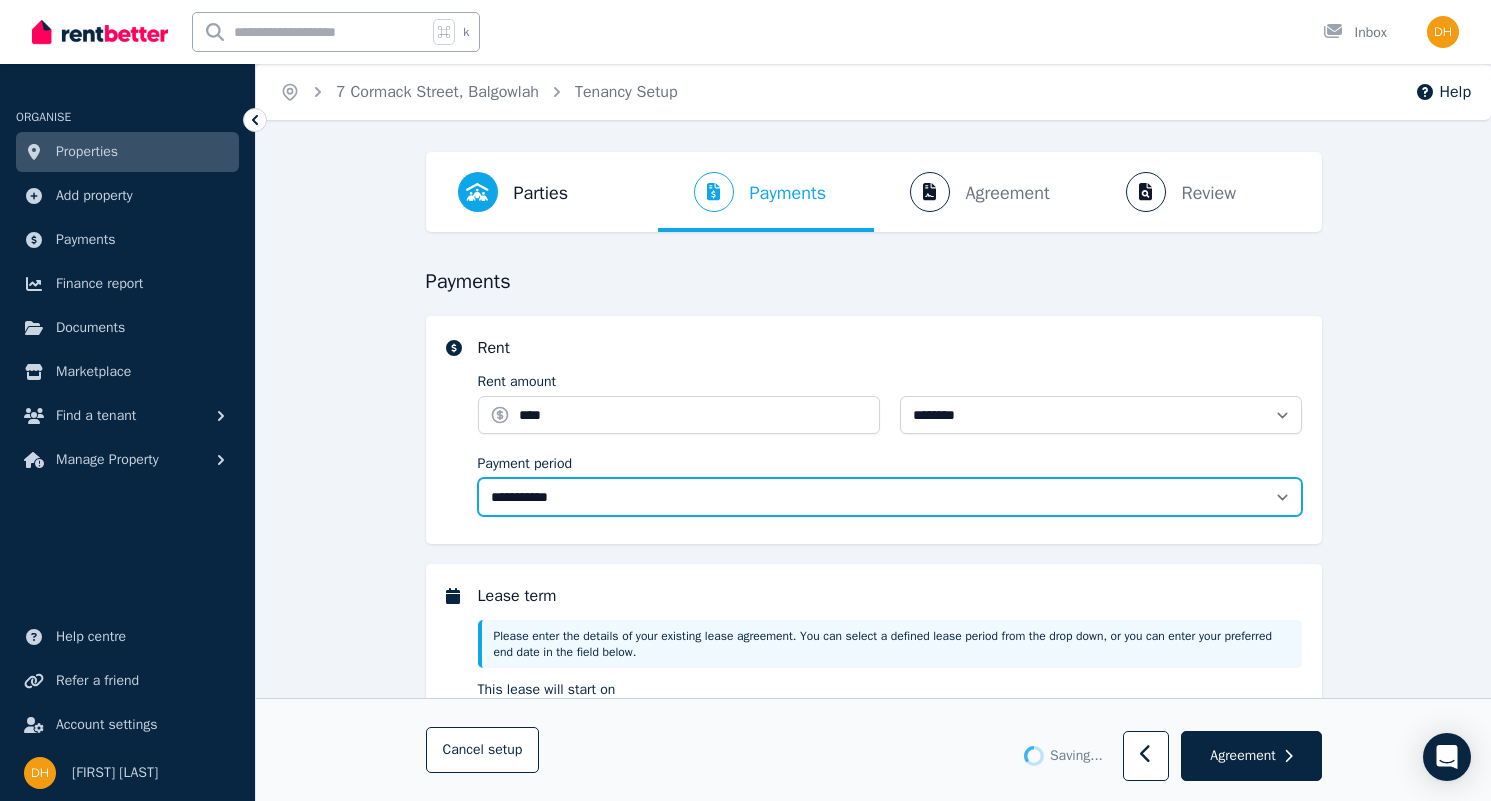 type 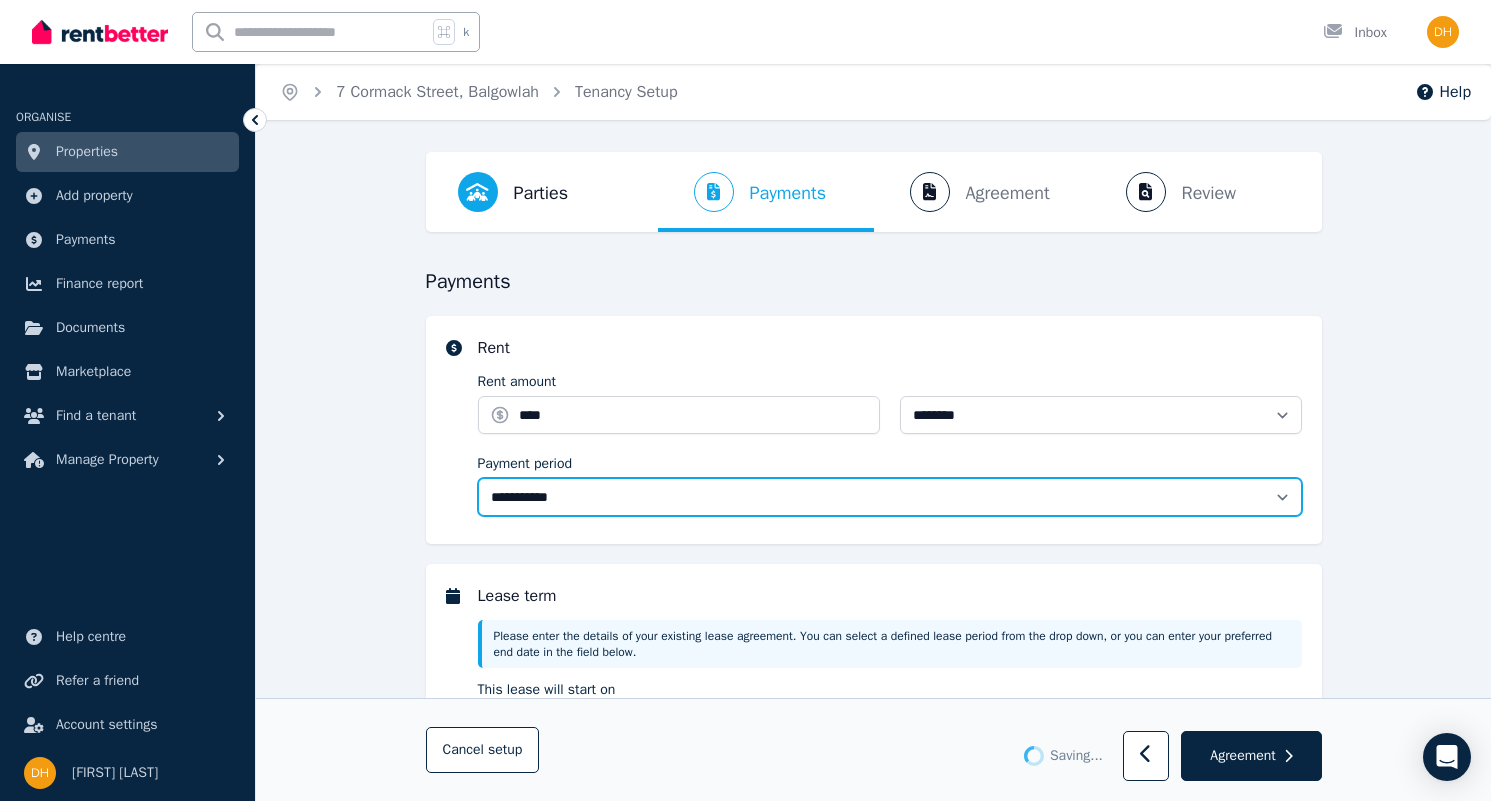 type on "**********" 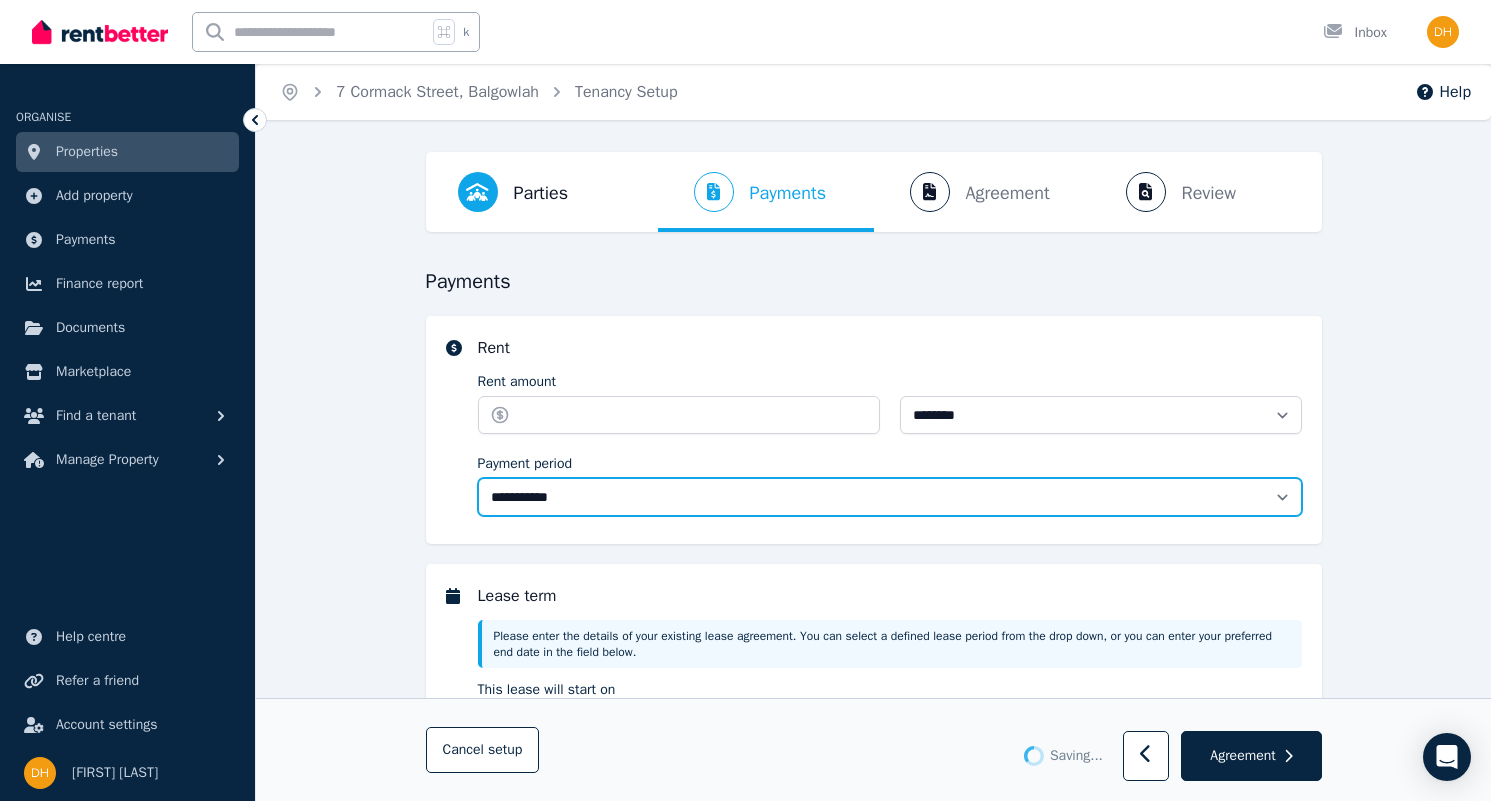 type on "*******" 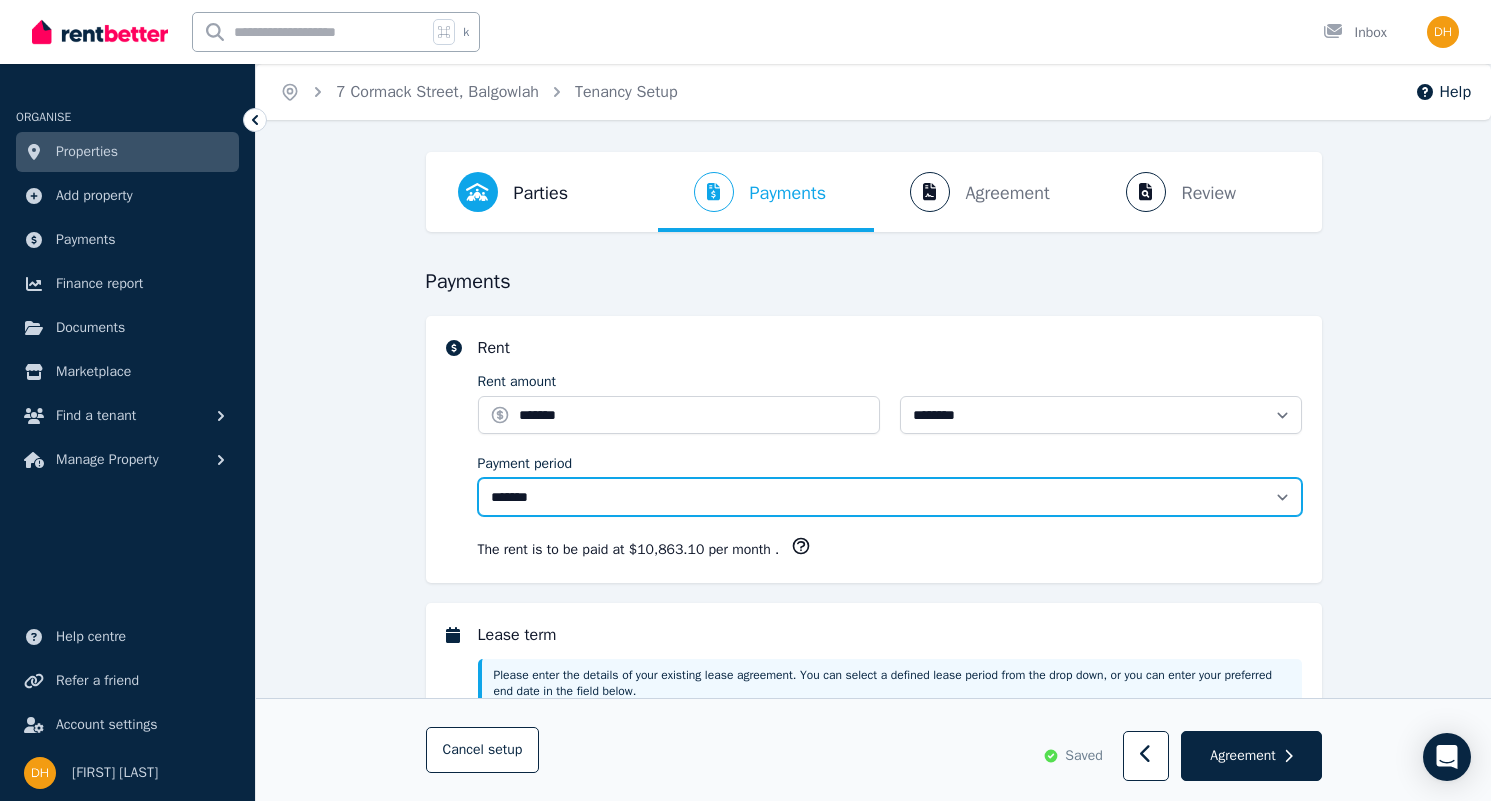 click on "**********" at bounding box center (890, 497) 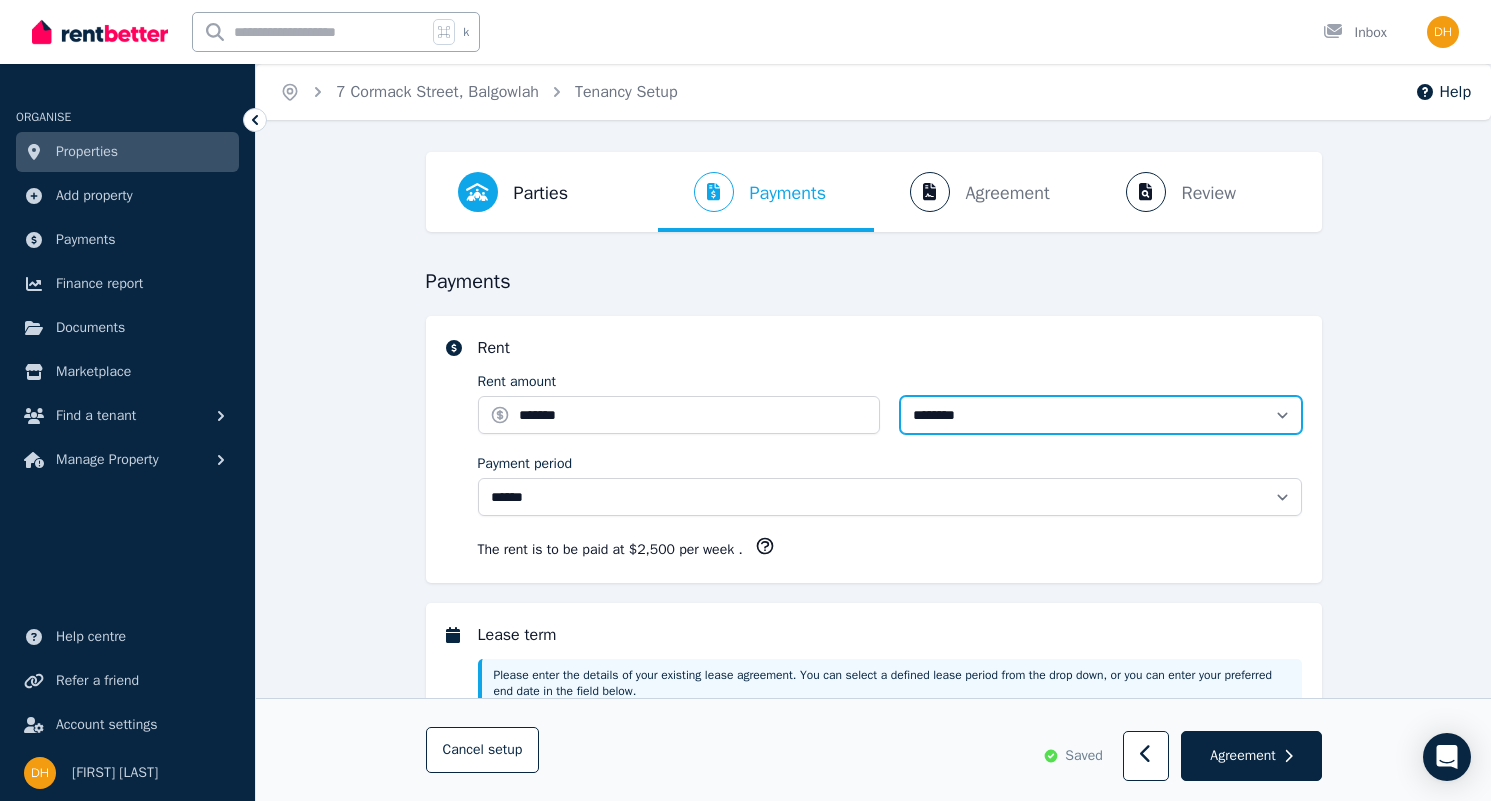 click on "**********" at bounding box center [1101, 415] 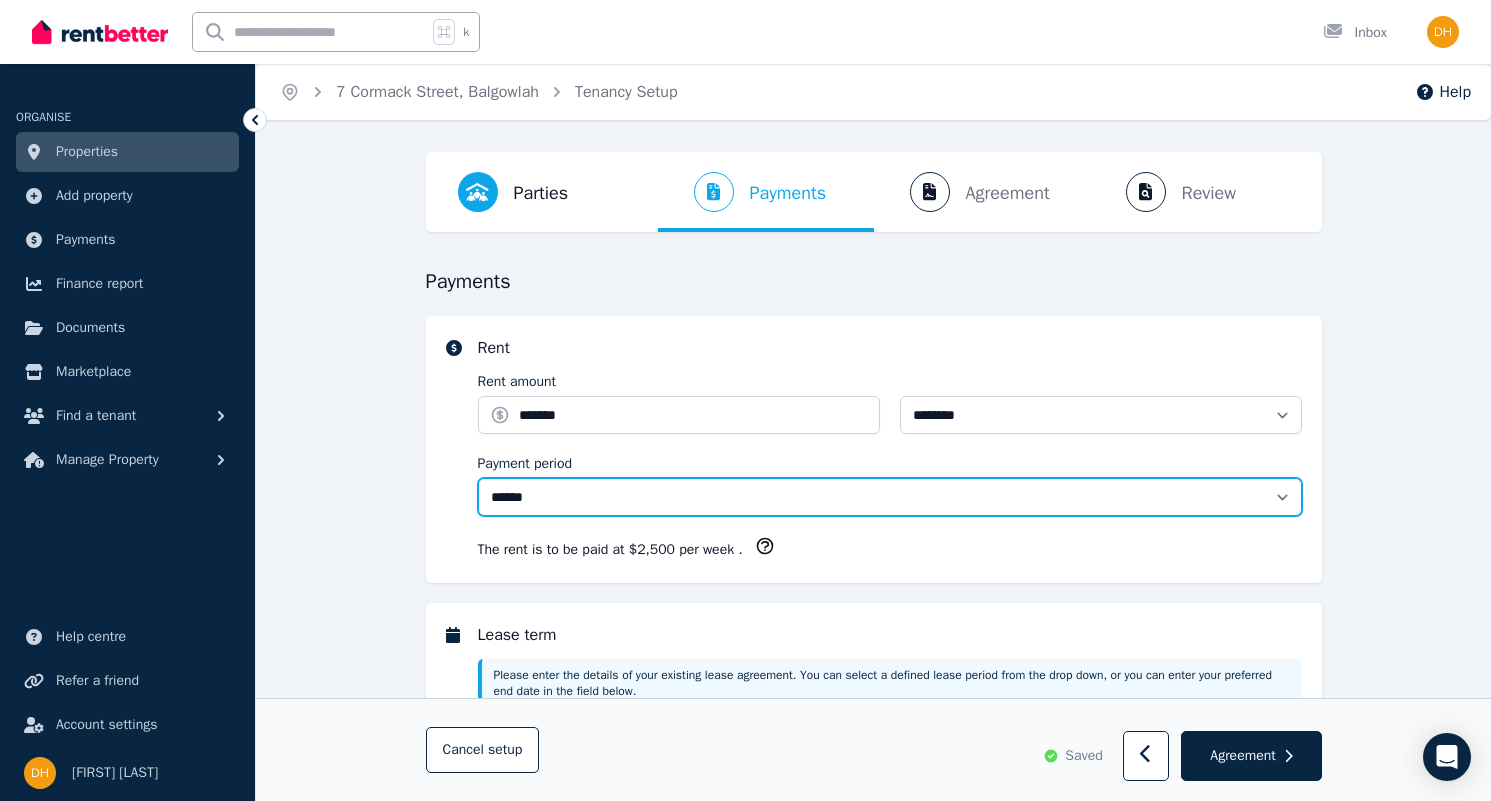 click on "**********" at bounding box center [890, 497] 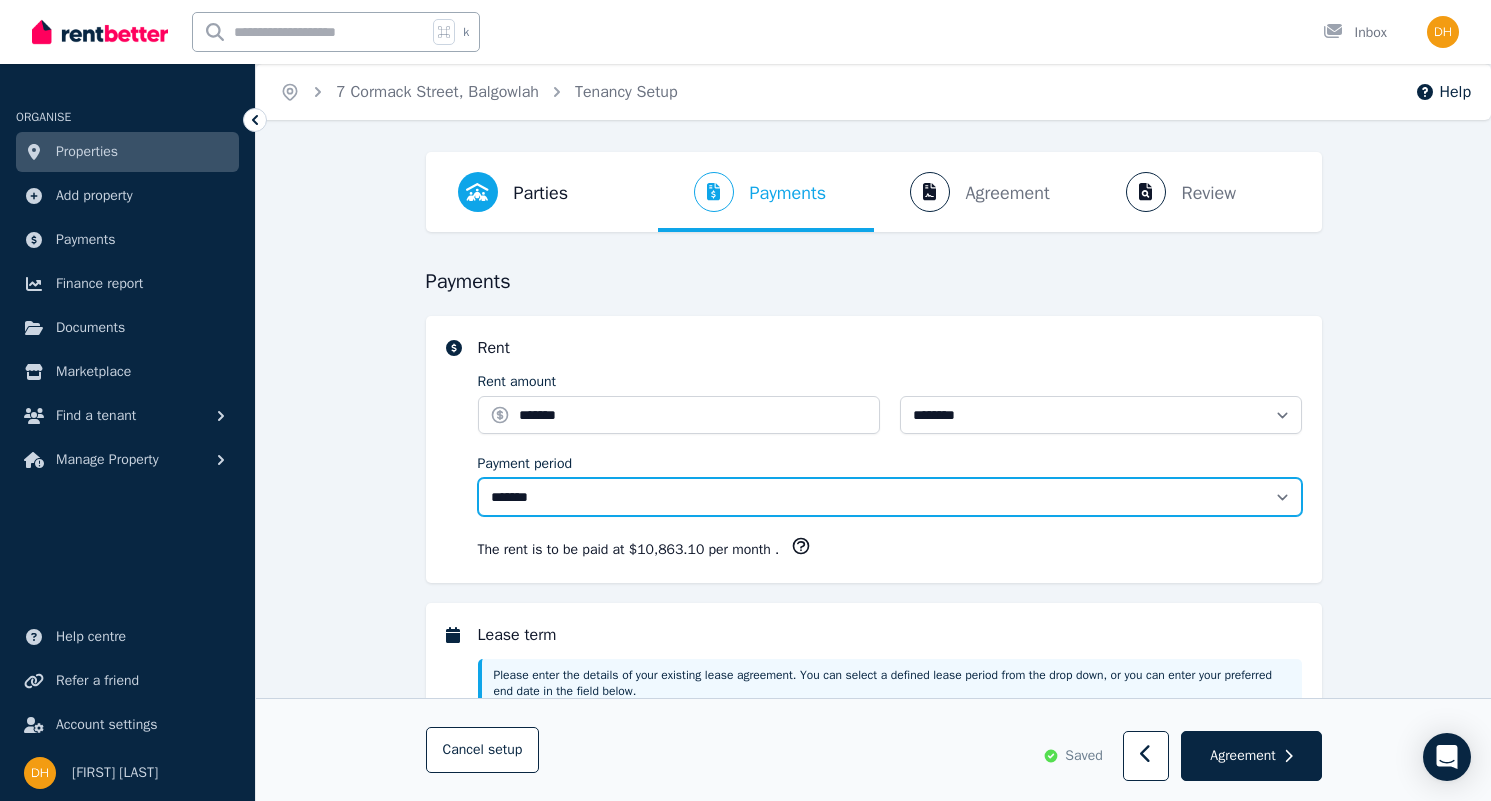 click 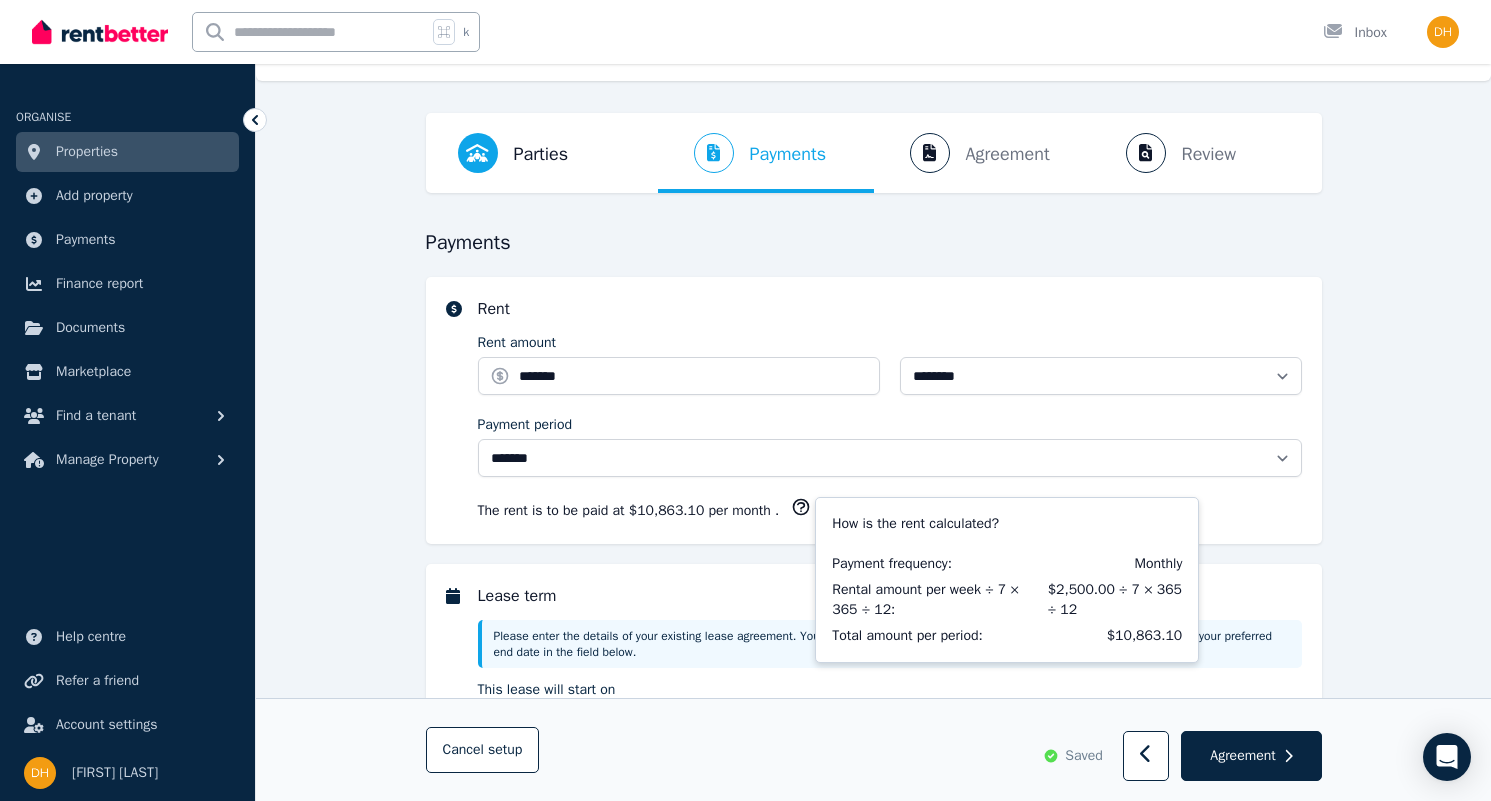 scroll, scrollTop: 155, scrollLeft: 0, axis: vertical 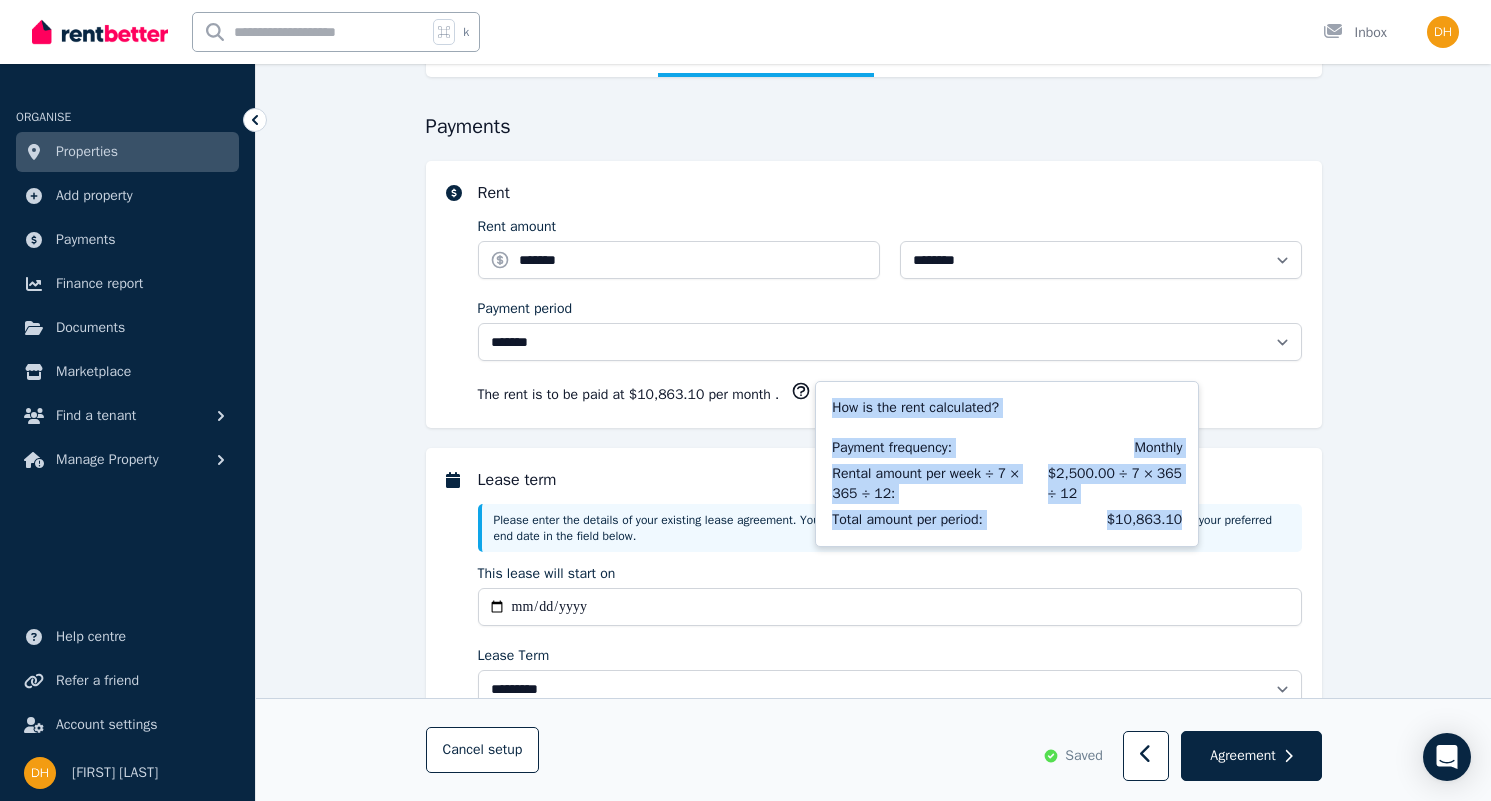 drag, startPoint x: 847, startPoint y: 405, endPoint x: 1188, endPoint y: 530, distance: 363.18866 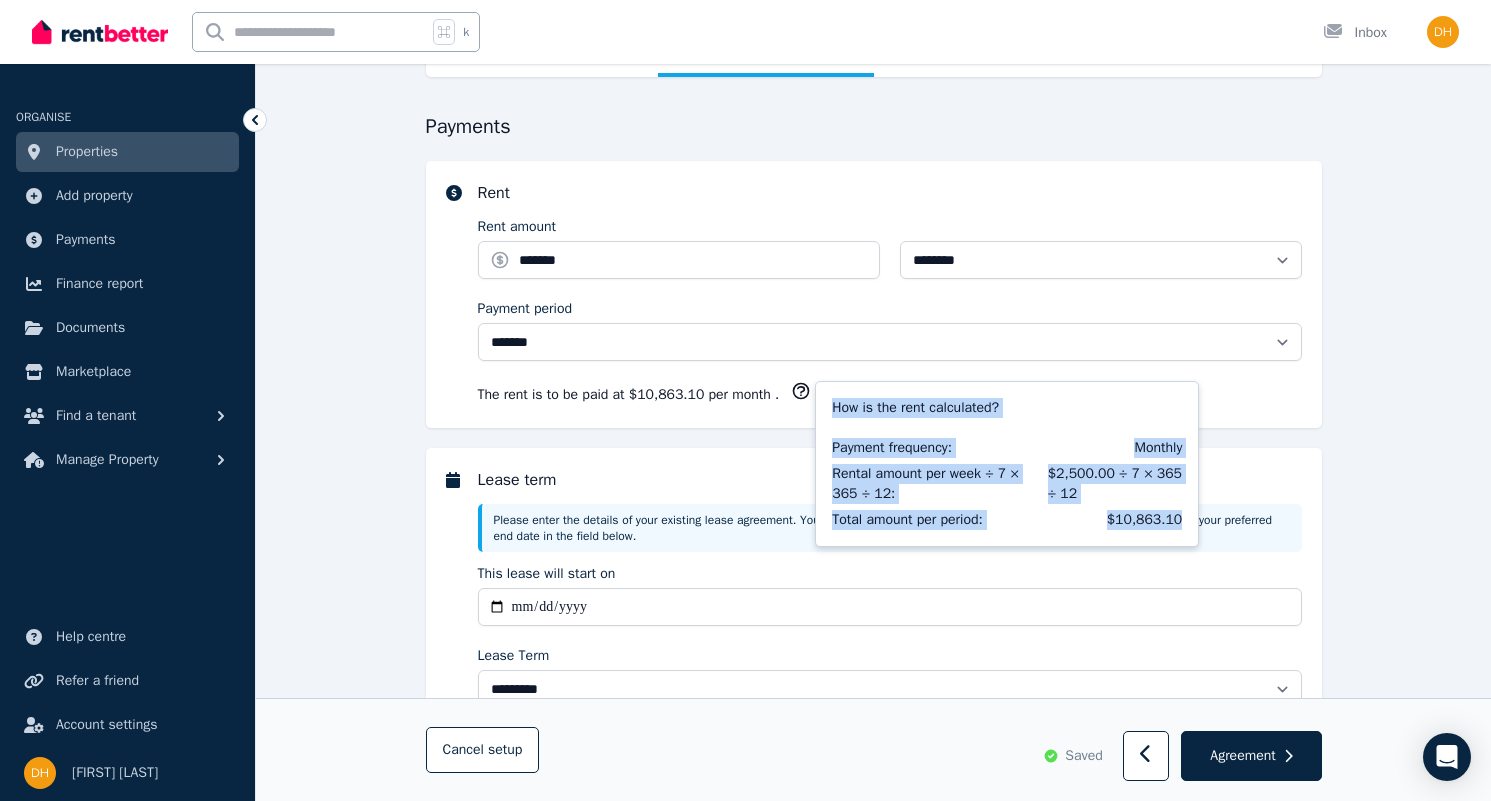 click on "How is the rent calculated? Payment frequency: Monthly Rental amount per week ÷ 7 × 365 ÷ 12 : $2,500.00 ÷ 7 × 365 ÷ 12 Total amount per period  : $10,863.10" at bounding box center [1007, 464] 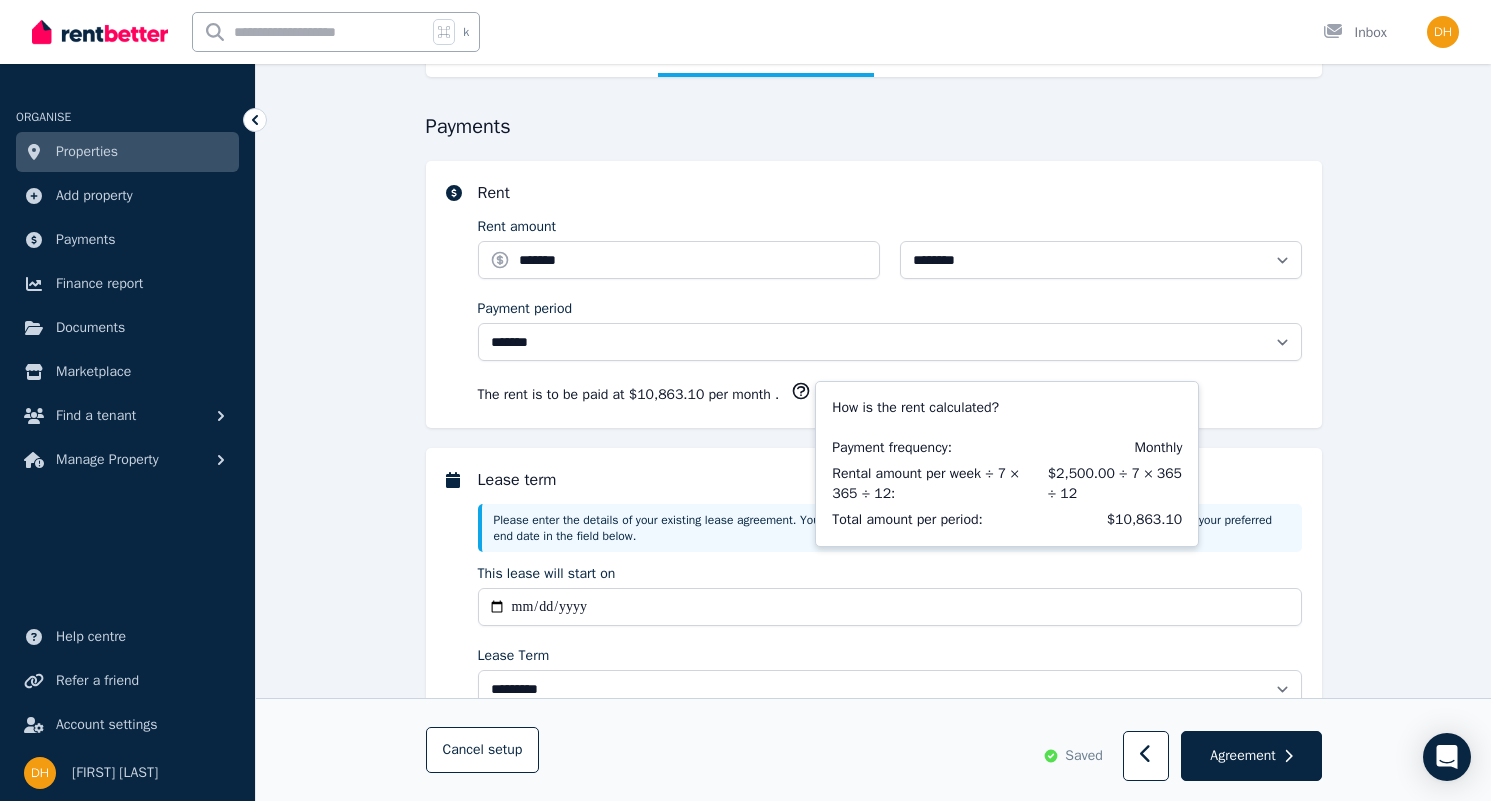 click on "Lease term" at bounding box center (890, 480) 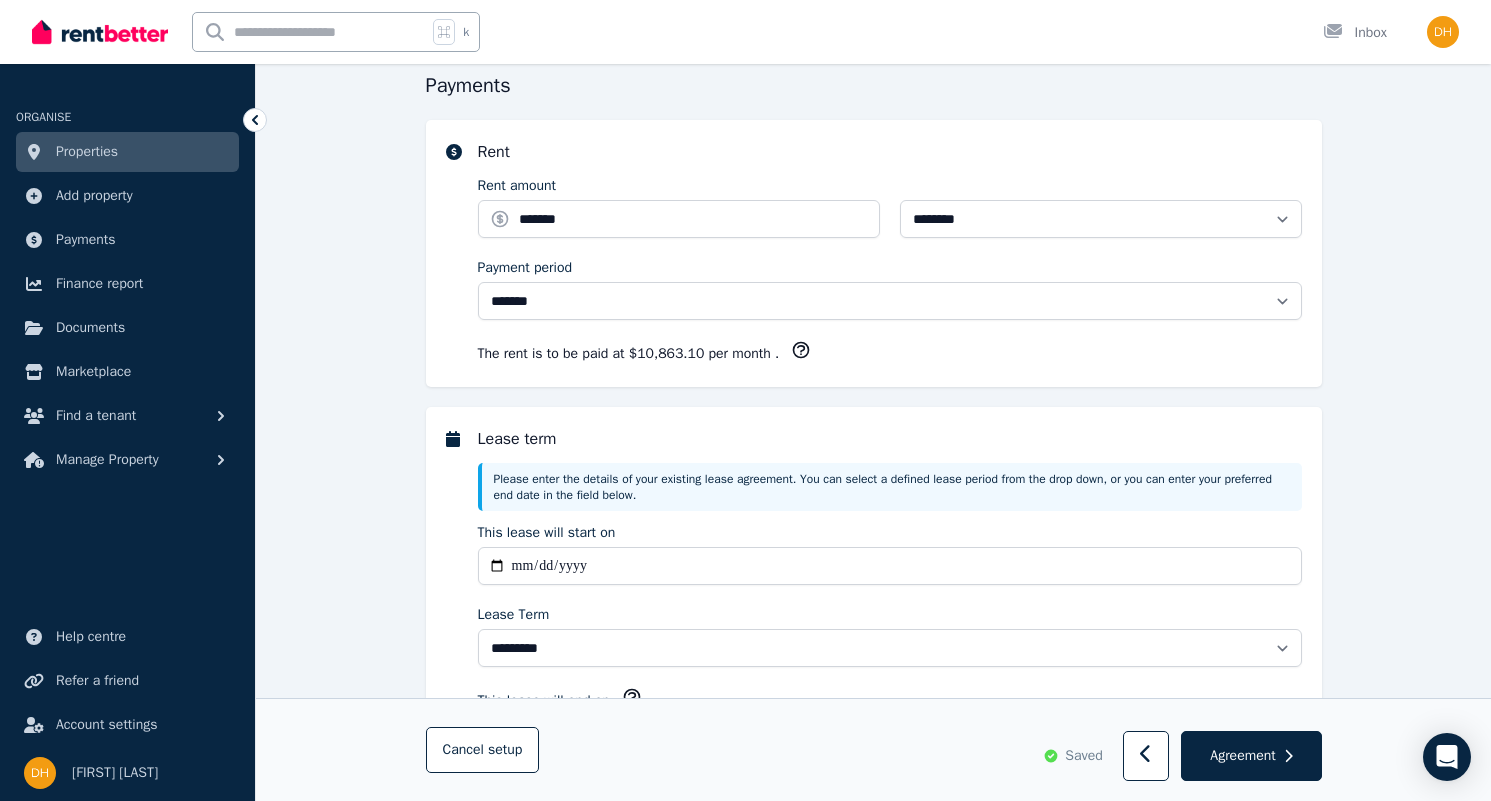 scroll, scrollTop: 264, scrollLeft: 0, axis: vertical 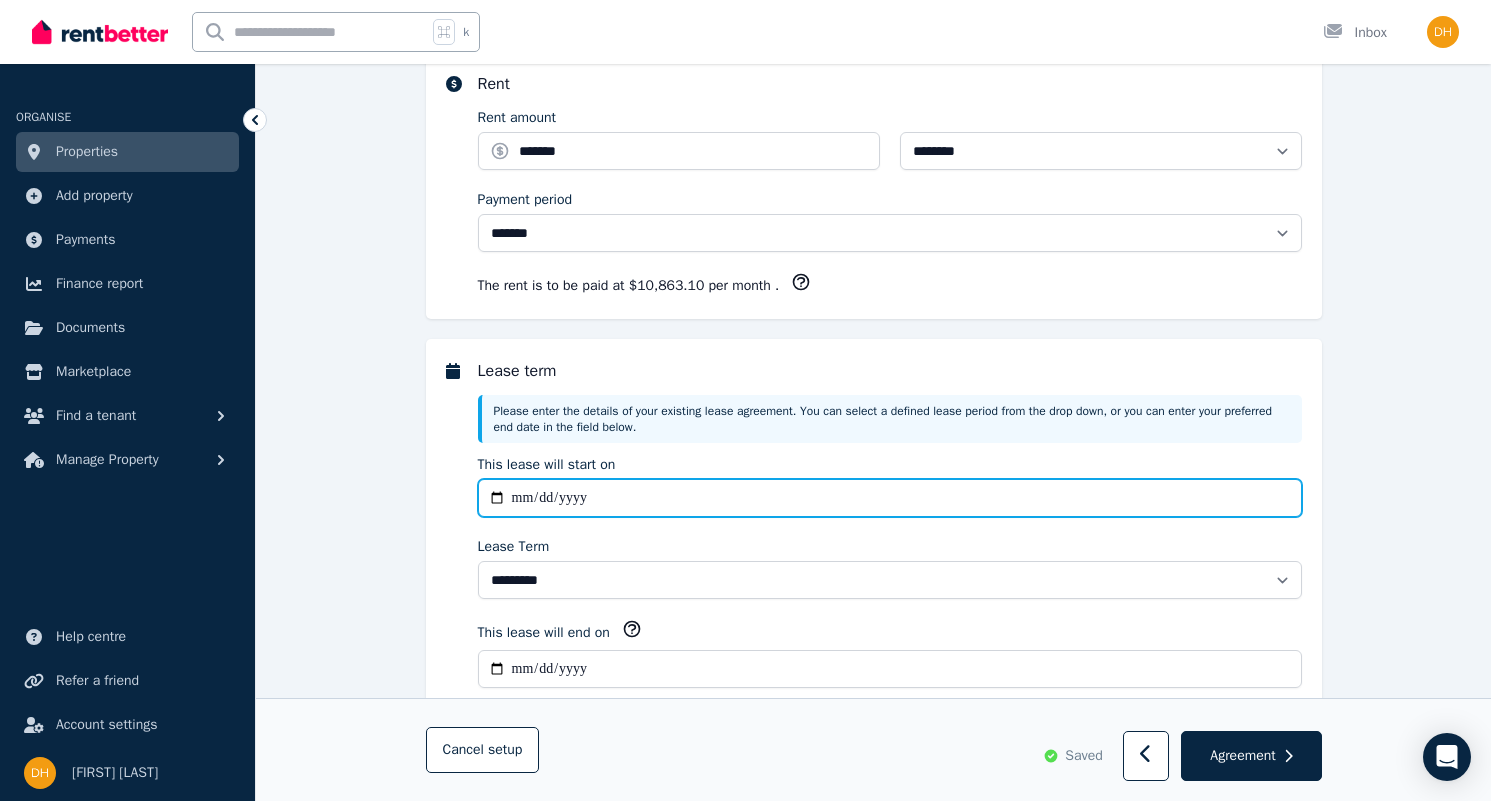 click on "**********" at bounding box center (890, 498) 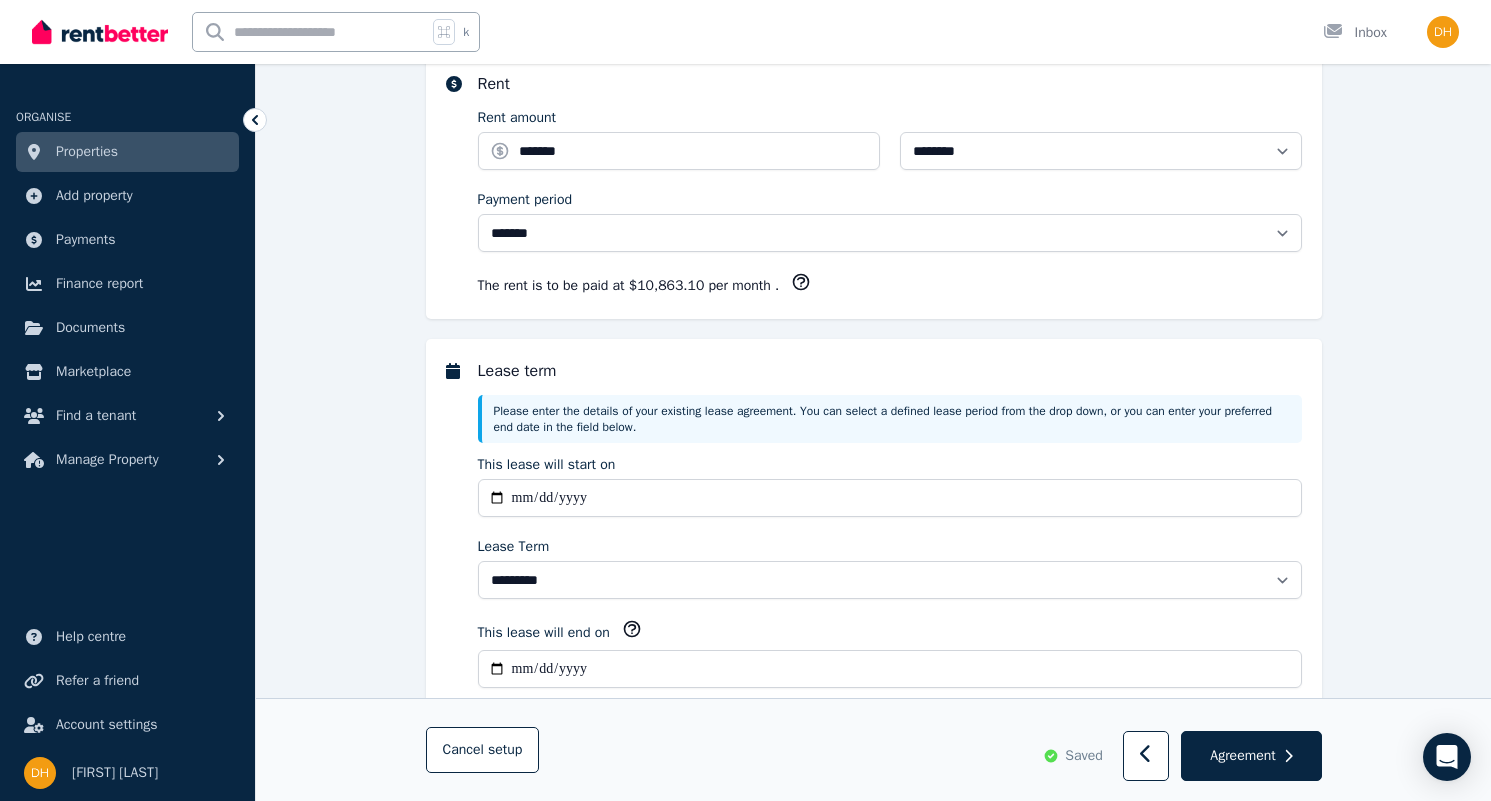 click on "**********" at bounding box center (890, 527) 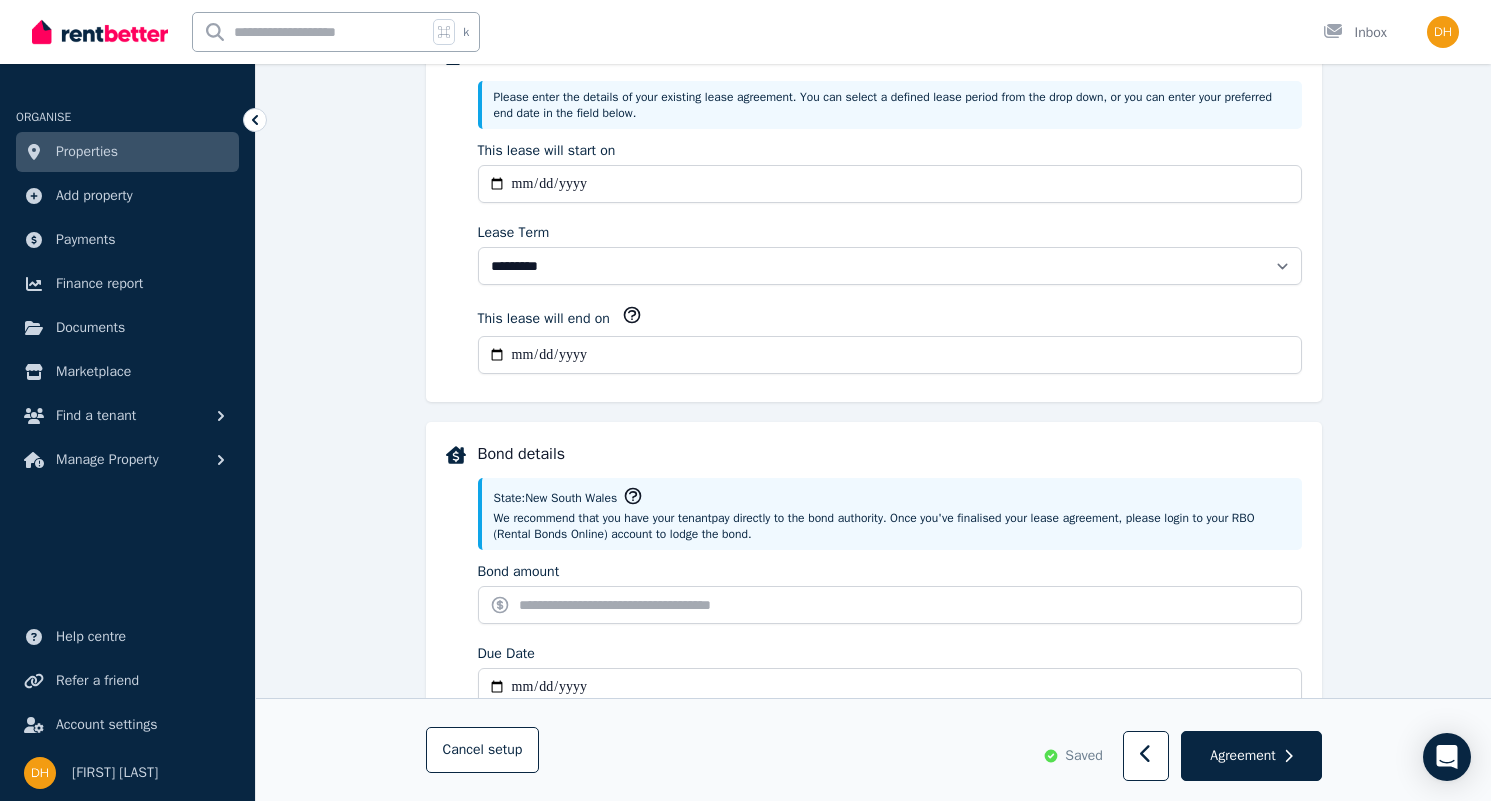 scroll, scrollTop: 867, scrollLeft: 0, axis: vertical 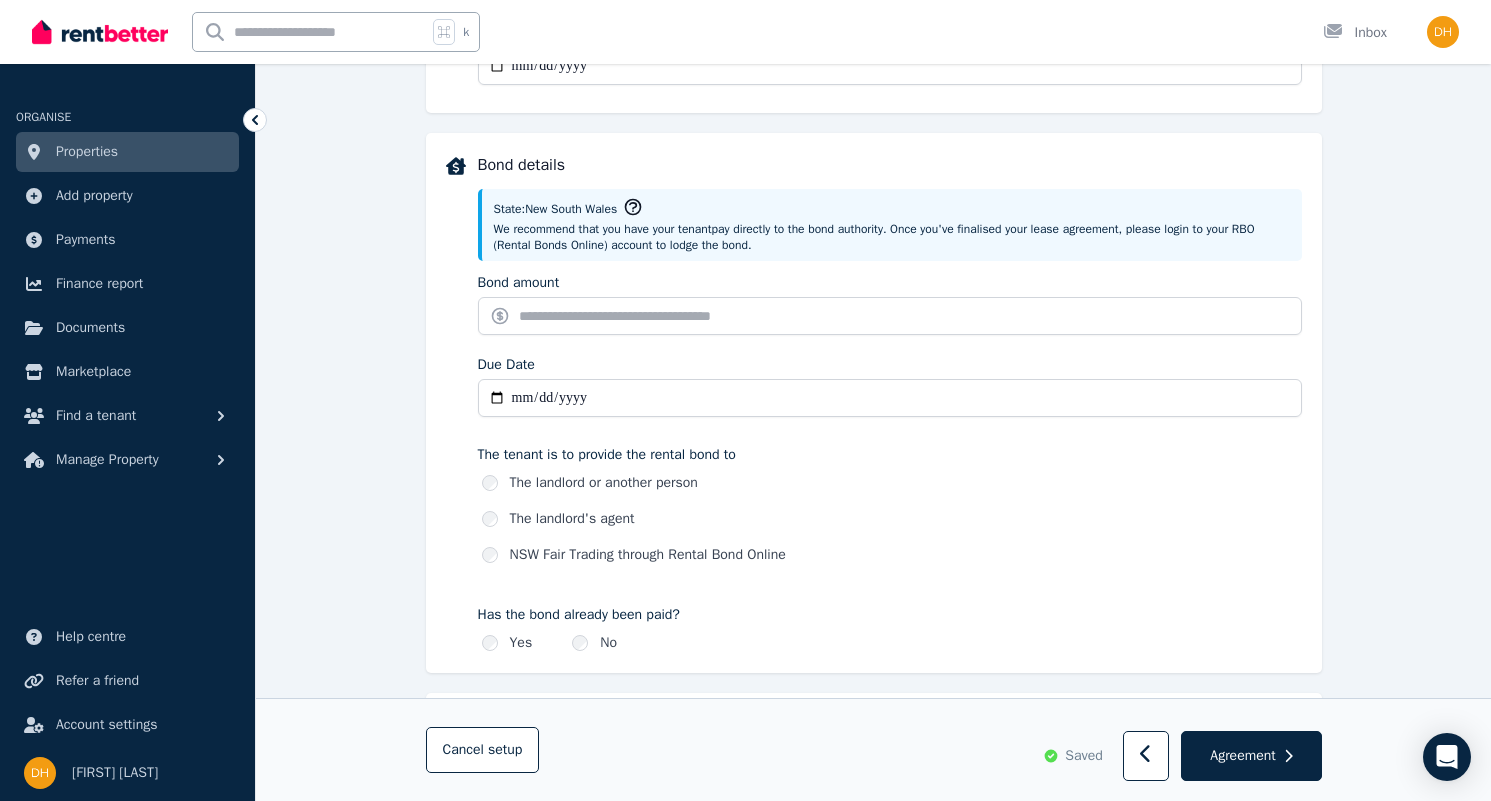 click on "Due Date" at bounding box center (890, 398) 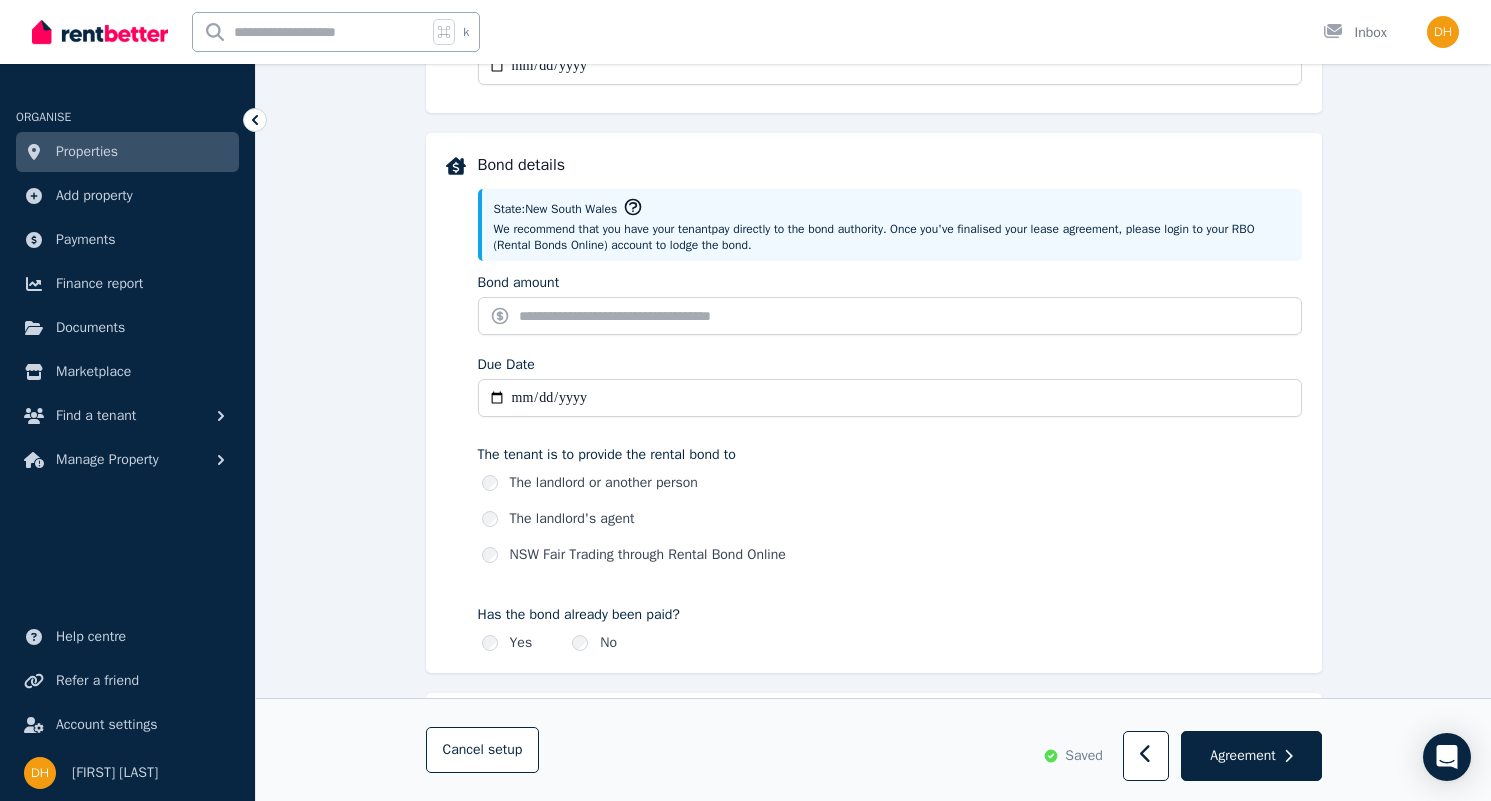 type on "**********" 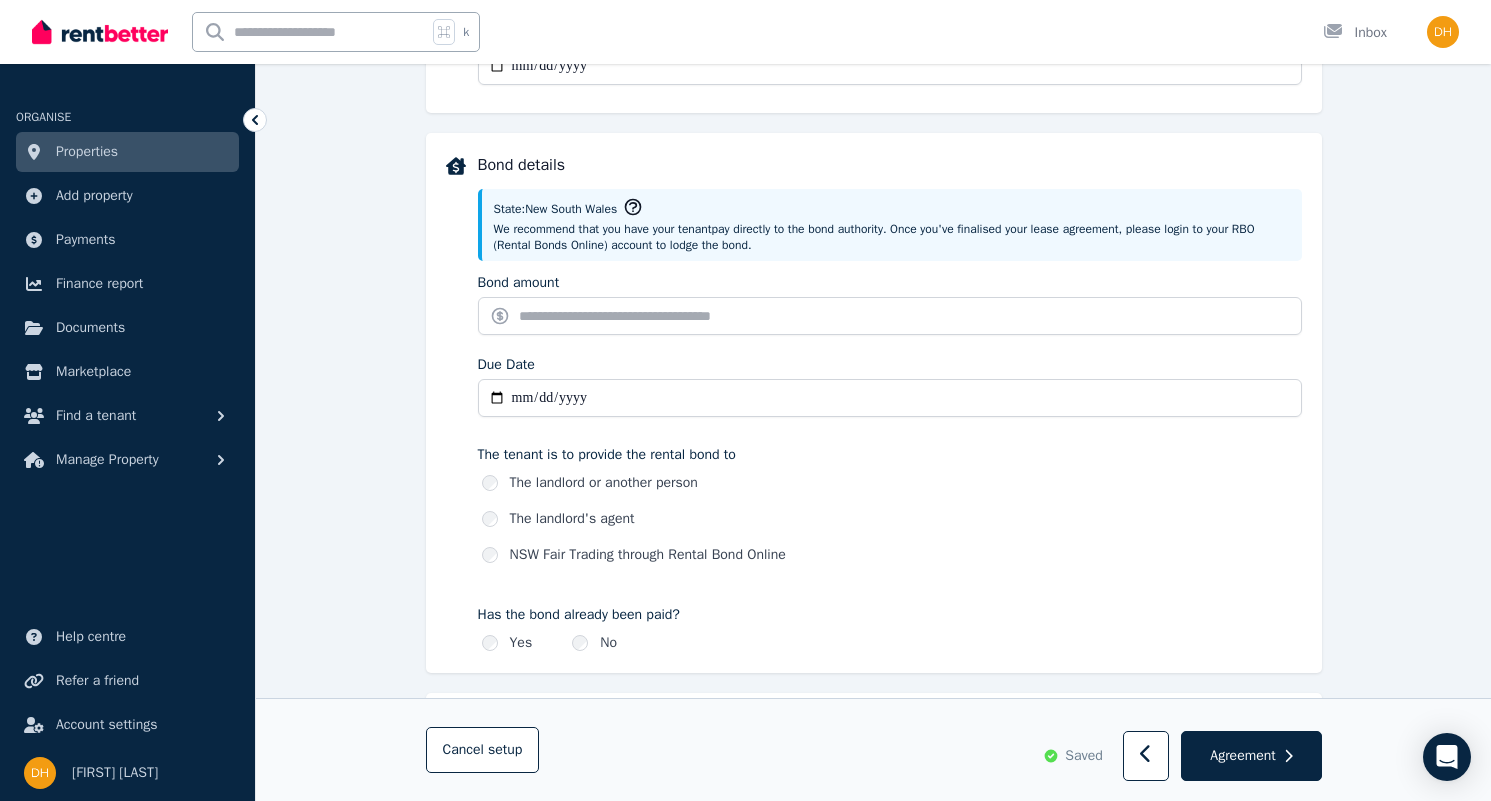 click on "NSW Fair Trading through Rental Bond Online" at bounding box center (648, 555) 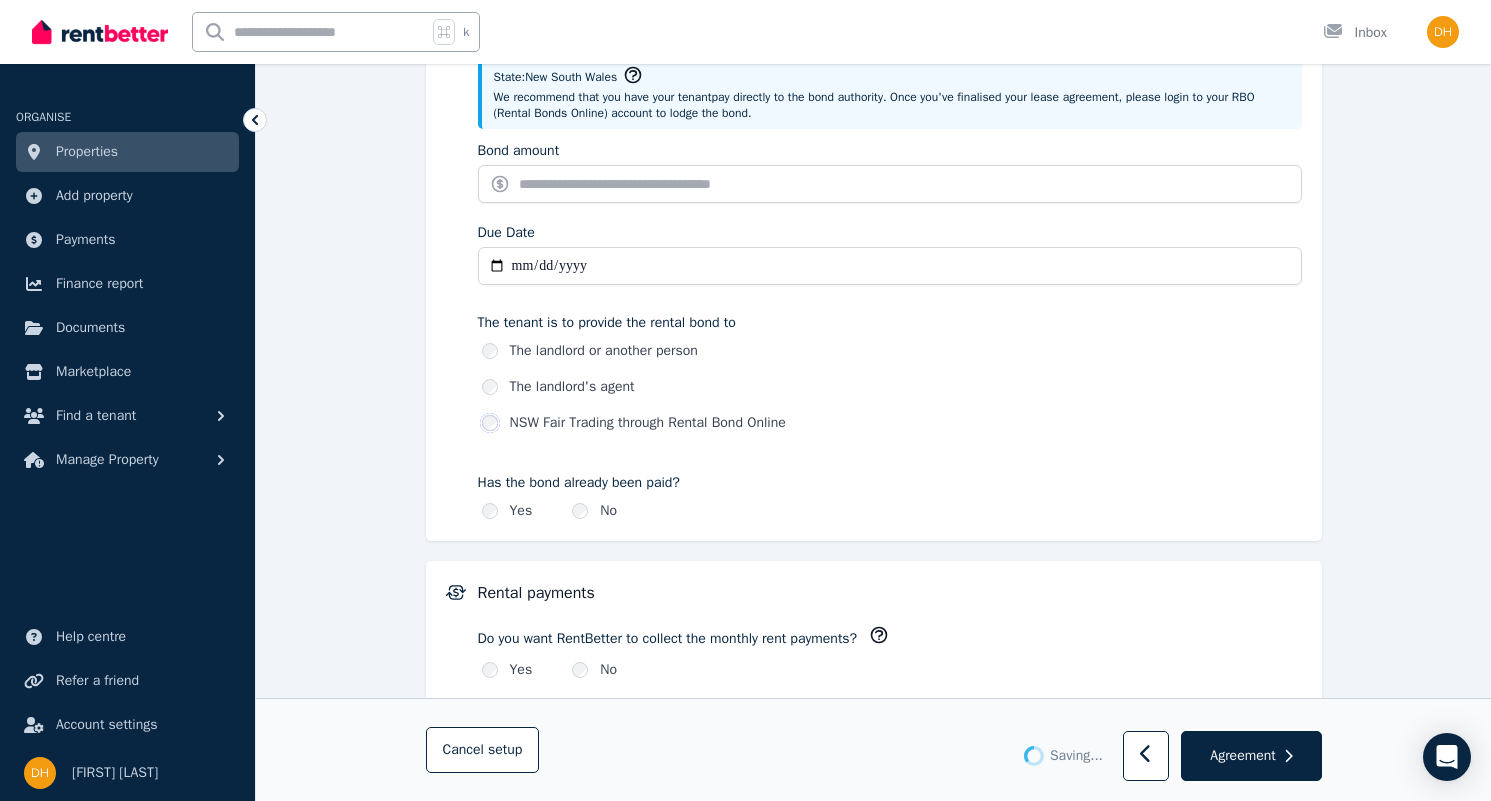 scroll, scrollTop: 1170, scrollLeft: 0, axis: vertical 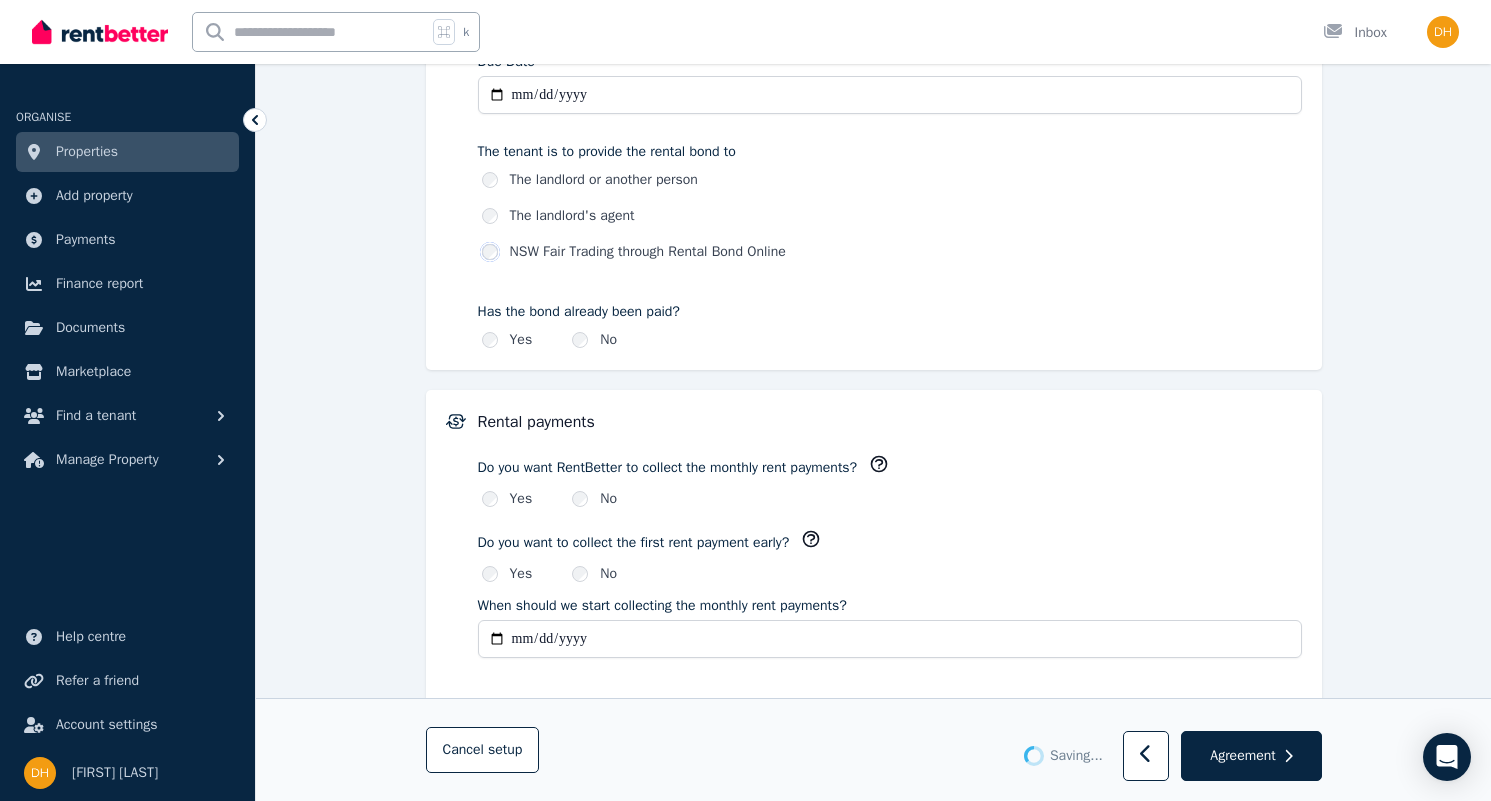 type 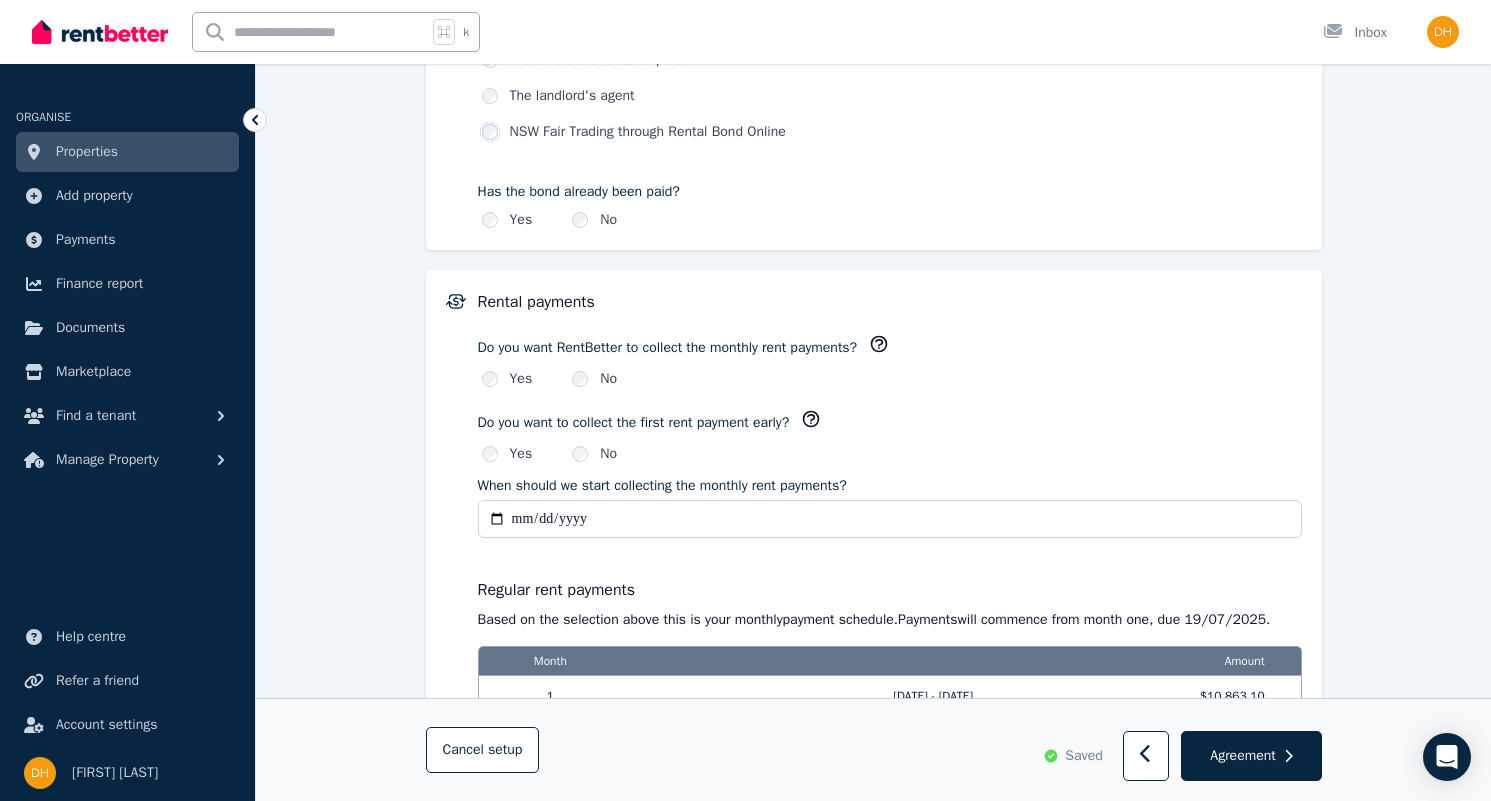 scroll, scrollTop: 1538, scrollLeft: 0, axis: vertical 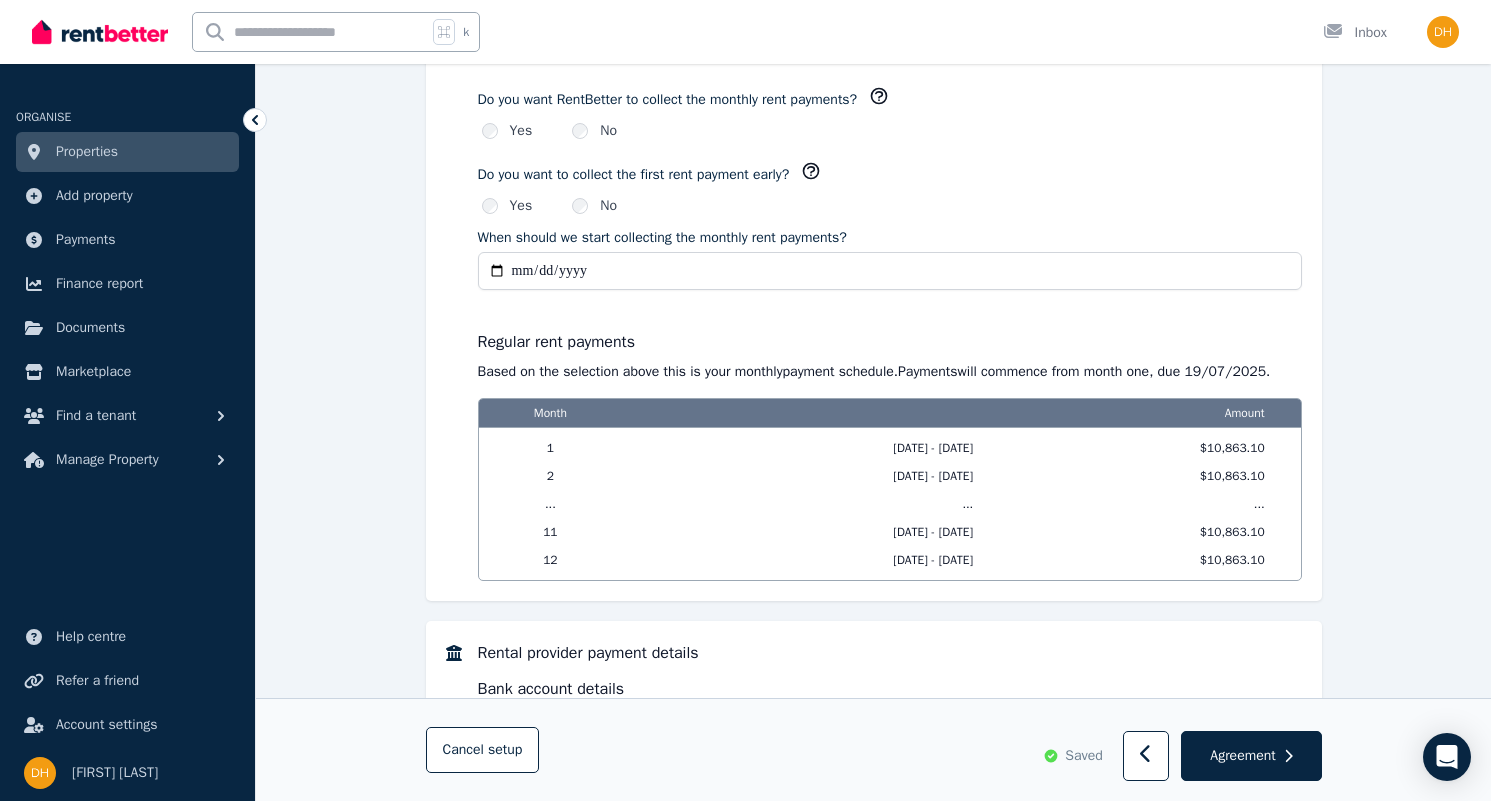 click 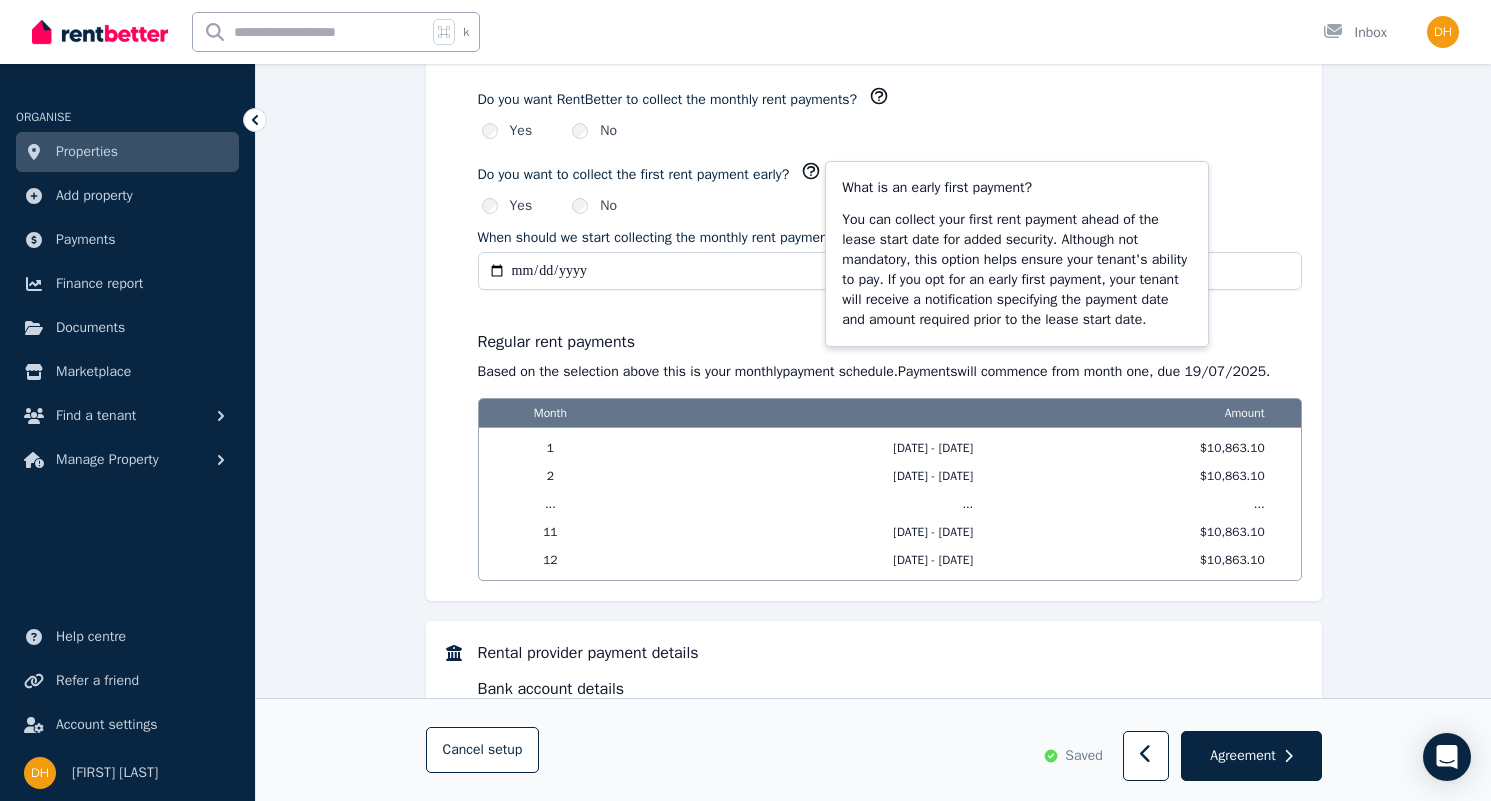 click on "**********" at bounding box center [890, 271] 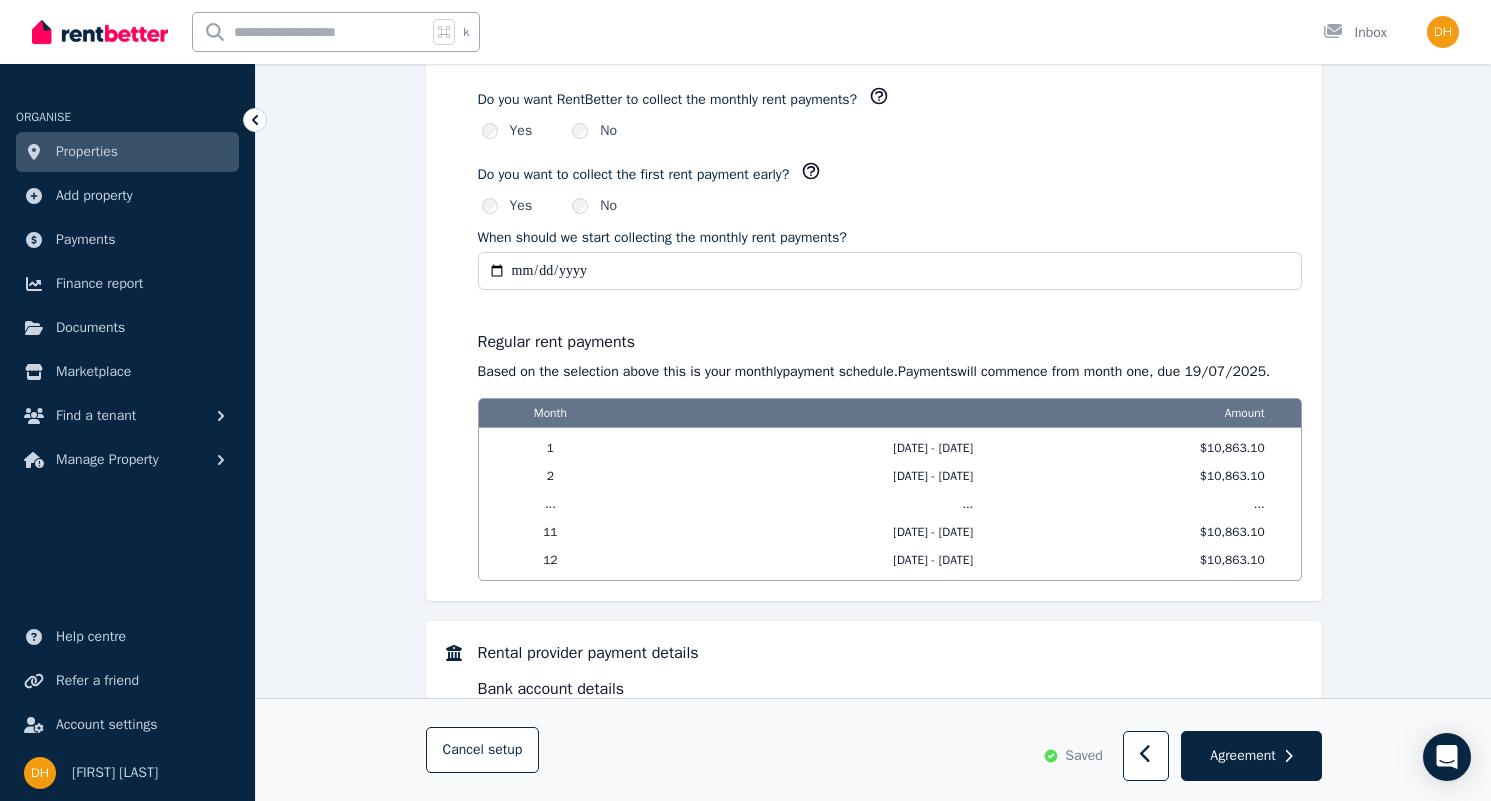 click on "**********" at bounding box center [890, 271] 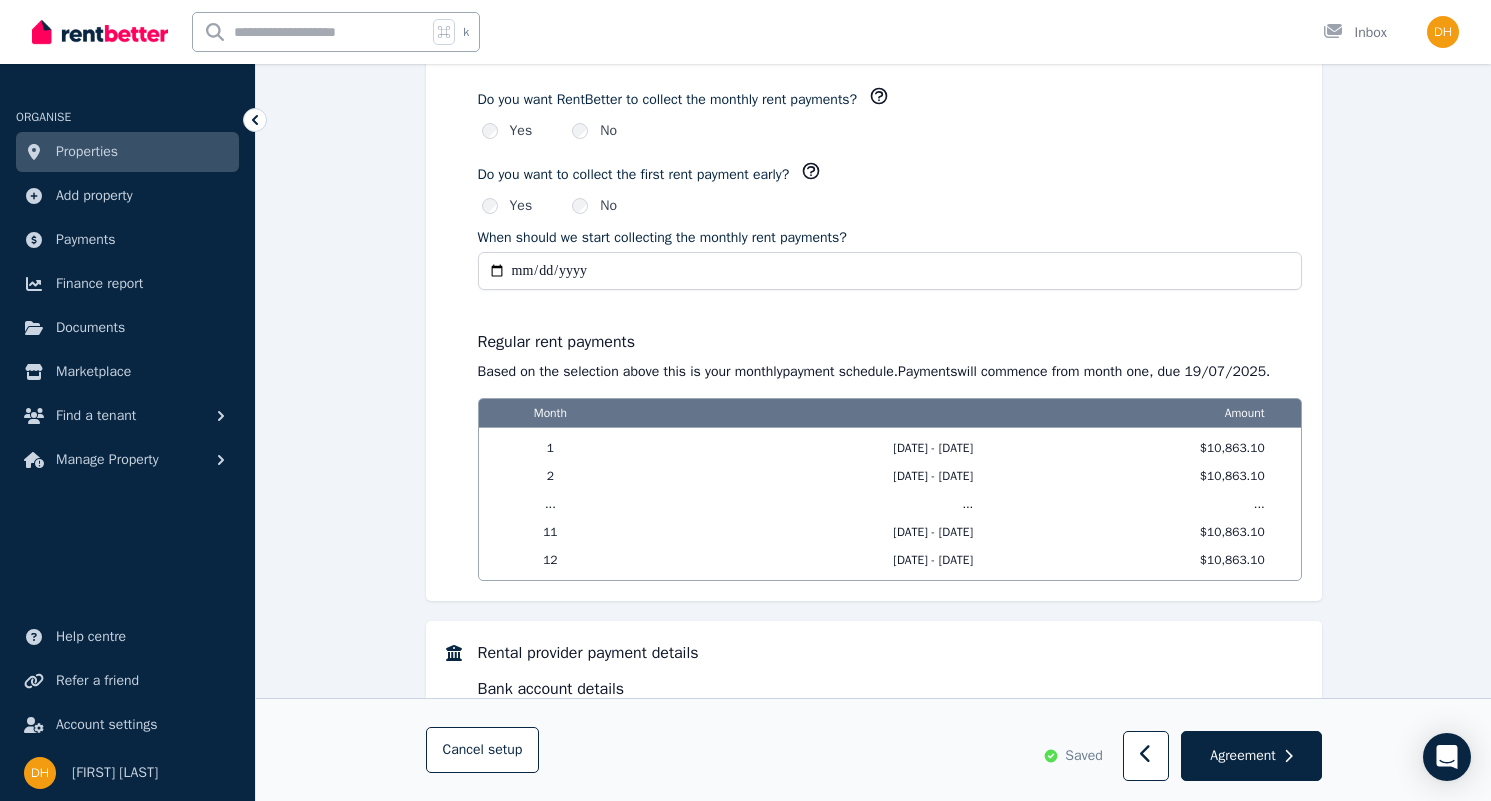 type on "**********" 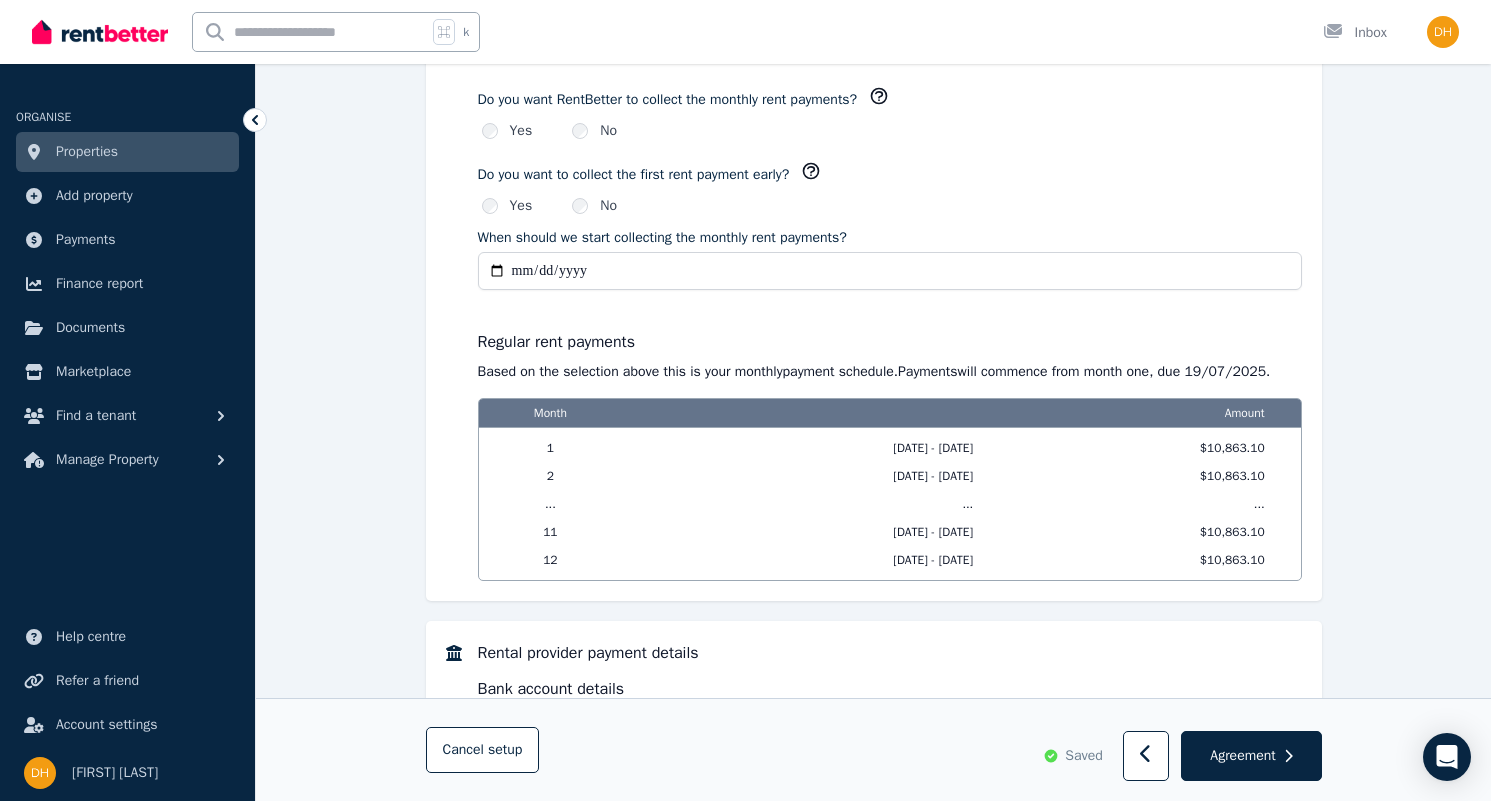 click on "Yes" at bounding box center (507, 206) 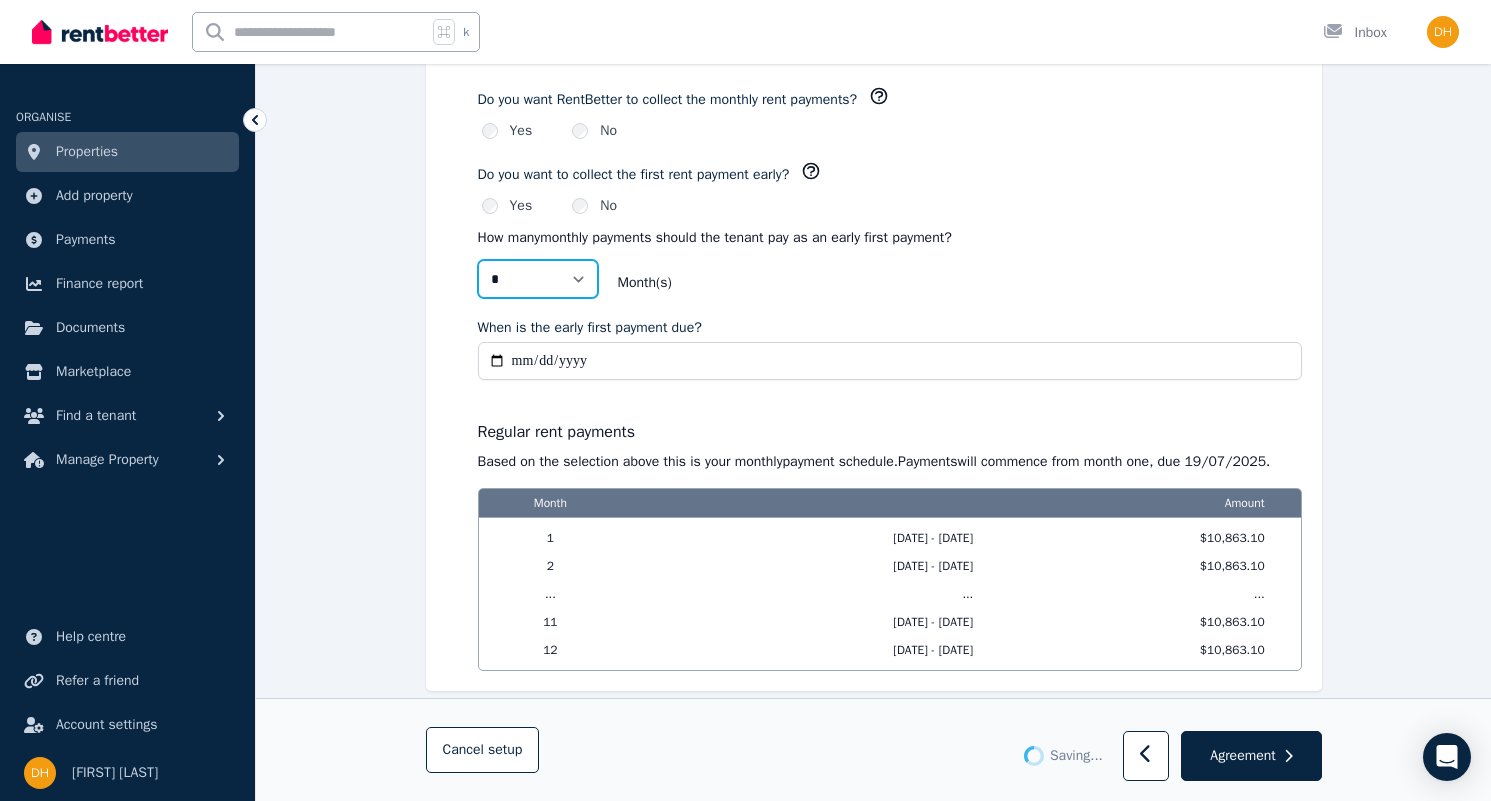 click on "* *" at bounding box center [538, 279] 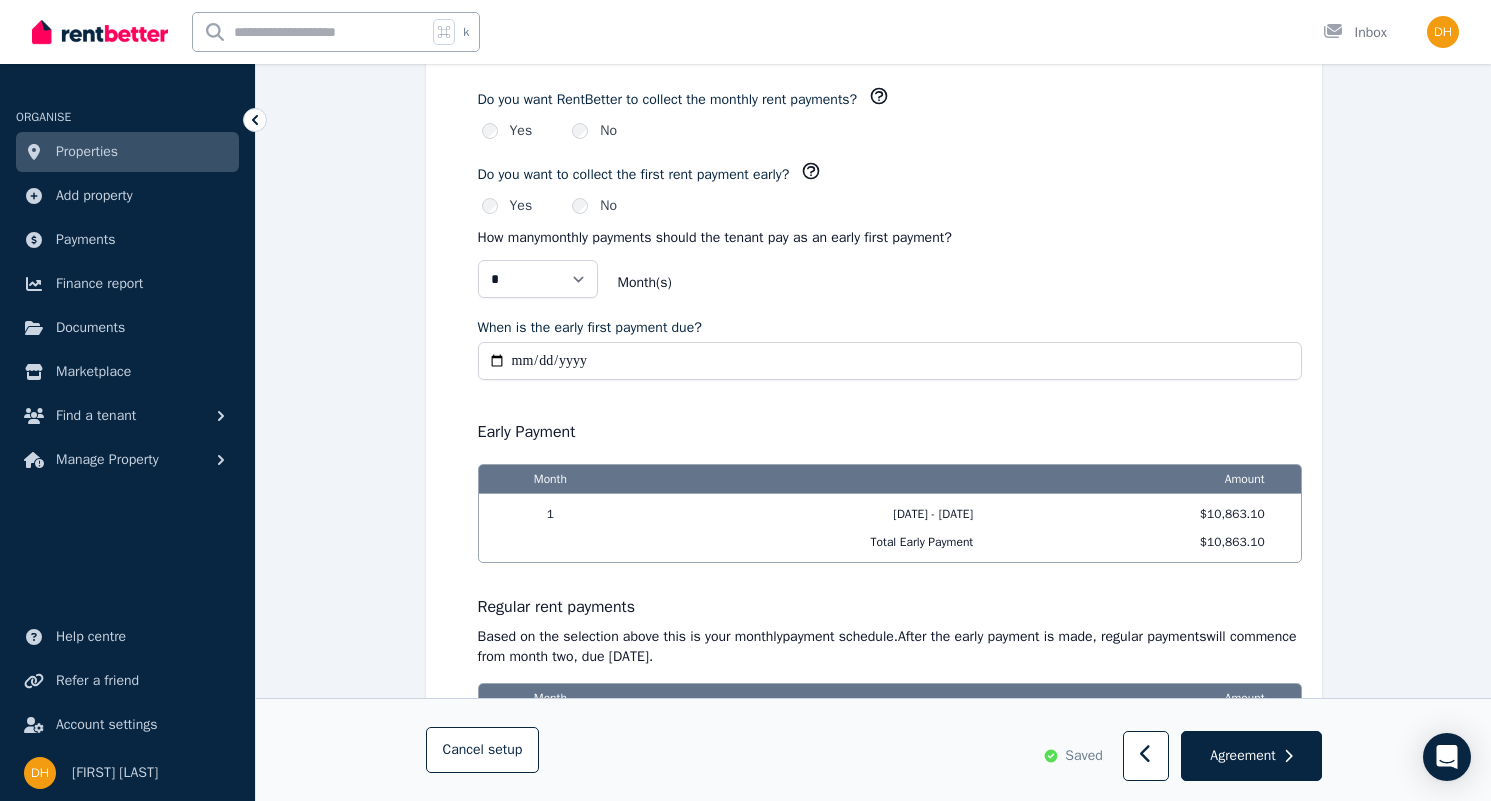 click on "When is the early first payment due?" at bounding box center (890, 361) 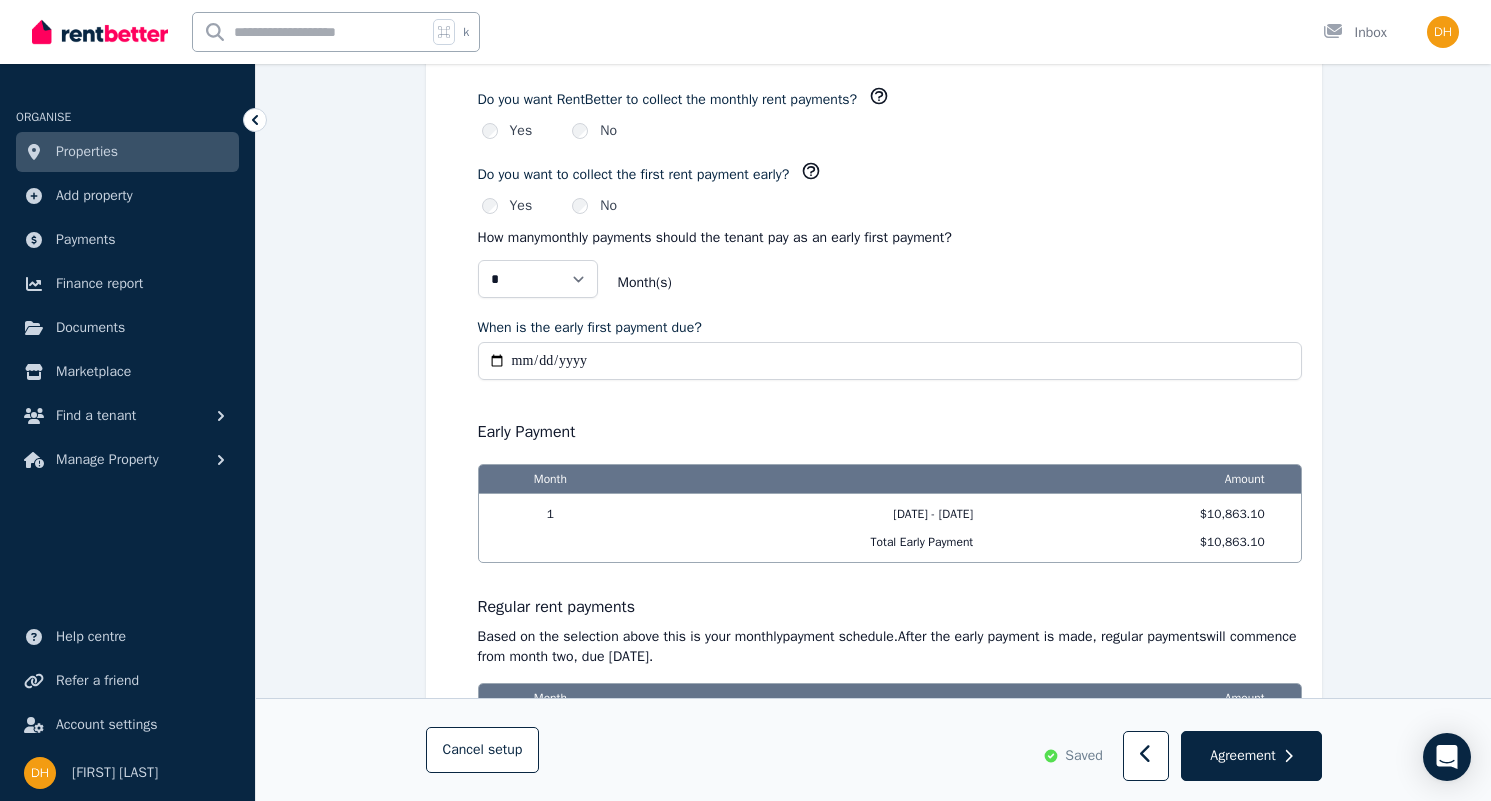 type on "**********" 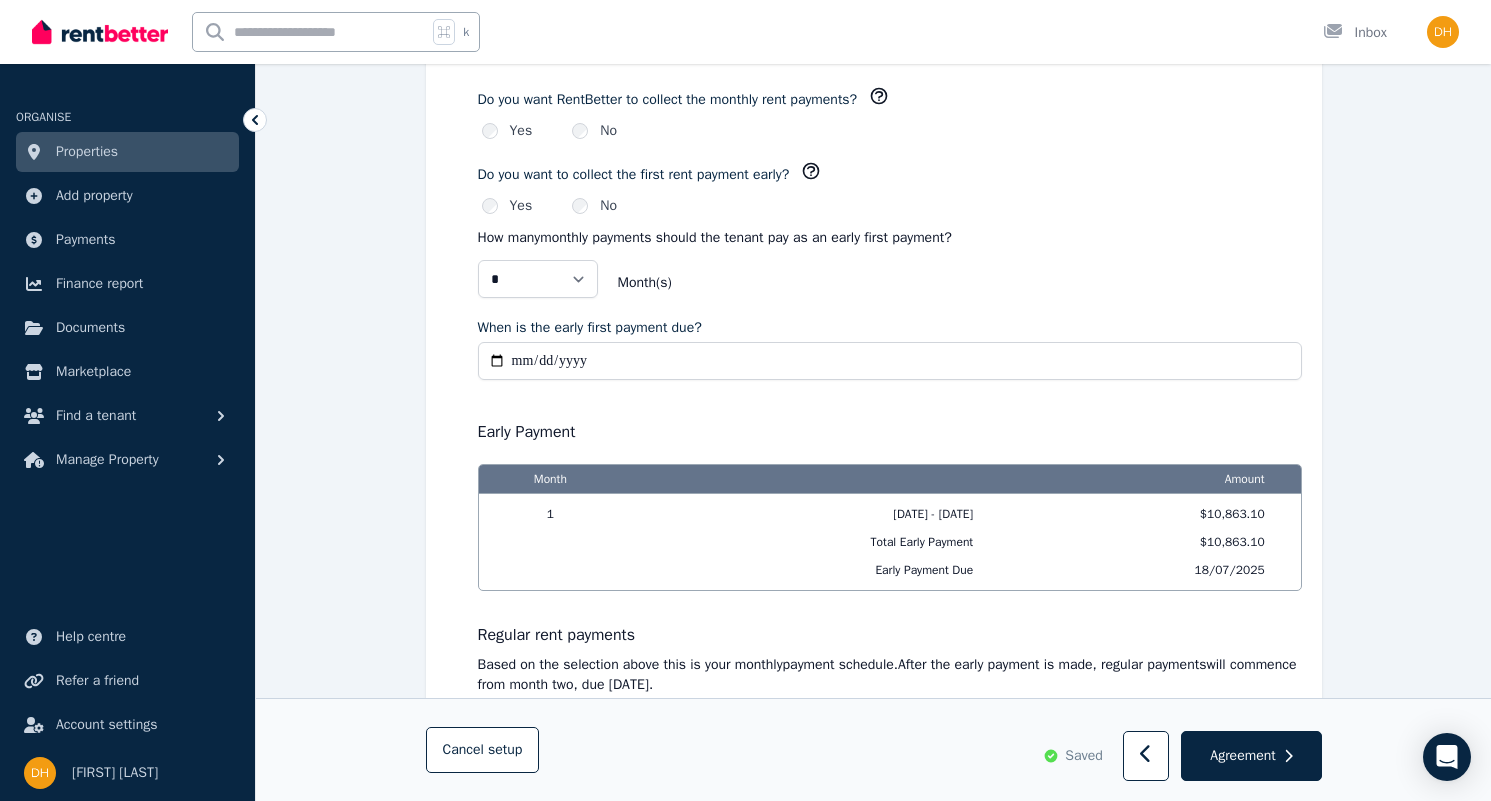 click on "When is the early first payment due?" at bounding box center [890, 328] 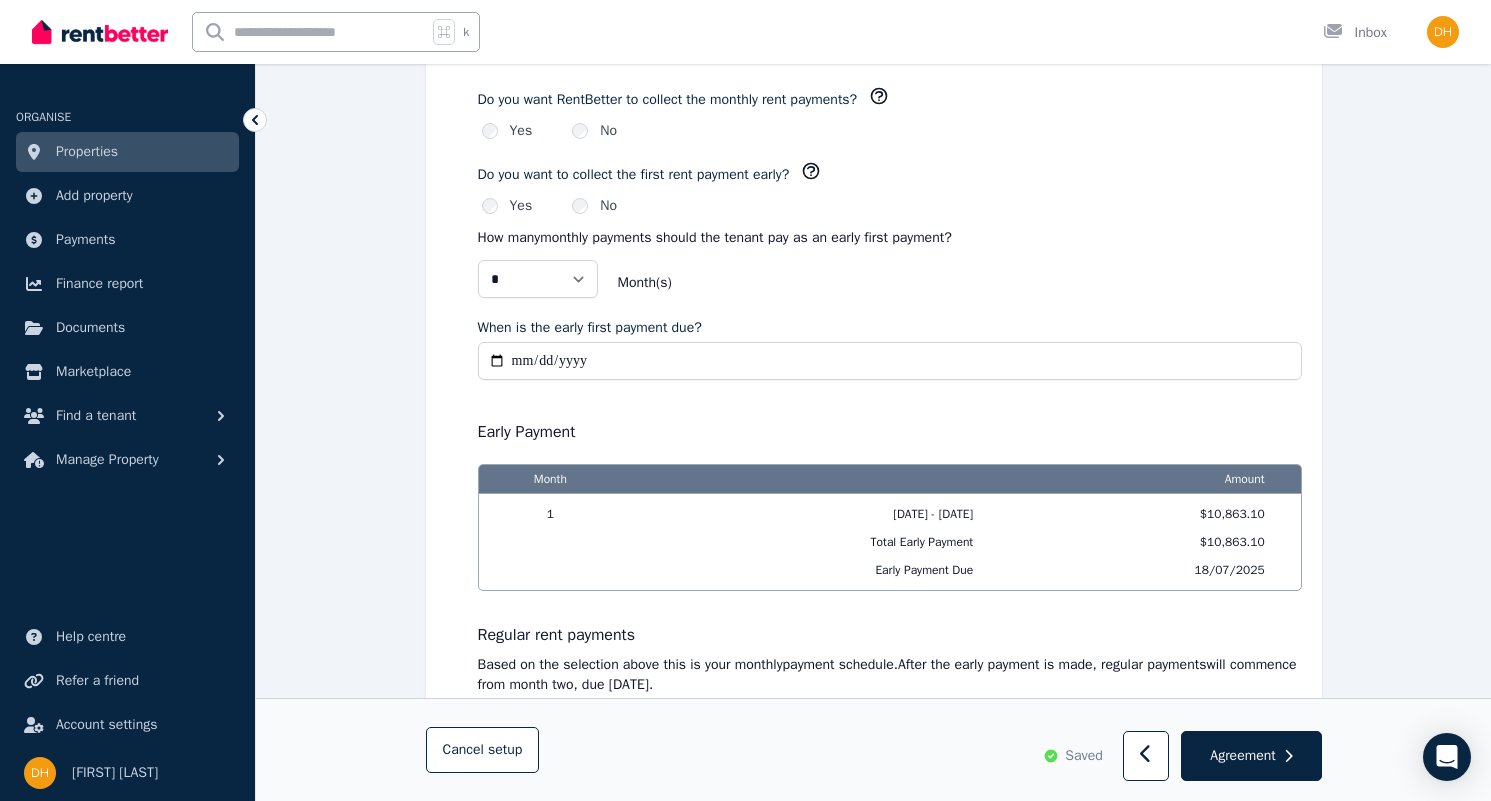 click on "**********" at bounding box center (890, 361) 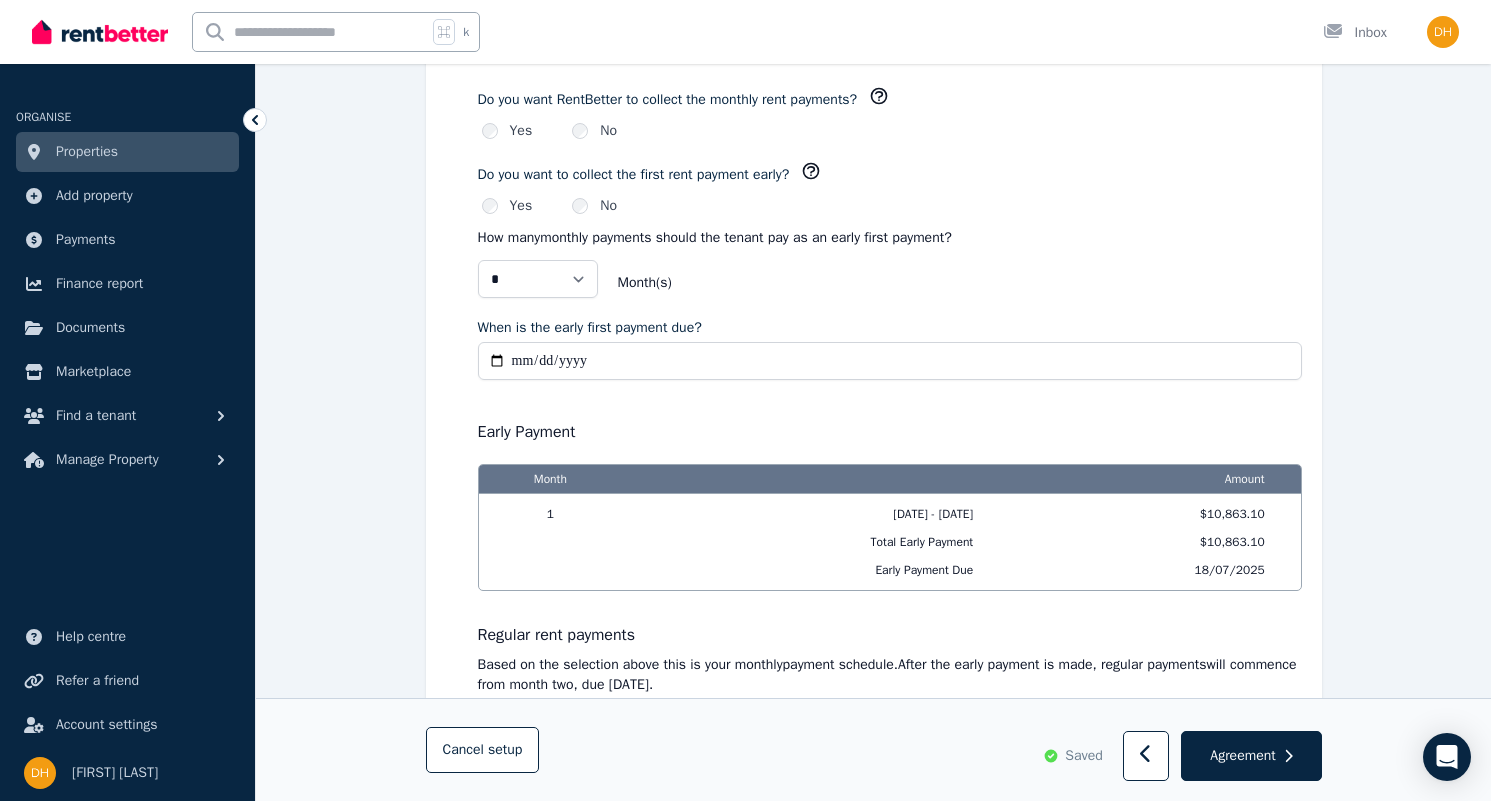 type on "**********" 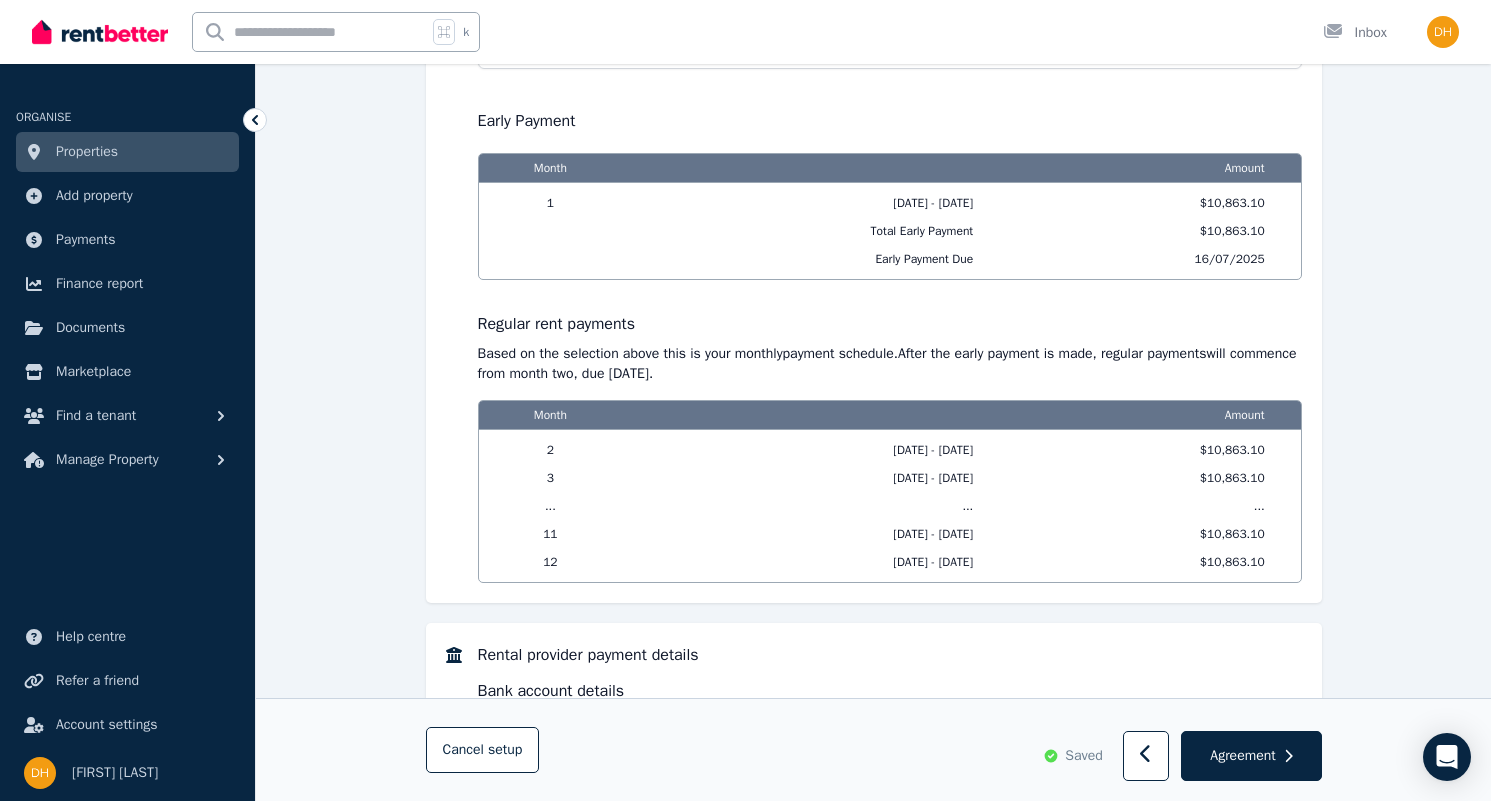 scroll, scrollTop: 2018, scrollLeft: 0, axis: vertical 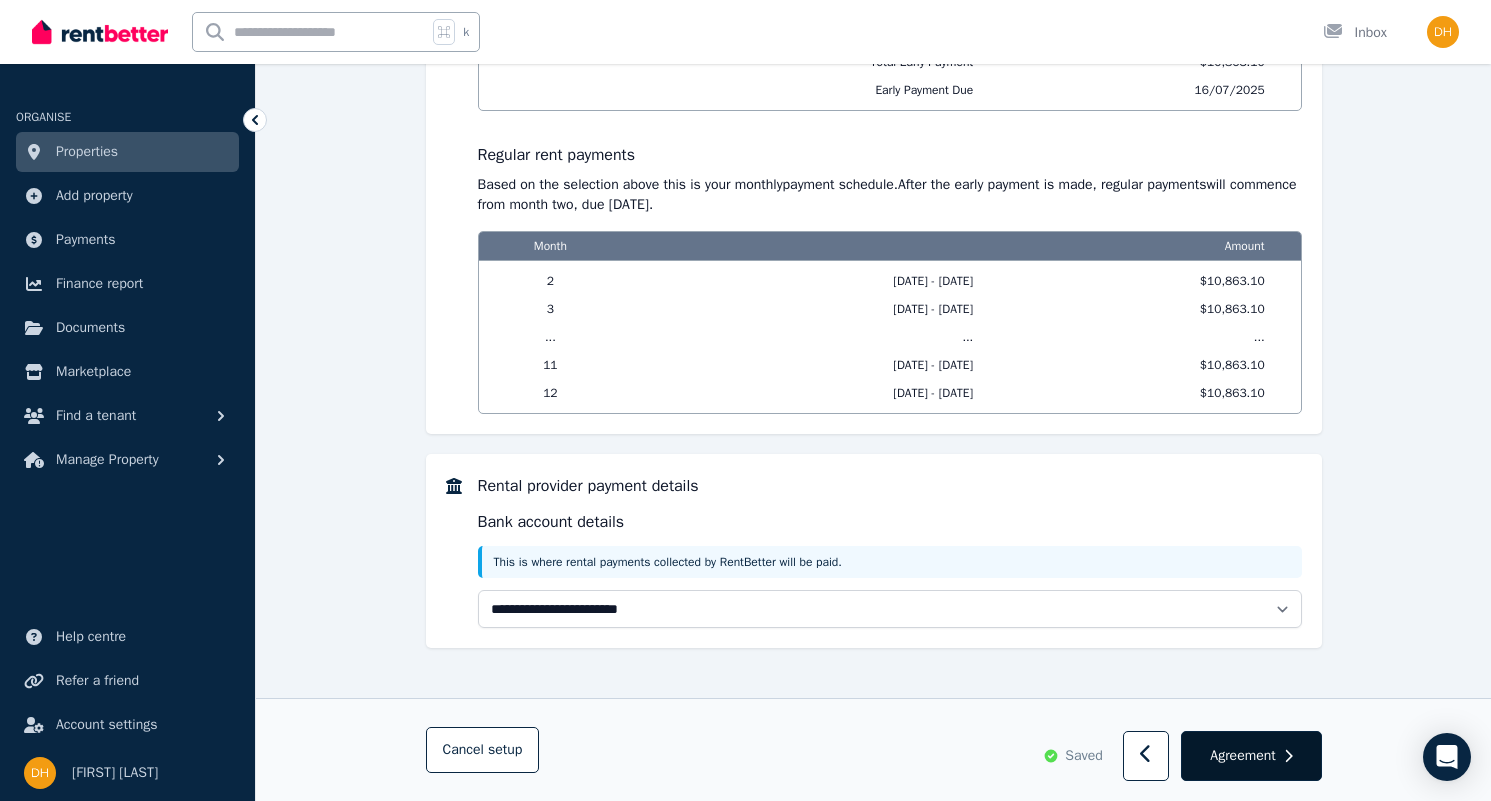 click on "Agreement" at bounding box center (1242, 756) 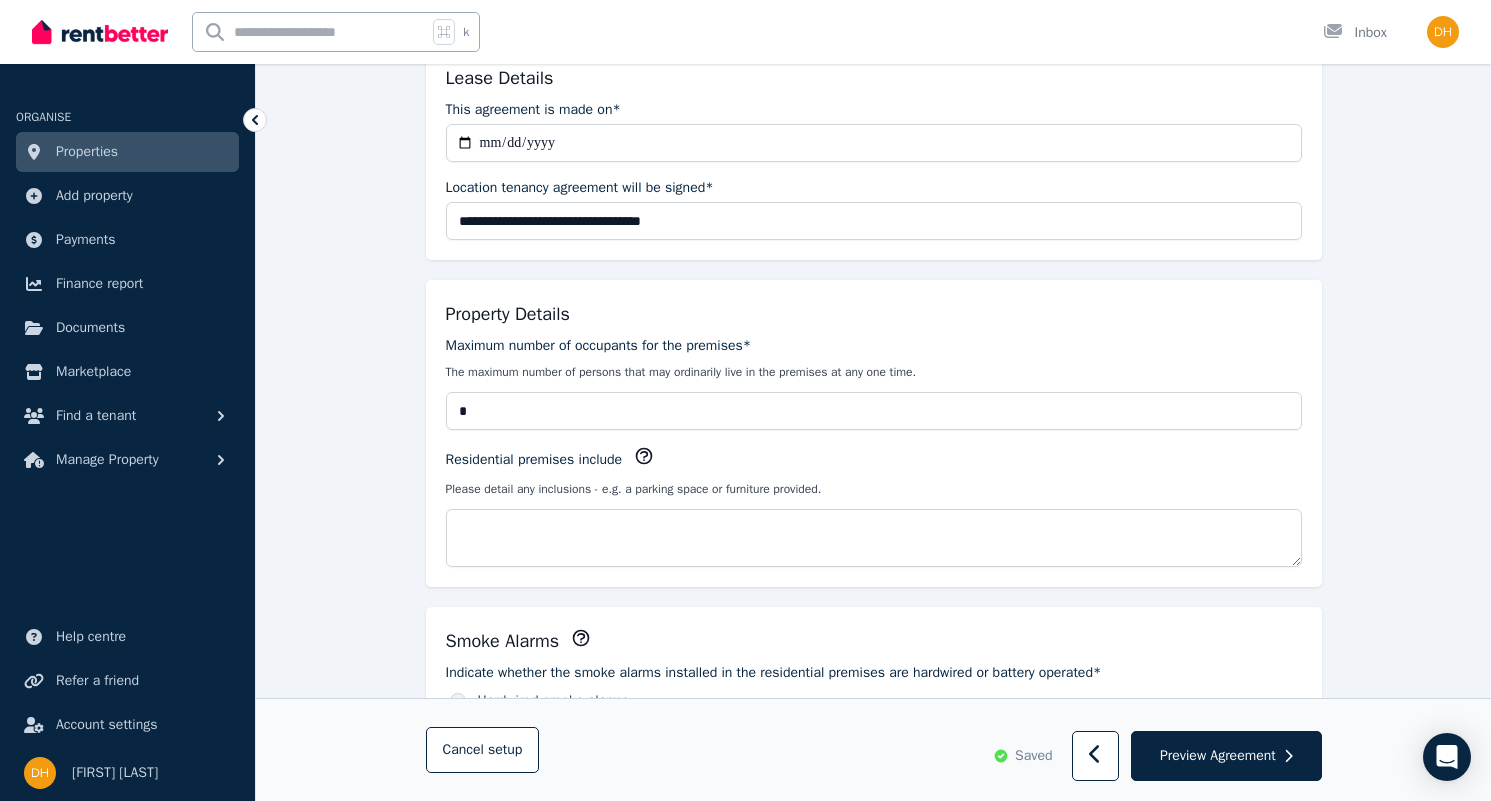 scroll, scrollTop: 382, scrollLeft: 0, axis: vertical 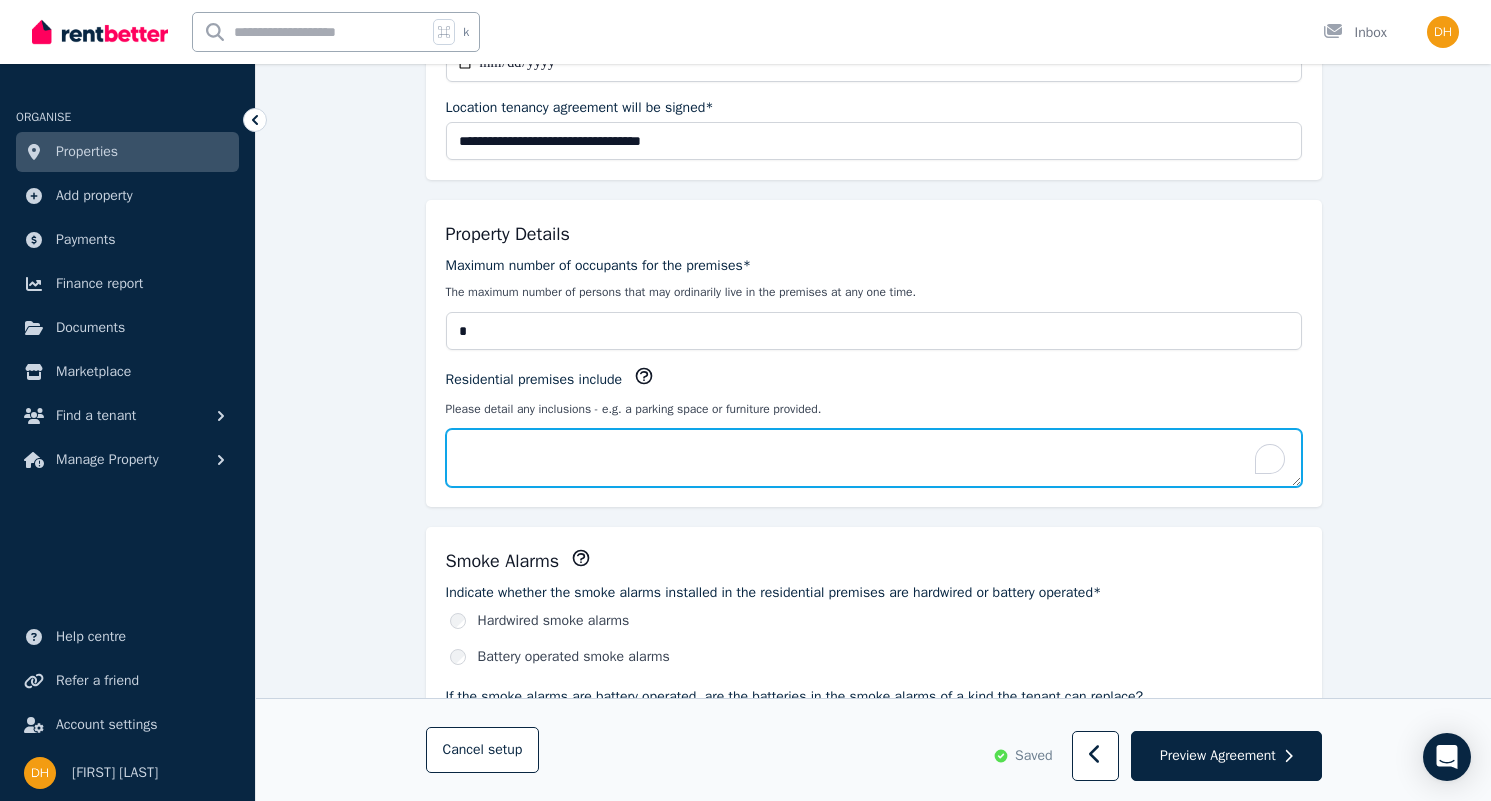 click on "Residential premises include" at bounding box center (874, 458) 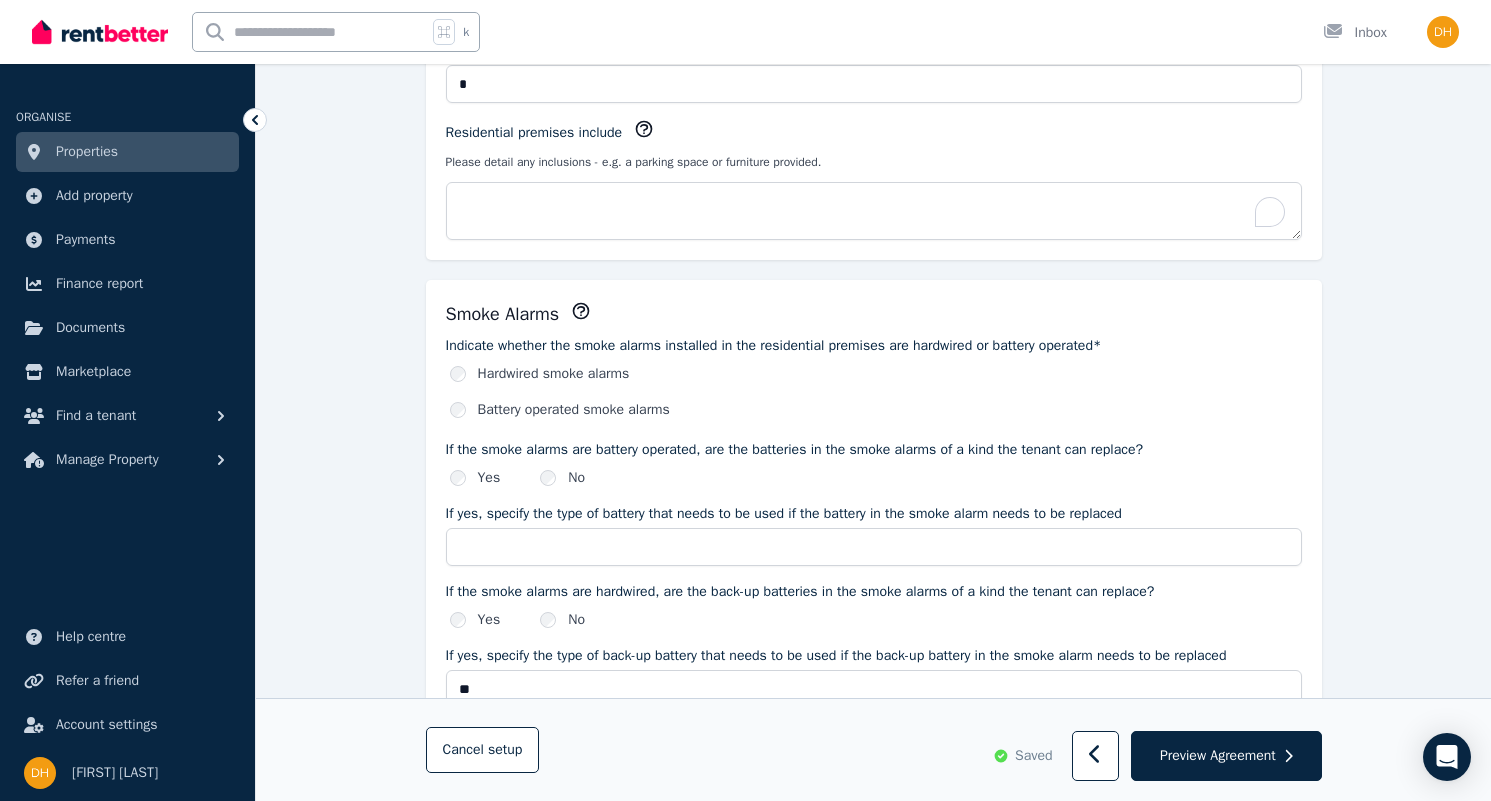 click on "Yes" at bounding box center (475, 478) 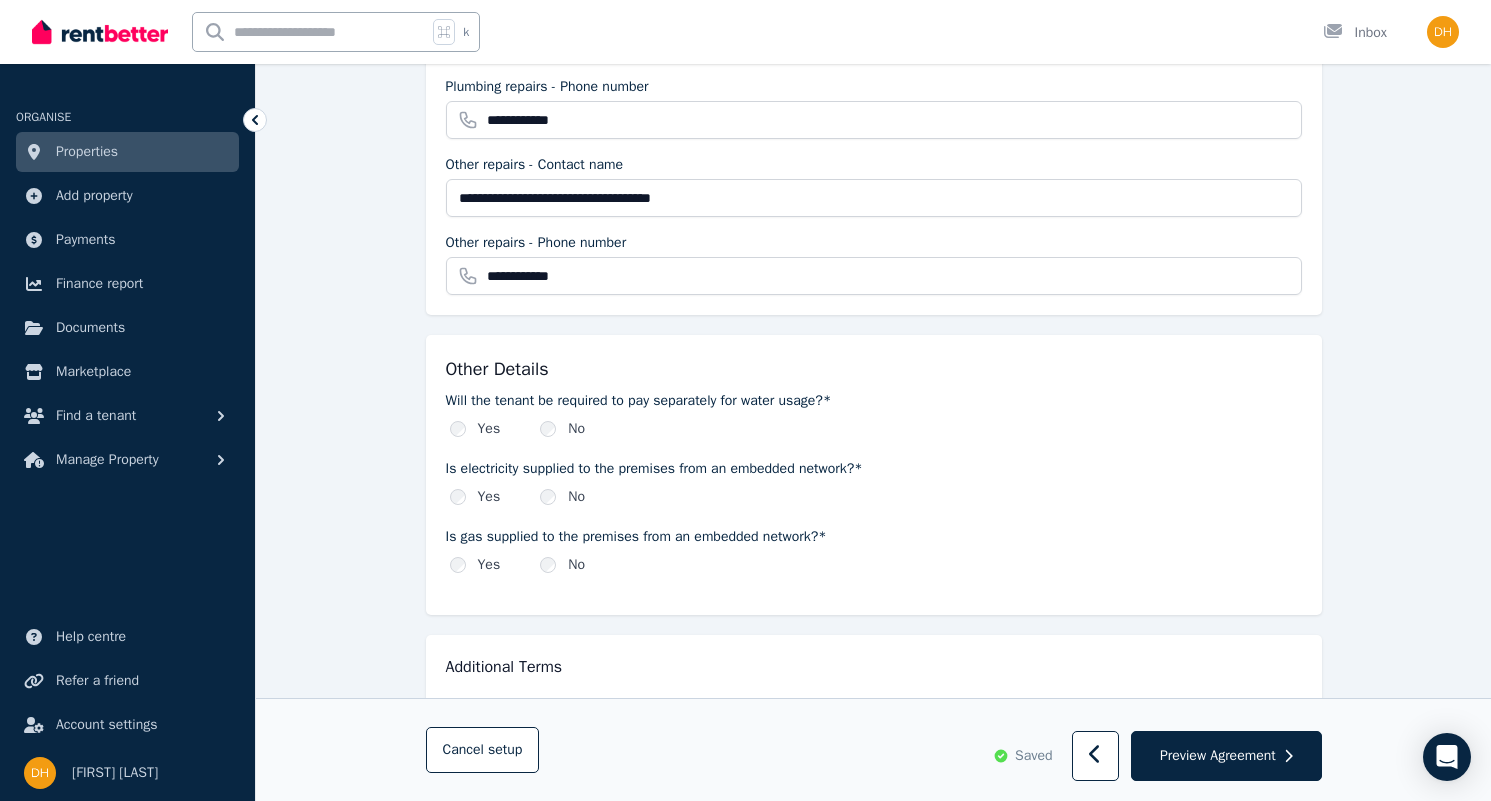 scroll, scrollTop: 2296, scrollLeft: 0, axis: vertical 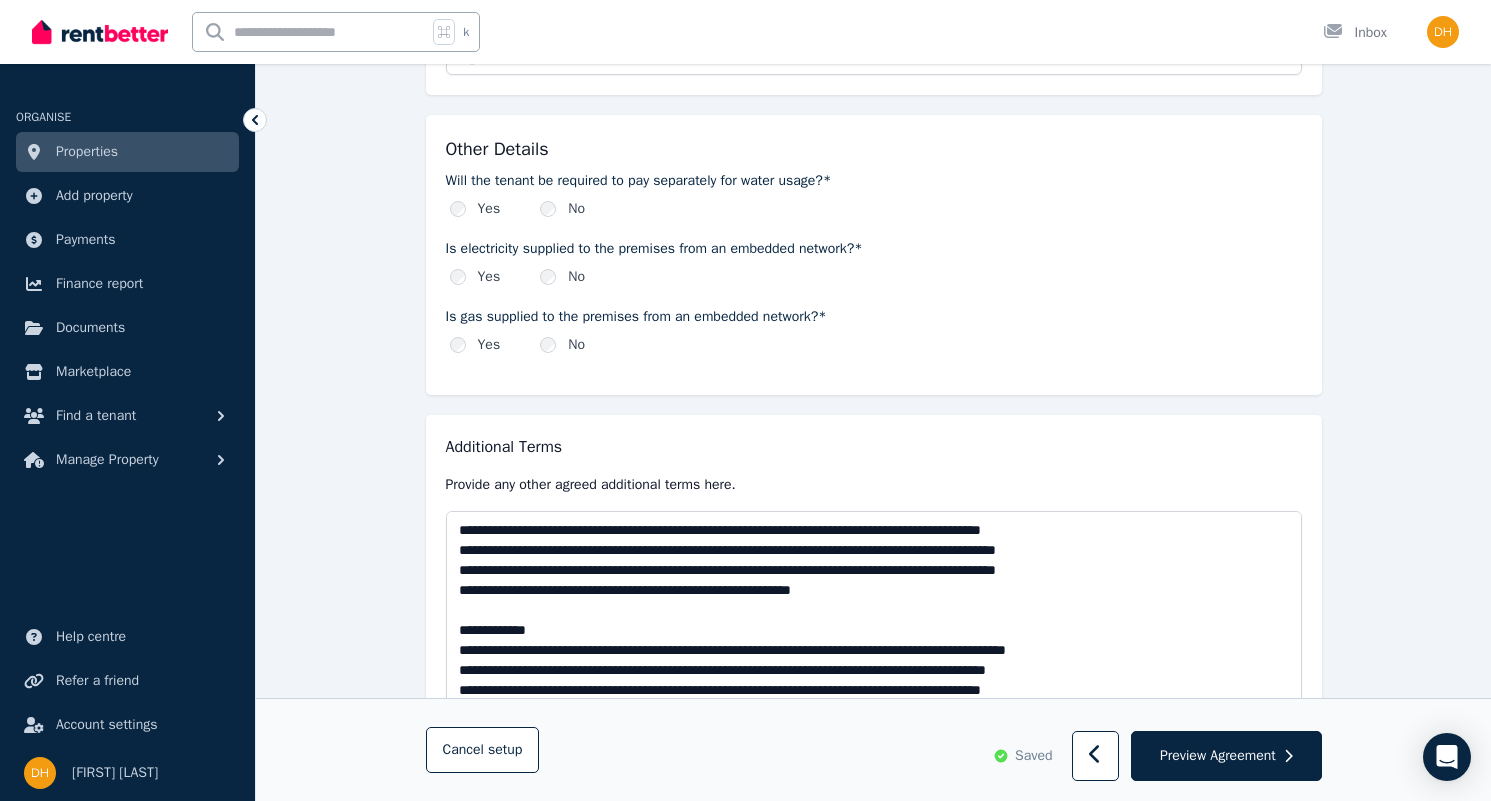 drag, startPoint x: 1291, startPoint y: 601, endPoint x: 1259, endPoint y: 857, distance: 257.99225 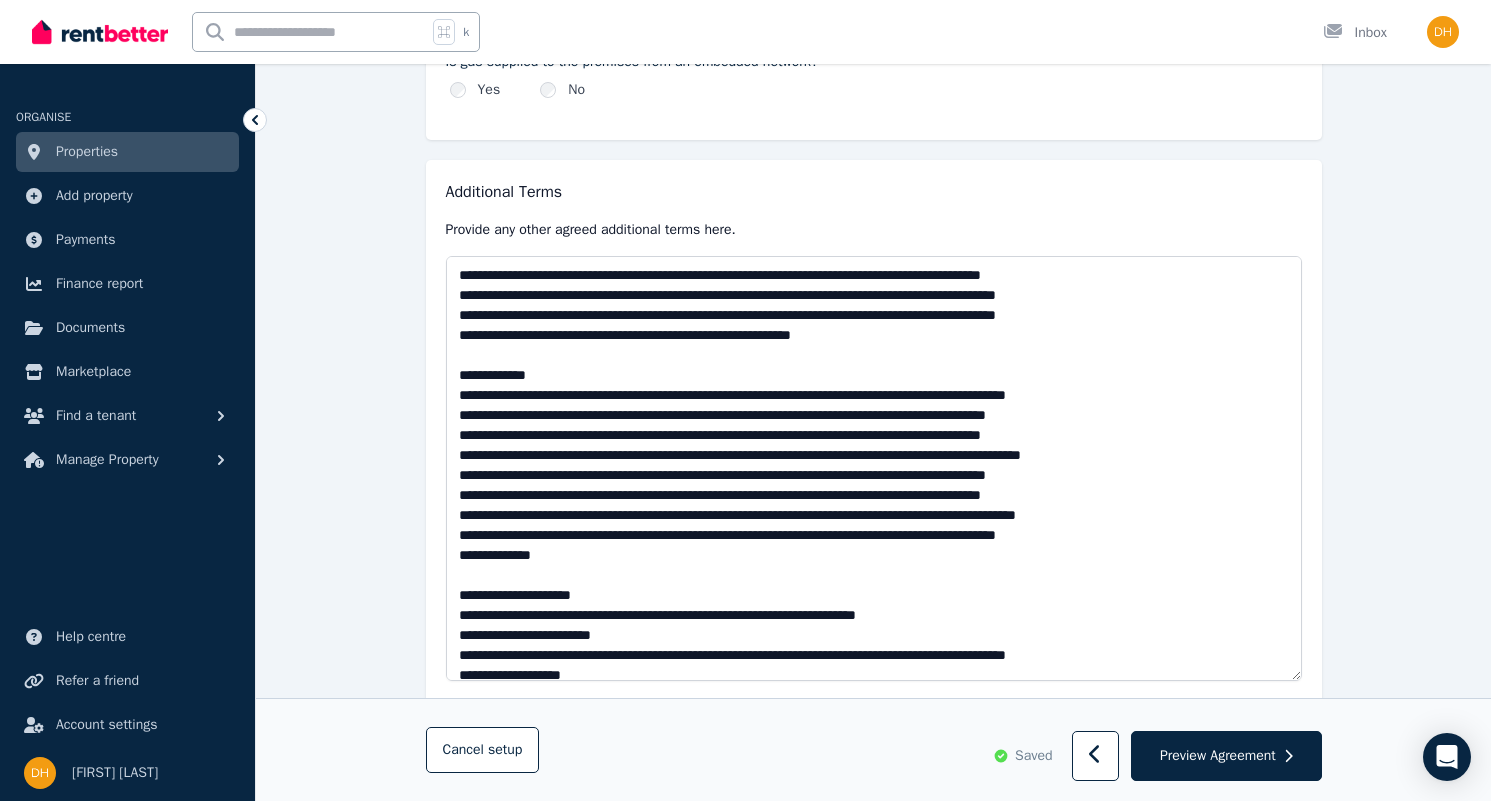 drag, startPoint x: 1294, startPoint y: 602, endPoint x: 1306, endPoint y: 844, distance: 242.29733 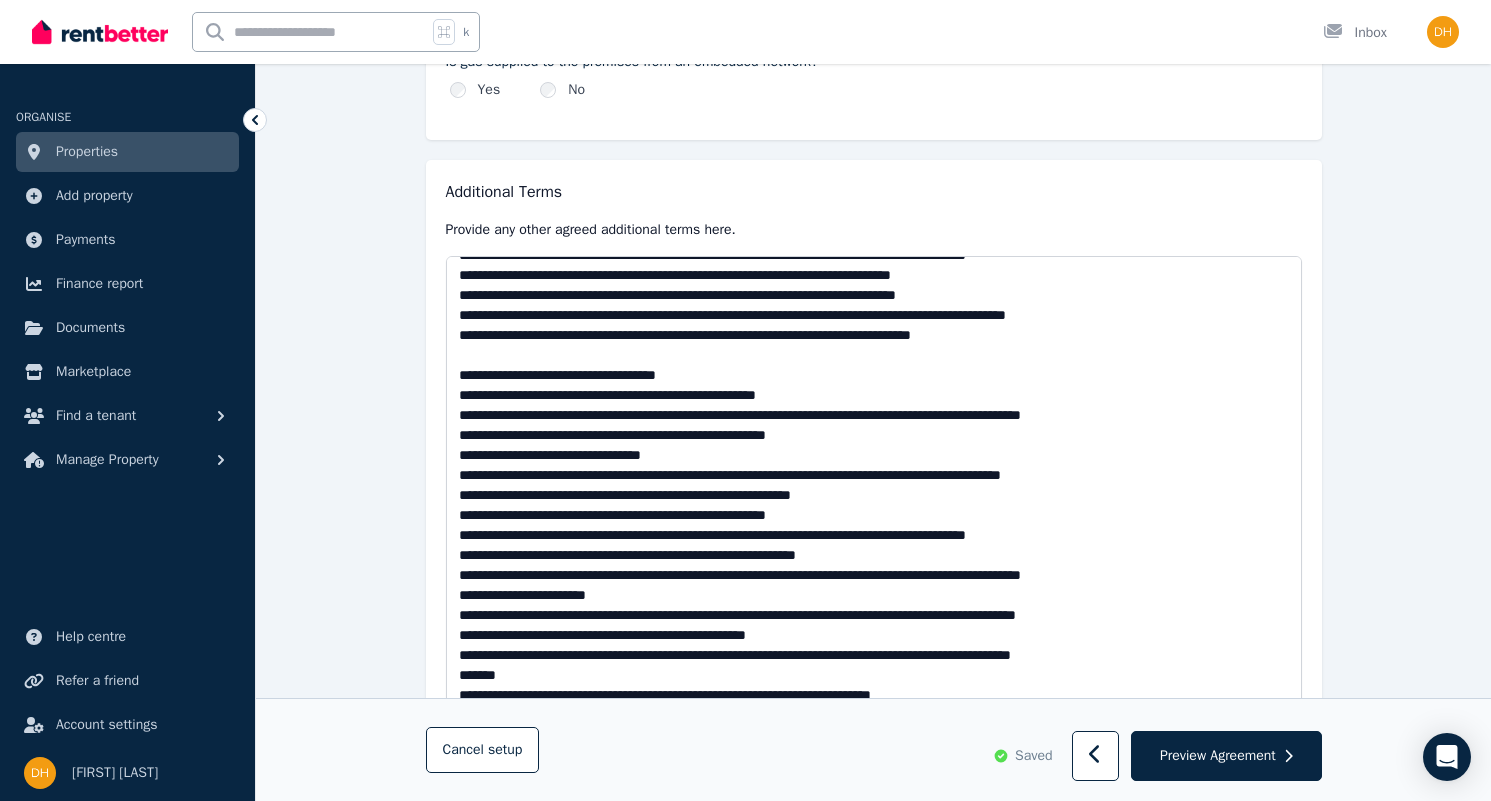 scroll, scrollTop: 1127, scrollLeft: 0, axis: vertical 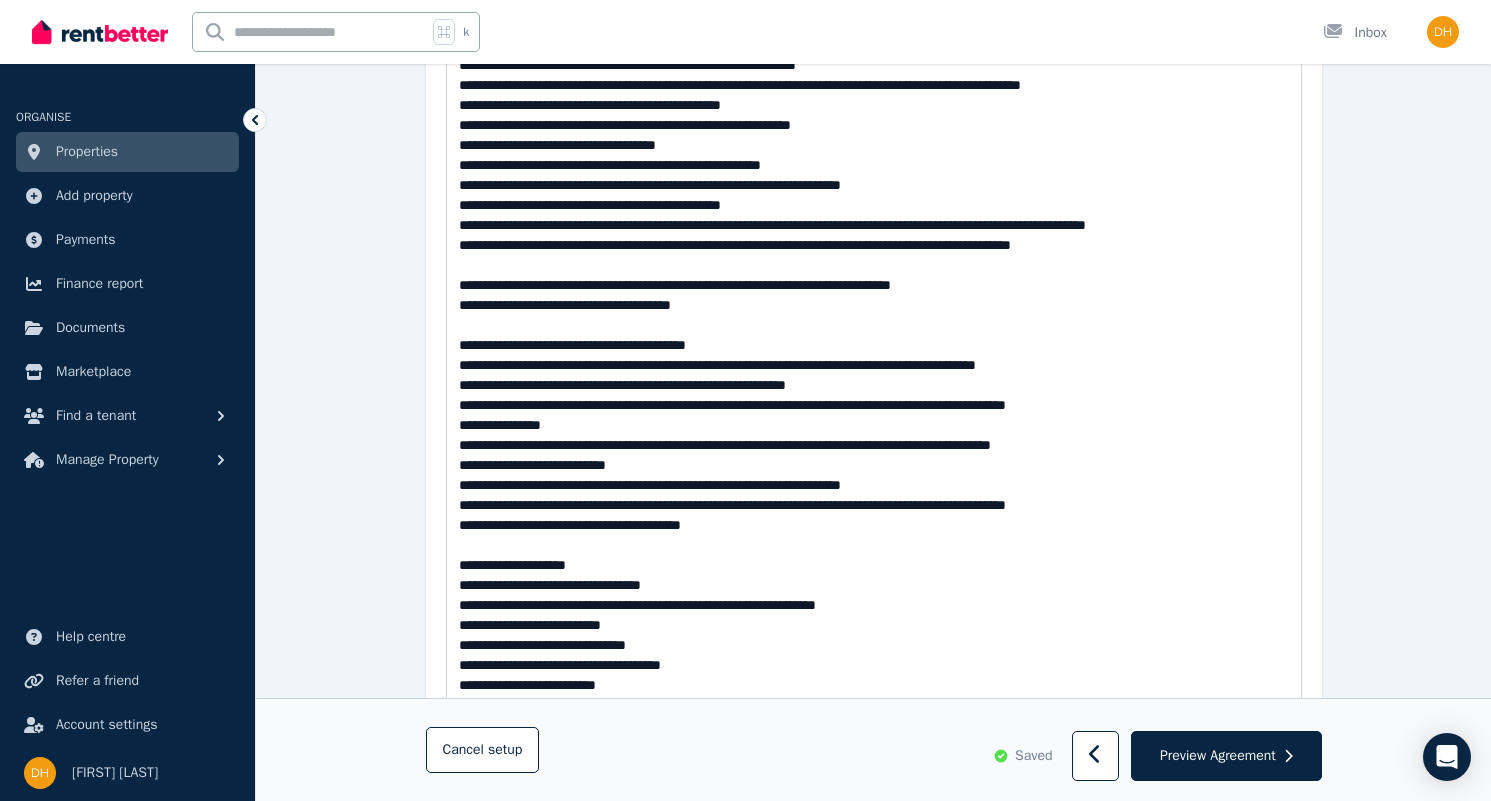 drag, startPoint x: 1295, startPoint y: 601, endPoint x: 1282, endPoint y: 605, distance: 13.601471 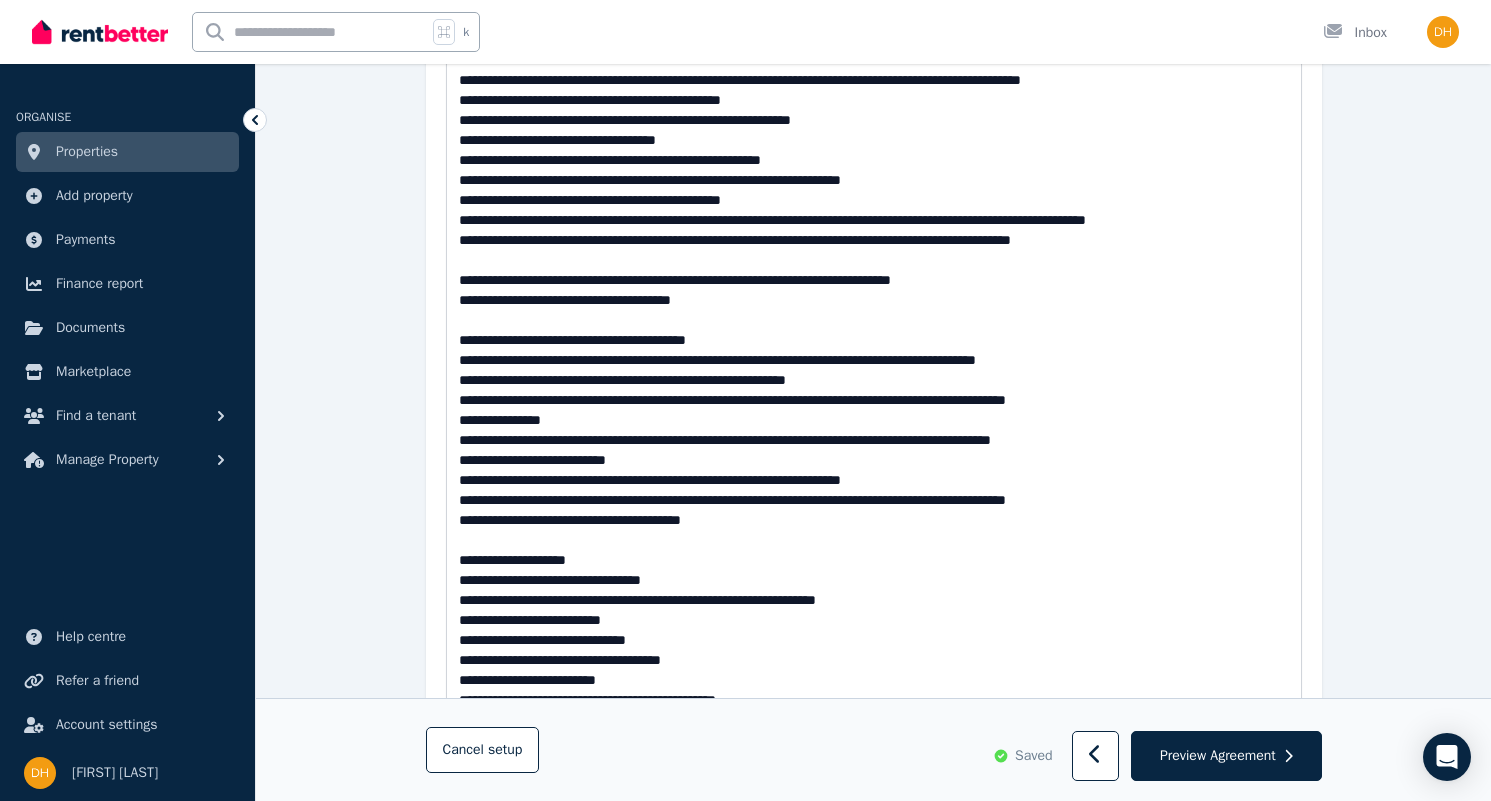 scroll, scrollTop: 2902, scrollLeft: 0, axis: vertical 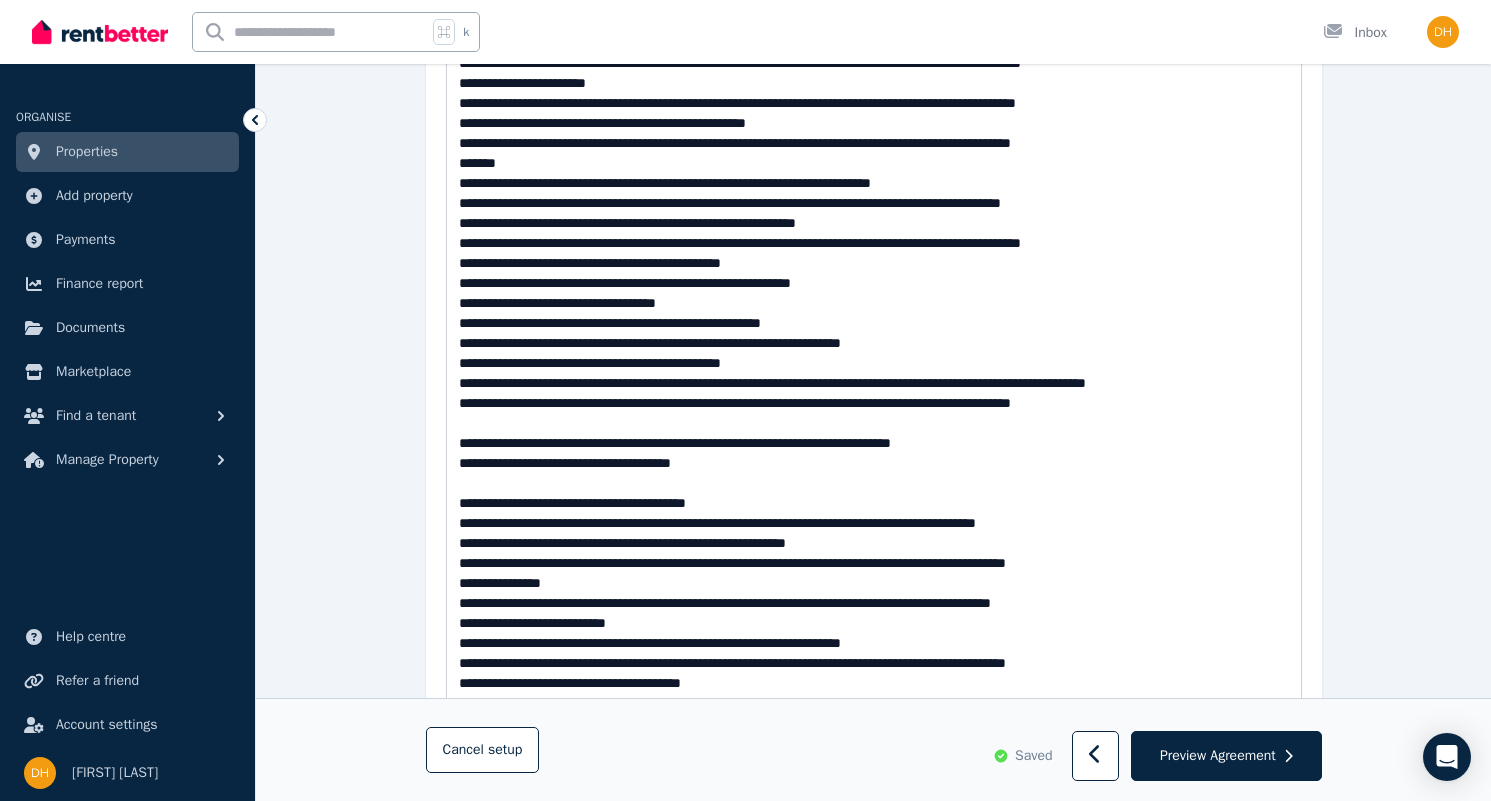 drag, startPoint x: 1296, startPoint y: 603, endPoint x: 1282, endPoint y: 876, distance: 273.35873 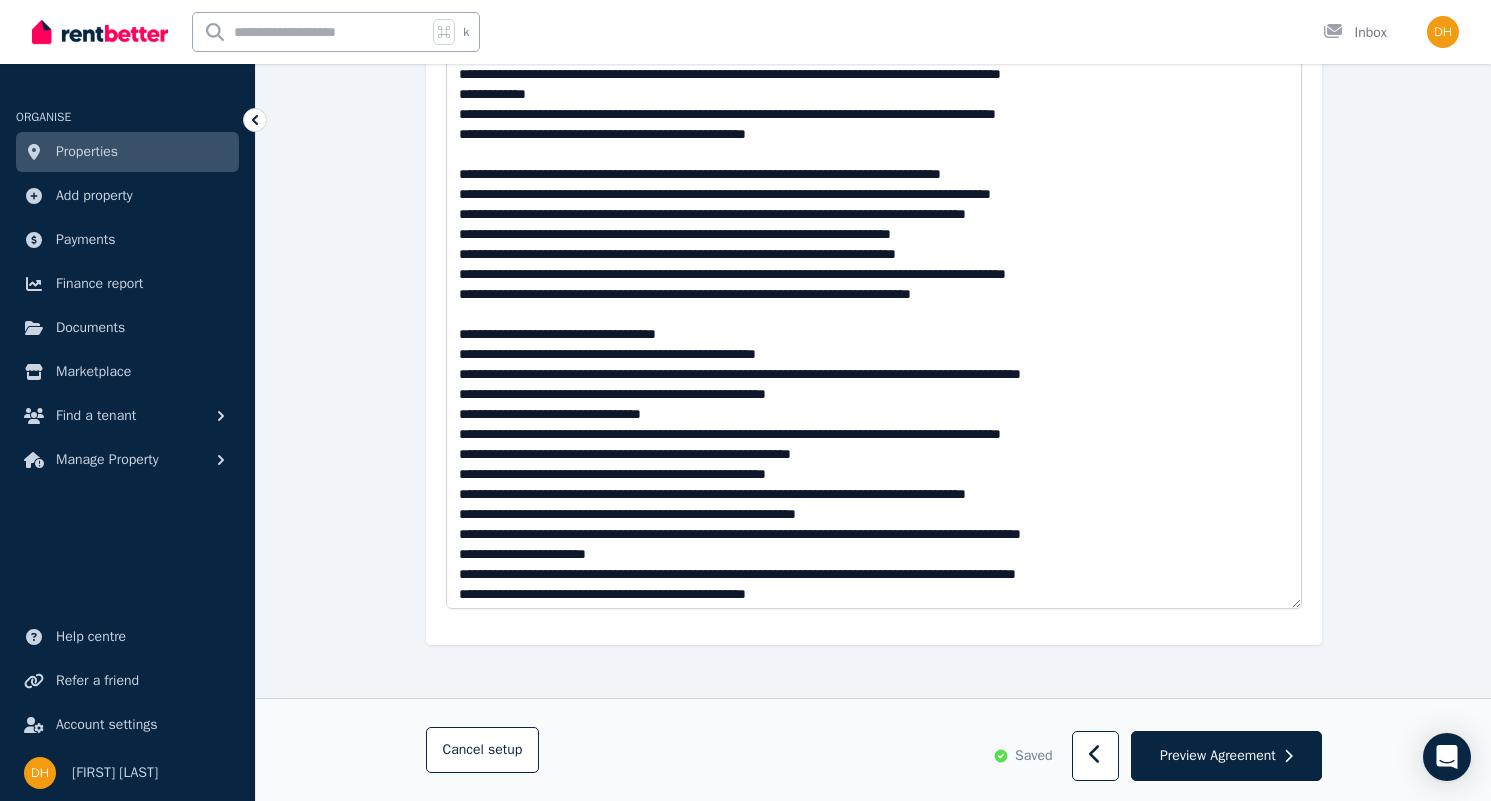scroll, scrollTop: 0, scrollLeft: 0, axis: both 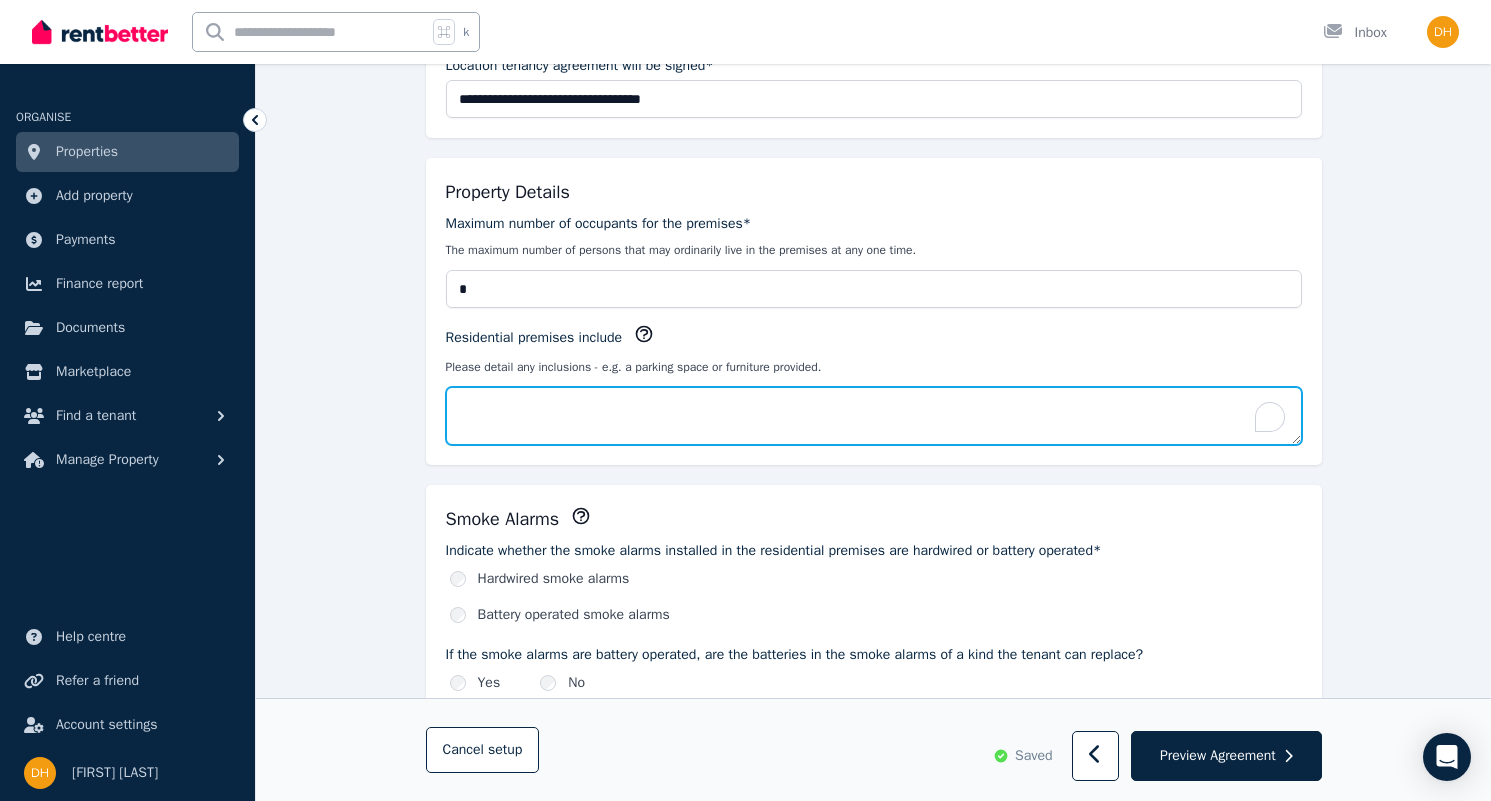 click on "Residential premises include" at bounding box center [874, 416] 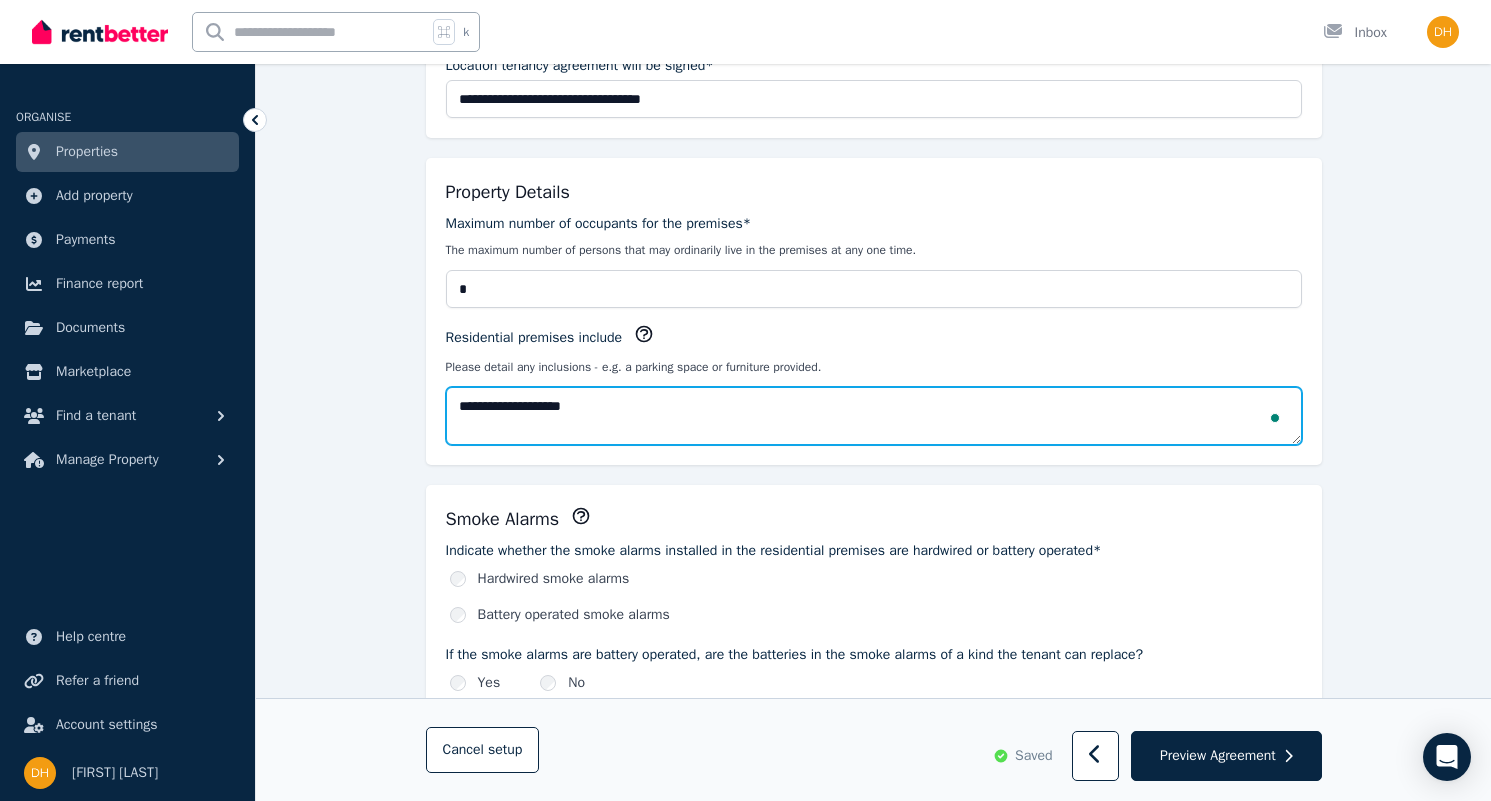 type on "**********" 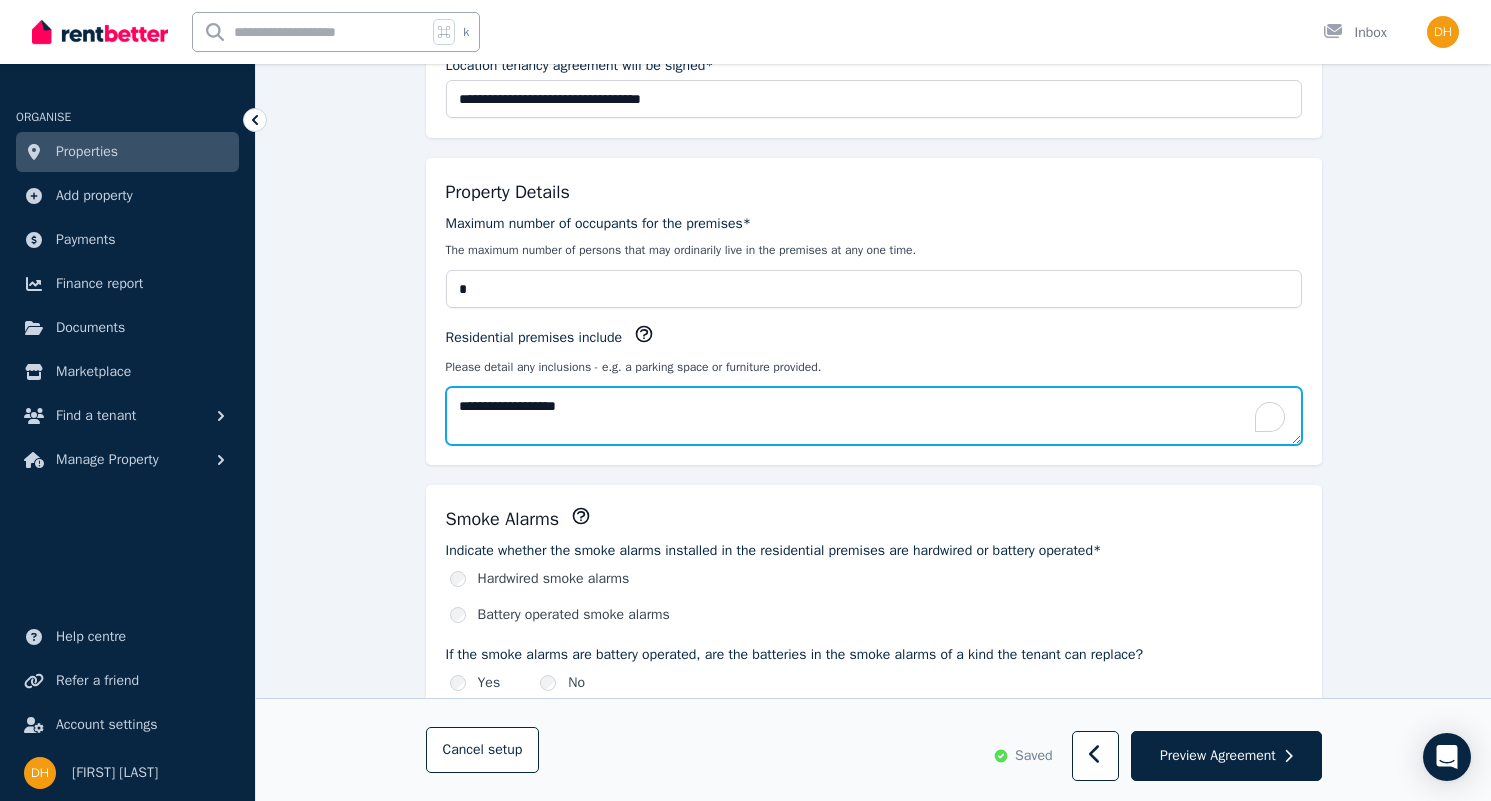 paste on "**********" 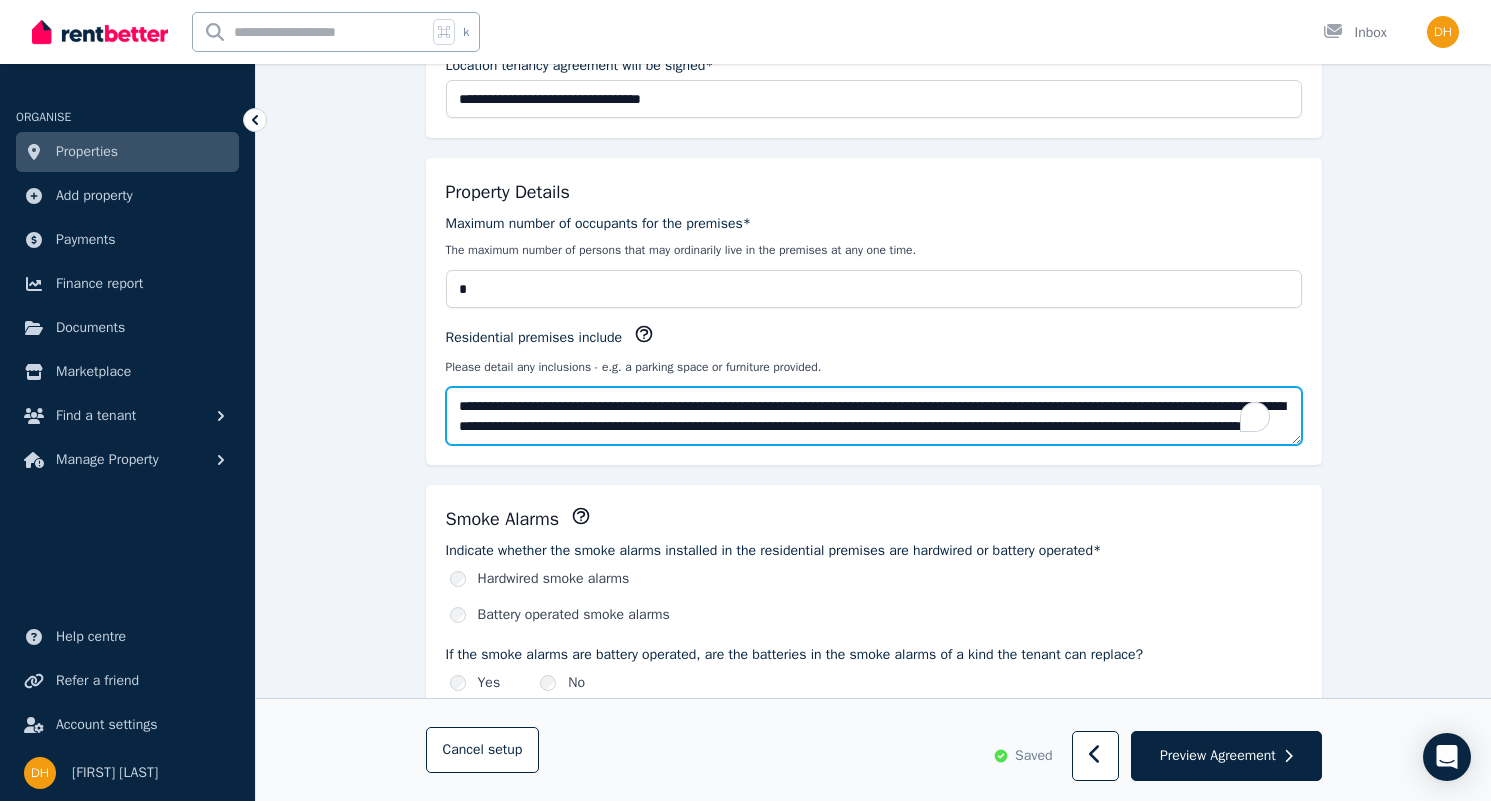 scroll, scrollTop: 10, scrollLeft: 0, axis: vertical 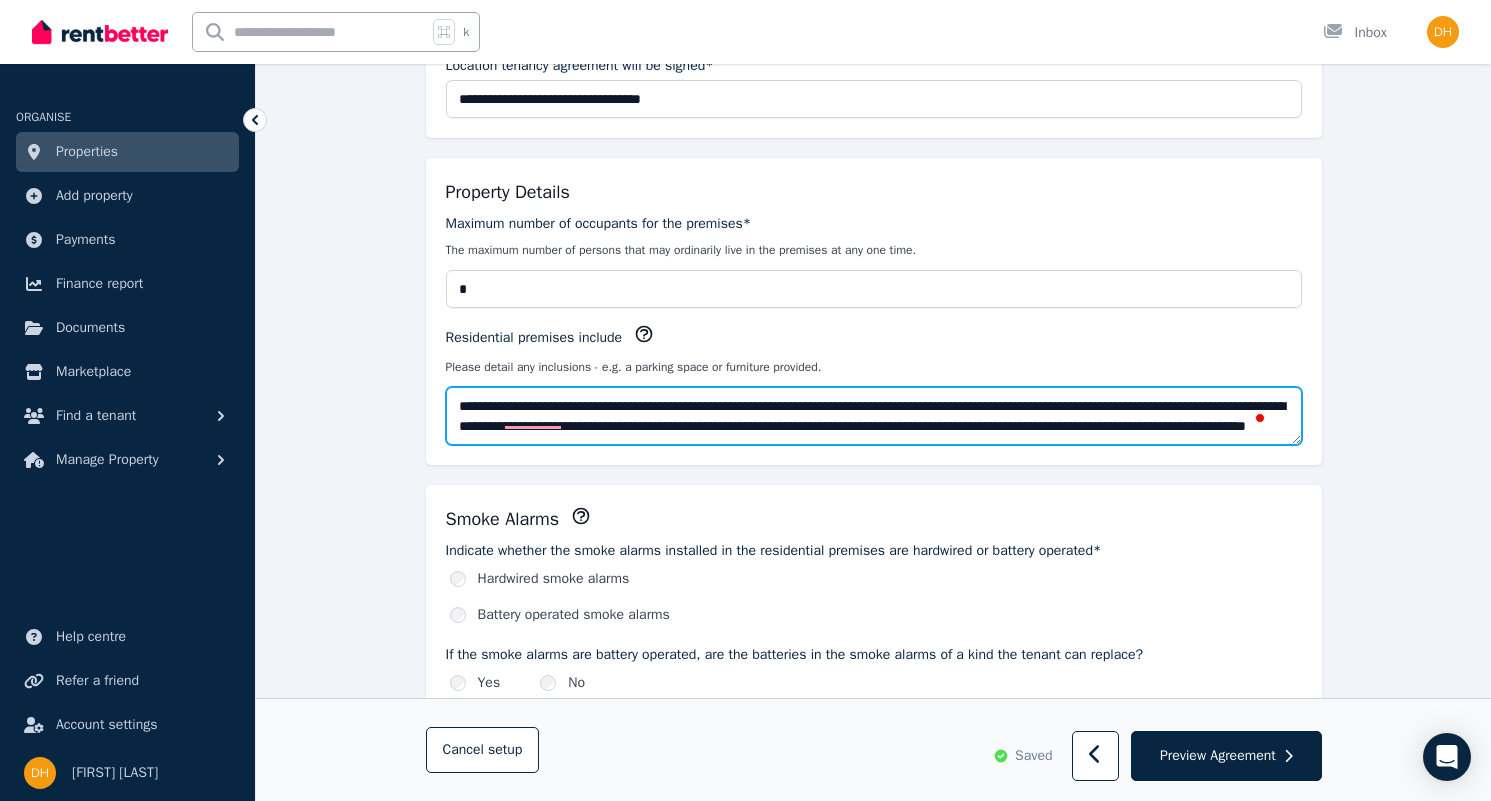drag, startPoint x: 976, startPoint y: 395, endPoint x: 1059, endPoint y: 398, distance: 83.0542 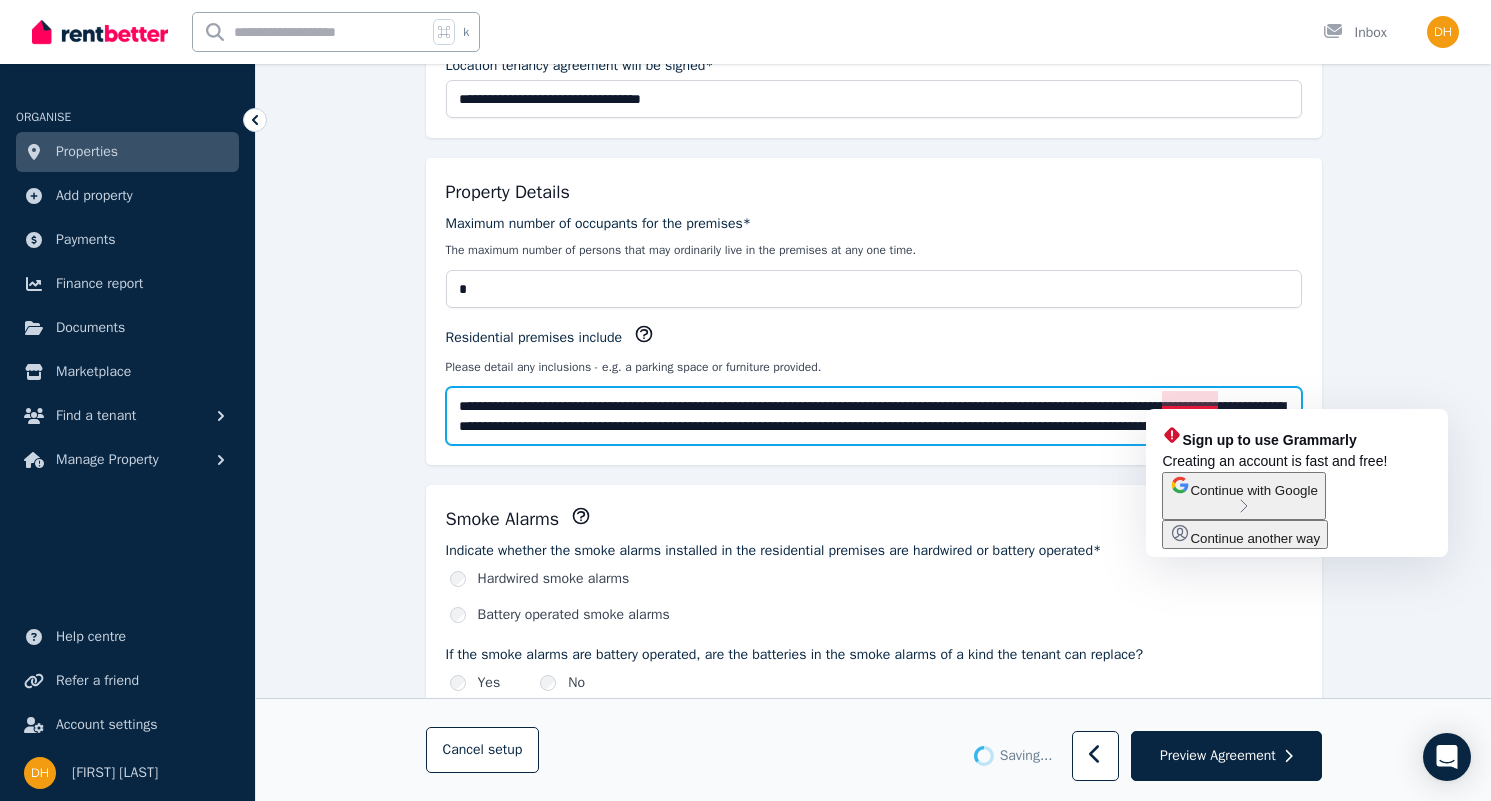 click on "**********" at bounding box center (874, 416) 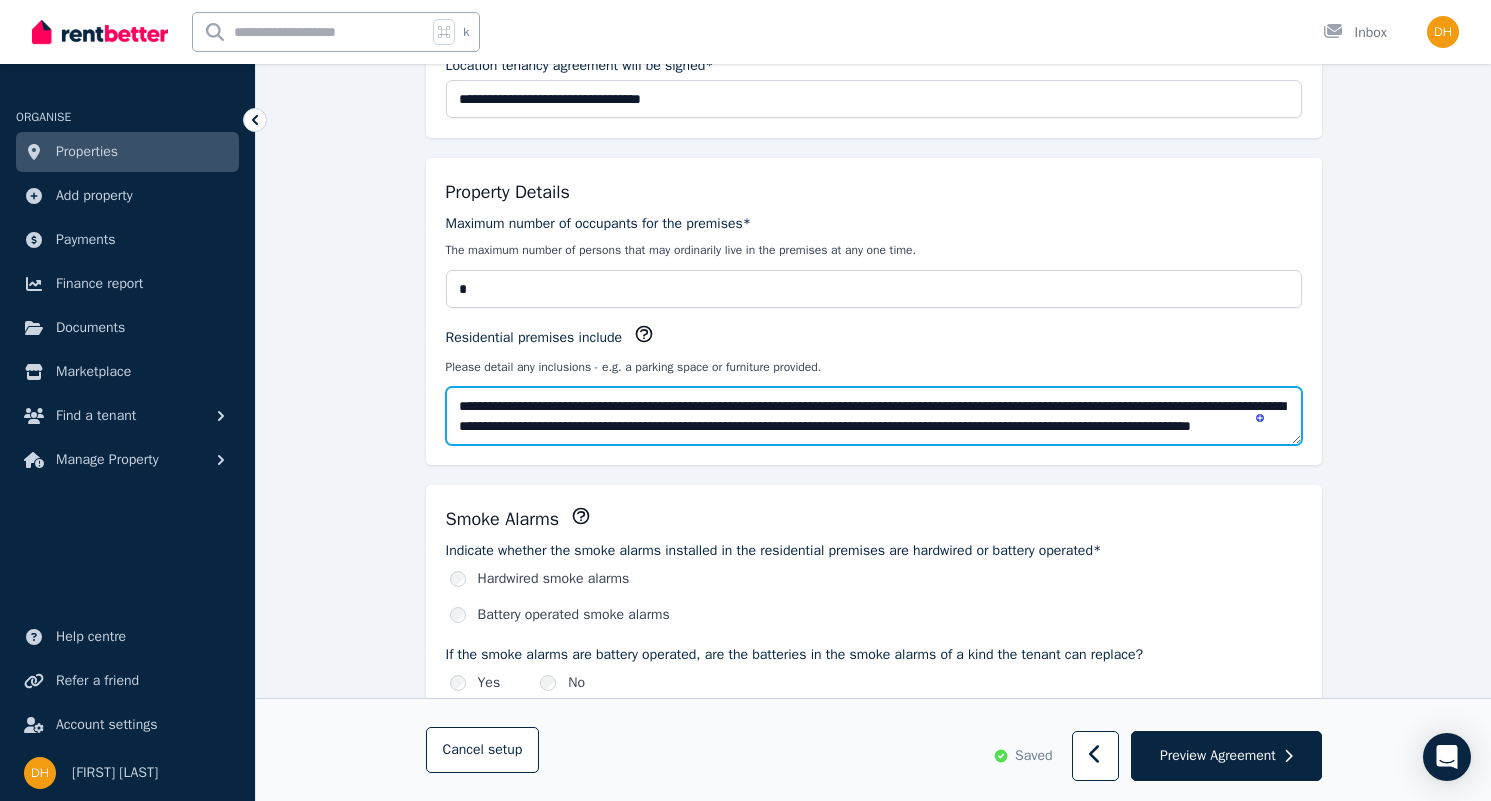 click on "**********" at bounding box center (874, 416) 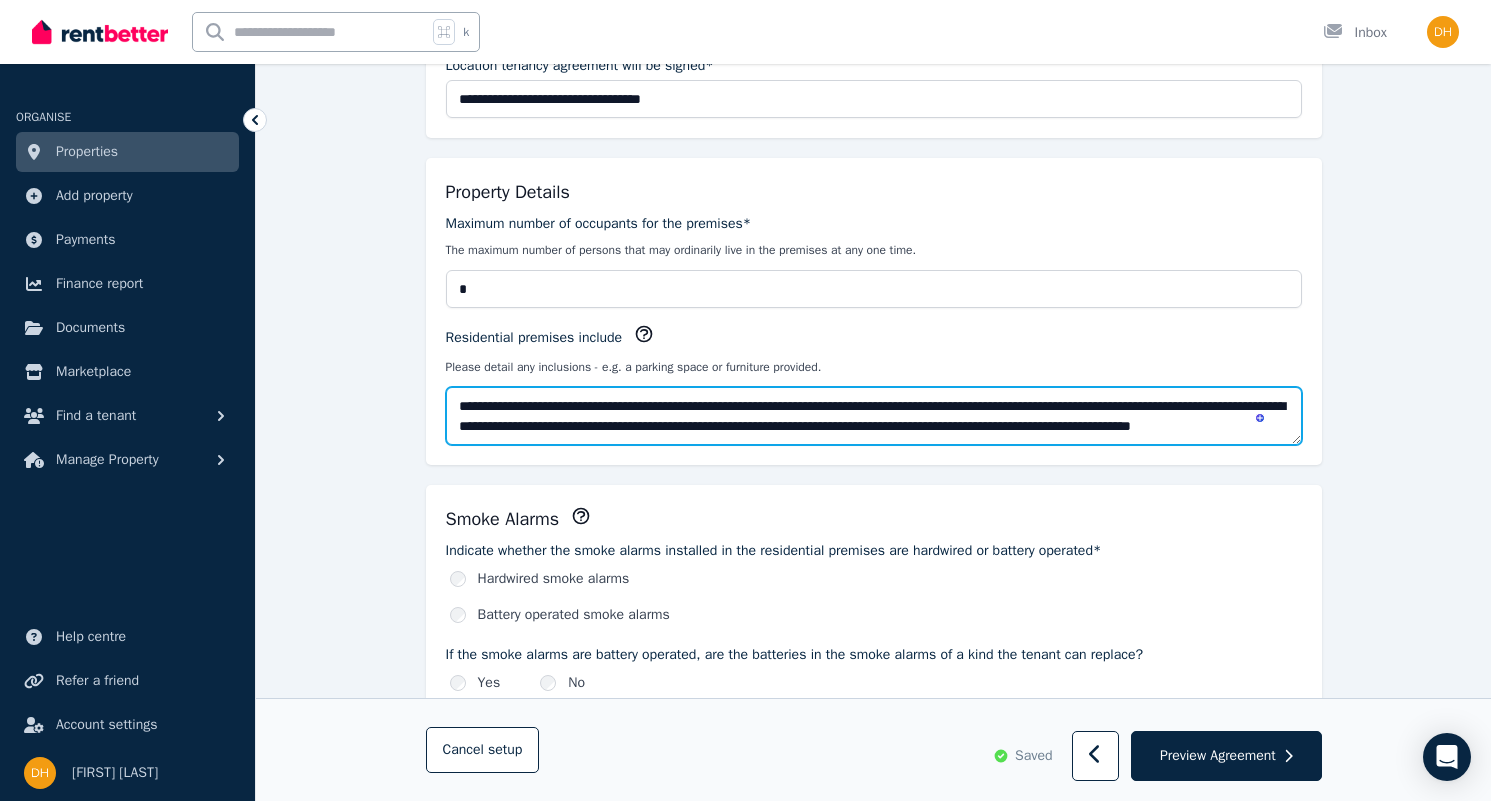 click on "**********" at bounding box center (874, 416) 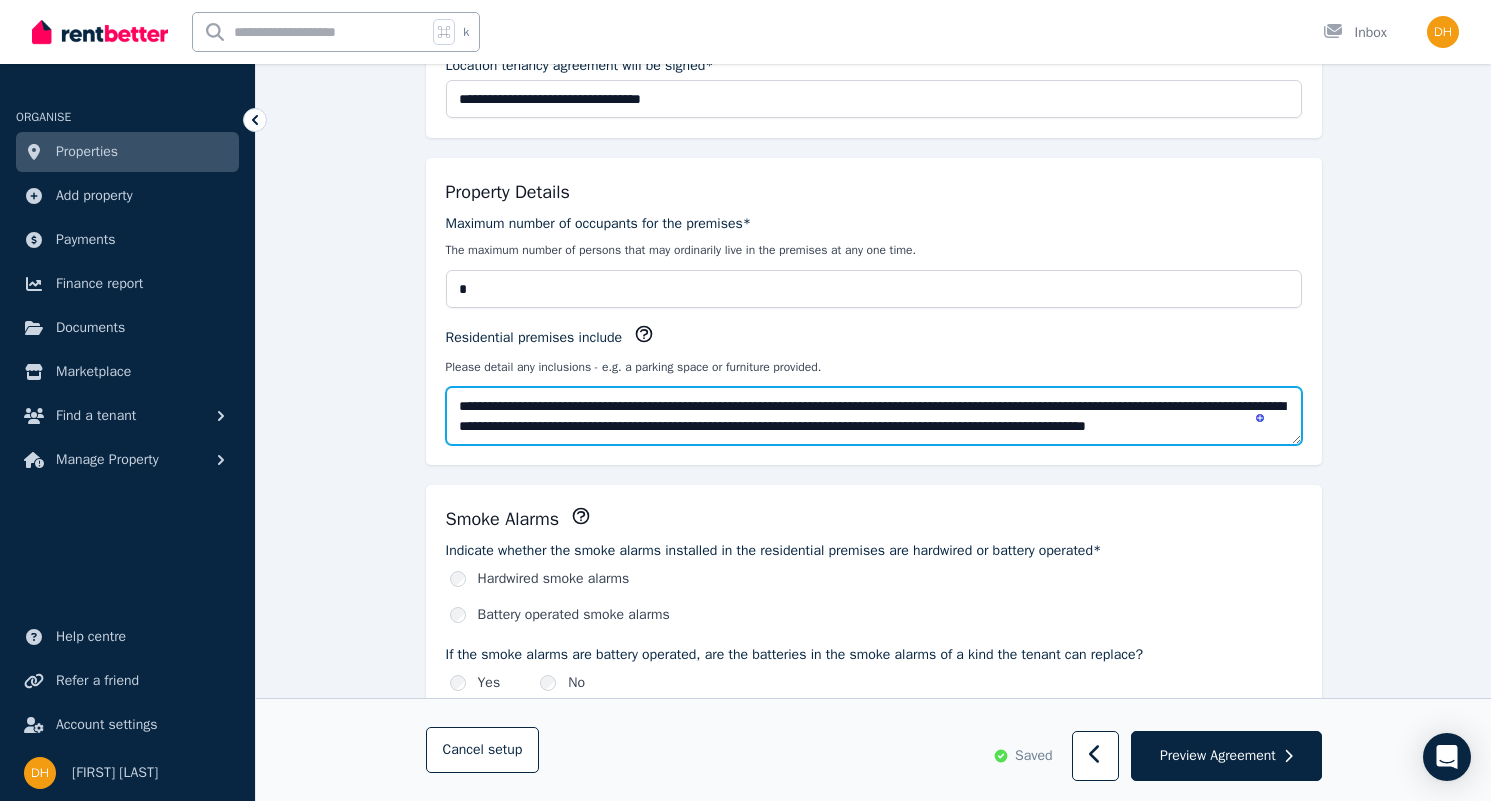 scroll, scrollTop: 20, scrollLeft: 0, axis: vertical 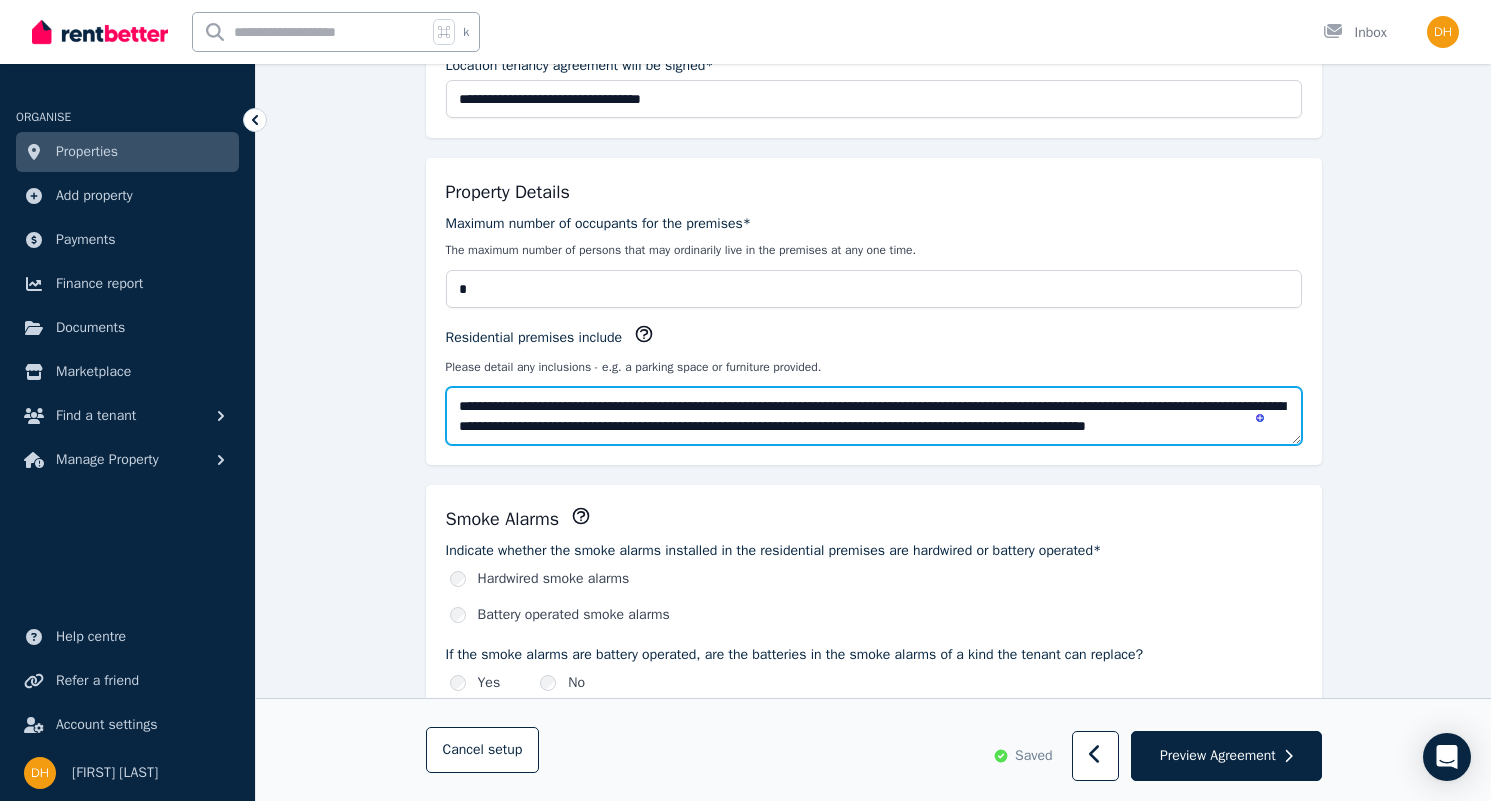 drag, startPoint x: 690, startPoint y: 422, endPoint x: 708, endPoint y: 423, distance: 18.027756 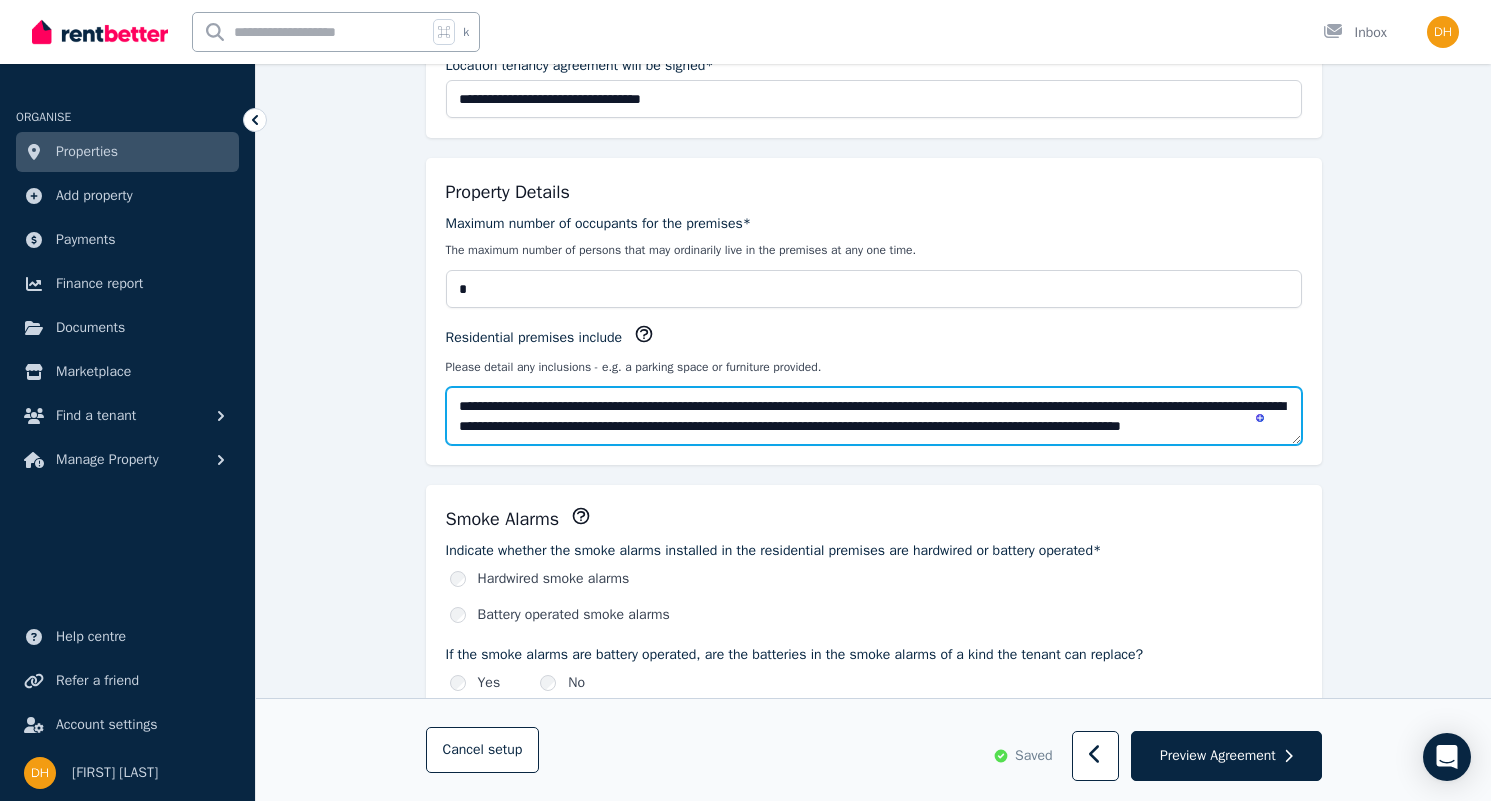 type on "**********" 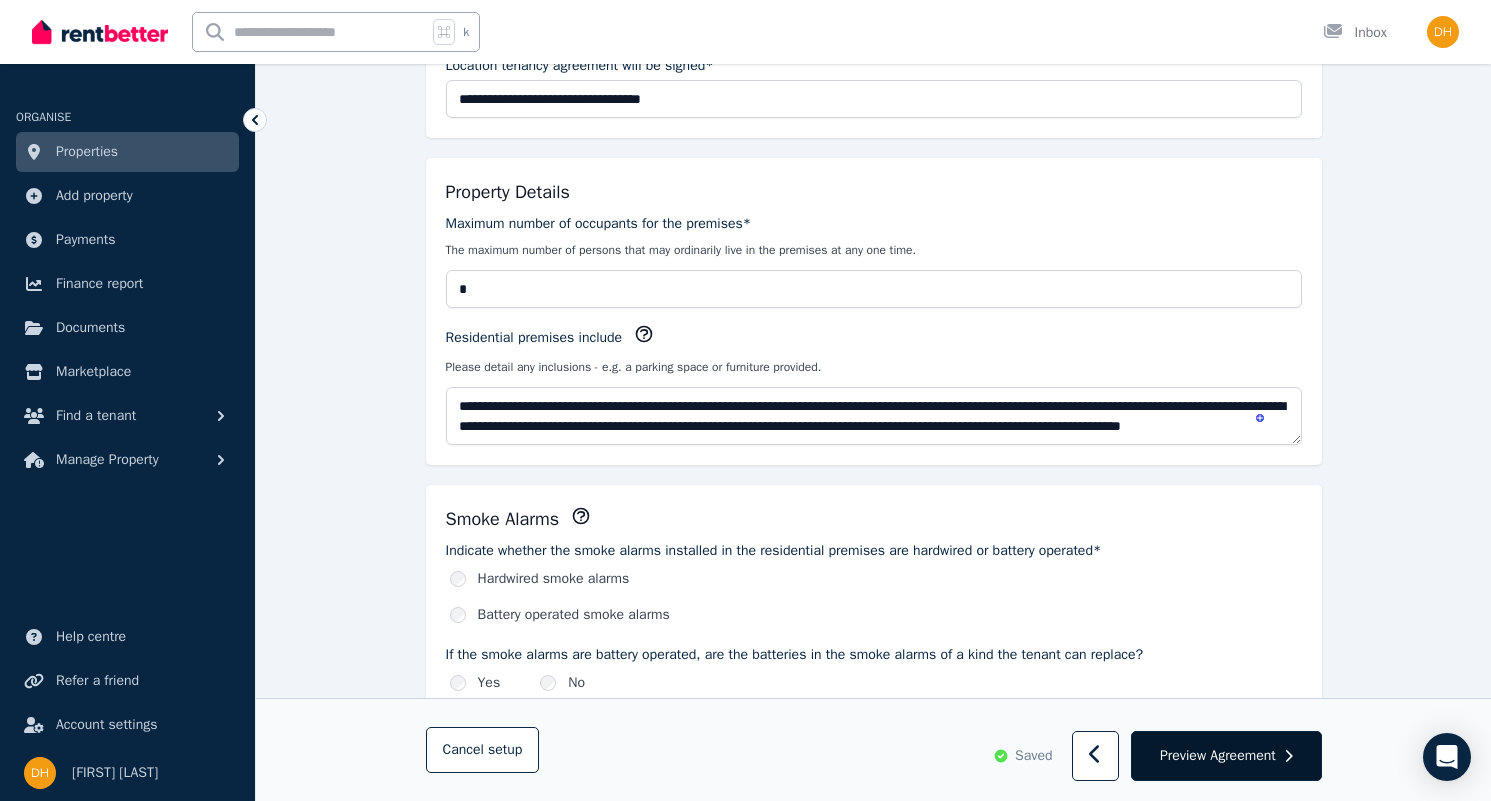 click on "Preview Agreement" at bounding box center [1218, 756] 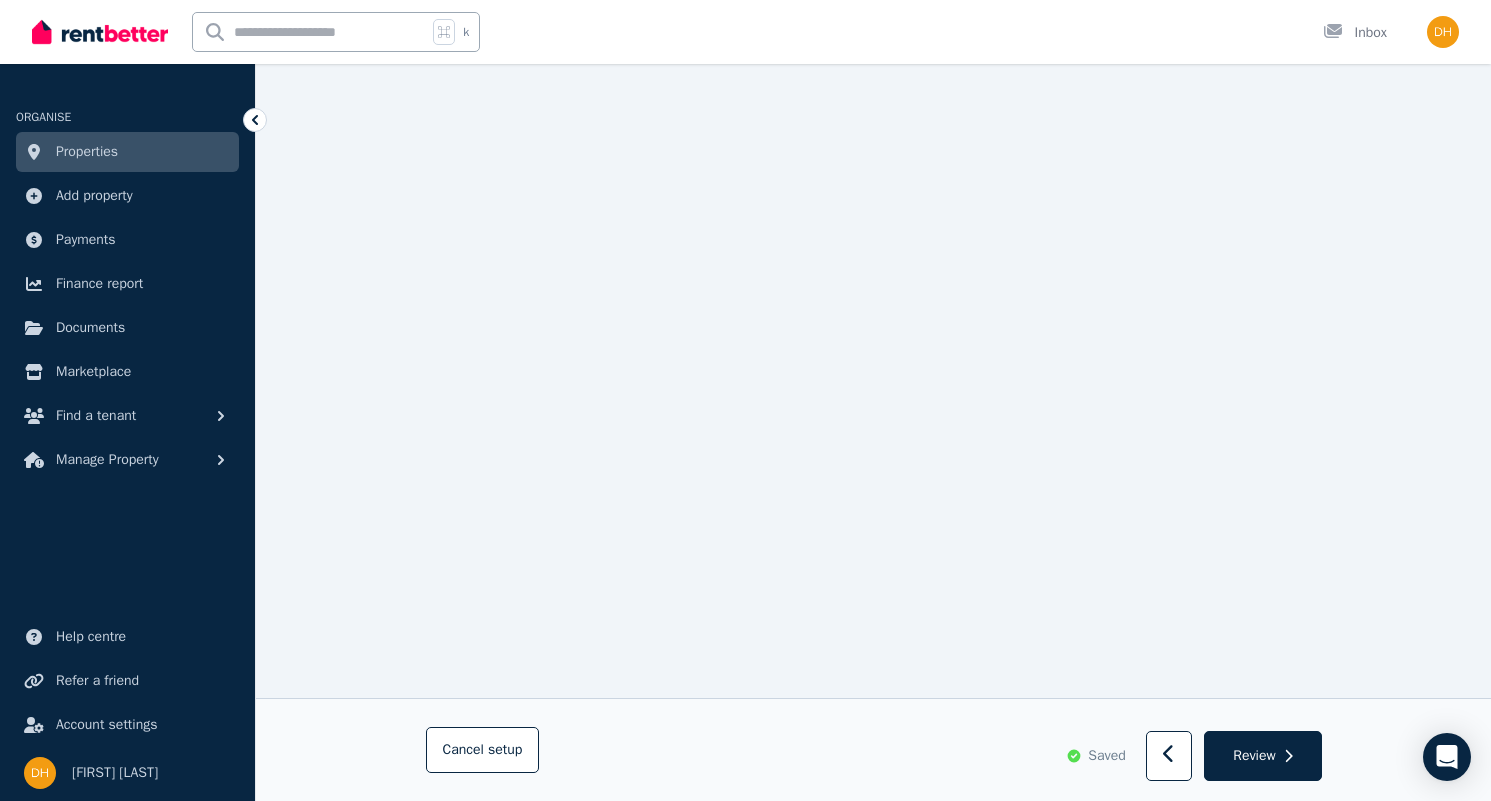 scroll, scrollTop: 1165, scrollLeft: 0, axis: vertical 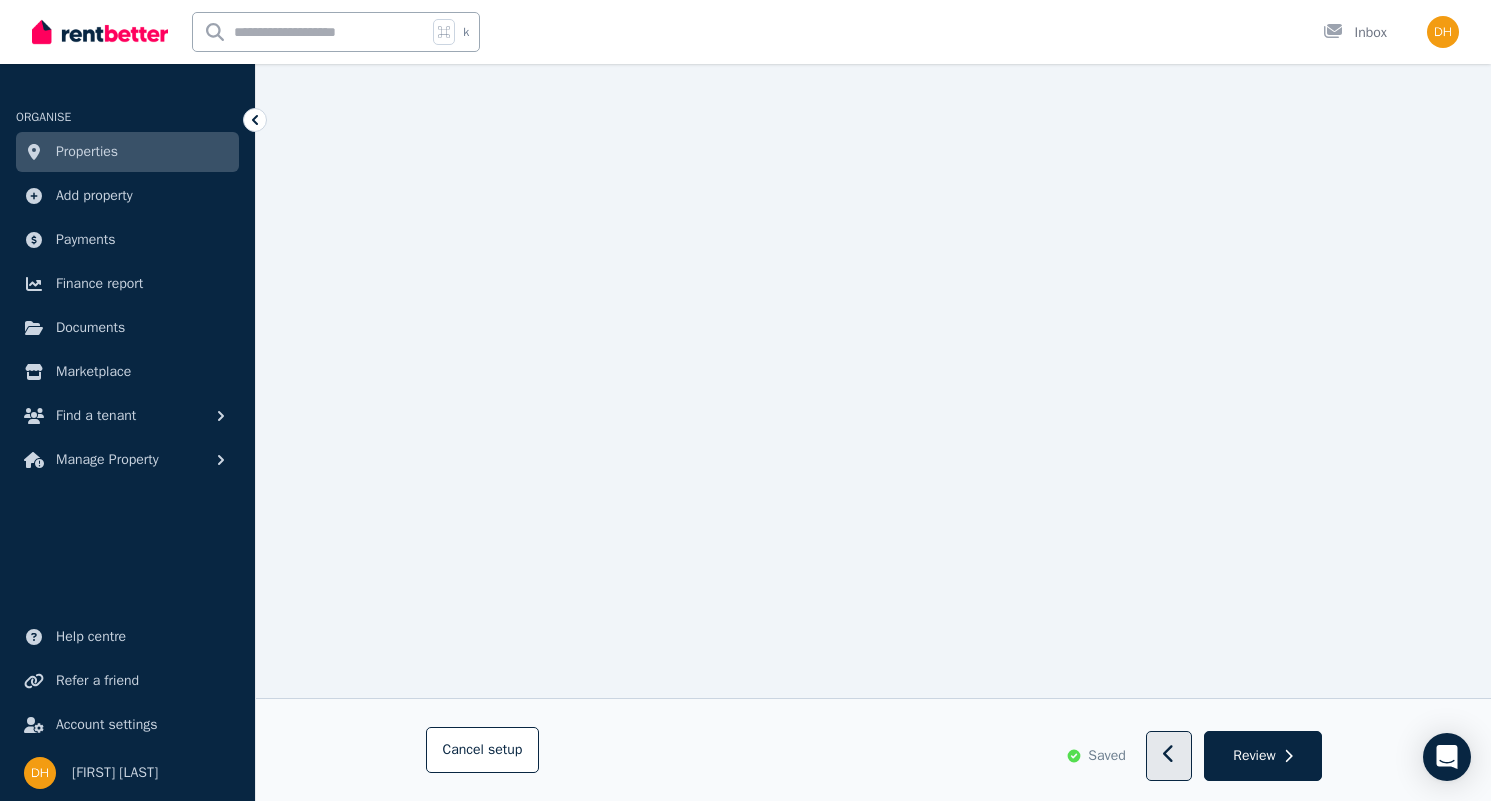 click 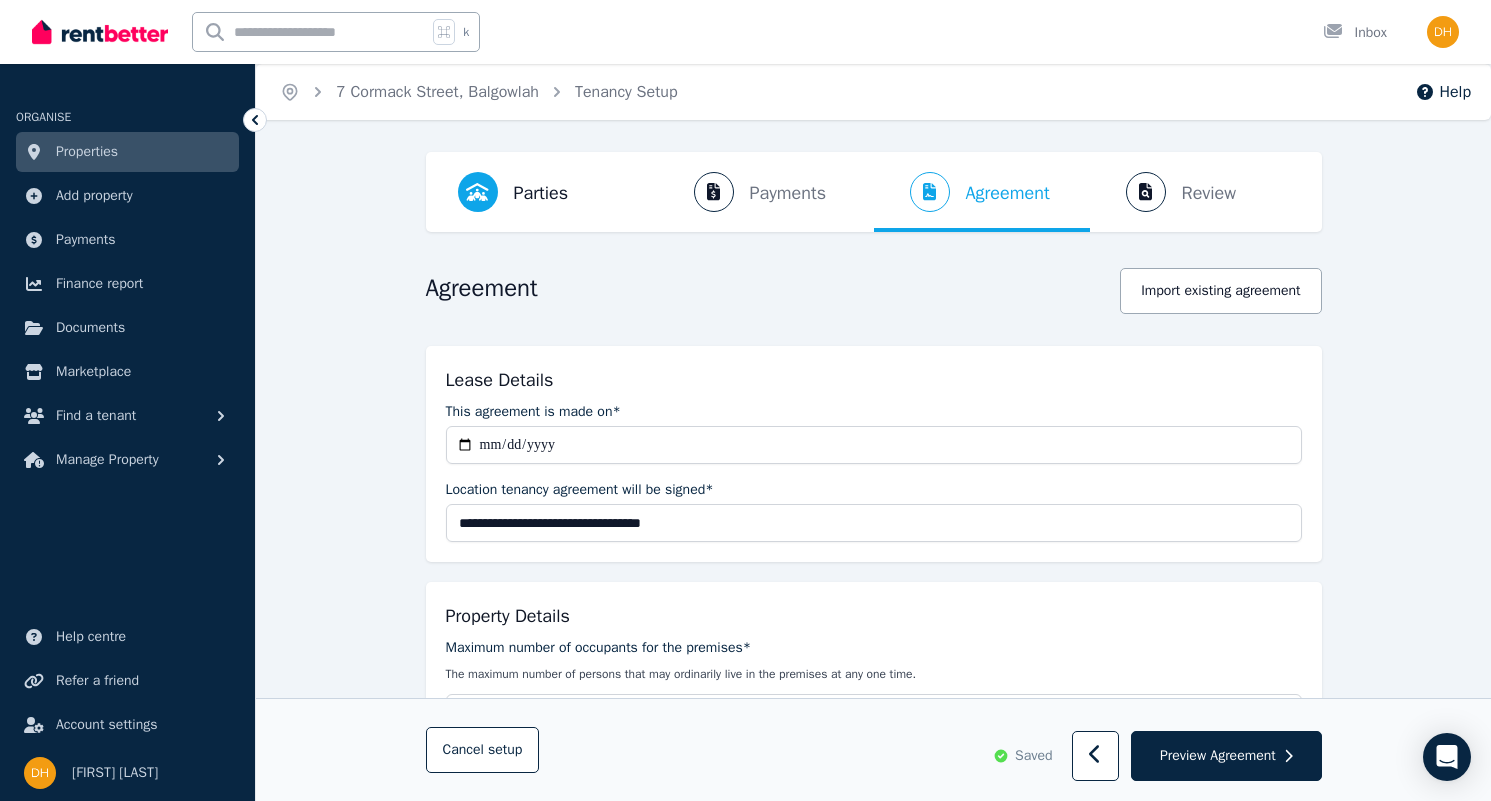 scroll, scrollTop: 286, scrollLeft: 0, axis: vertical 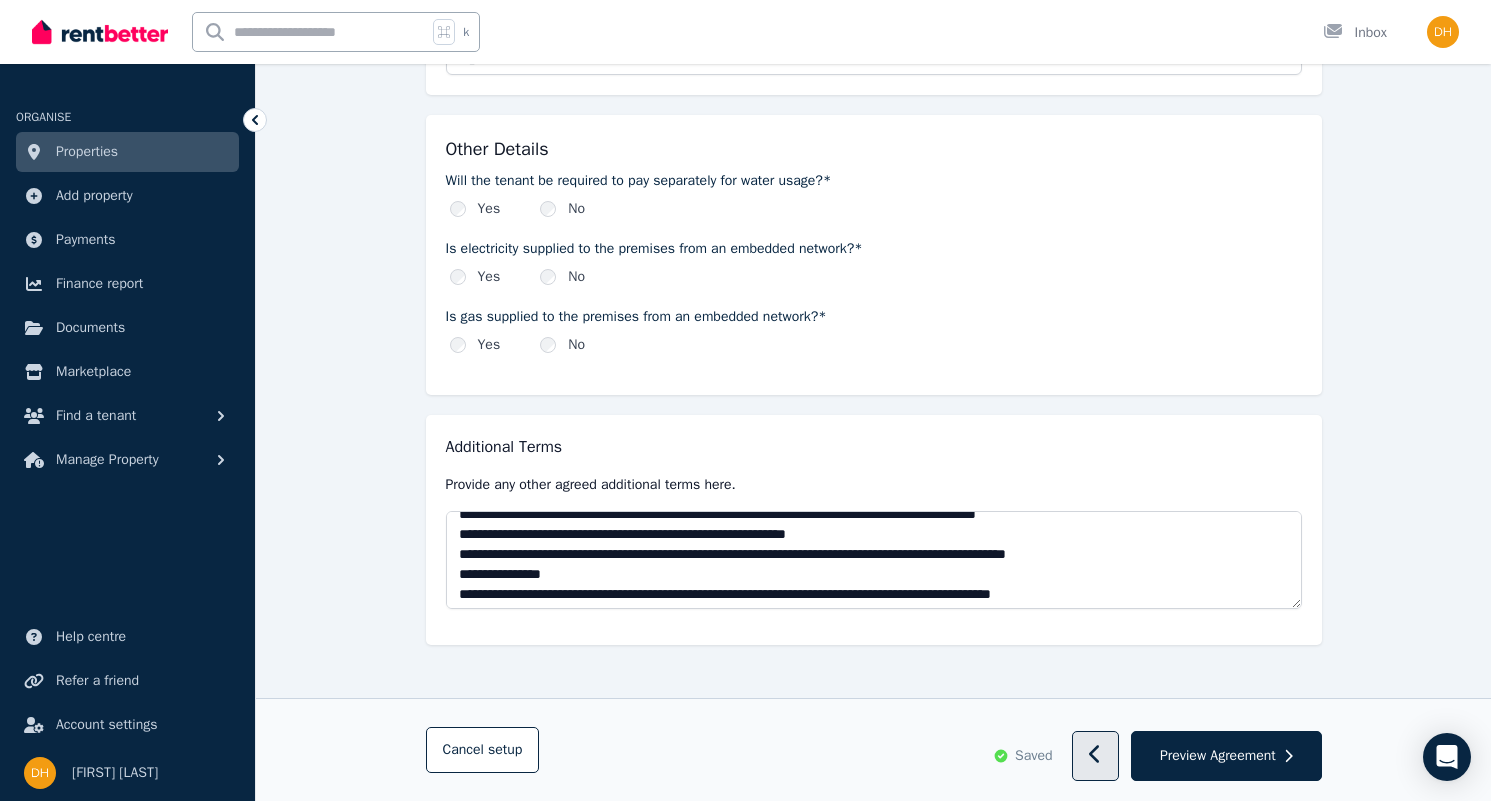 click 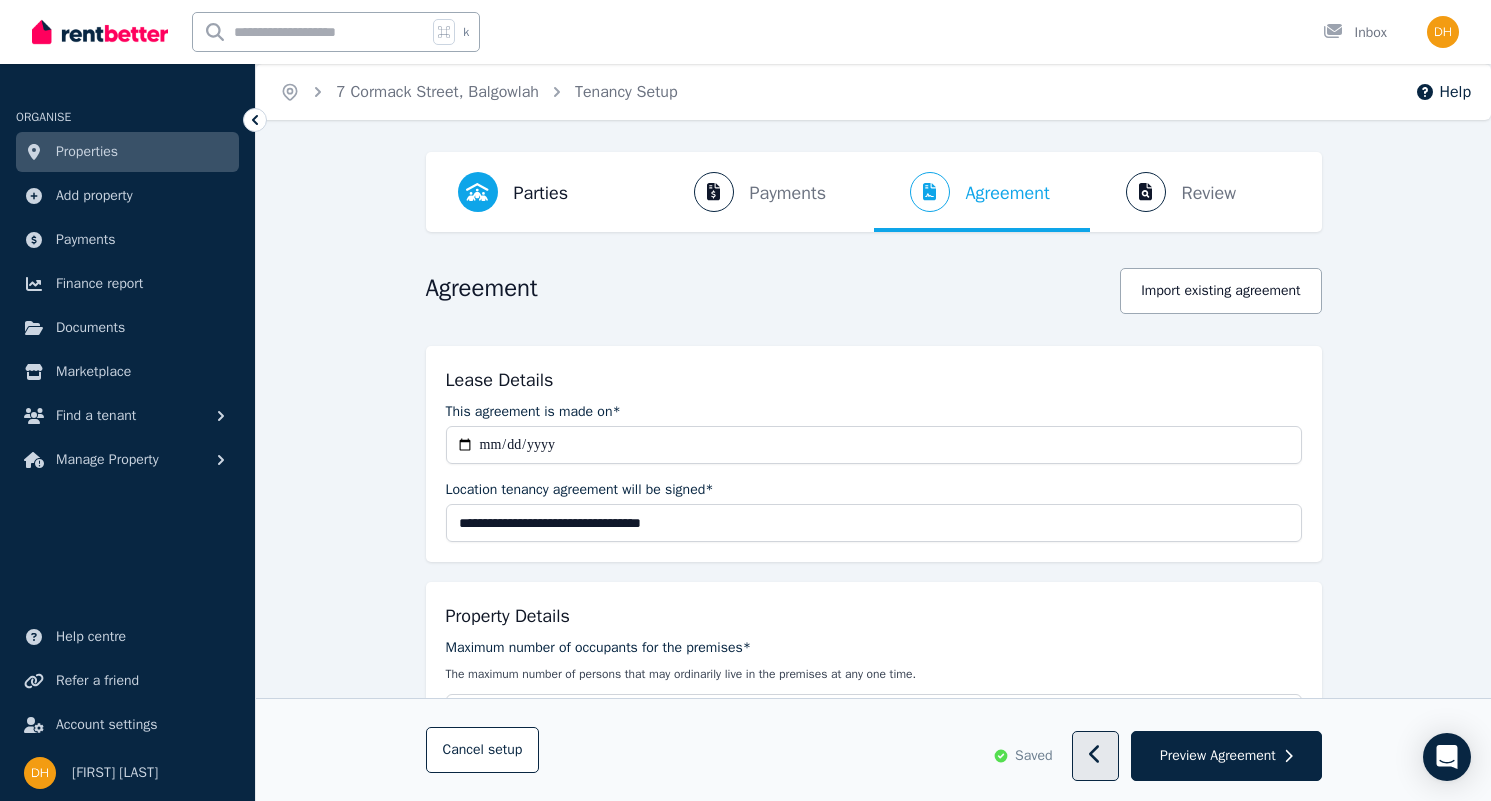 select on "*******" 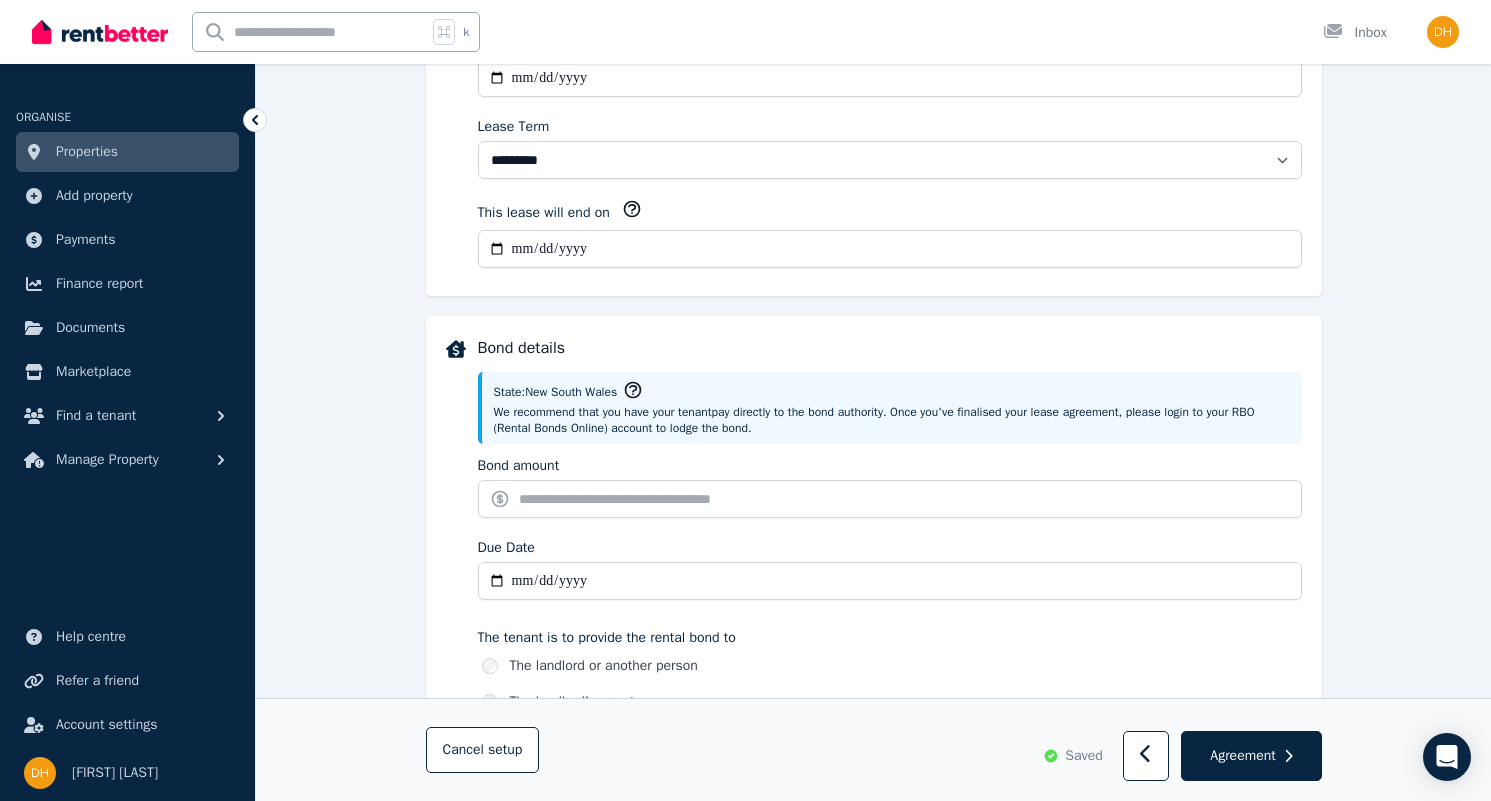 scroll, scrollTop: 1314, scrollLeft: 0, axis: vertical 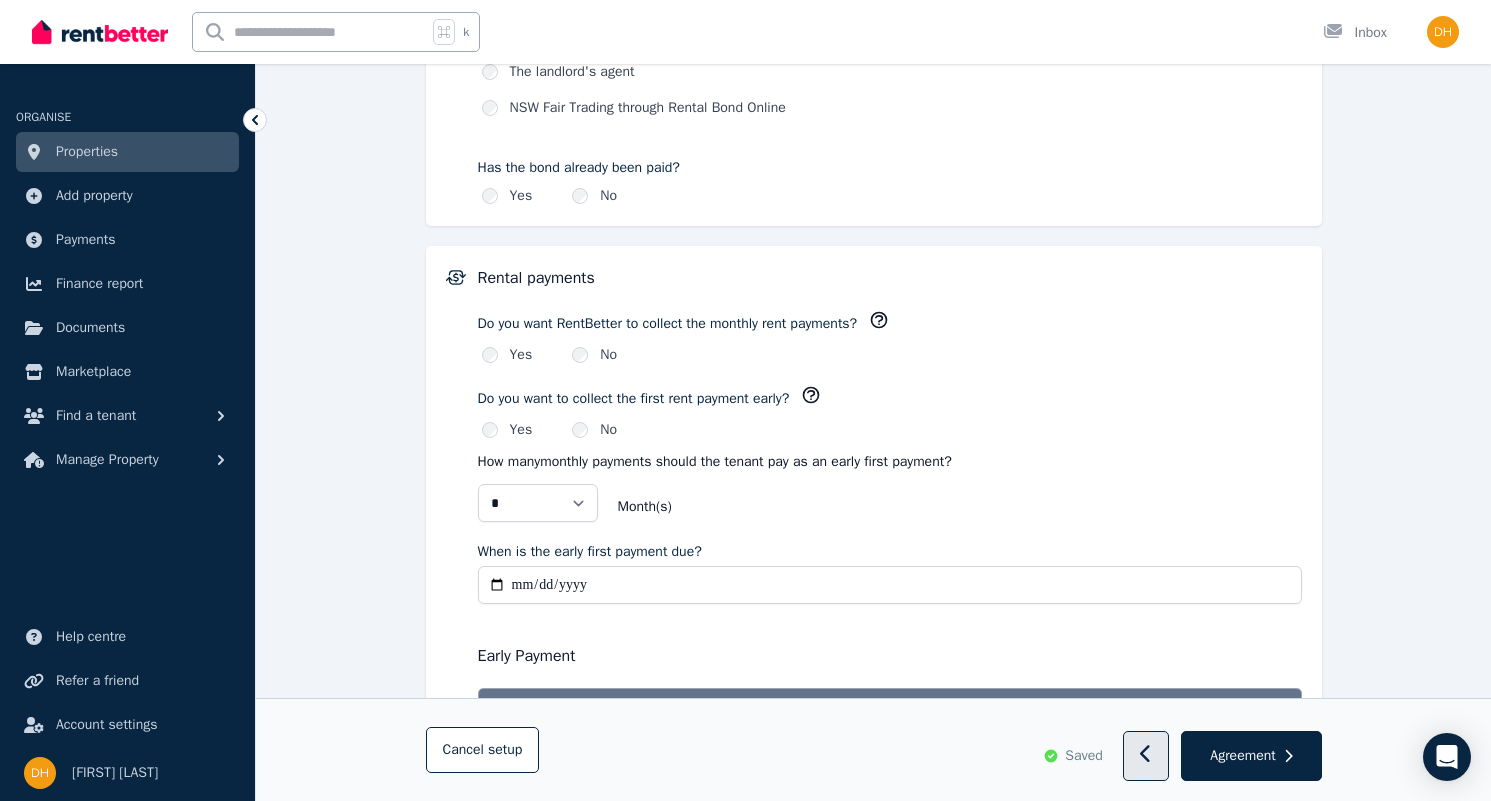 click 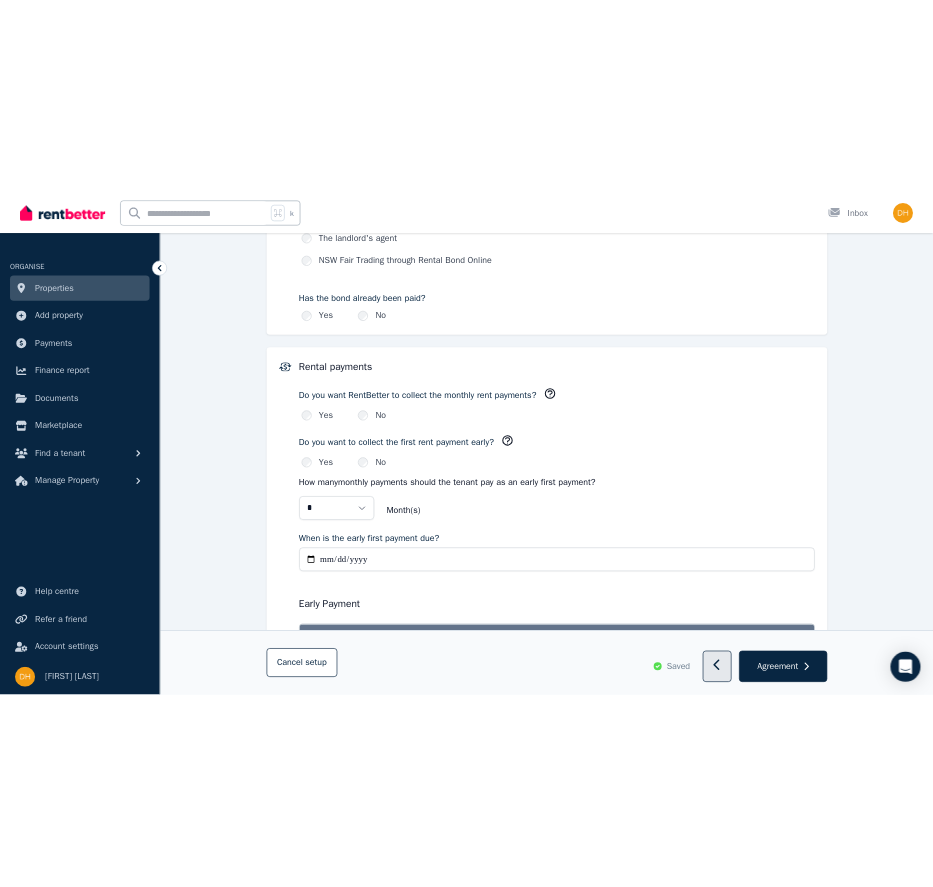 scroll, scrollTop: 0, scrollLeft: 0, axis: both 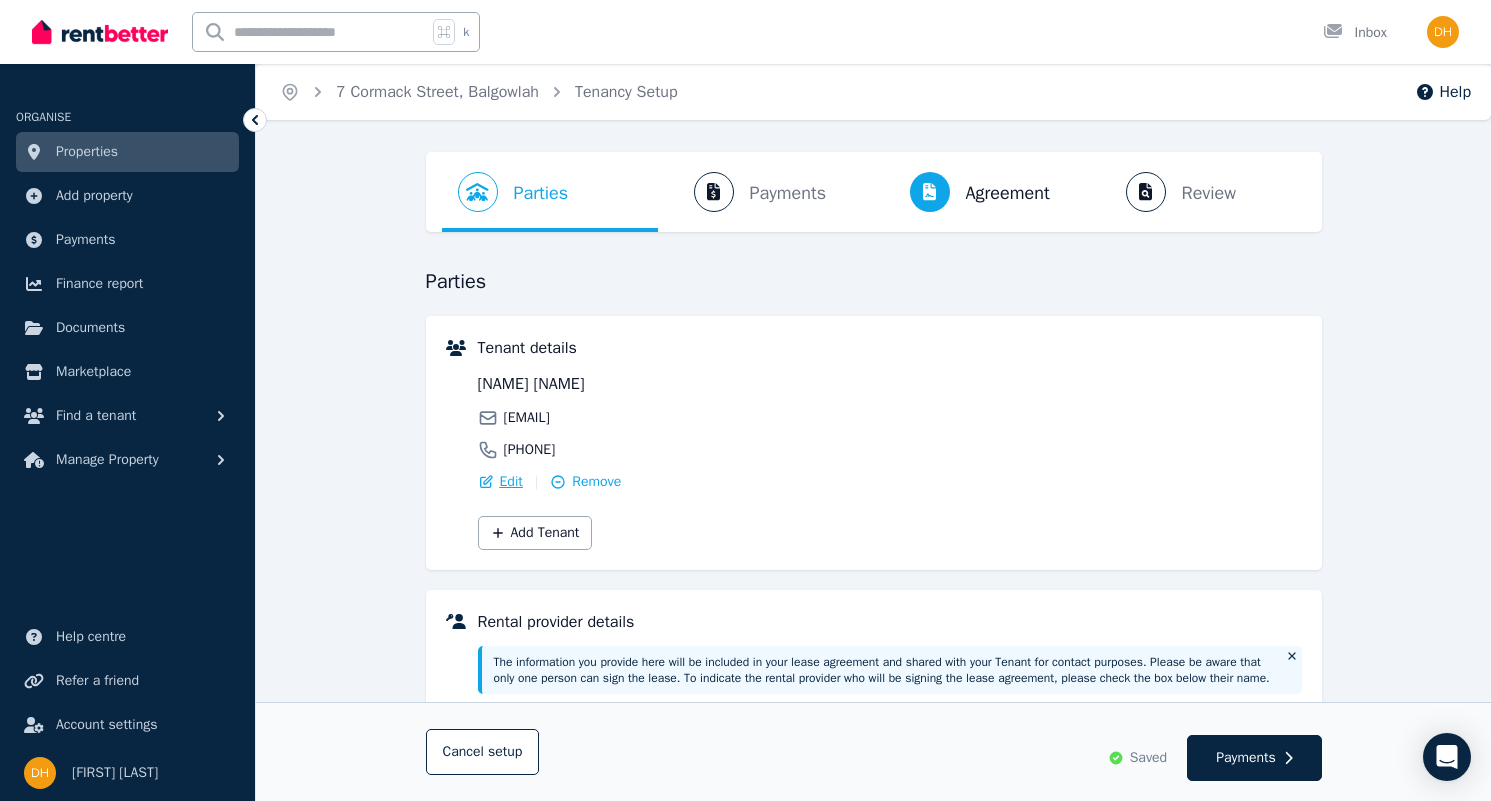 click on "Edit" at bounding box center (511, 482) 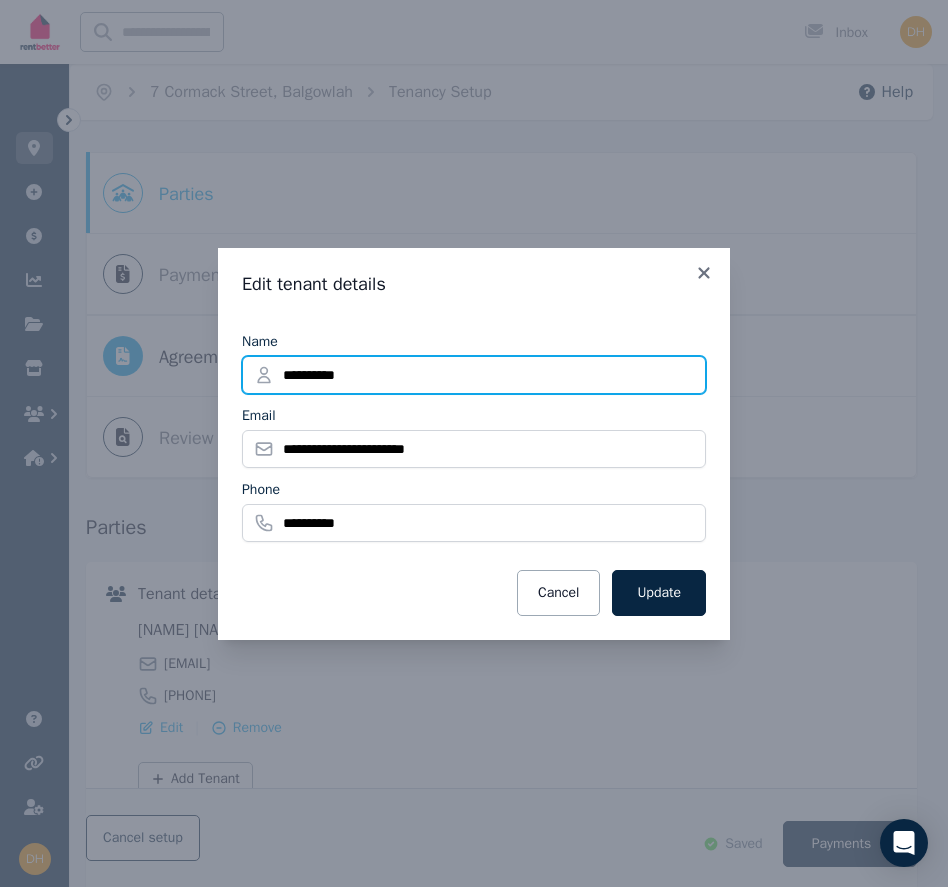 click on "**********" at bounding box center [474, 375] 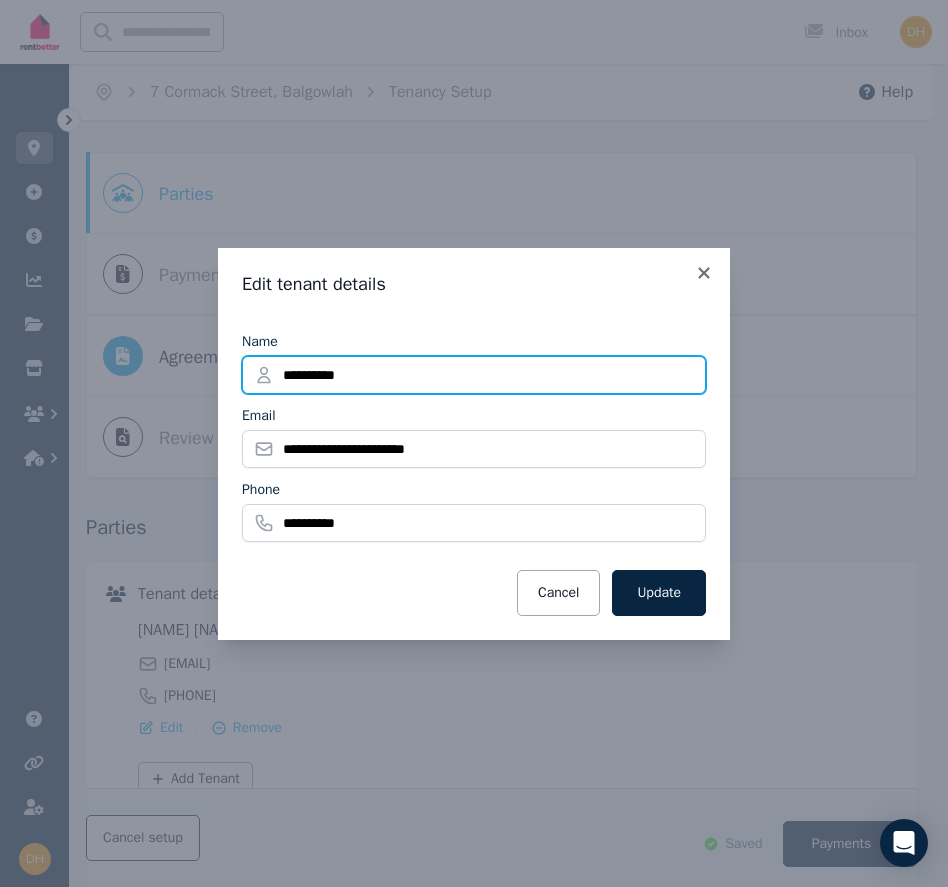 click on "**********" at bounding box center (474, 375) 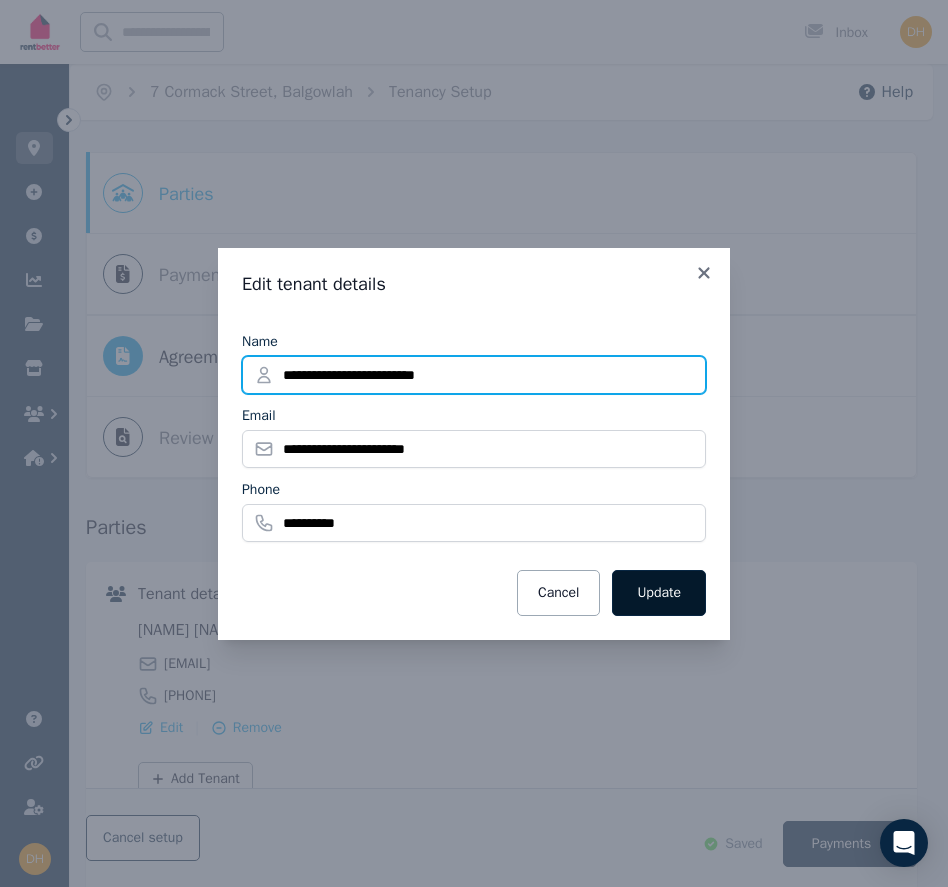 type on "**********" 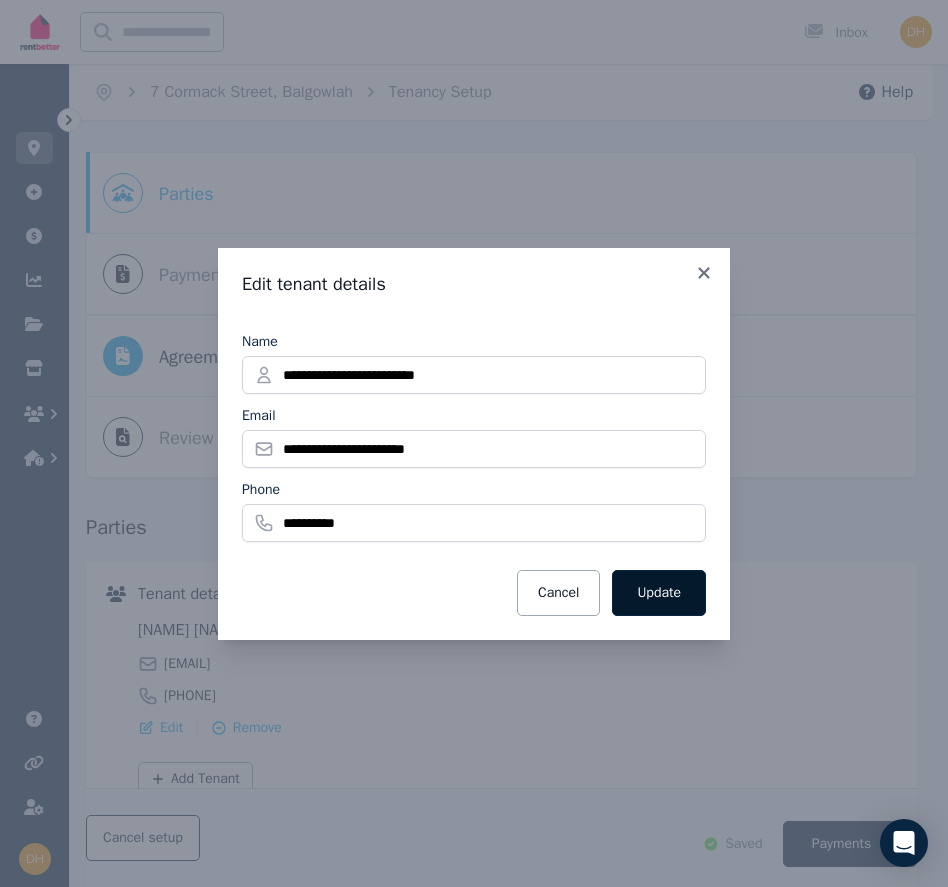 click on "Update" at bounding box center (659, 593) 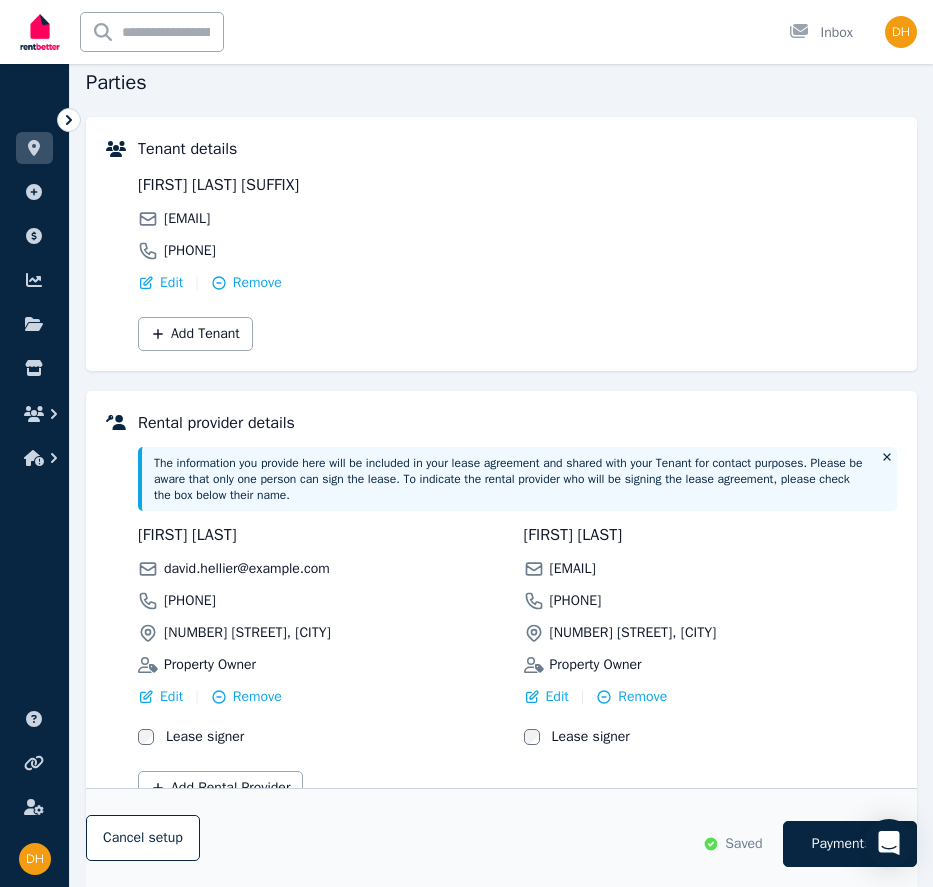 scroll, scrollTop: 538, scrollLeft: 0, axis: vertical 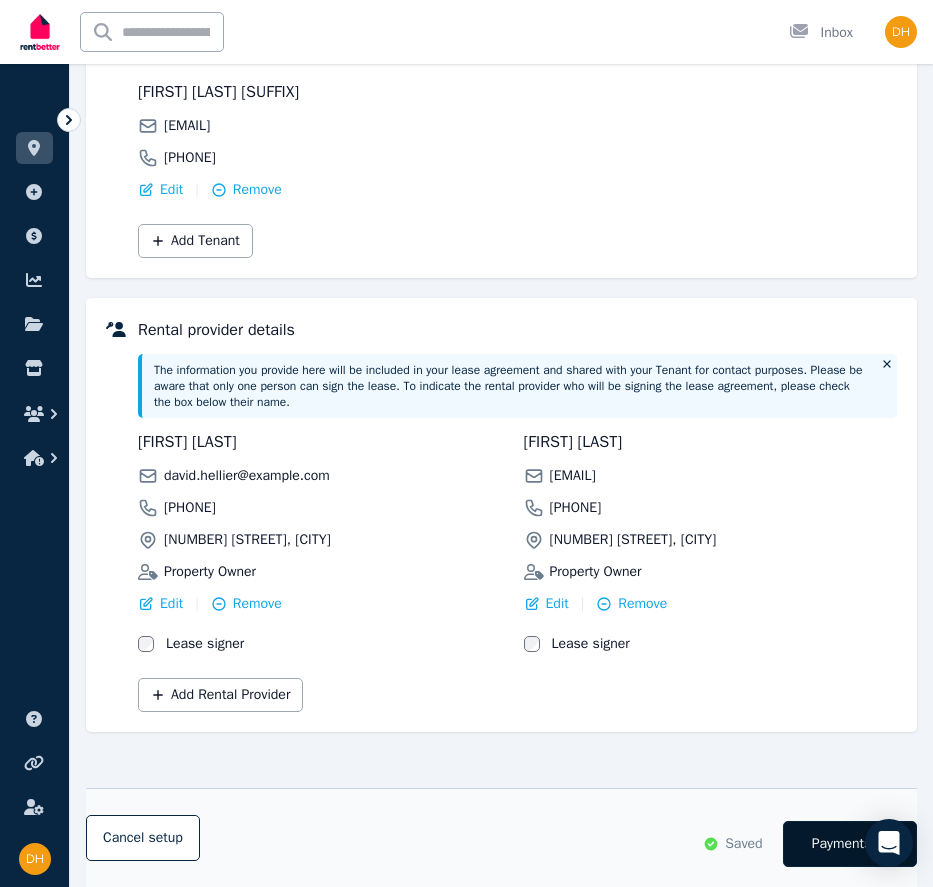click on "Payments" at bounding box center [842, 844] 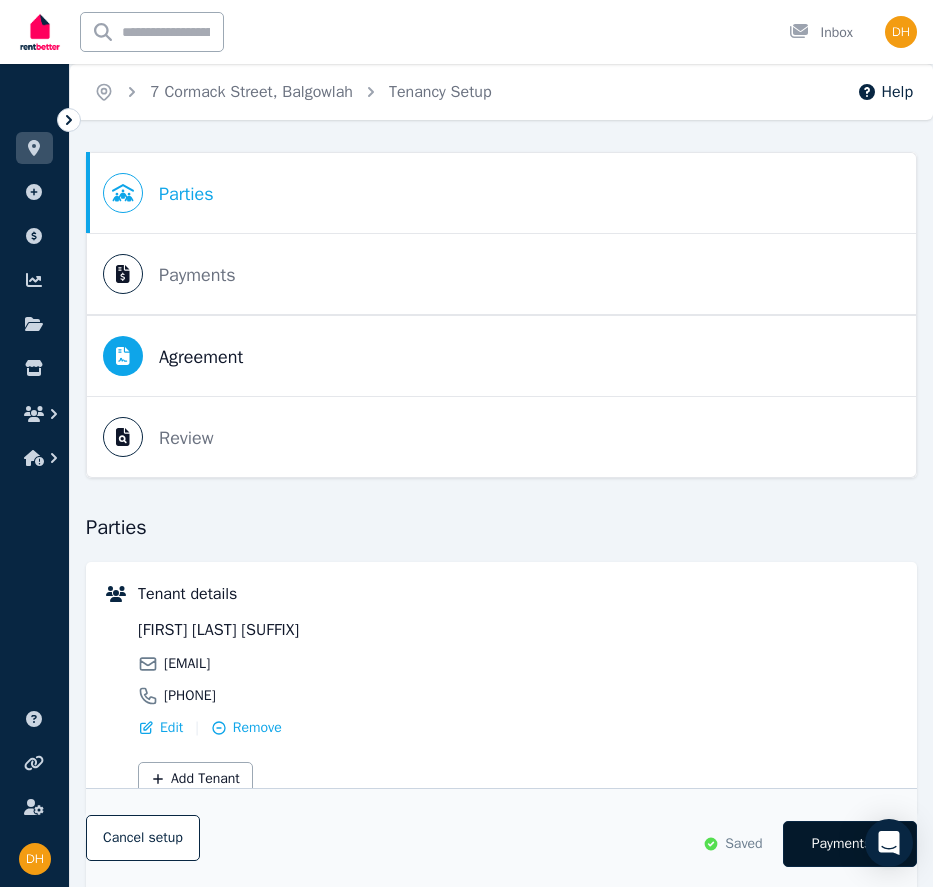 select on "*******" 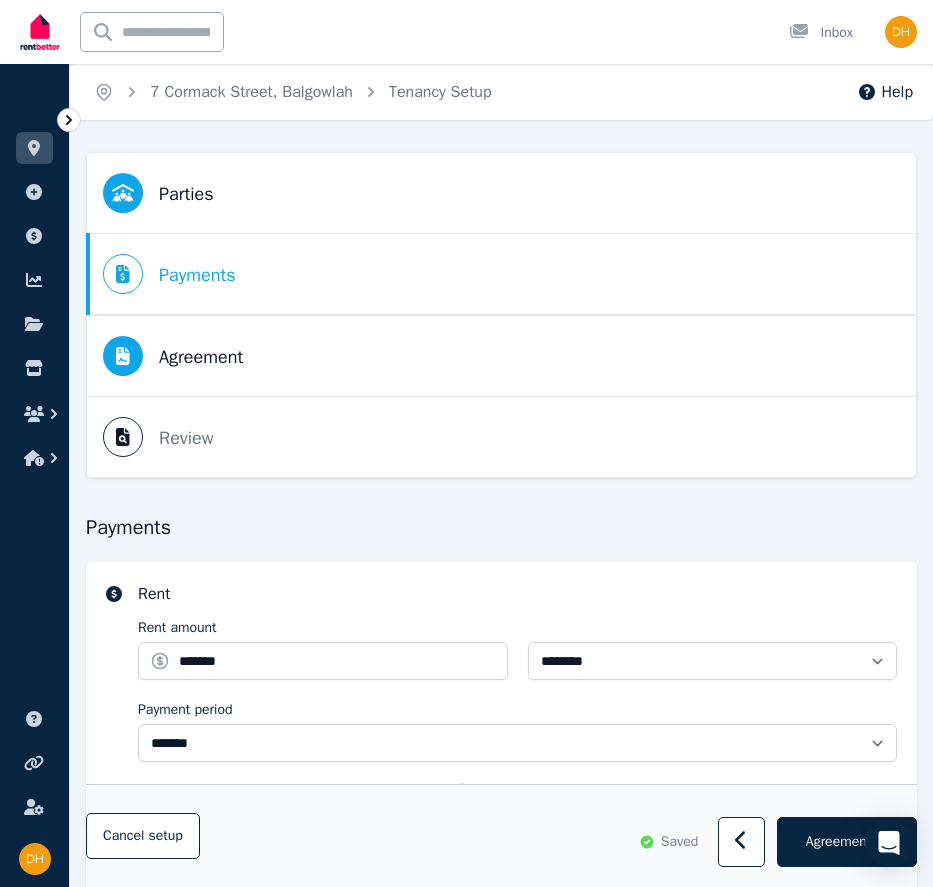 select on "**********" 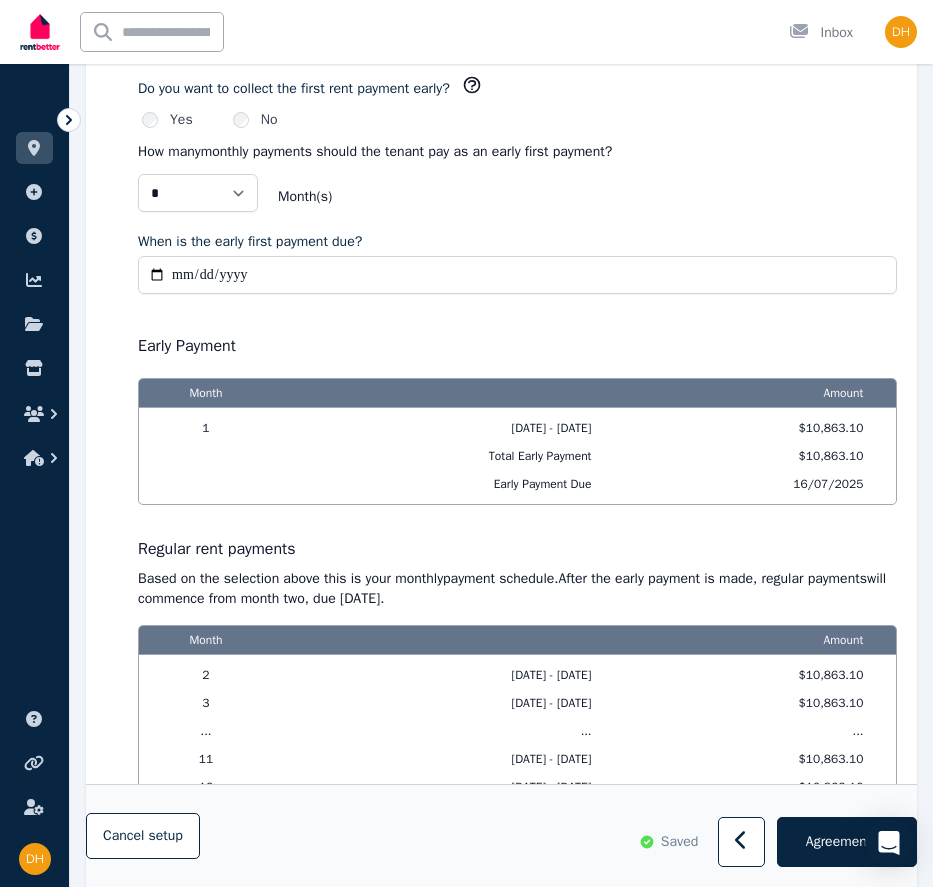 scroll, scrollTop: 2178, scrollLeft: 0, axis: vertical 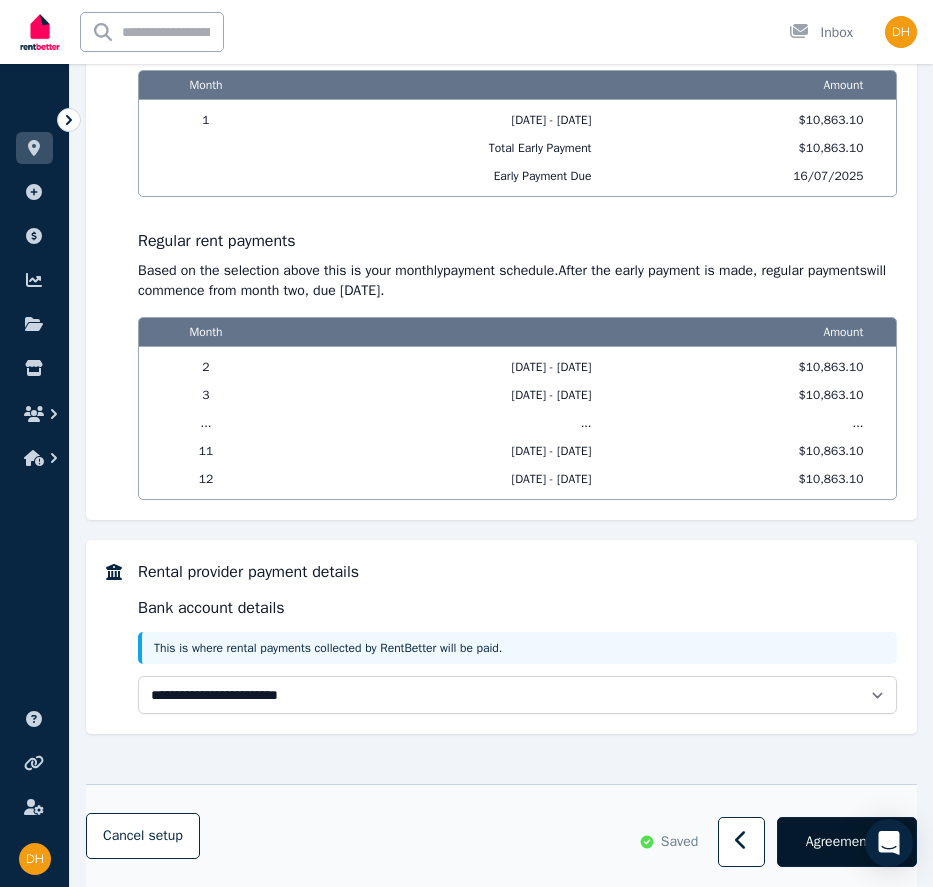 click on "Agreement" at bounding box center [838, 842] 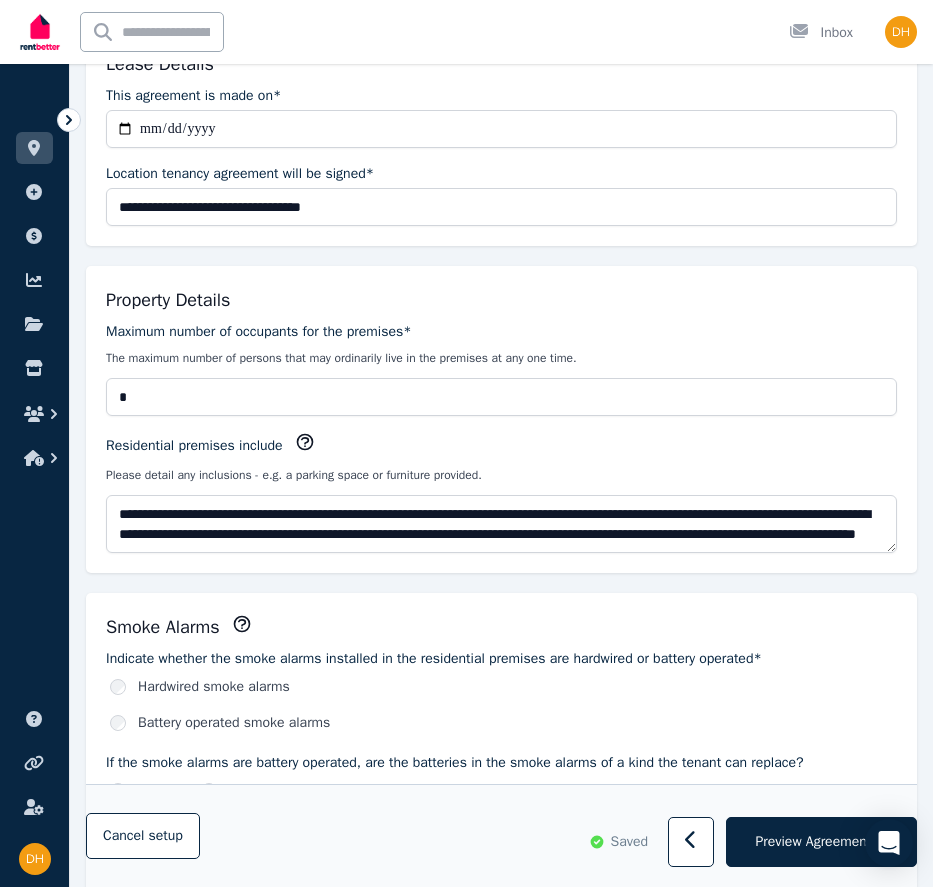 scroll, scrollTop: 698, scrollLeft: 0, axis: vertical 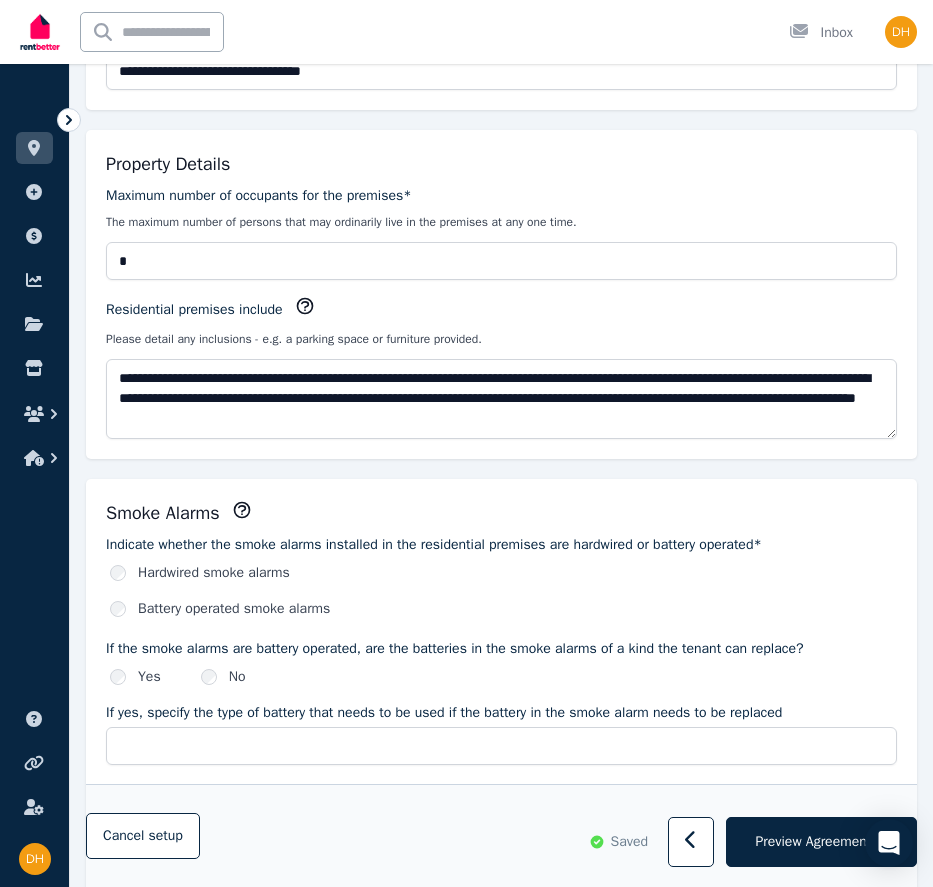 drag, startPoint x: 886, startPoint y: 412, endPoint x: 880, endPoint y: 433, distance: 21.84033 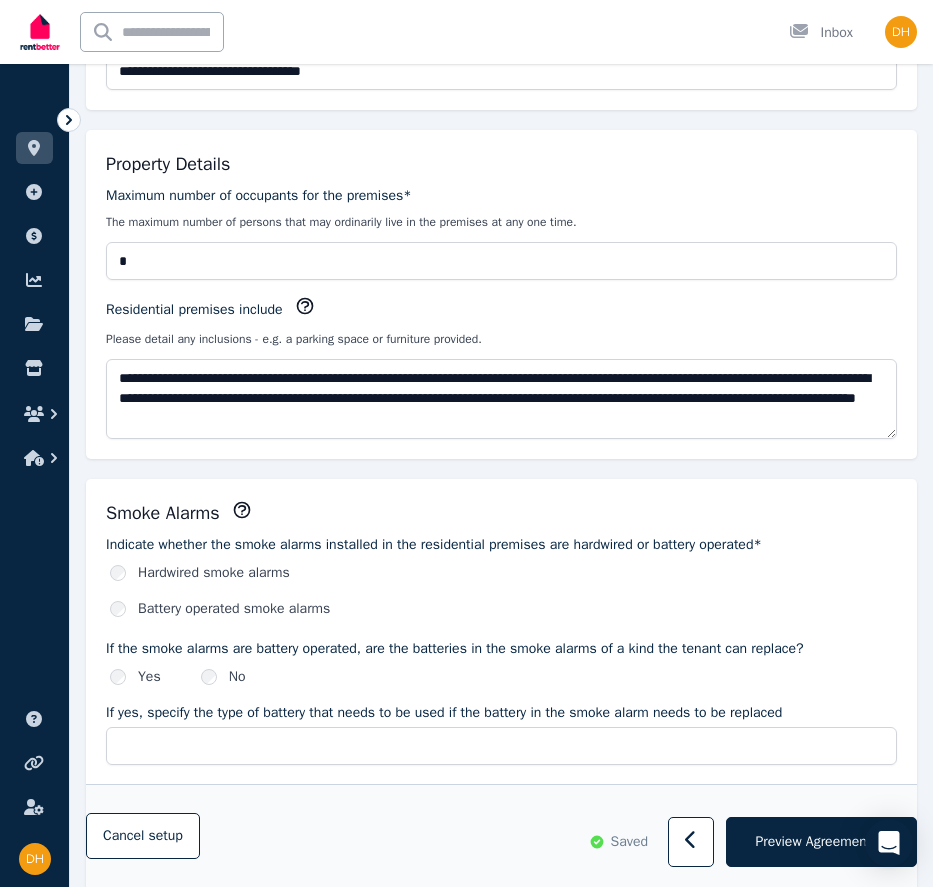 click on "**********" at bounding box center [501, 399] 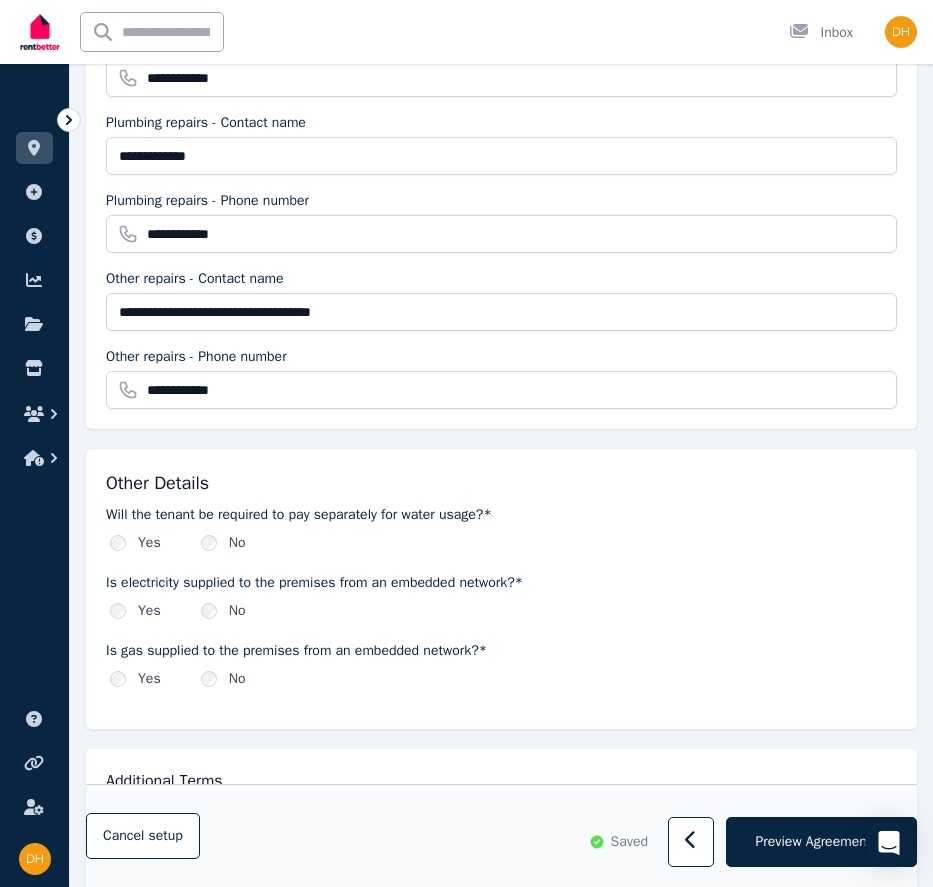 scroll, scrollTop: 2497, scrollLeft: 0, axis: vertical 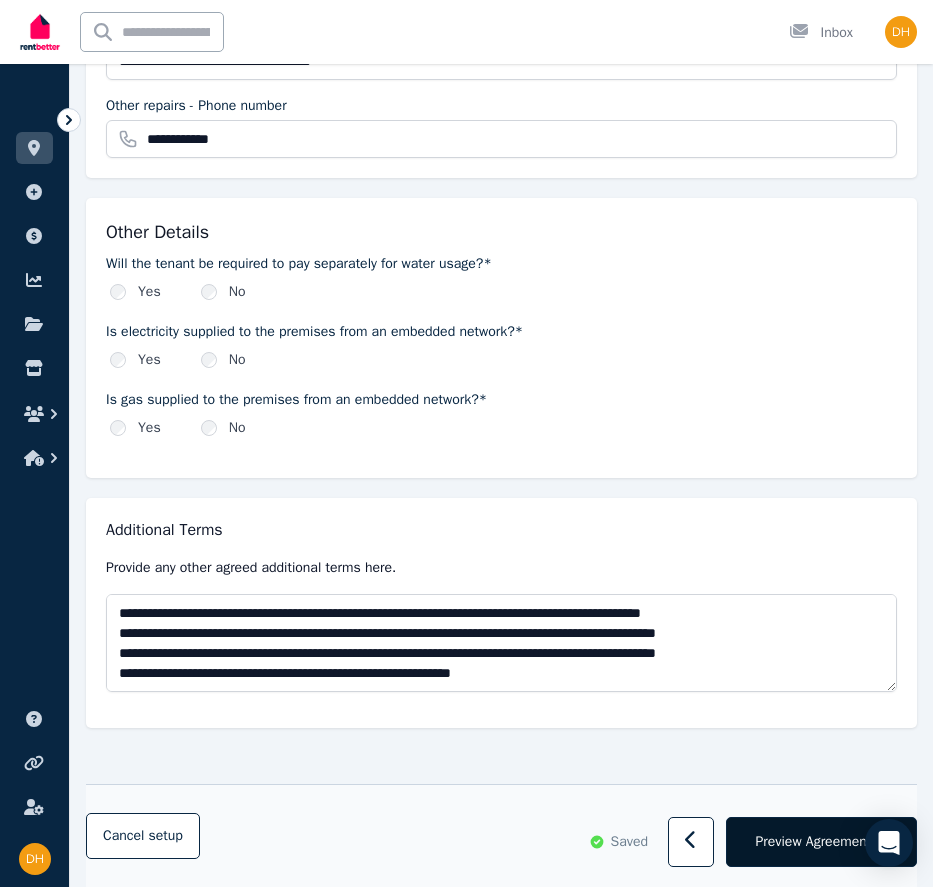 click on "Preview Agreement" at bounding box center [813, 842] 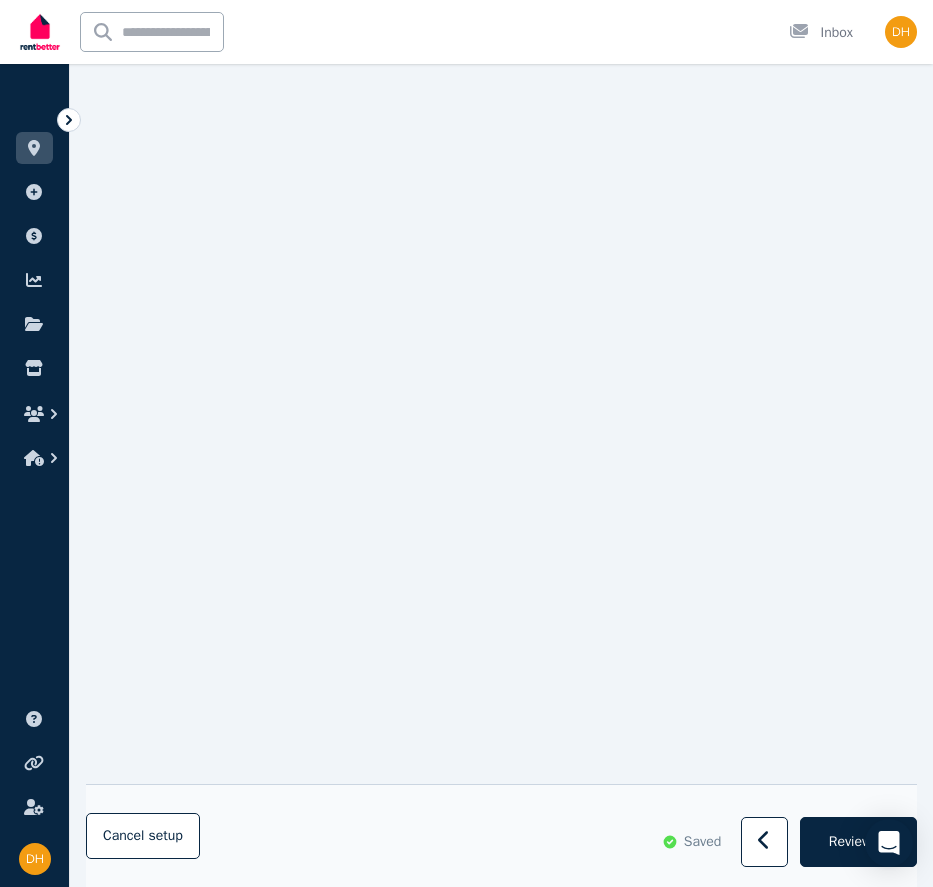 scroll, scrollTop: 1158, scrollLeft: 0, axis: vertical 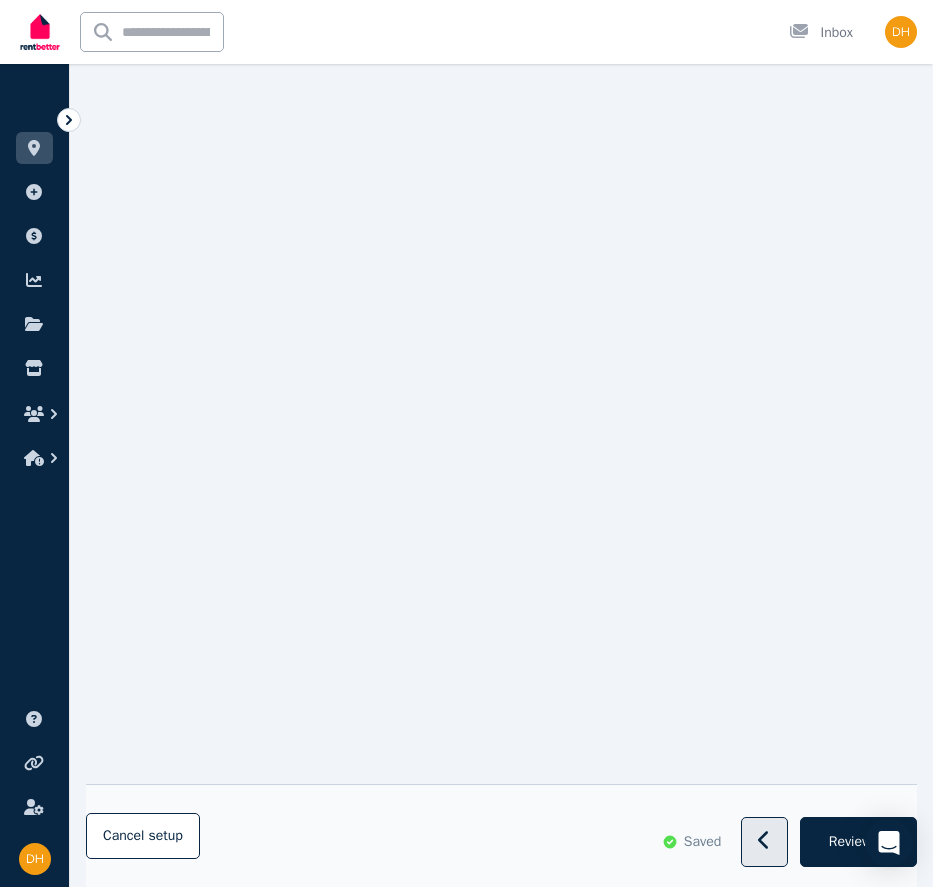 click 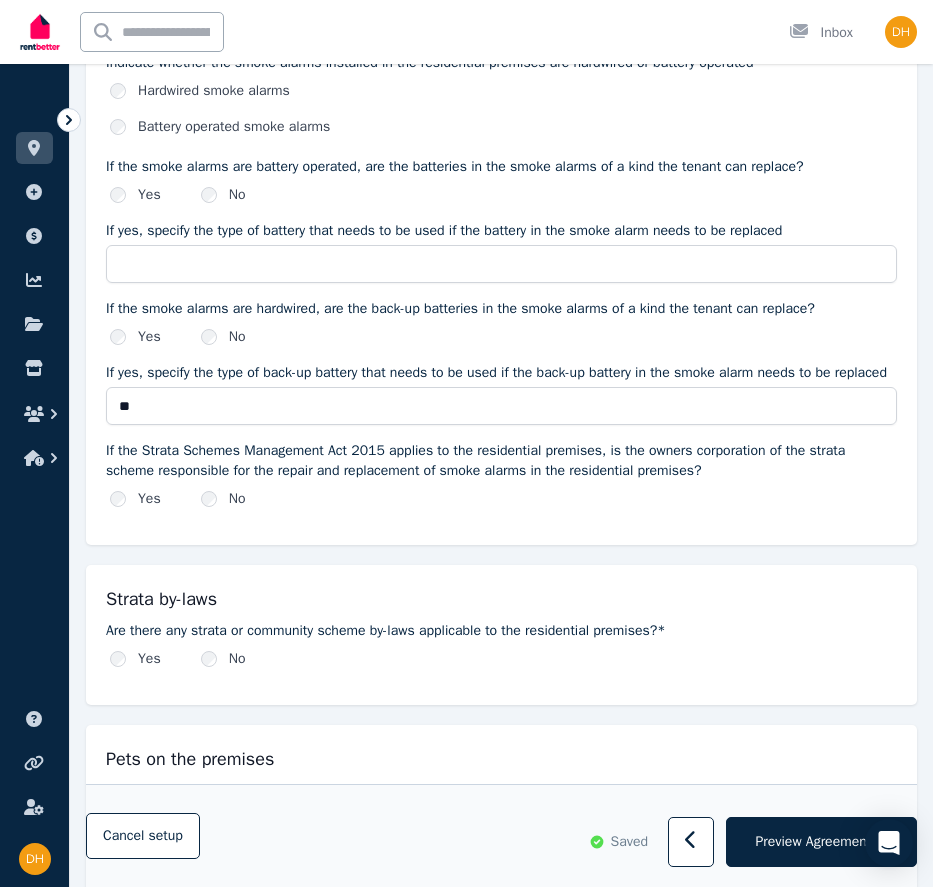 scroll, scrollTop: 0, scrollLeft: 0, axis: both 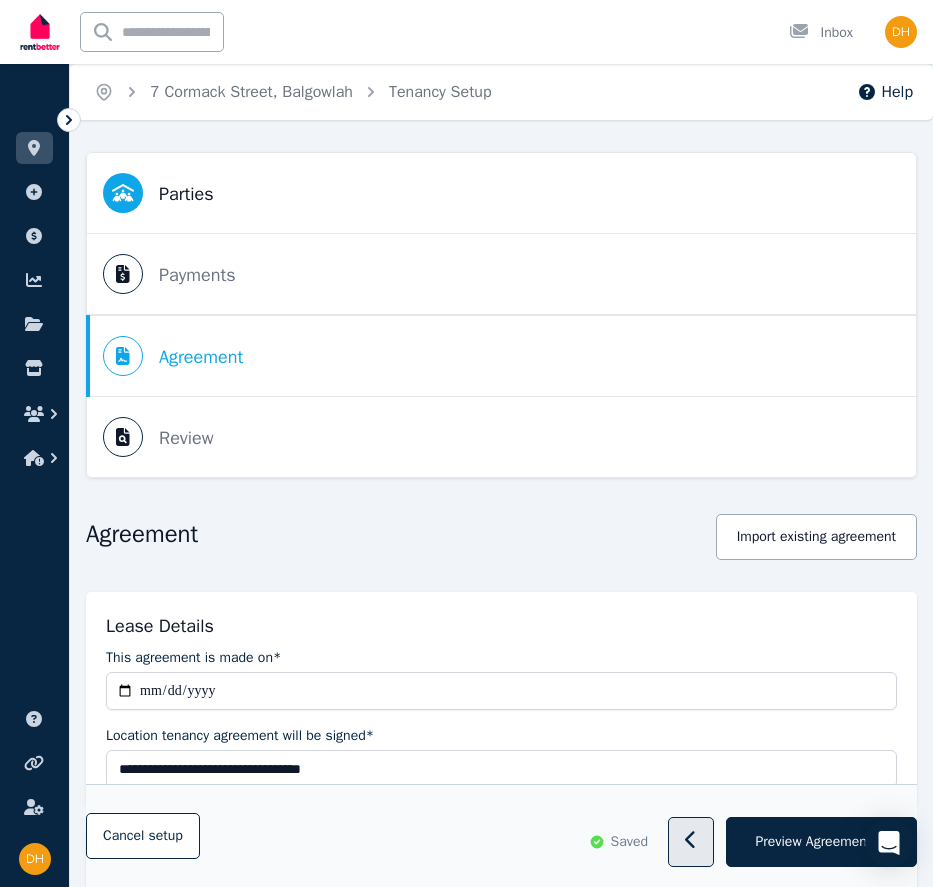 click 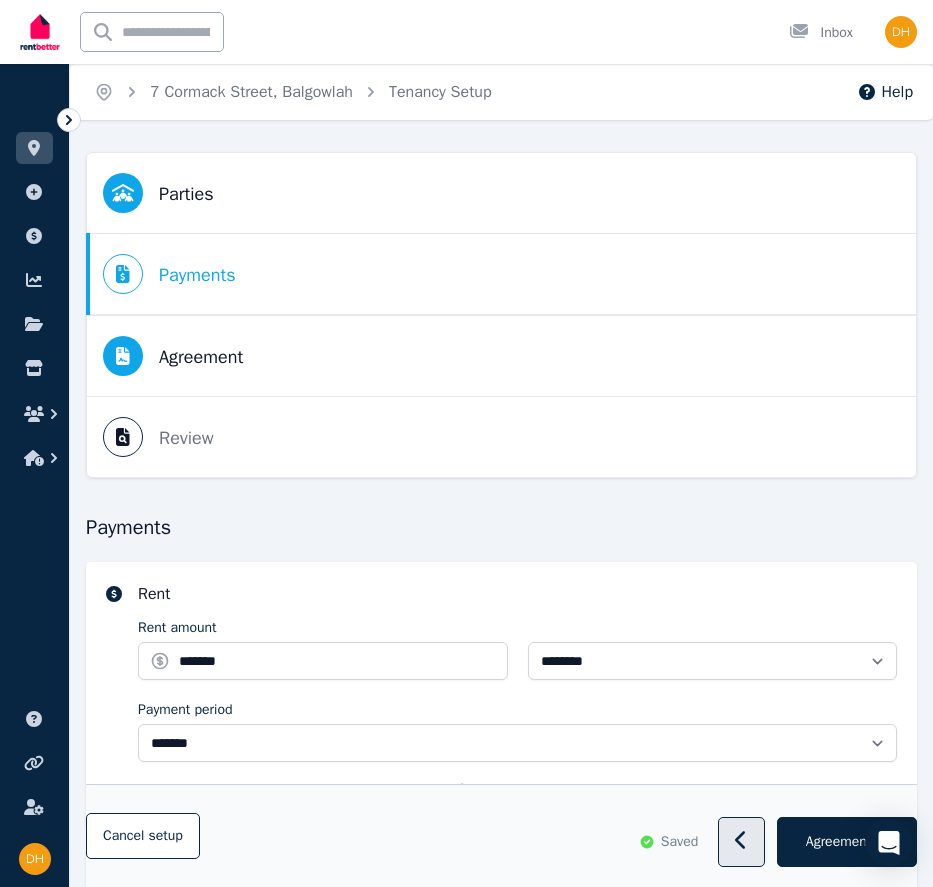 select on "**********" 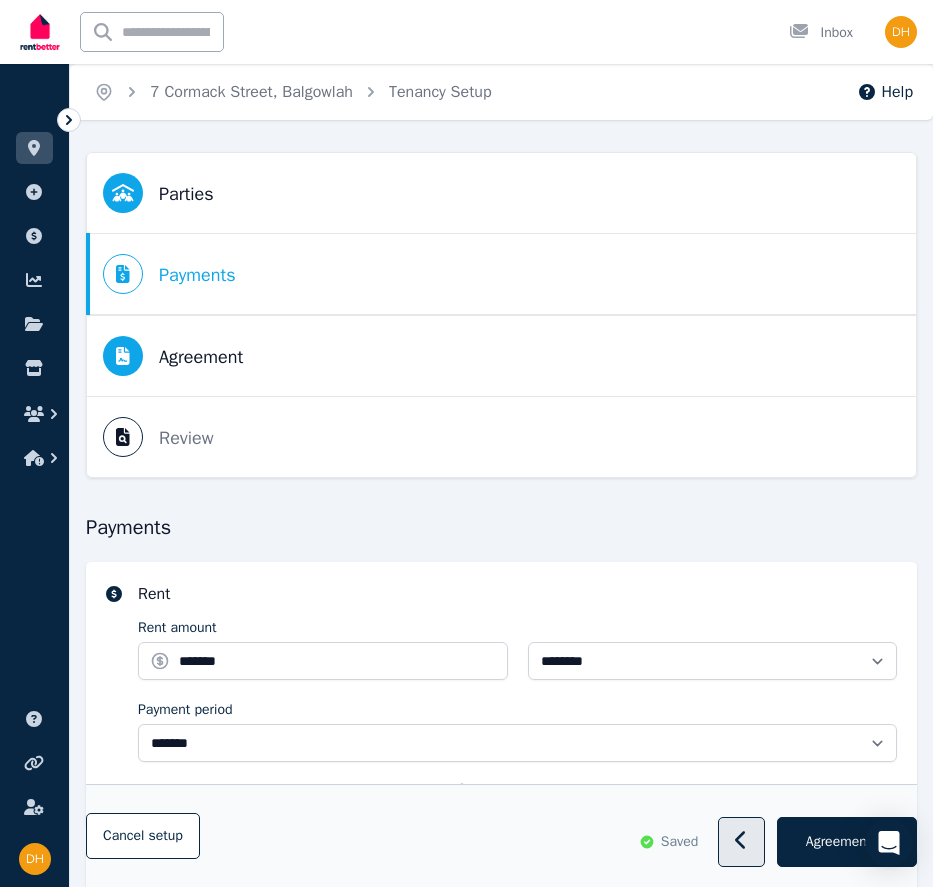 click at bounding box center [741, 843] 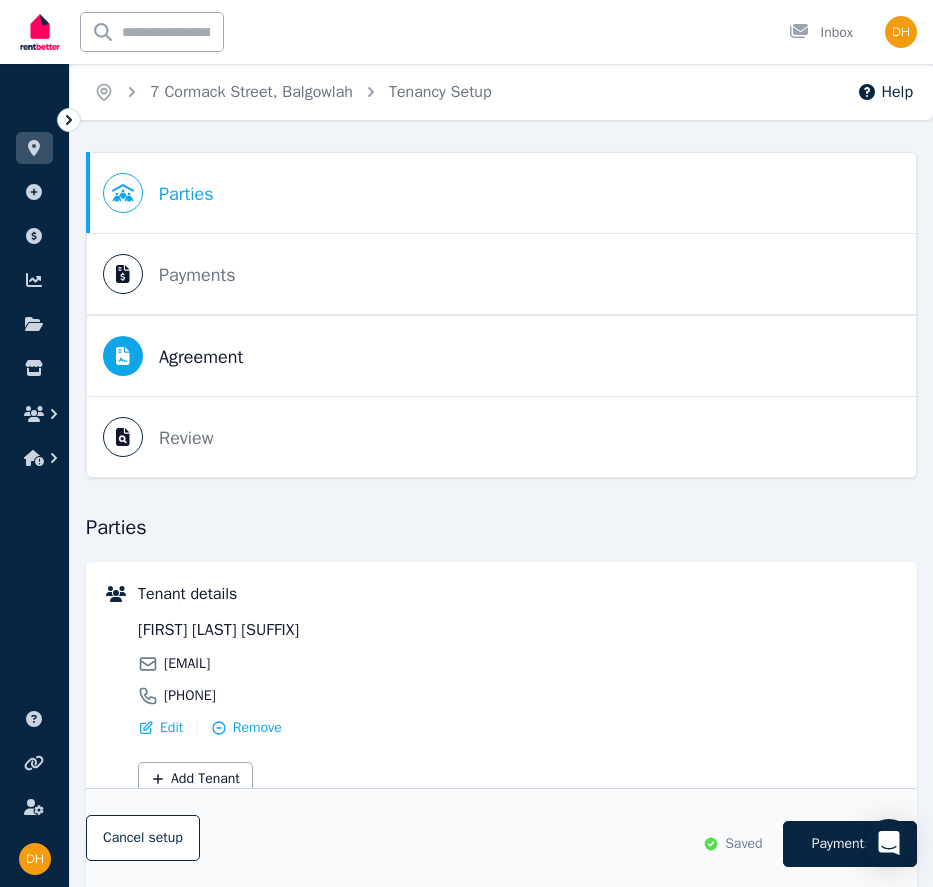 scroll, scrollTop: 361, scrollLeft: 0, axis: vertical 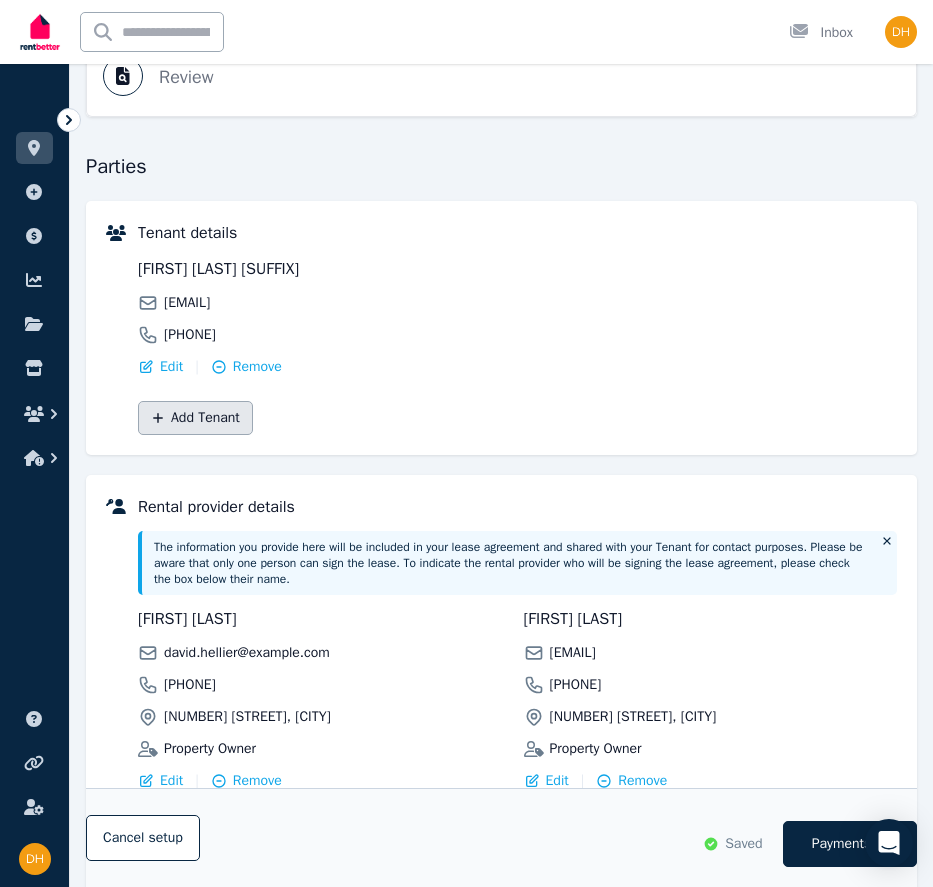 click on "Add Tenant" at bounding box center [195, 418] 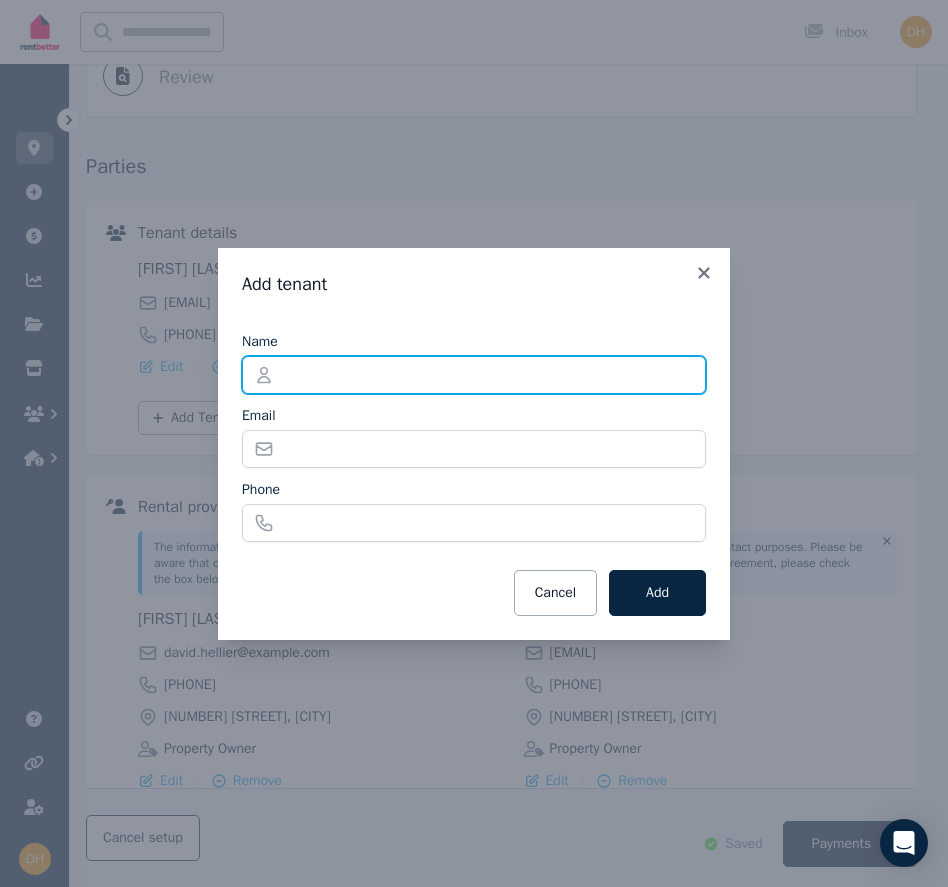 drag, startPoint x: 297, startPoint y: 362, endPoint x: 308, endPoint y: 363, distance: 11.045361 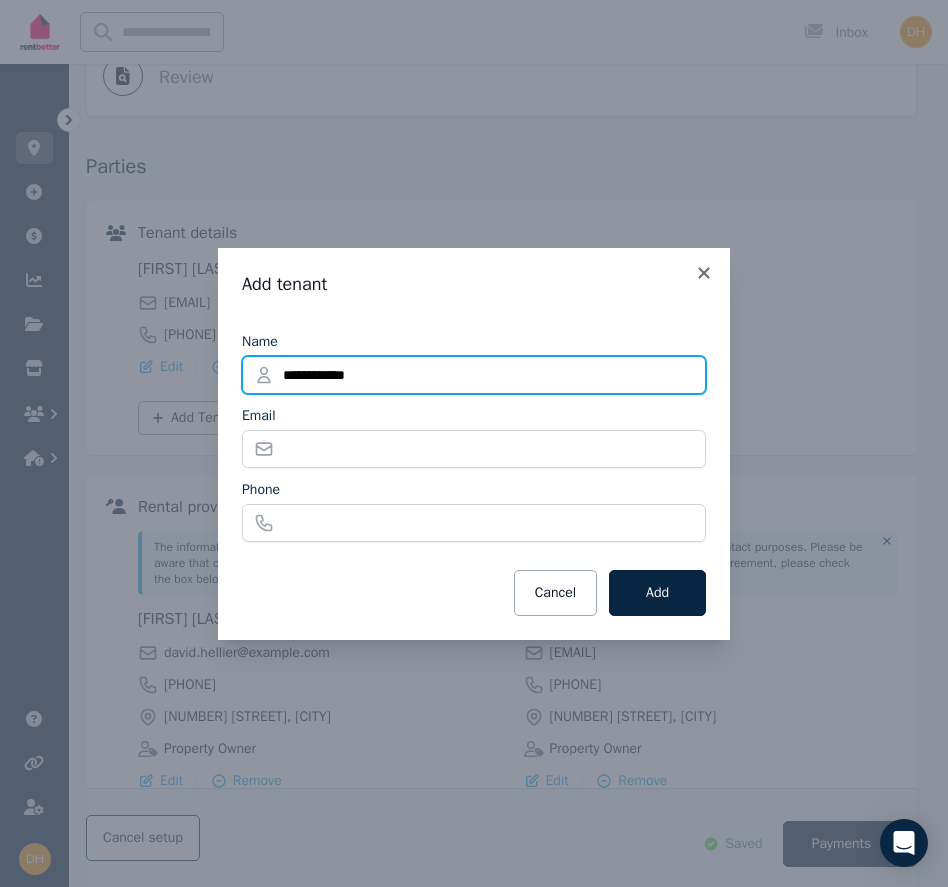 type on "**********" 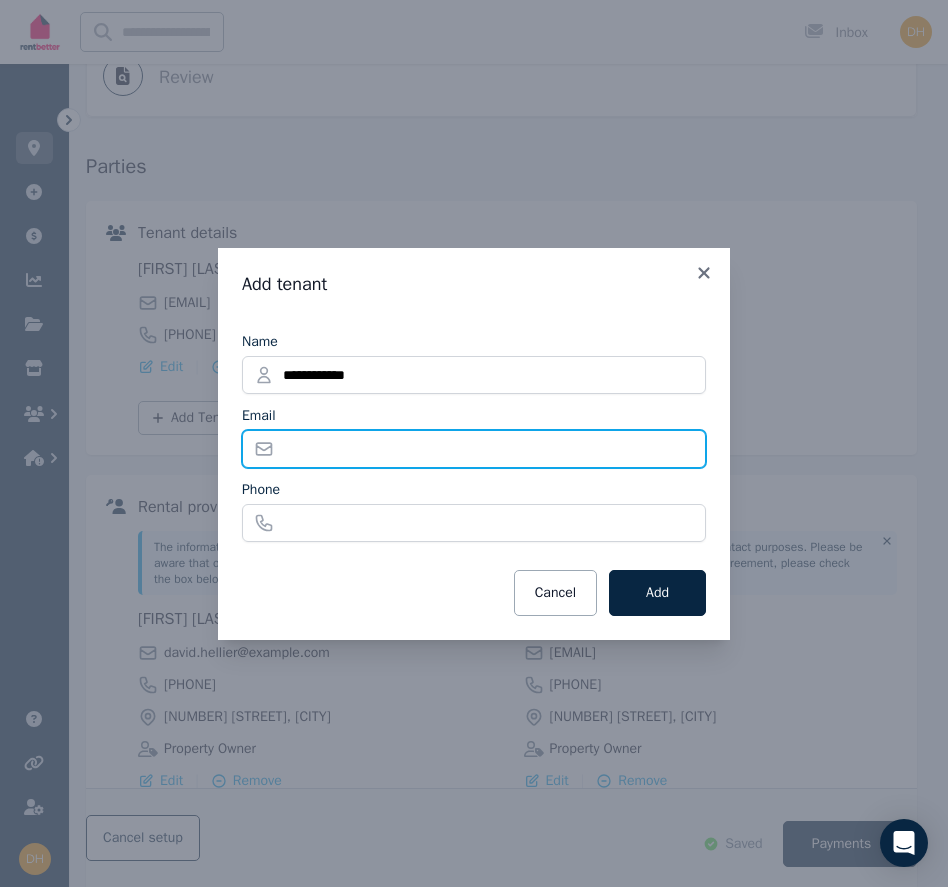 paste on "**********" 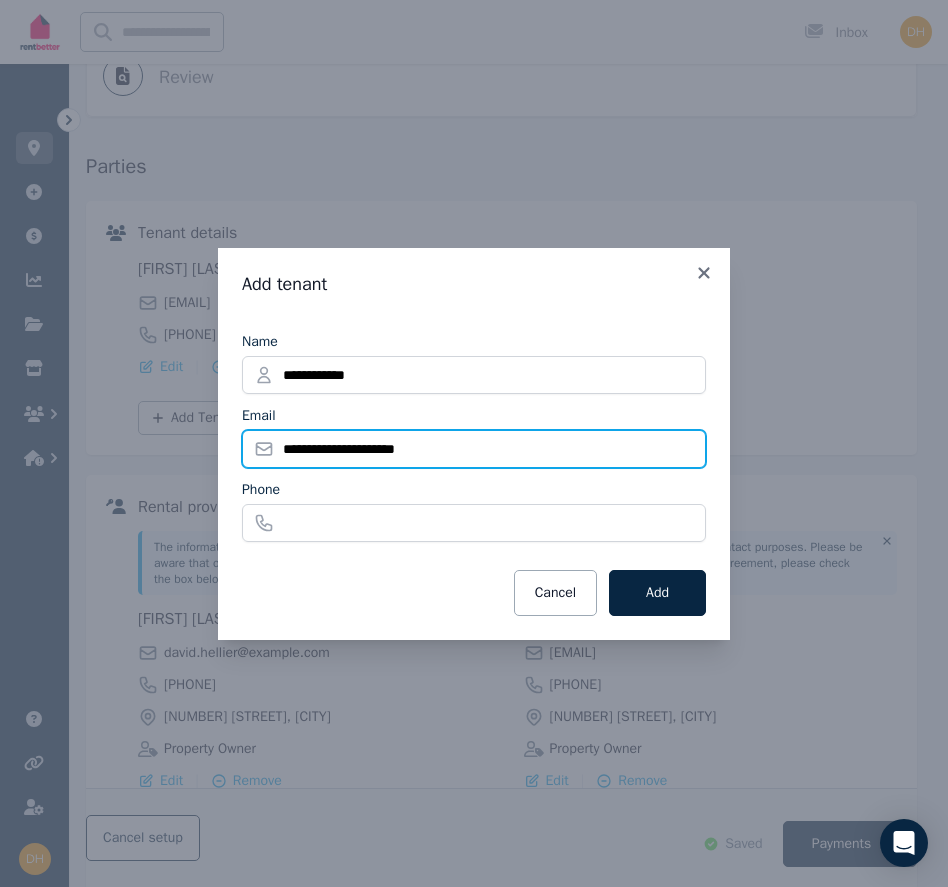 type on "**********" 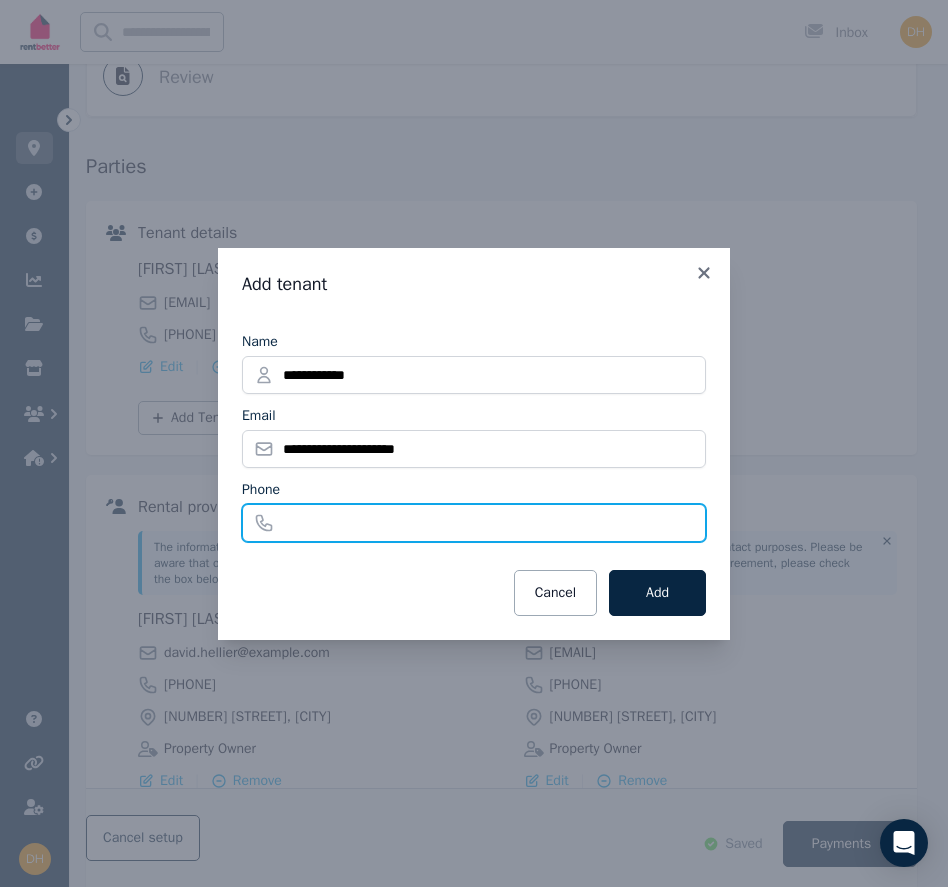 click on "Phone" at bounding box center [474, 523] 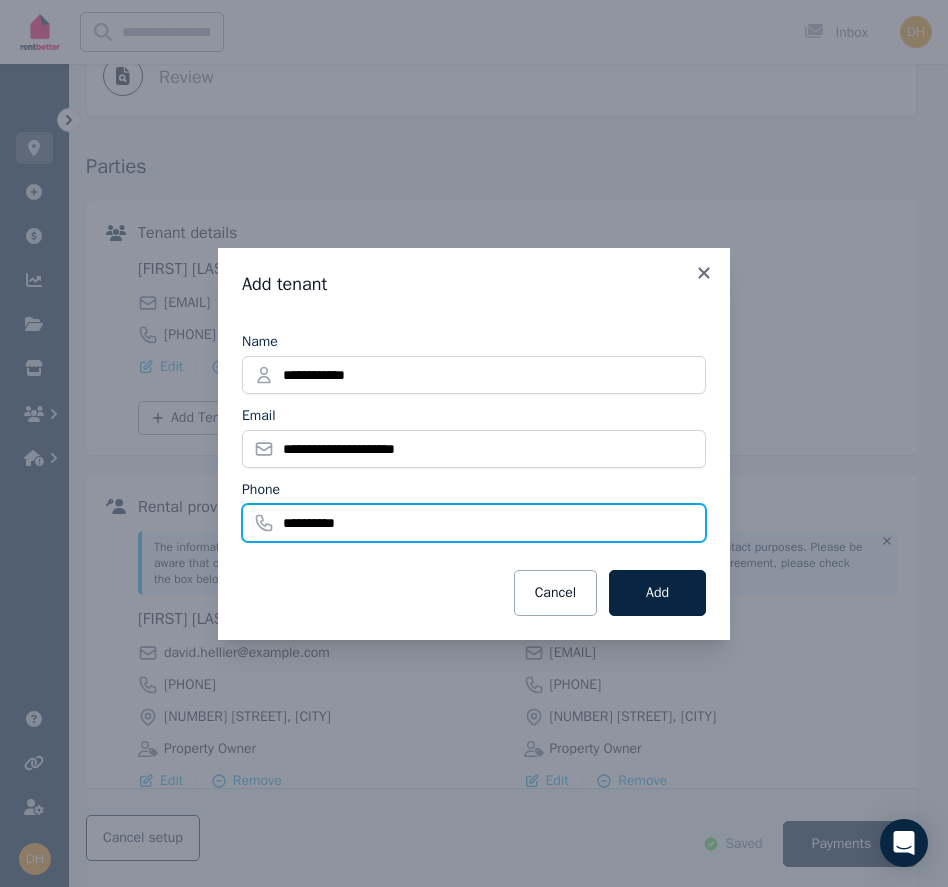 type on "**********" 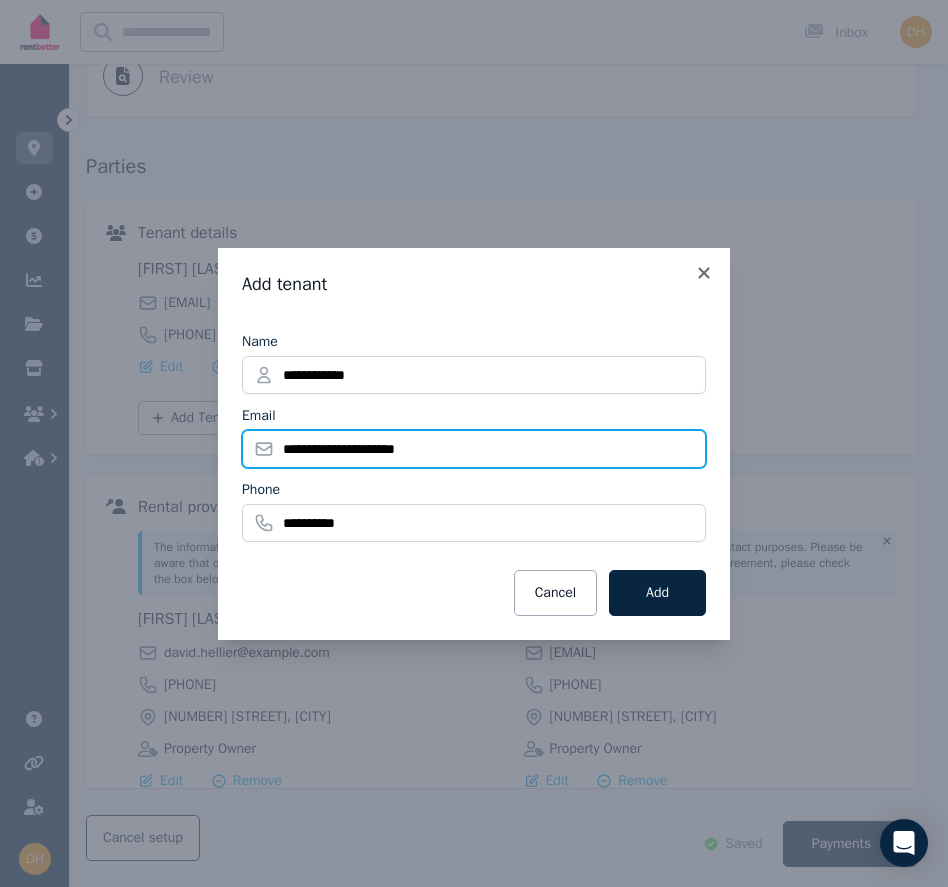 click on "**********" at bounding box center [474, 449] 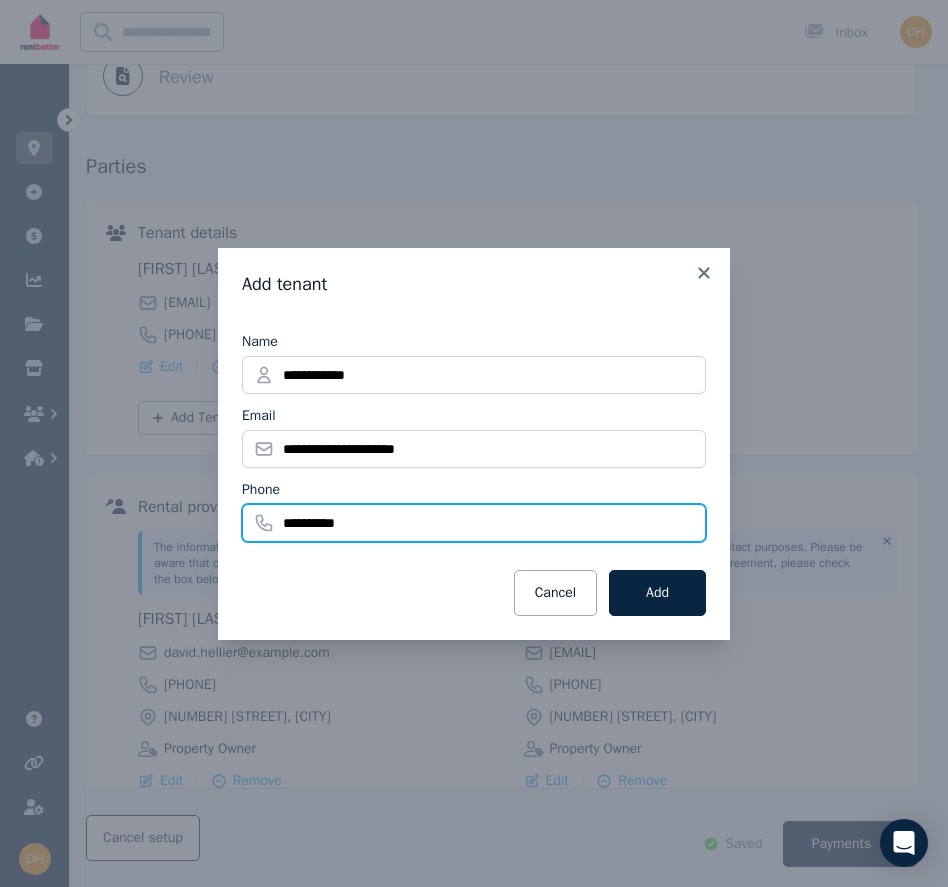 click on "**********" at bounding box center [474, 523] 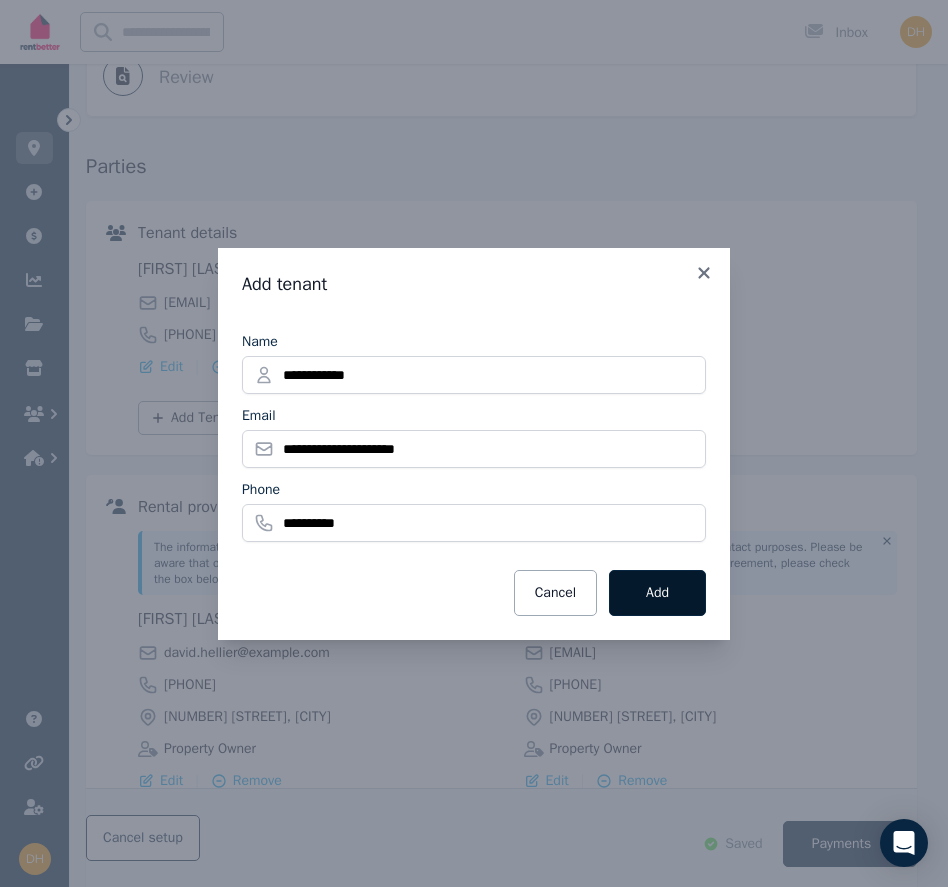 click on "Add" at bounding box center [657, 593] 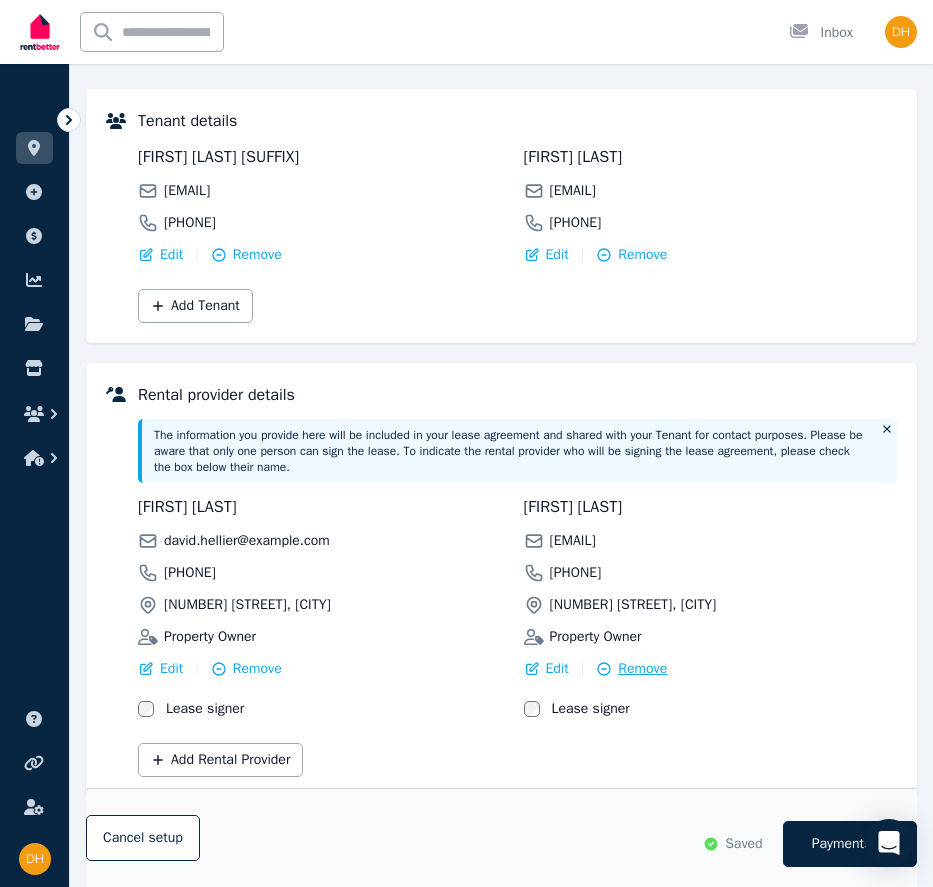 scroll, scrollTop: 538, scrollLeft: 0, axis: vertical 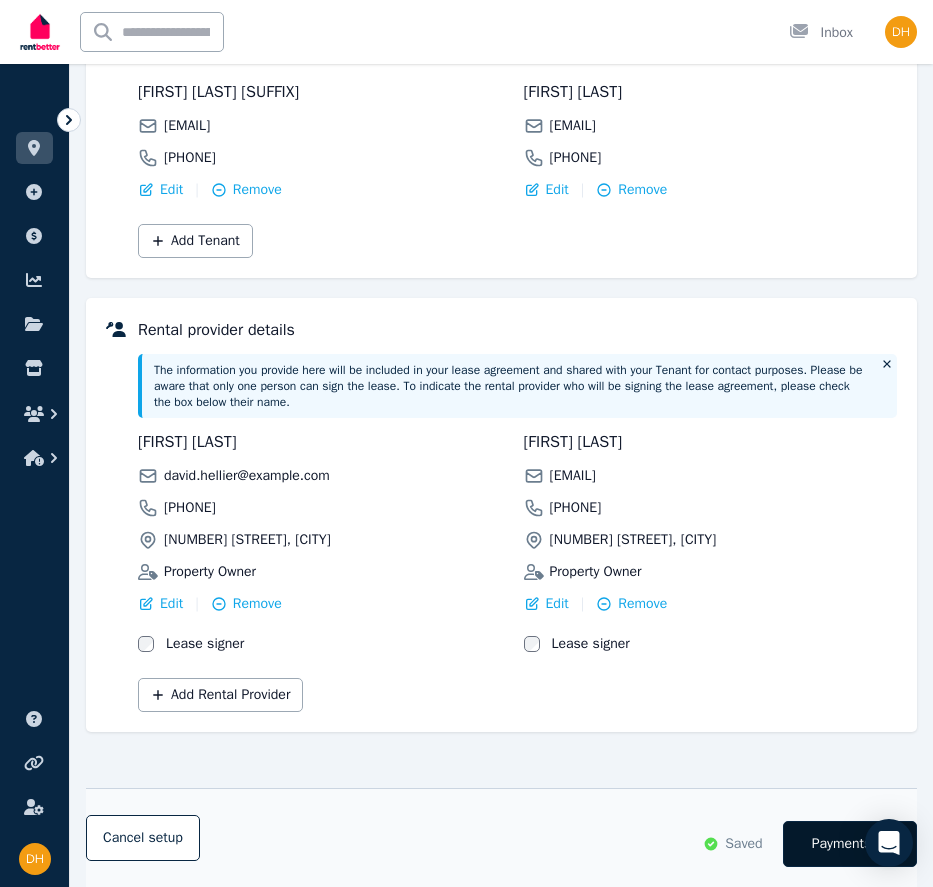 click on "Payments" at bounding box center (842, 844) 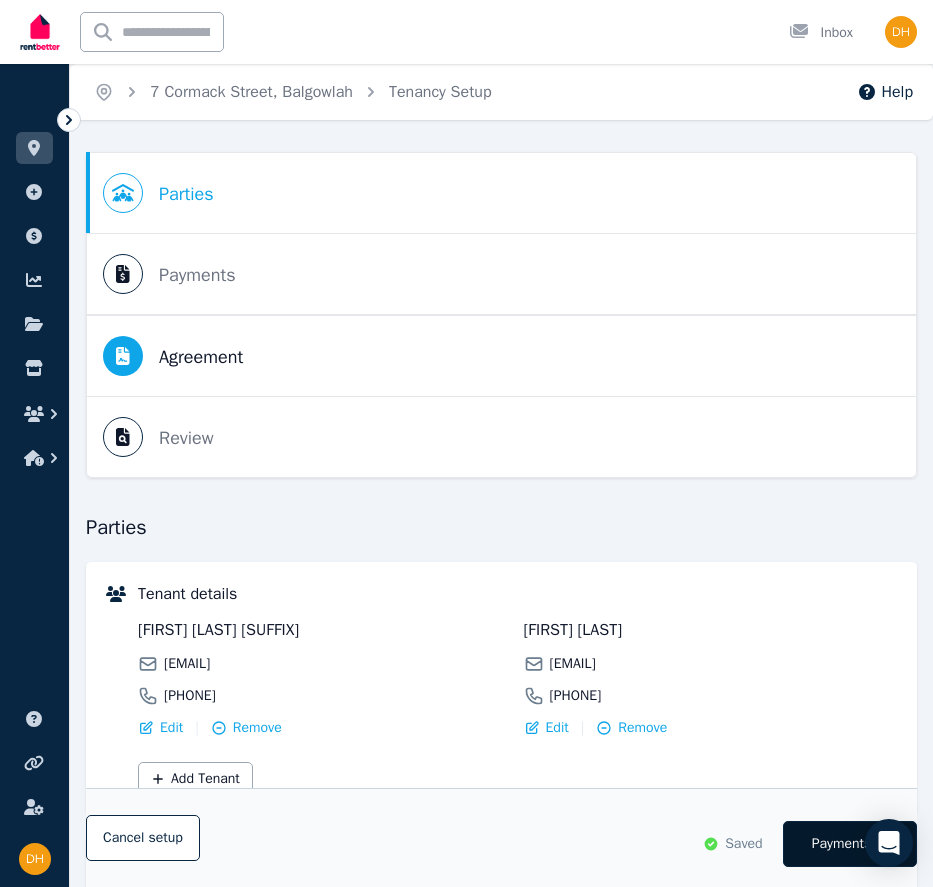 select on "*******" 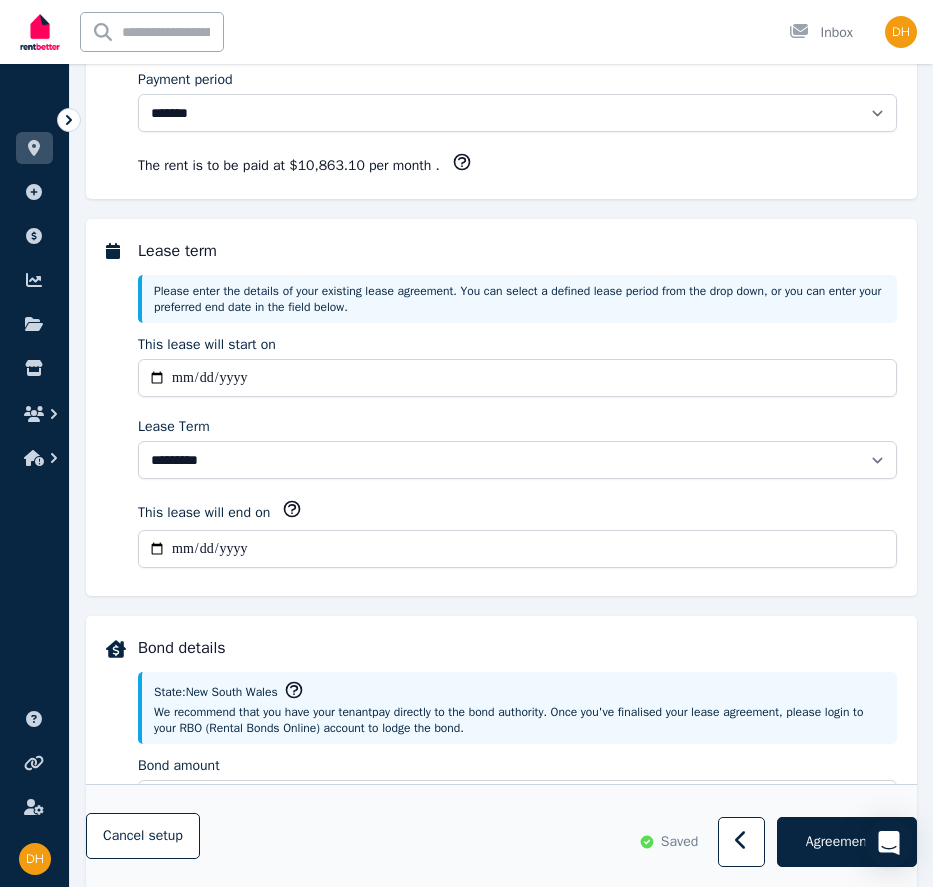 select on "**********" 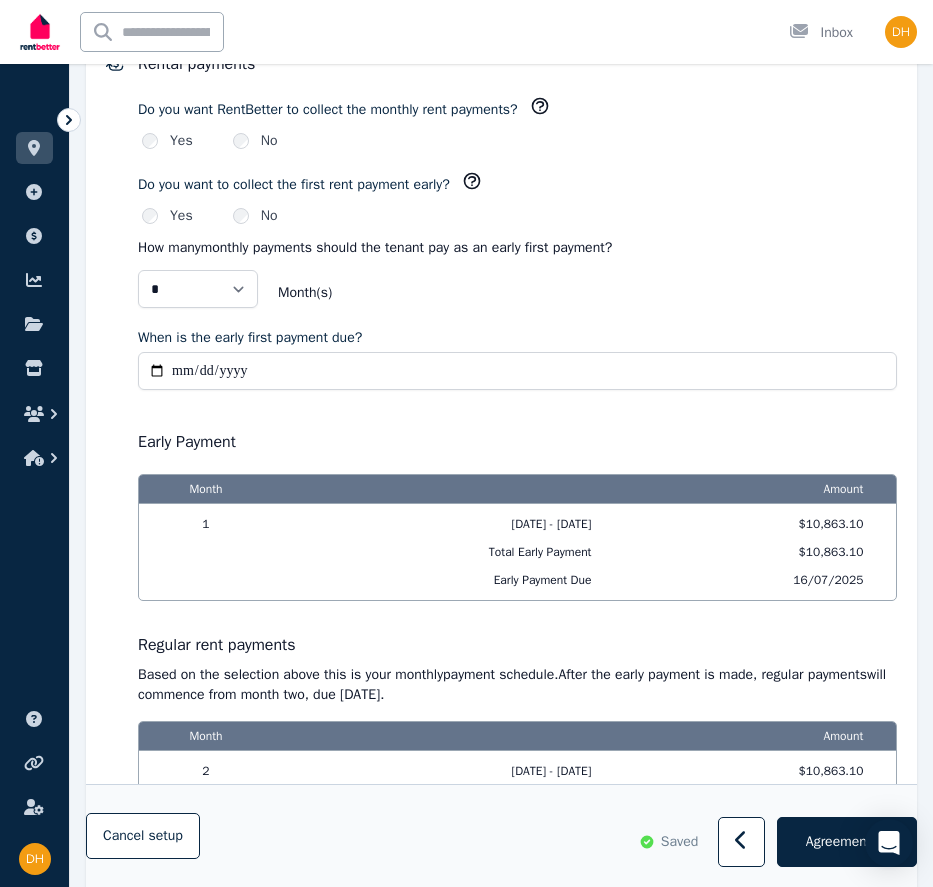 scroll, scrollTop: 2178, scrollLeft: 0, axis: vertical 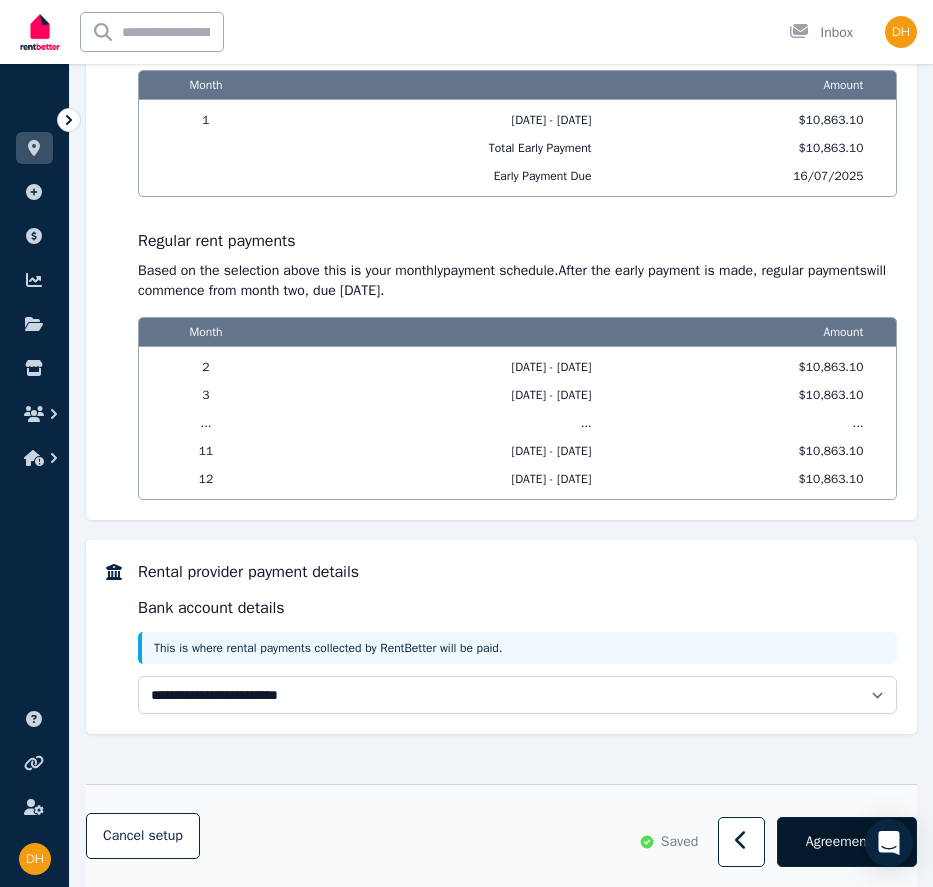 click on "Agreement" at bounding box center [838, 842] 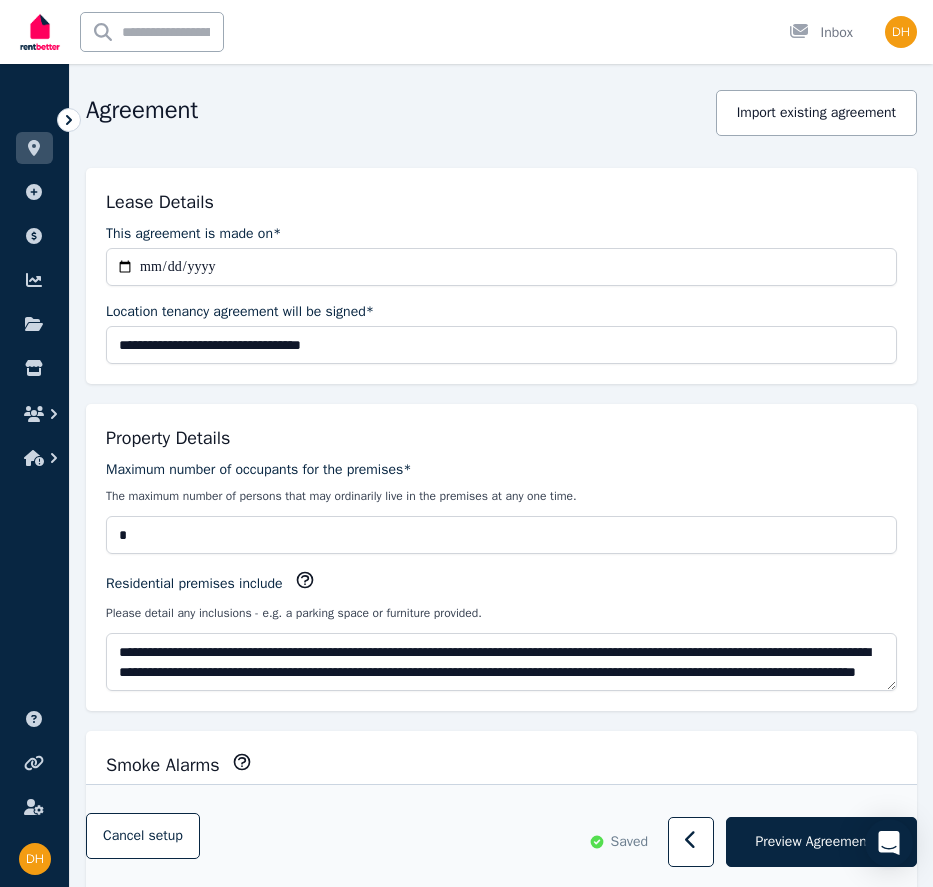 scroll, scrollTop: 777, scrollLeft: 0, axis: vertical 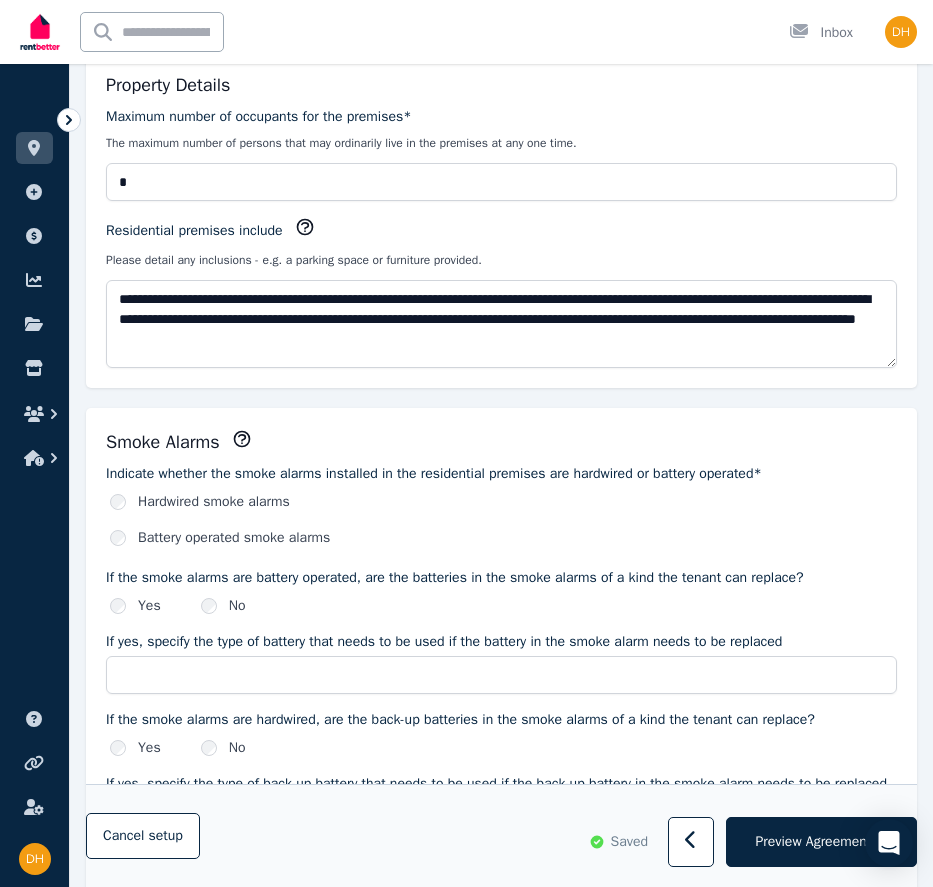 drag, startPoint x: 888, startPoint y: 333, endPoint x: 849, endPoint y: 404, distance: 81.00617 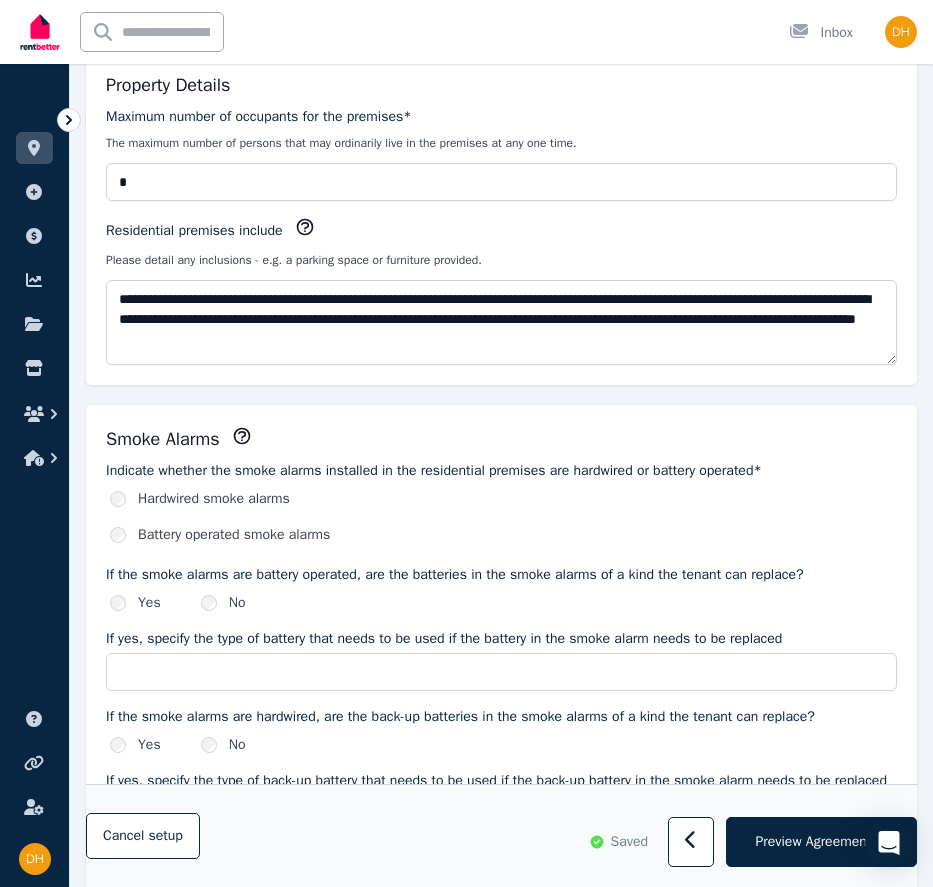 scroll, scrollTop: 1214, scrollLeft: 0, axis: vertical 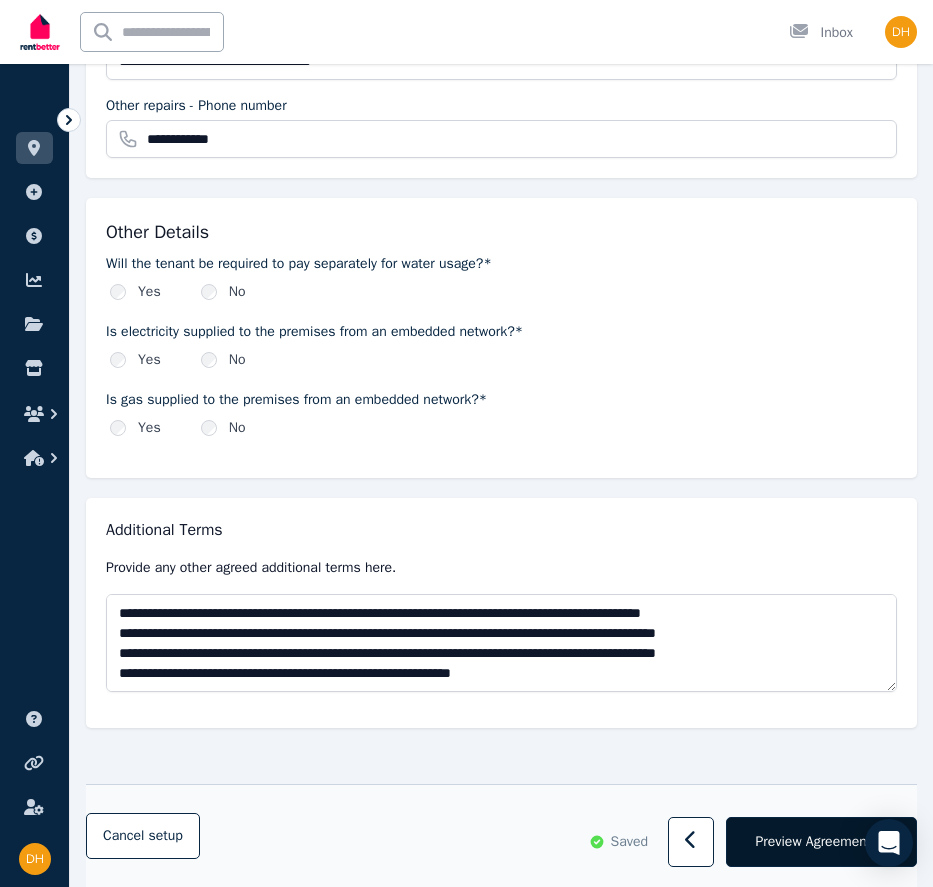 click on "Preview Agreement" at bounding box center (813, 842) 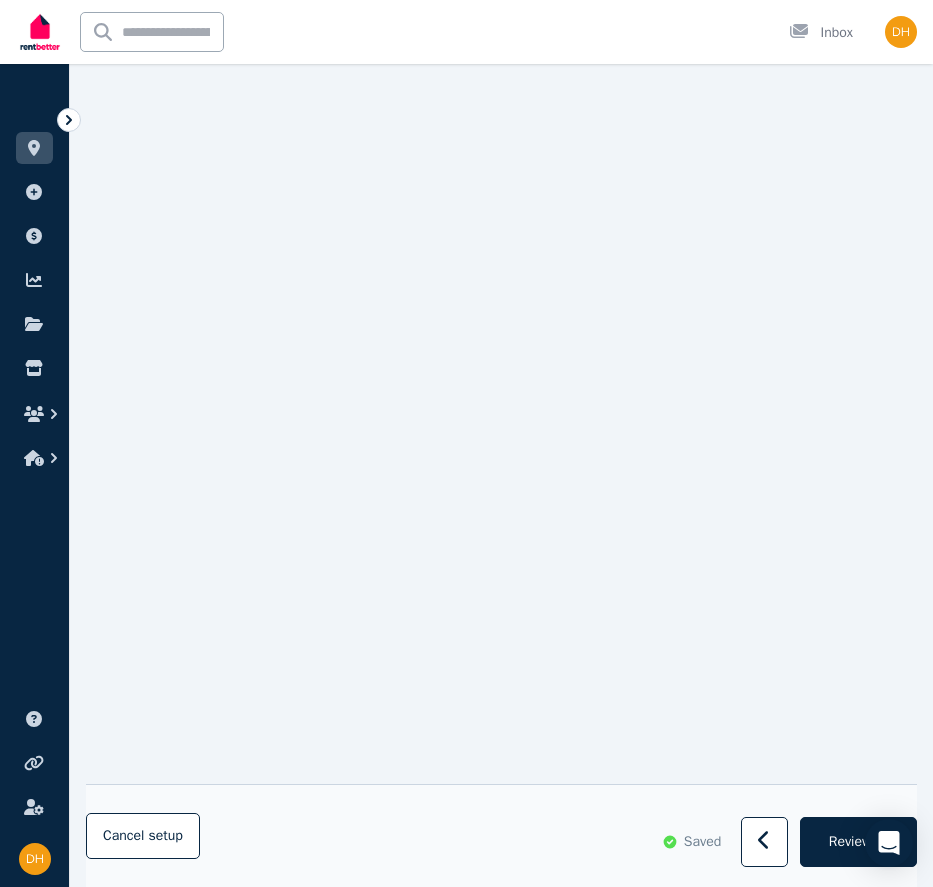 scroll, scrollTop: 7660, scrollLeft: 0, axis: vertical 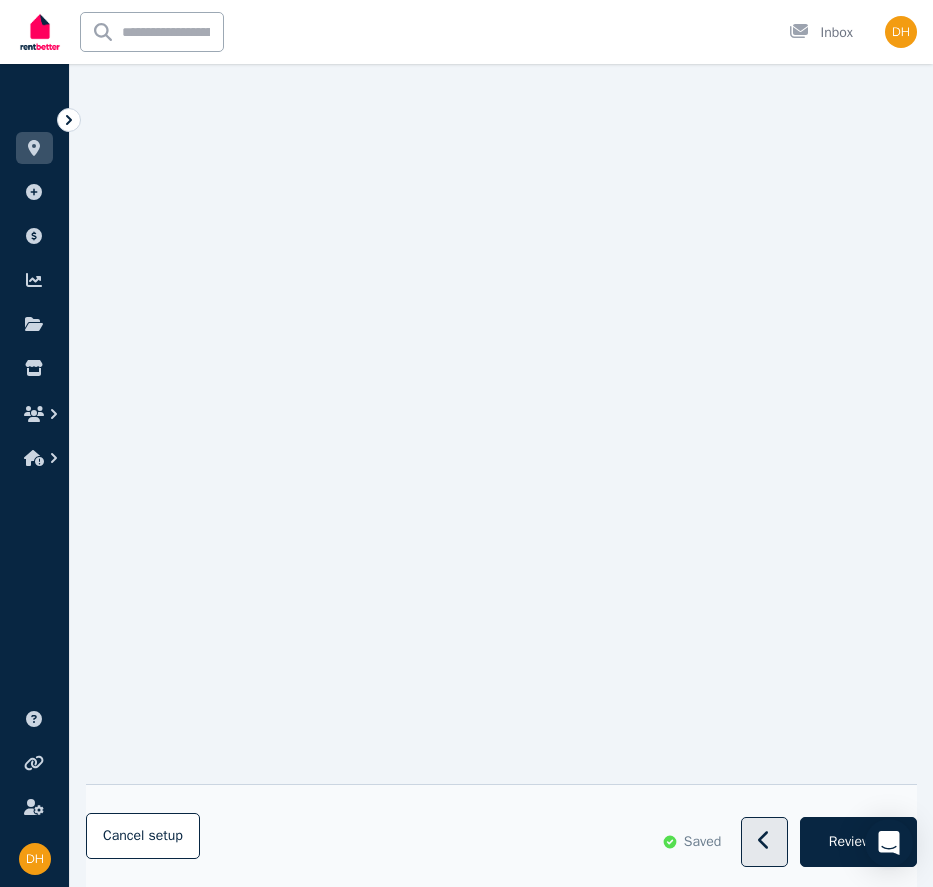 click 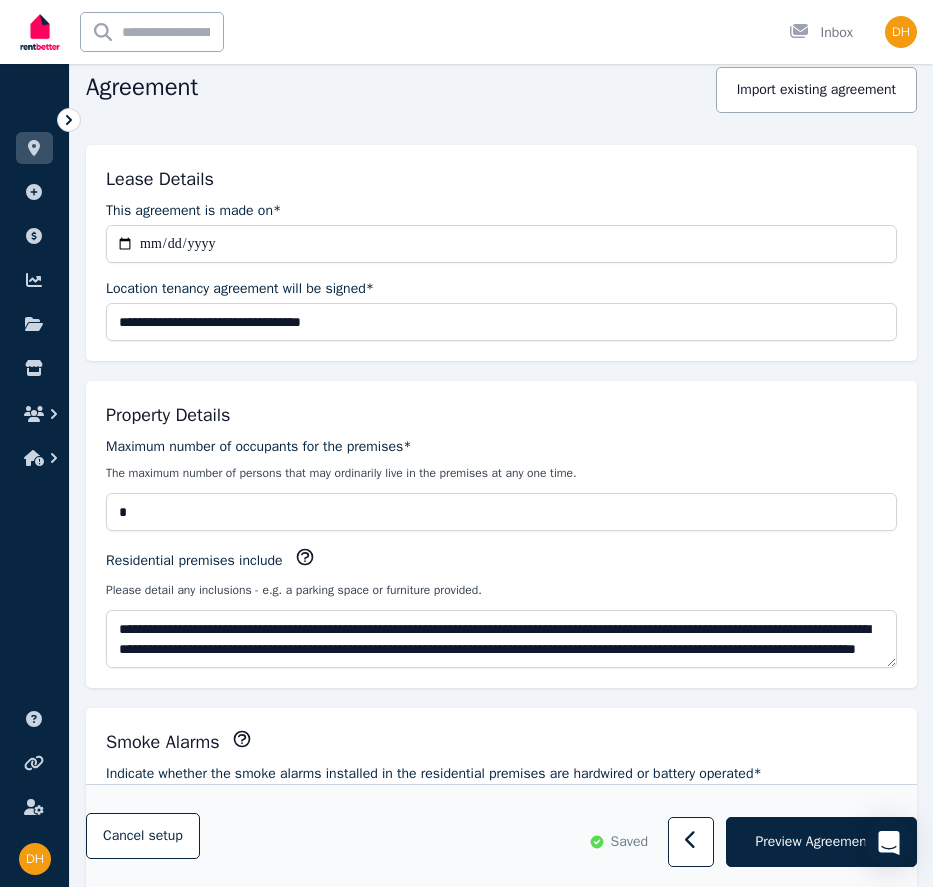 scroll, scrollTop: 485, scrollLeft: 0, axis: vertical 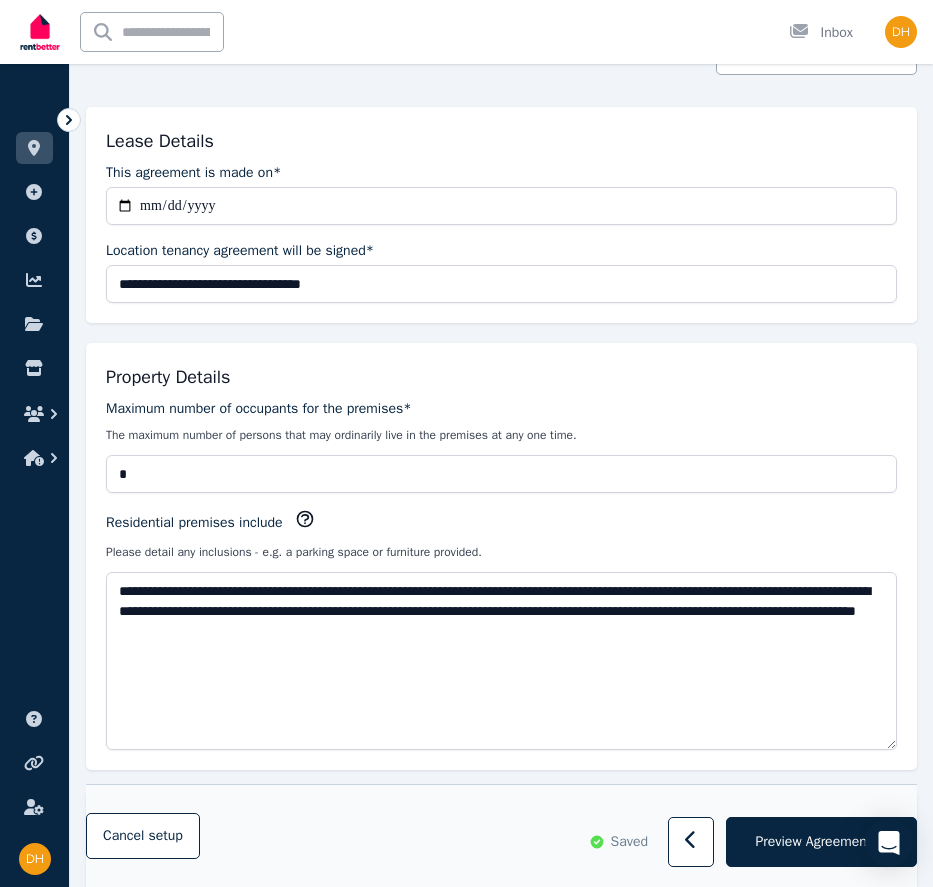 drag, startPoint x: 891, startPoint y: 622, endPoint x: 602, endPoint y: 657, distance: 291.11166 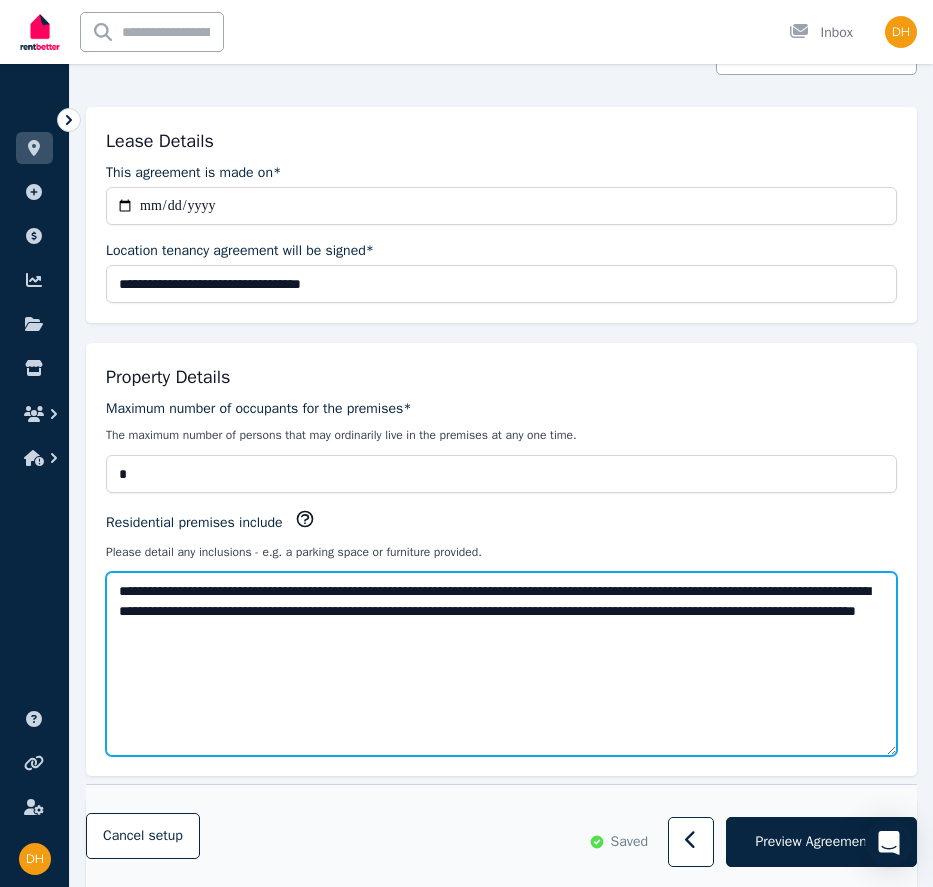 click on "**********" at bounding box center [501, 664] 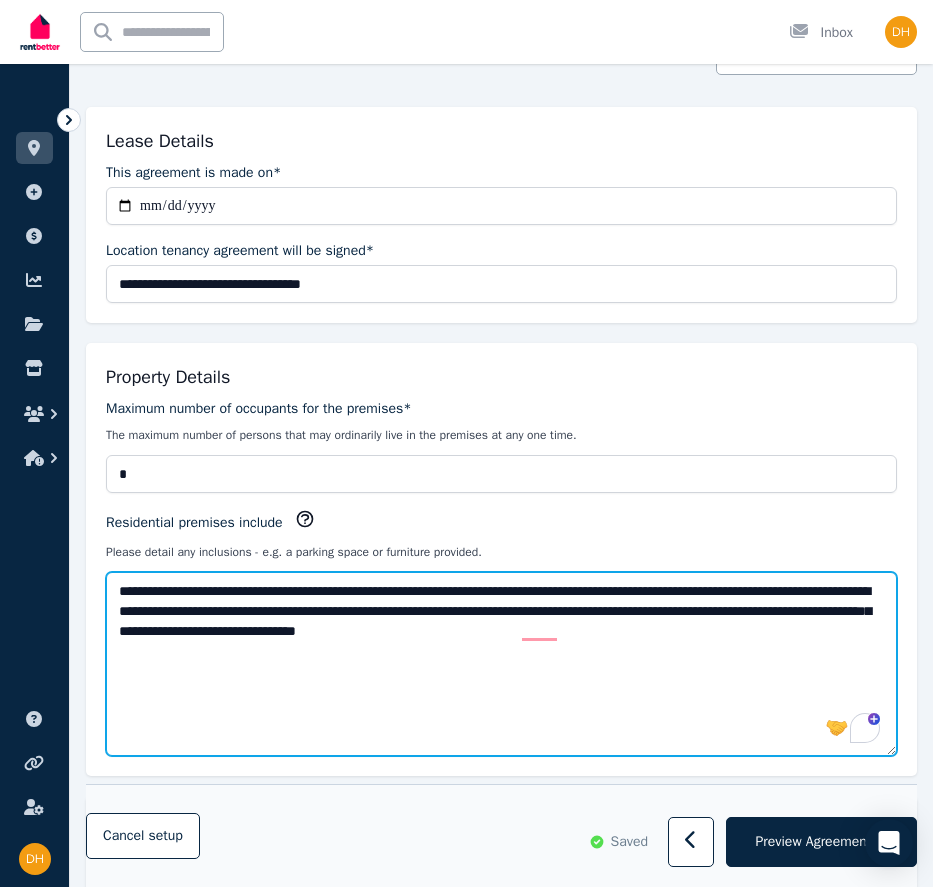click on "**********" at bounding box center (501, 664) 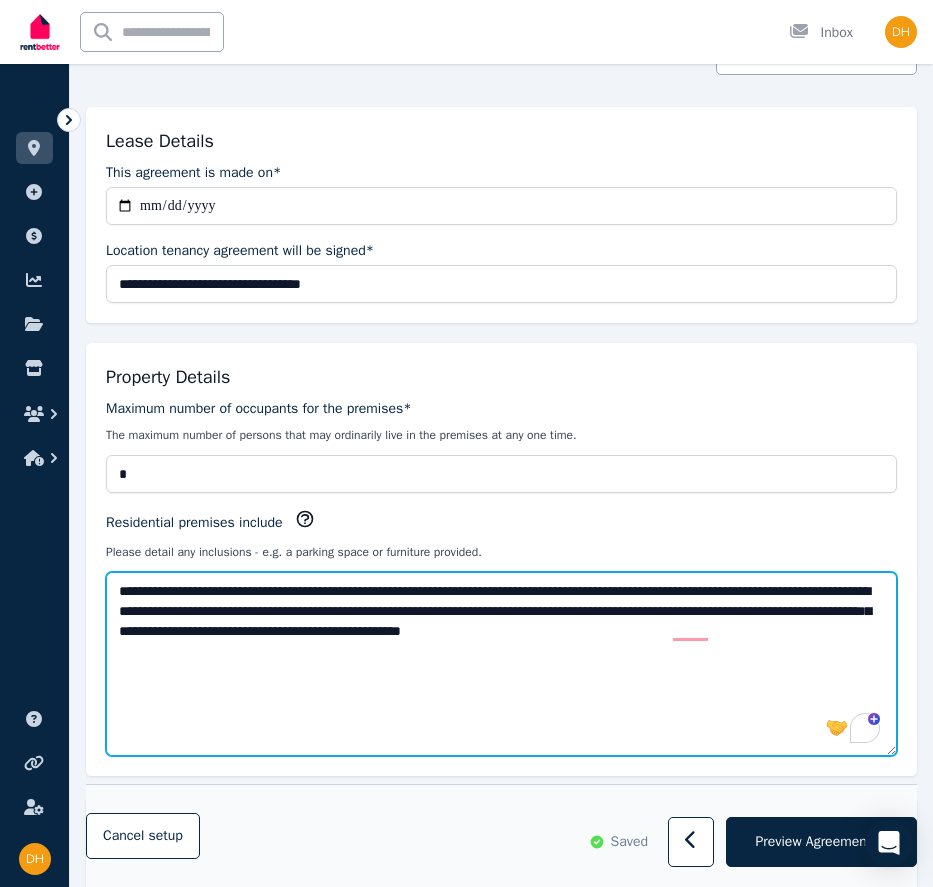 click on "**********" at bounding box center [501, 664] 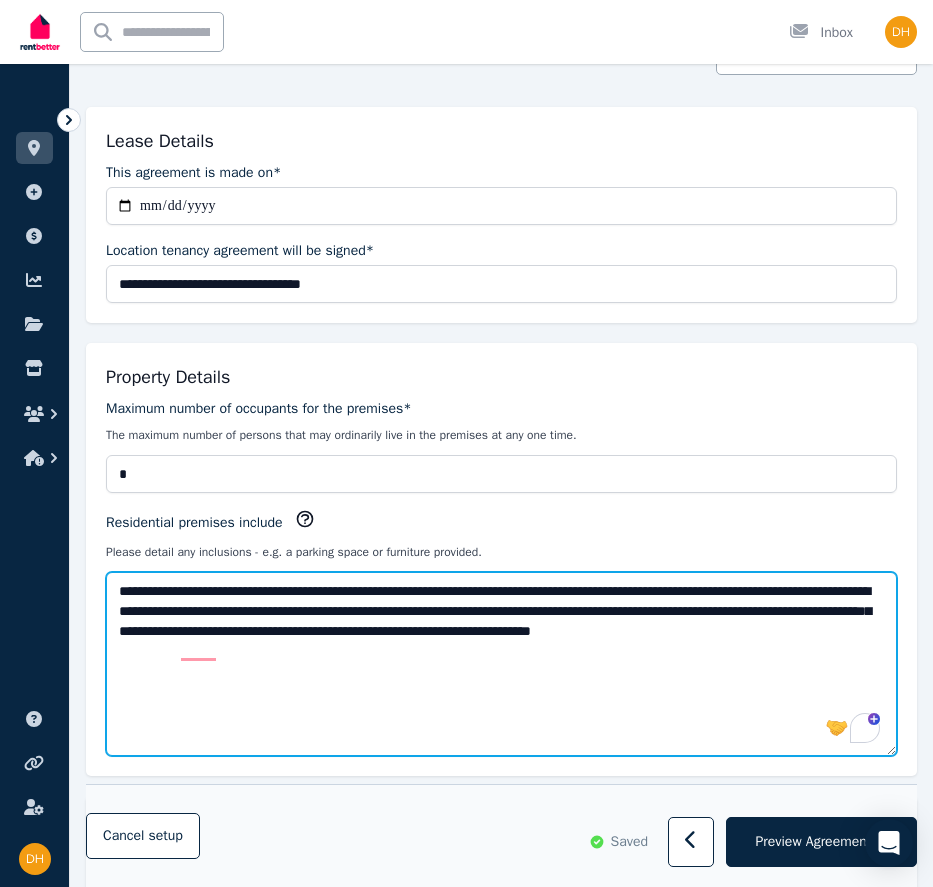 click on "**********" at bounding box center [501, 664] 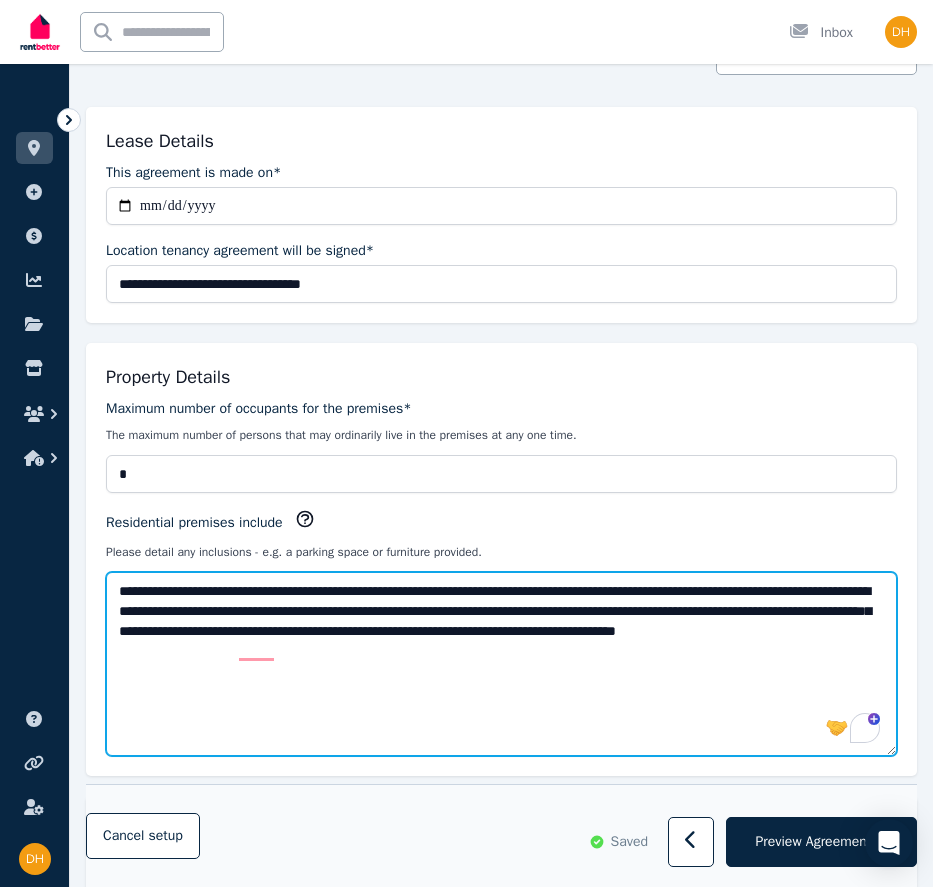 click on "**********" at bounding box center [501, 664] 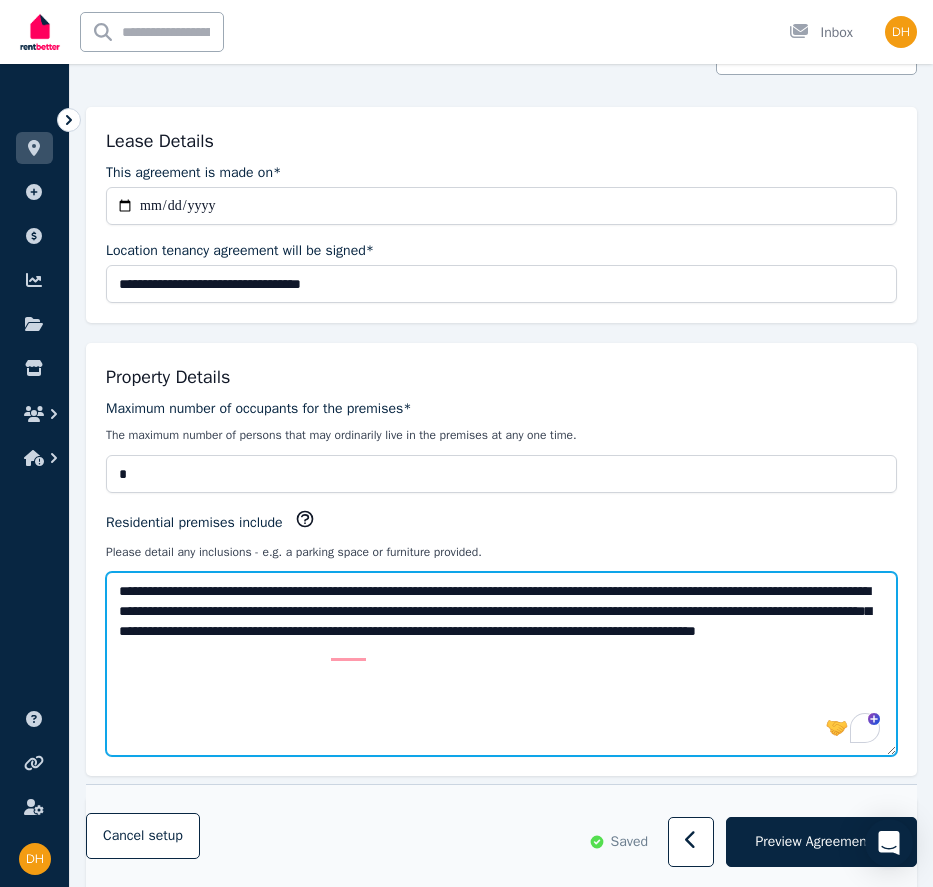 click on "**********" at bounding box center (501, 664) 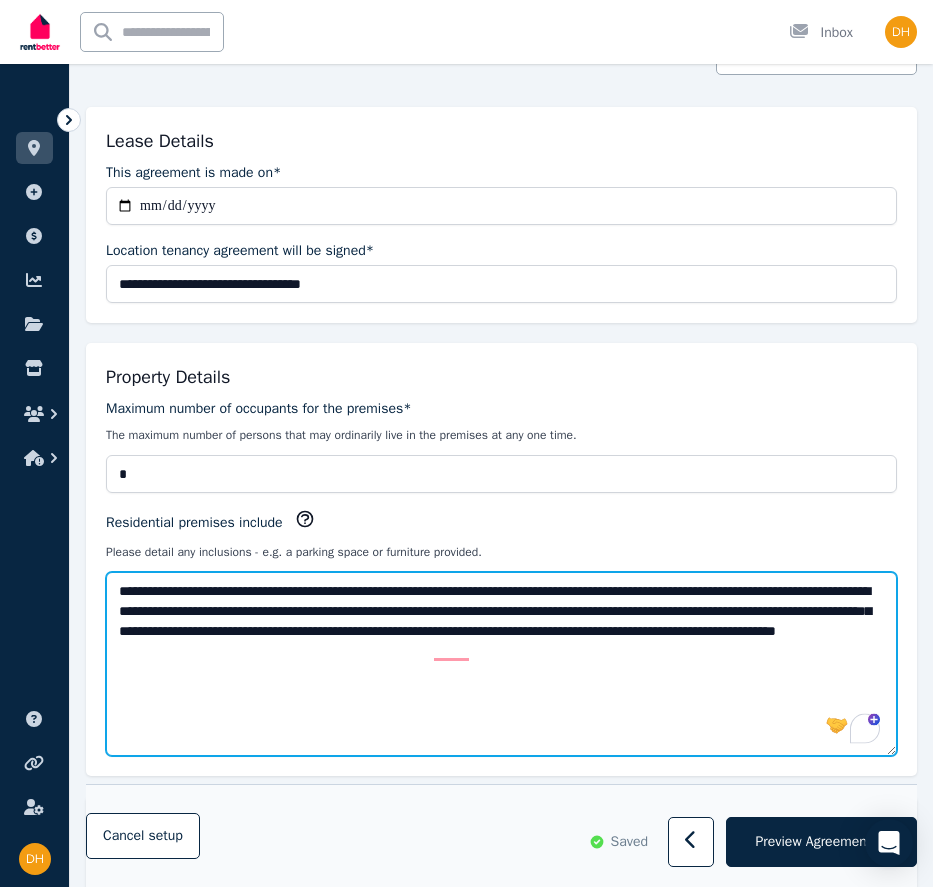 click on "**********" at bounding box center (501, 664) 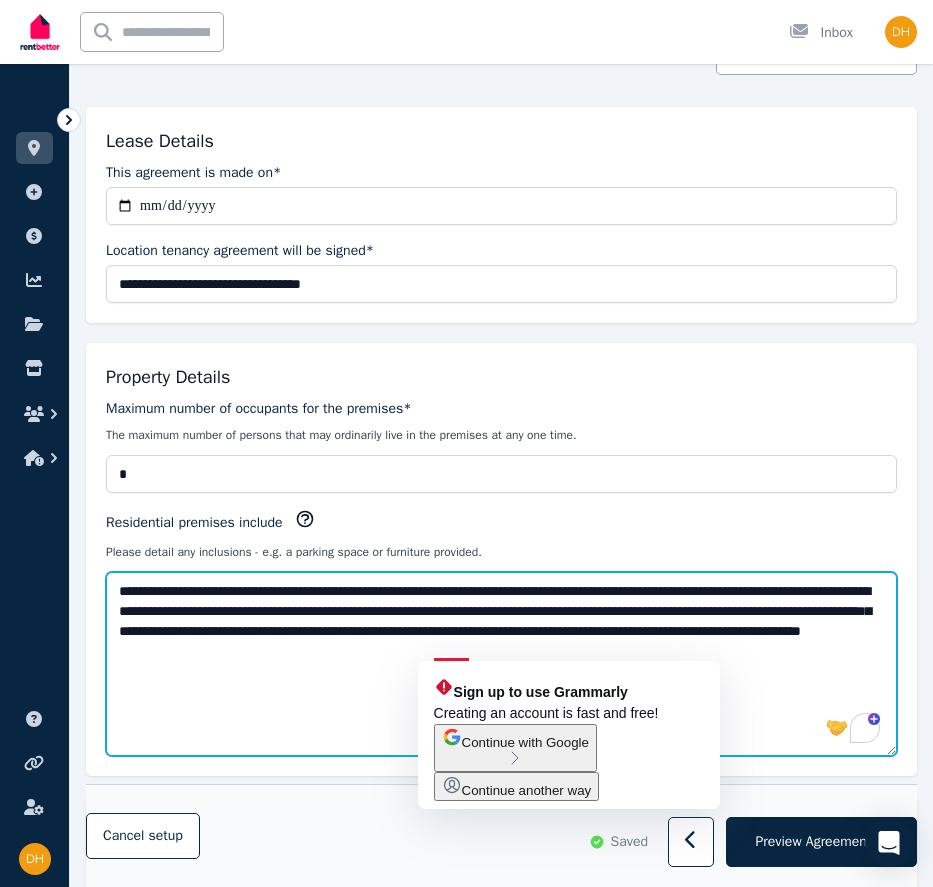 click on "**********" at bounding box center [501, 664] 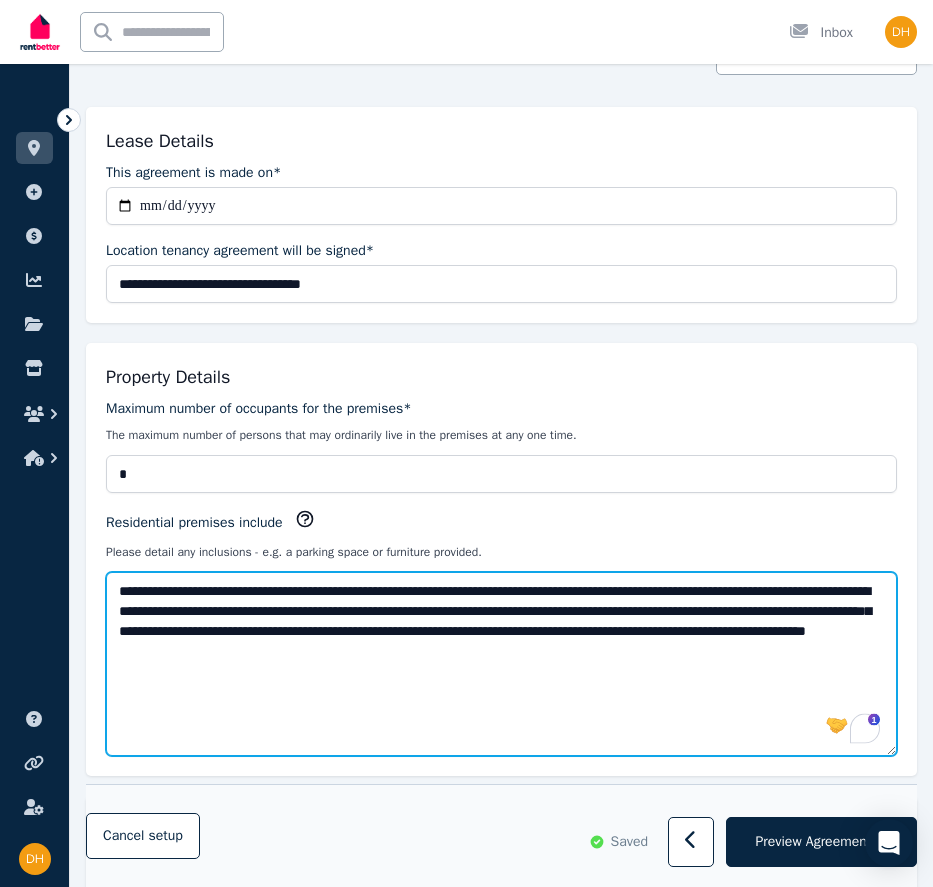 click on "**********" at bounding box center [501, 664] 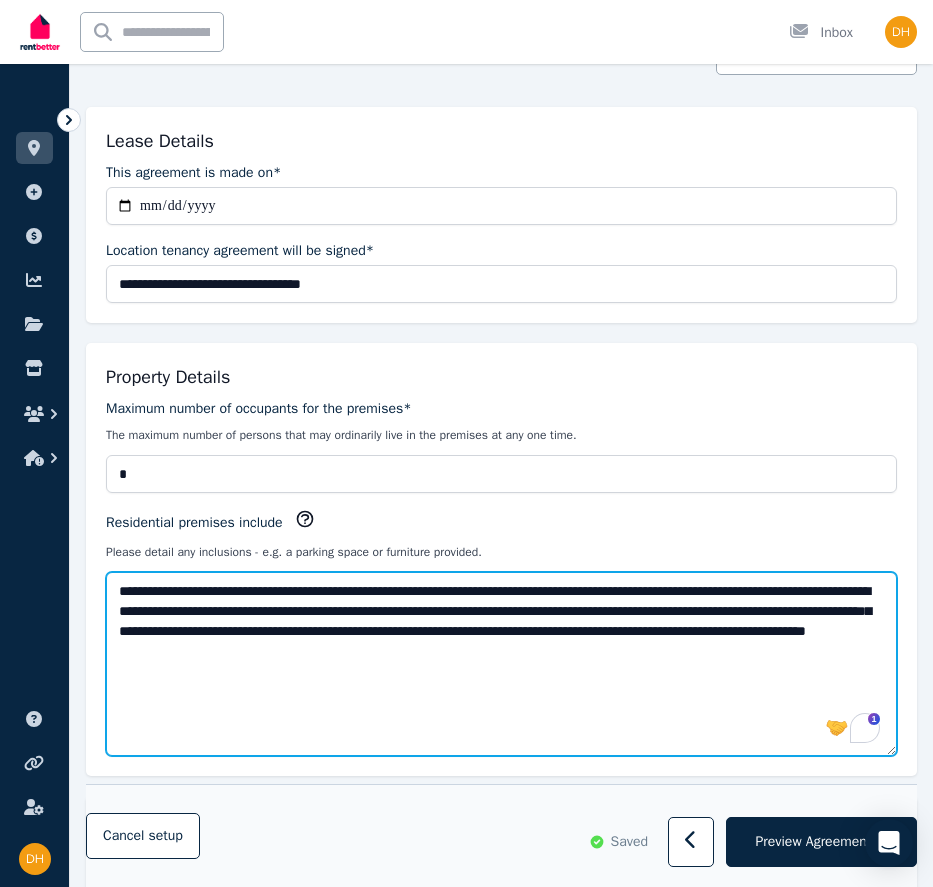 click on "**********" at bounding box center (501, 664) 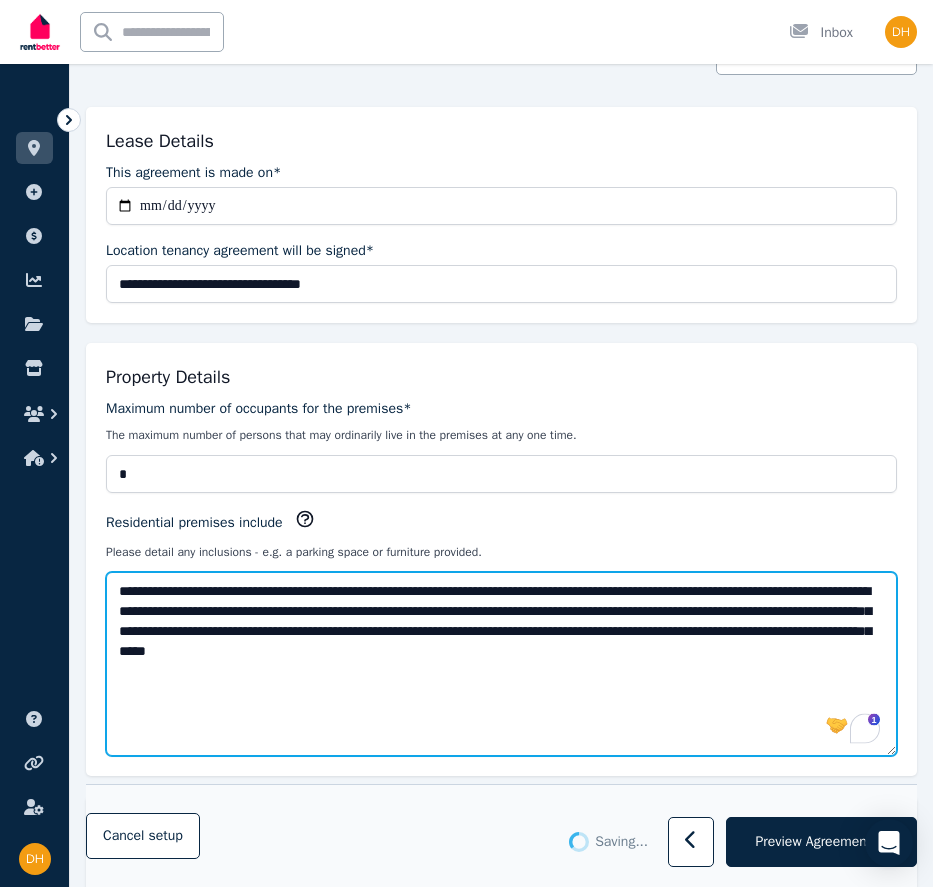 click on "**********" at bounding box center [501, 664] 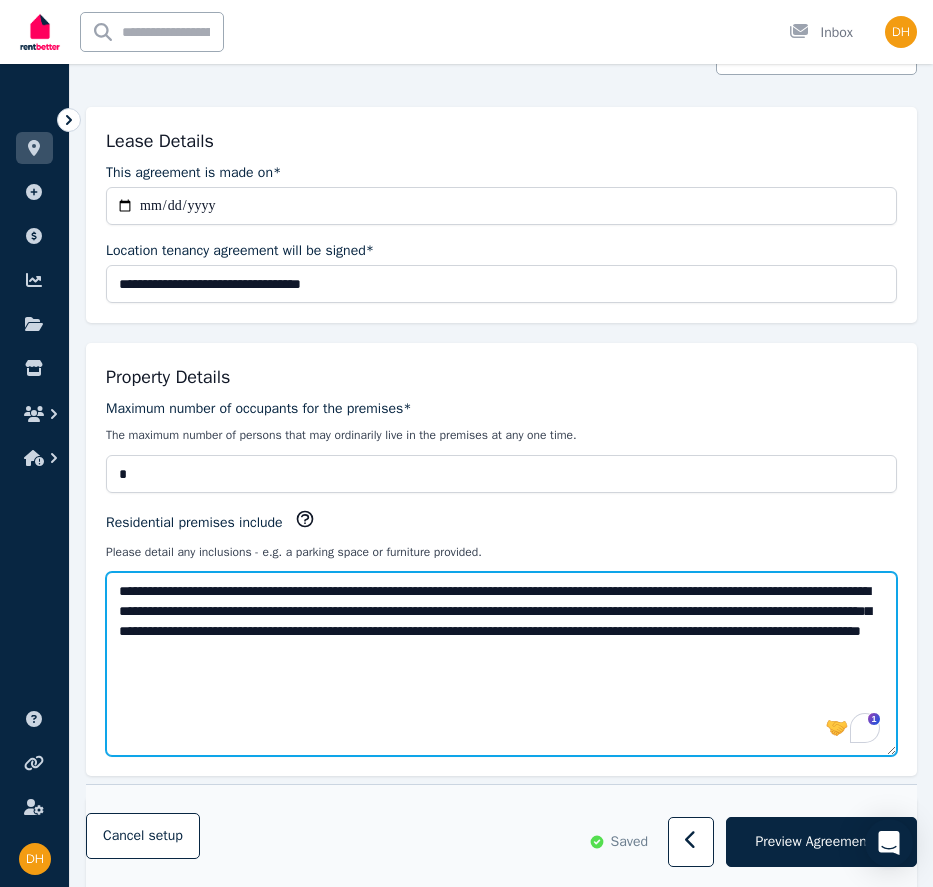 click on "**********" at bounding box center [501, 664] 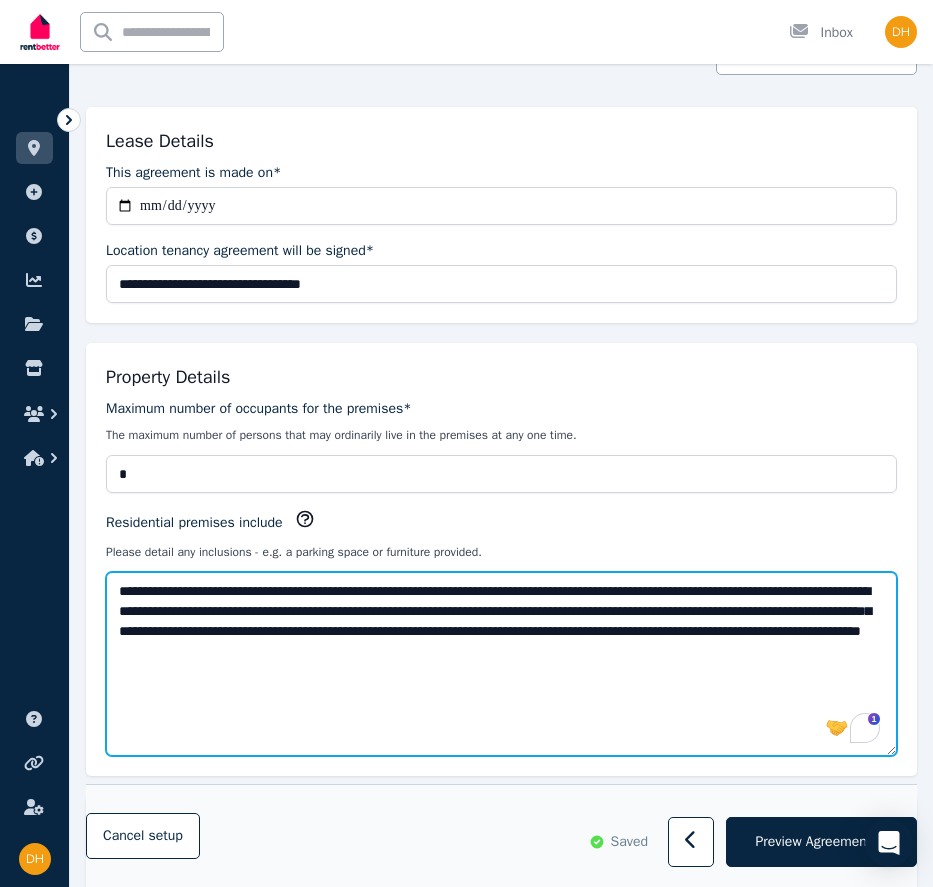 click on "**********" at bounding box center [501, 664] 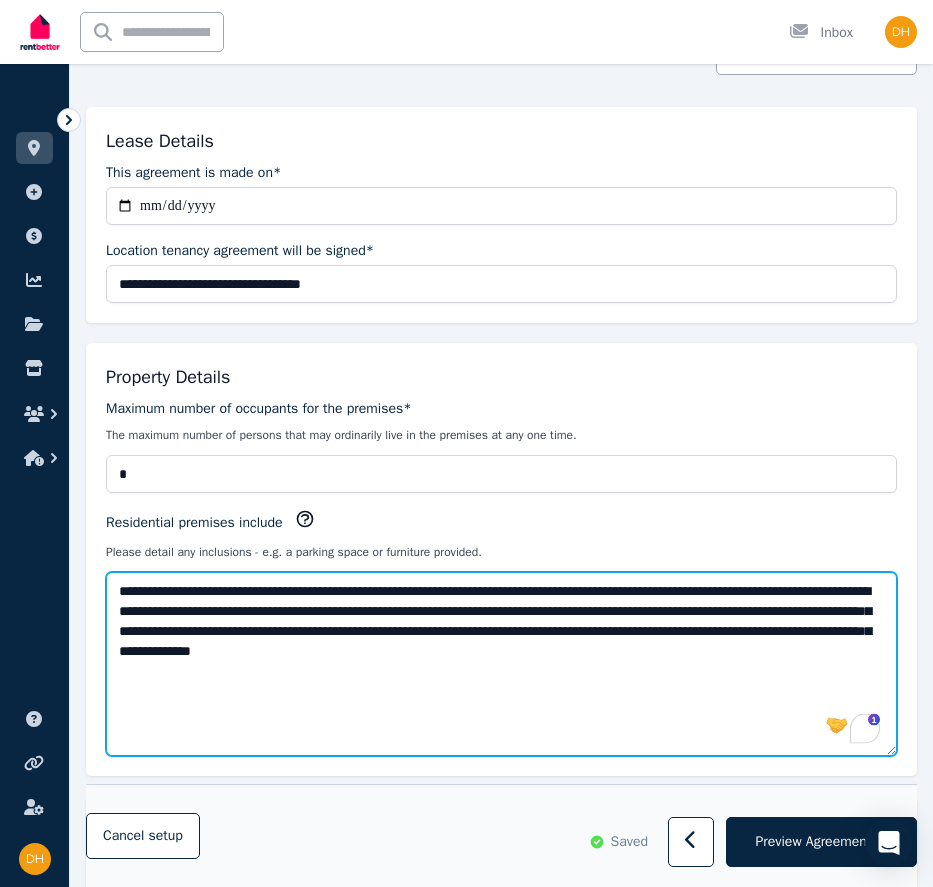 click on "**********" at bounding box center [501, 664] 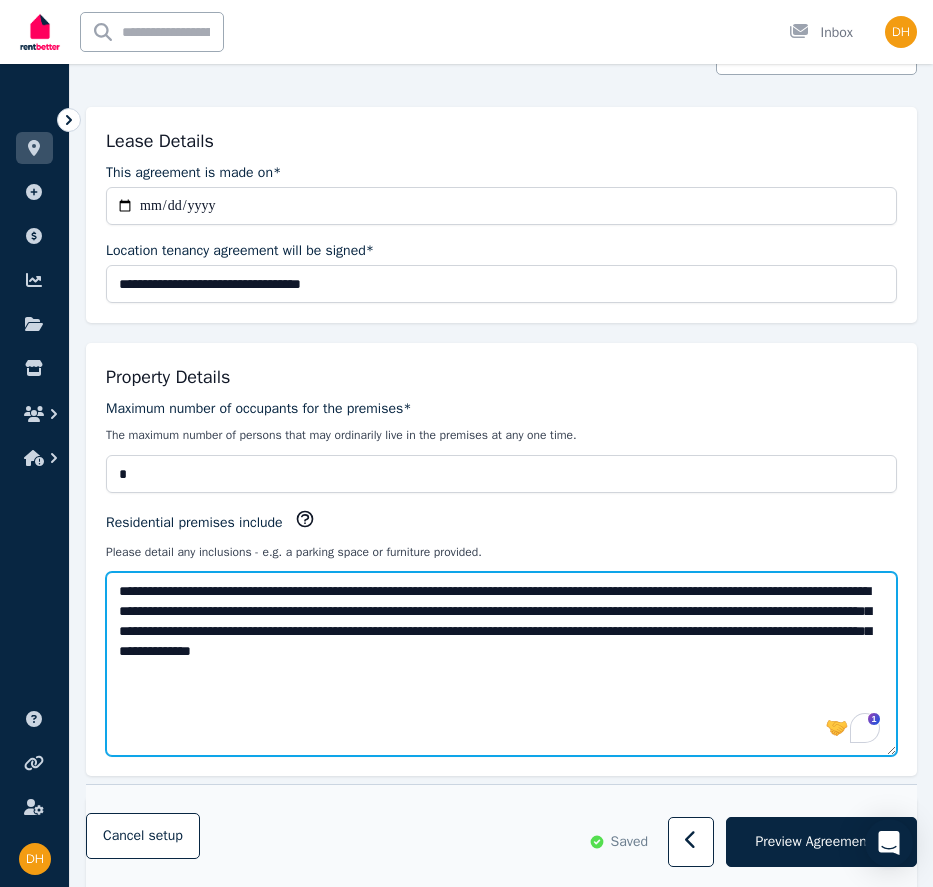 click on "**********" at bounding box center (501, 664) 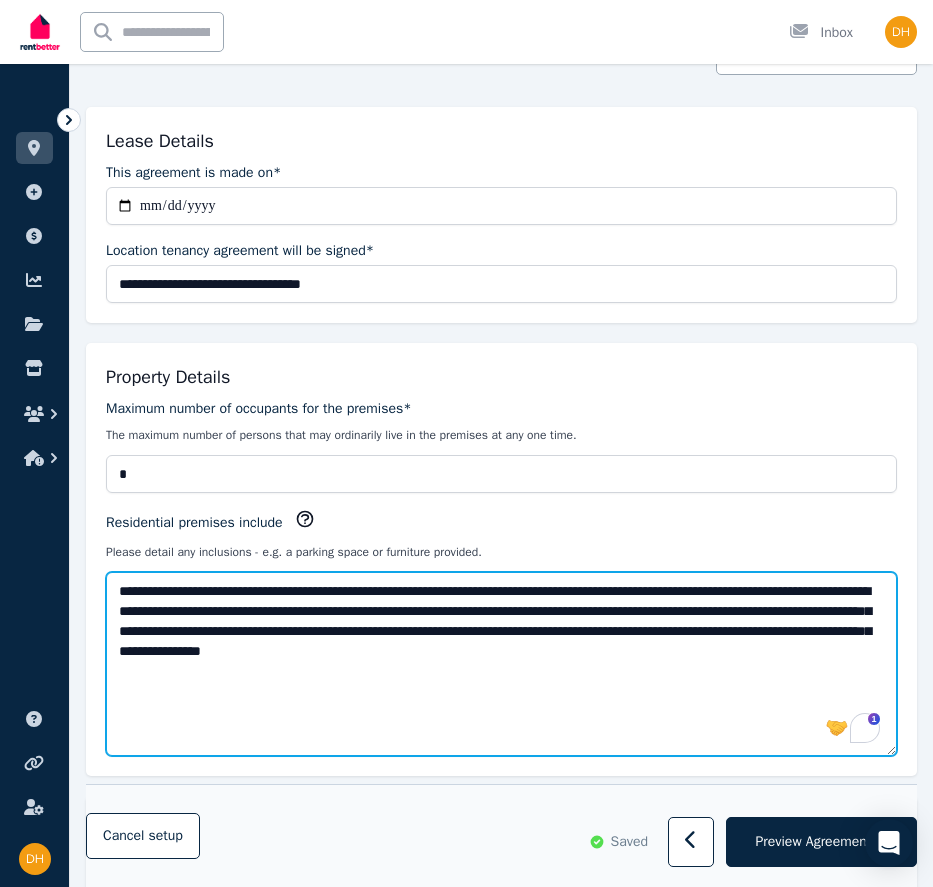 drag, startPoint x: 193, startPoint y: 650, endPoint x: 220, endPoint y: 651, distance: 27.018513 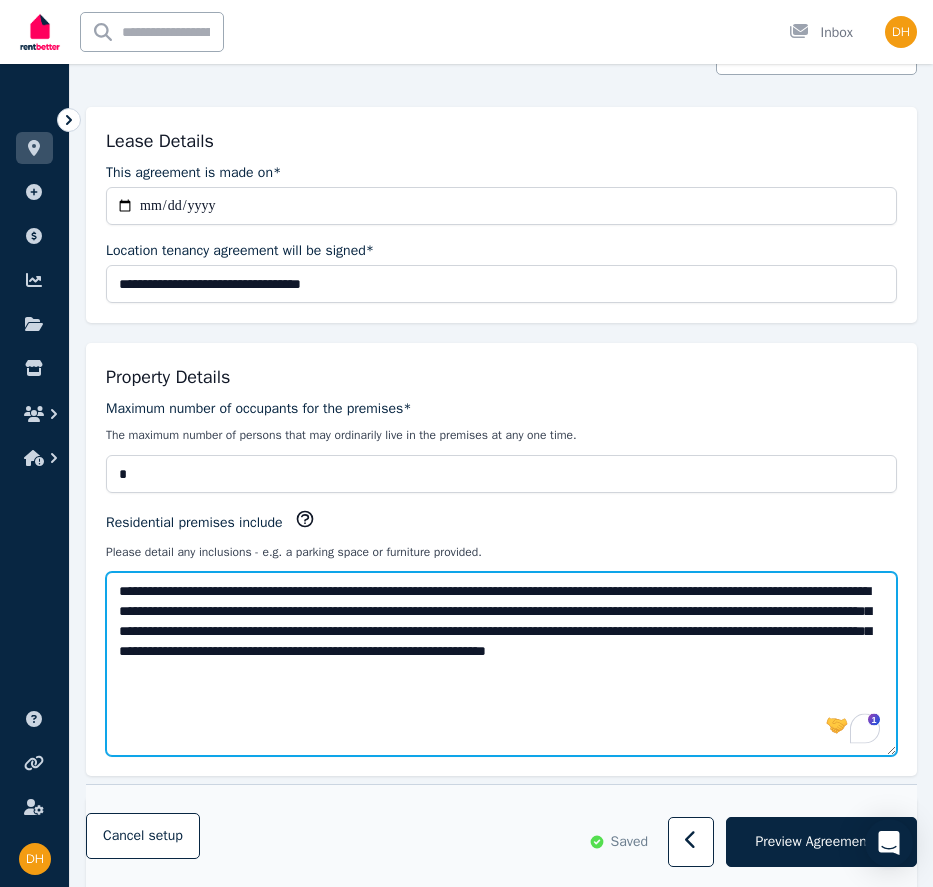 click on "**********" at bounding box center [501, 664] 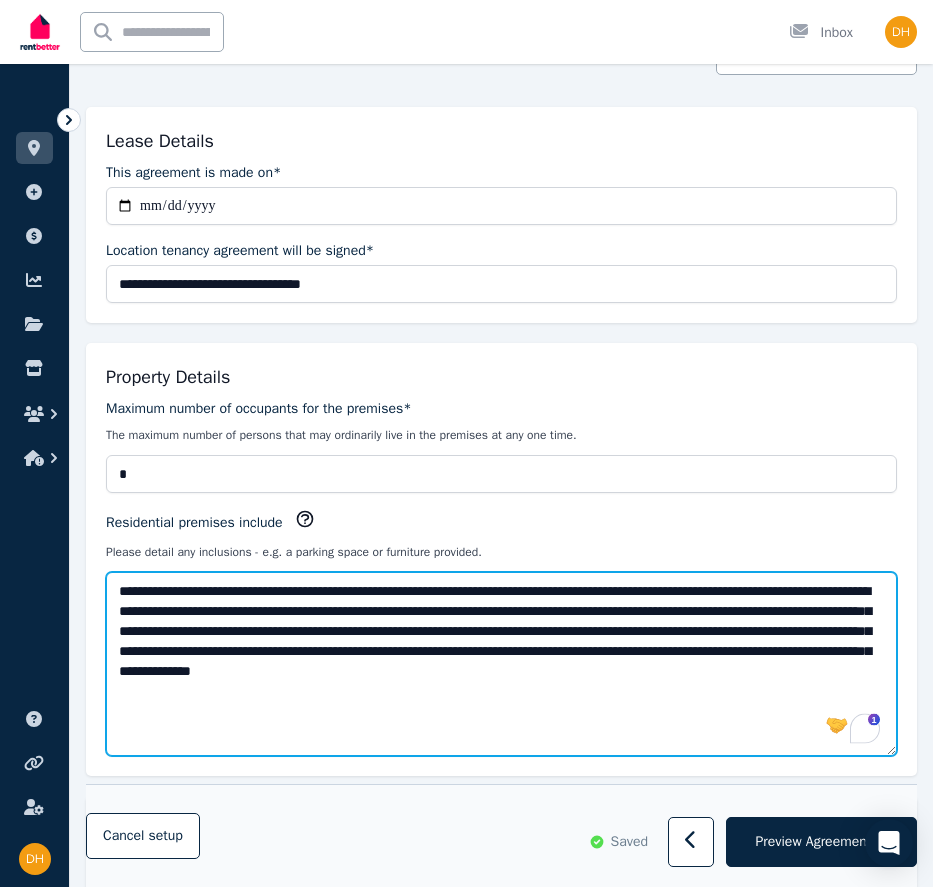 click on "**********" at bounding box center [501, 664] 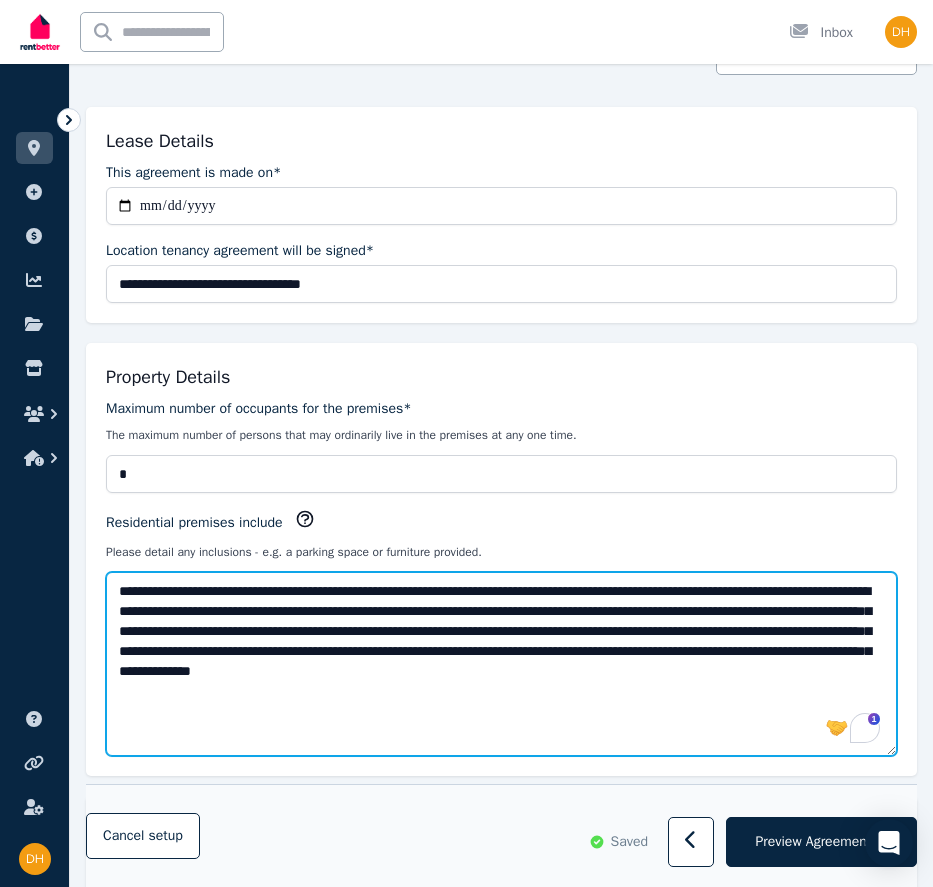 click on "**********" at bounding box center (501, 664) 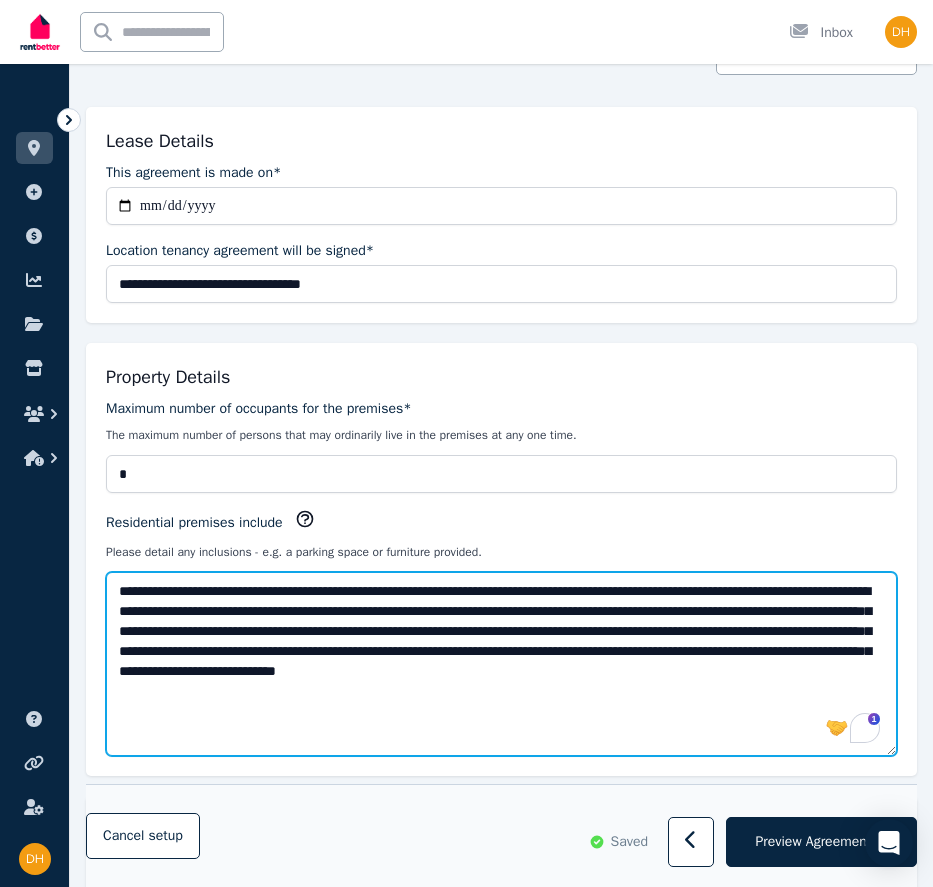 click on "**********" at bounding box center [501, 664] 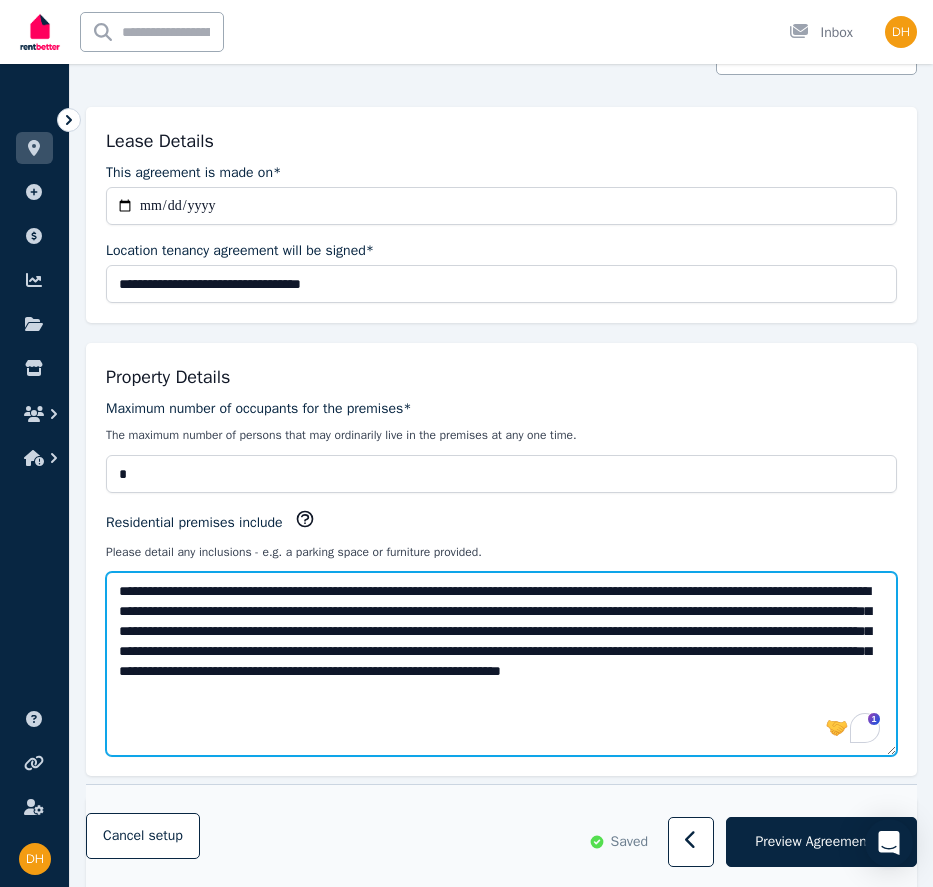 drag, startPoint x: 665, startPoint y: 694, endPoint x: -18, endPoint y: 553, distance: 697.40234 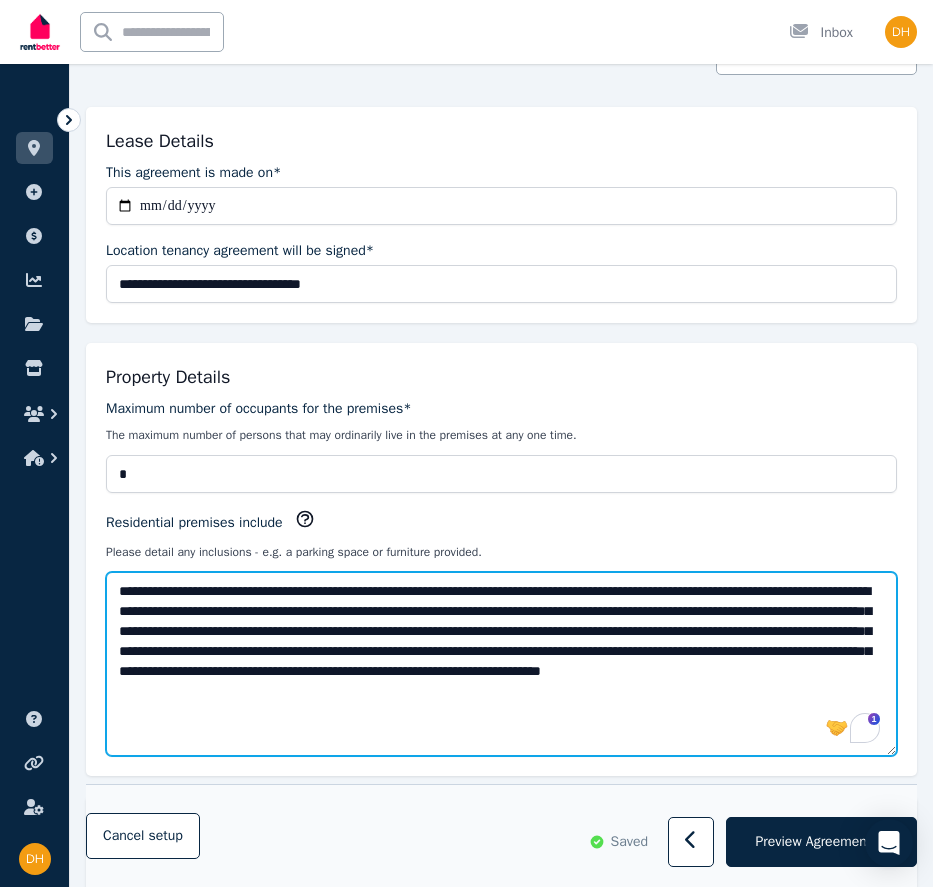 click on "**********" at bounding box center [501, 664] 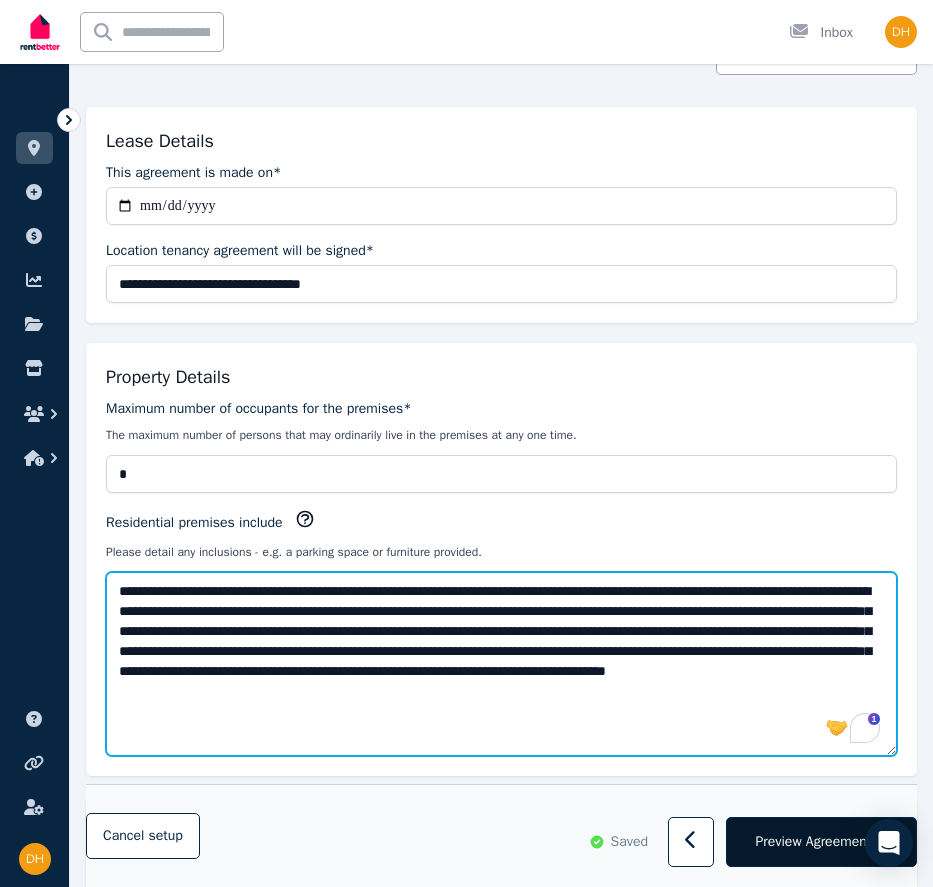 type on "**********" 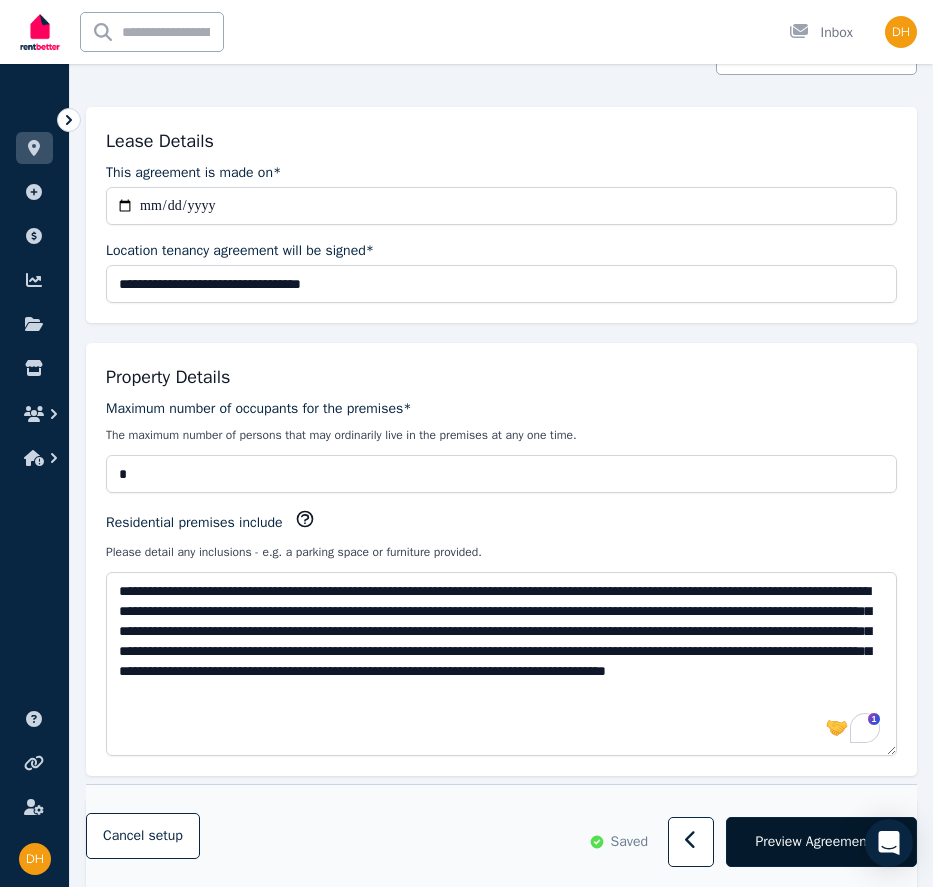 click on "Preview Agreement" at bounding box center [813, 842] 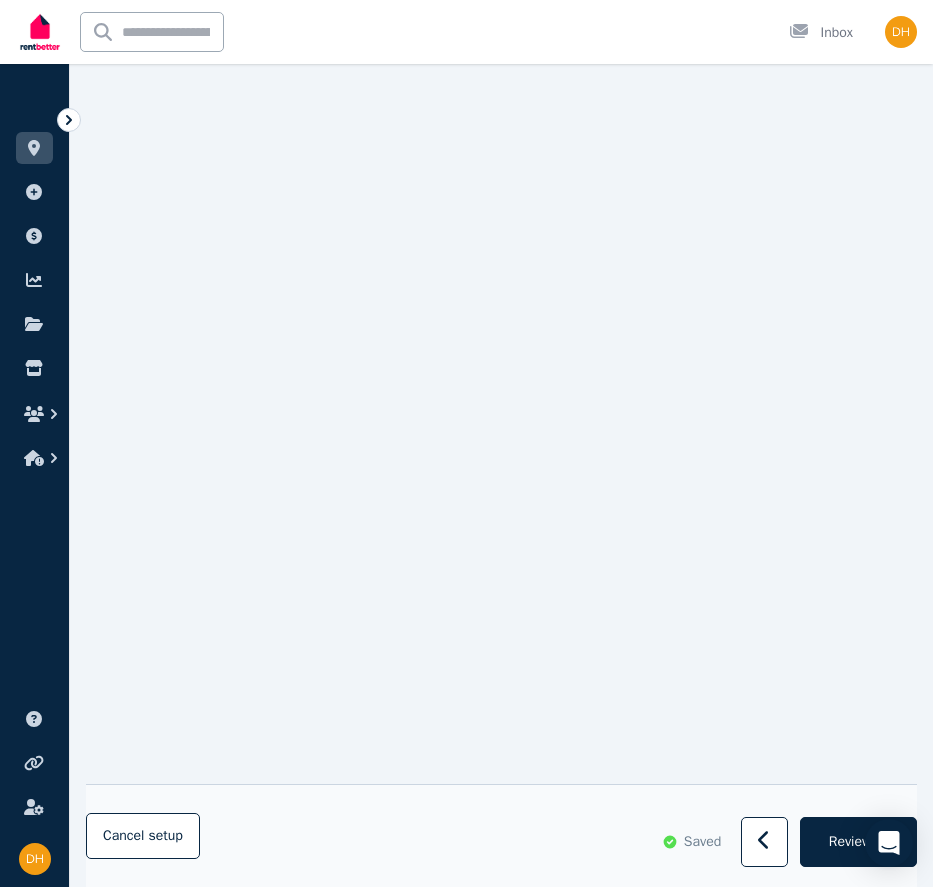 scroll, scrollTop: 937, scrollLeft: 0, axis: vertical 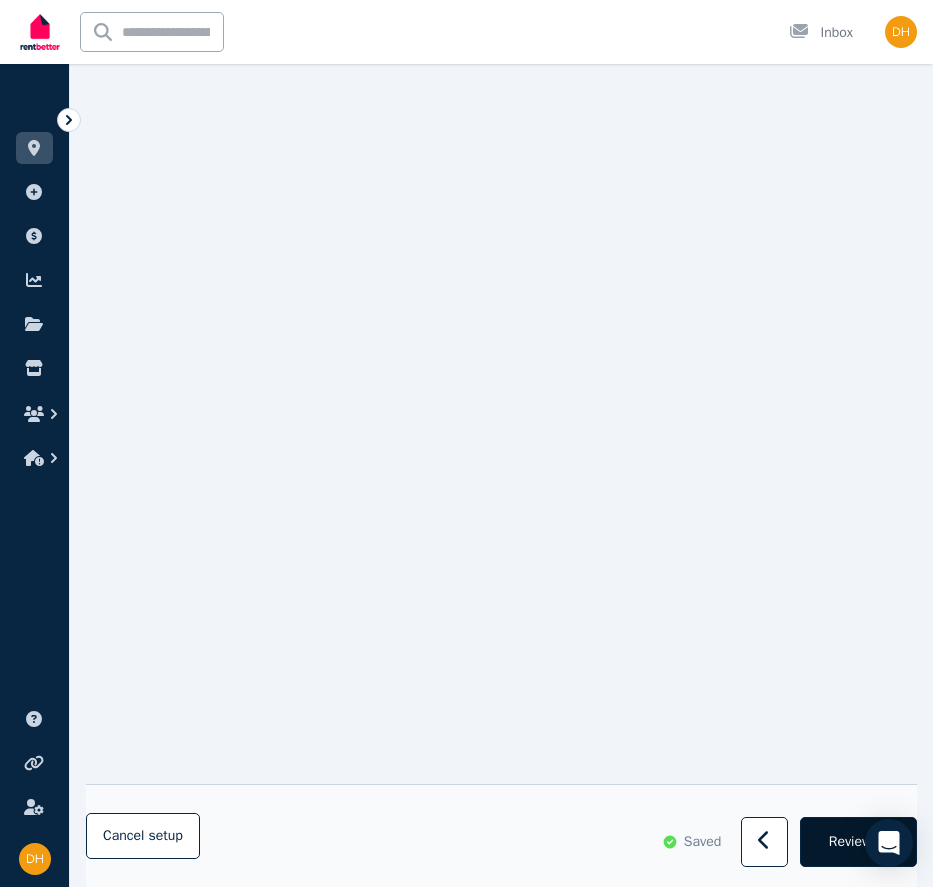 click on "Review" at bounding box center [850, 842] 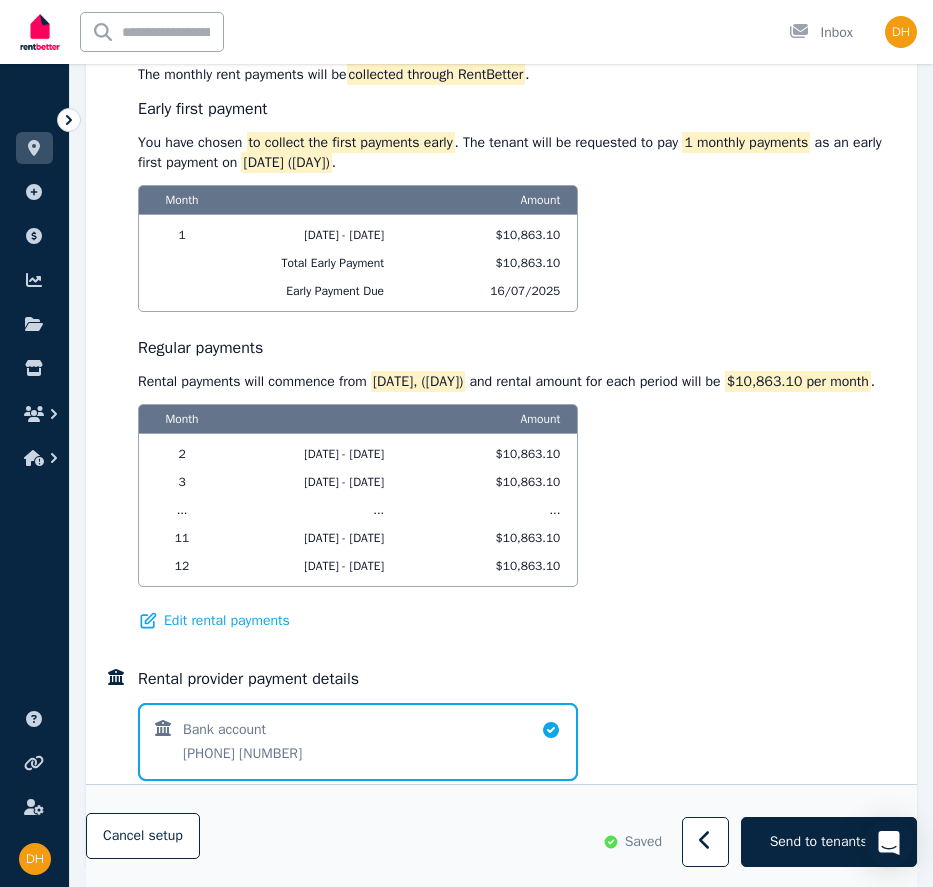 scroll, scrollTop: 1680, scrollLeft: 0, axis: vertical 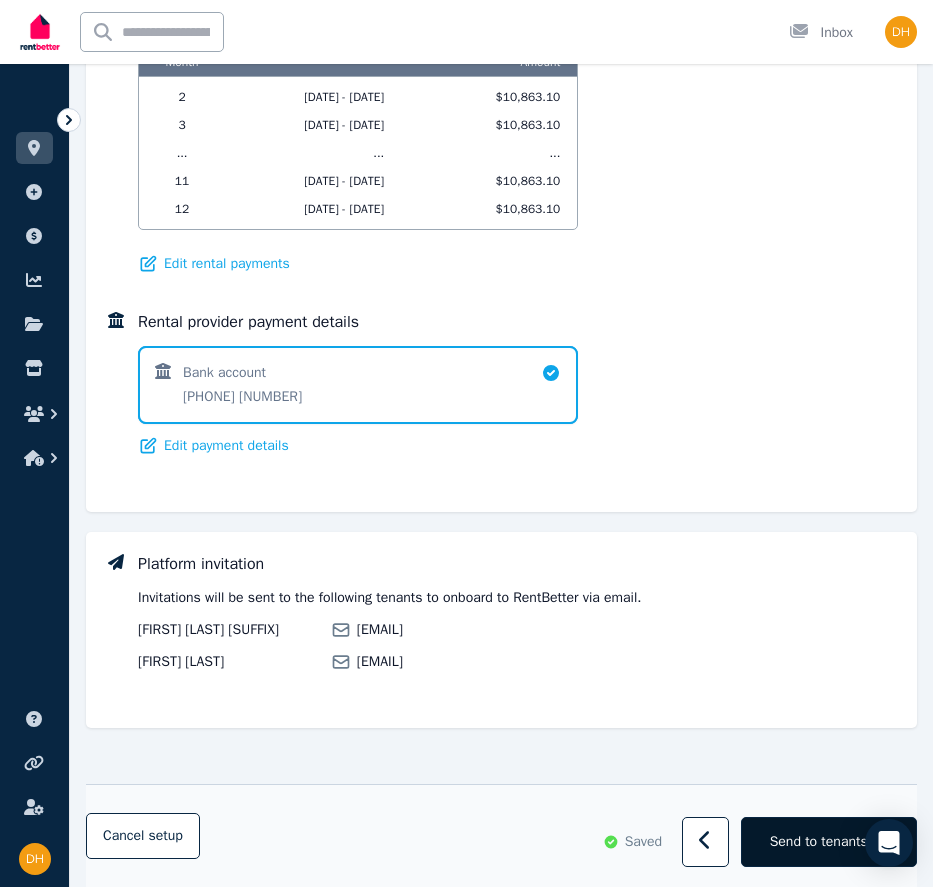 click on "Send to tenants" at bounding box center (819, 842) 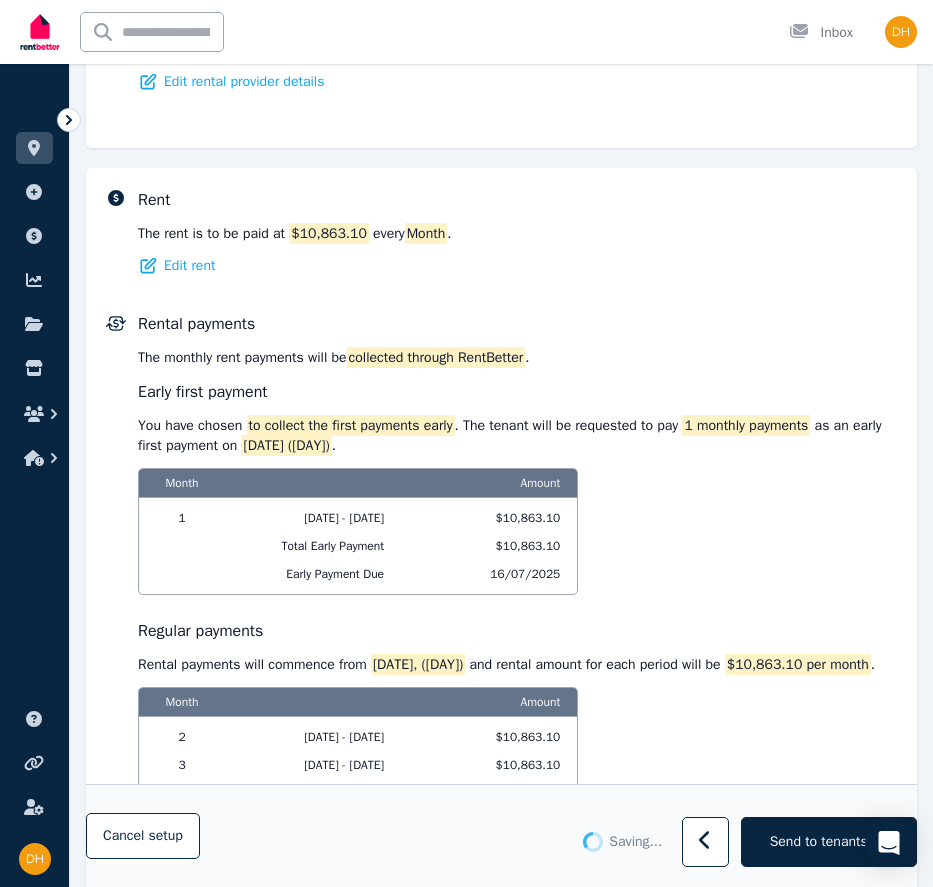 scroll, scrollTop: 253, scrollLeft: 0, axis: vertical 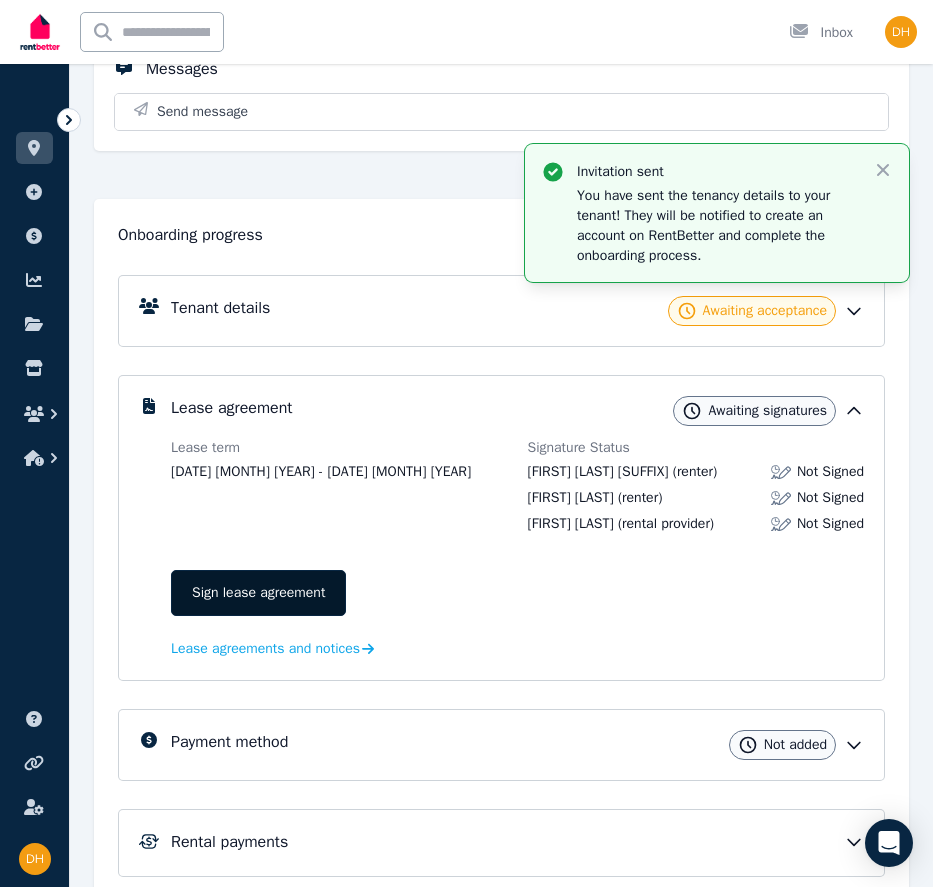 click on "Sign lease agreement" at bounding box center [258, 593] 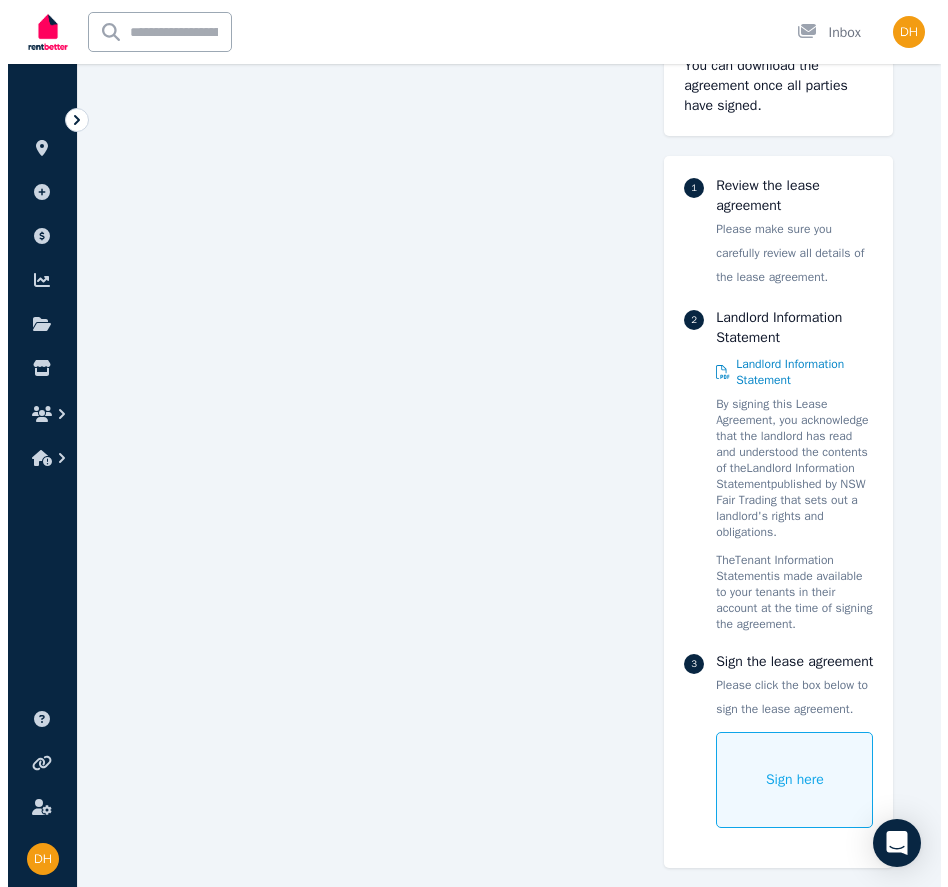 scroll, scrollTop: 10222, scrollLeft: 0, axis: vertical 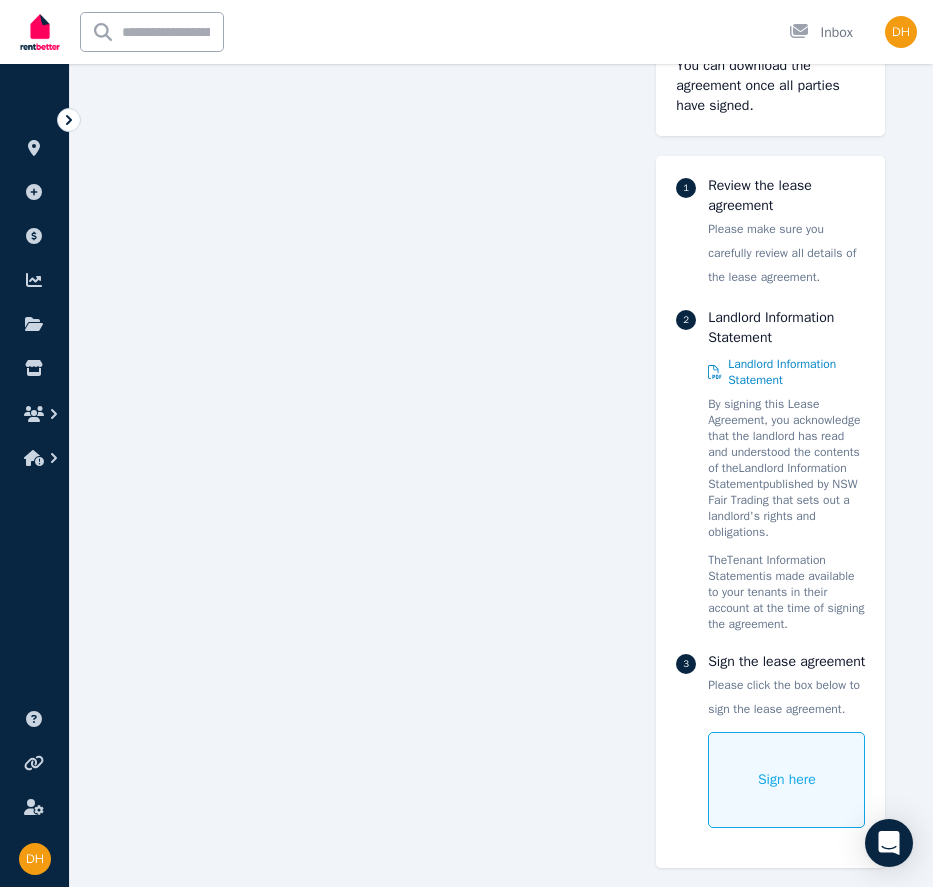 click on "Sign here" at bounding box center [787, 780] 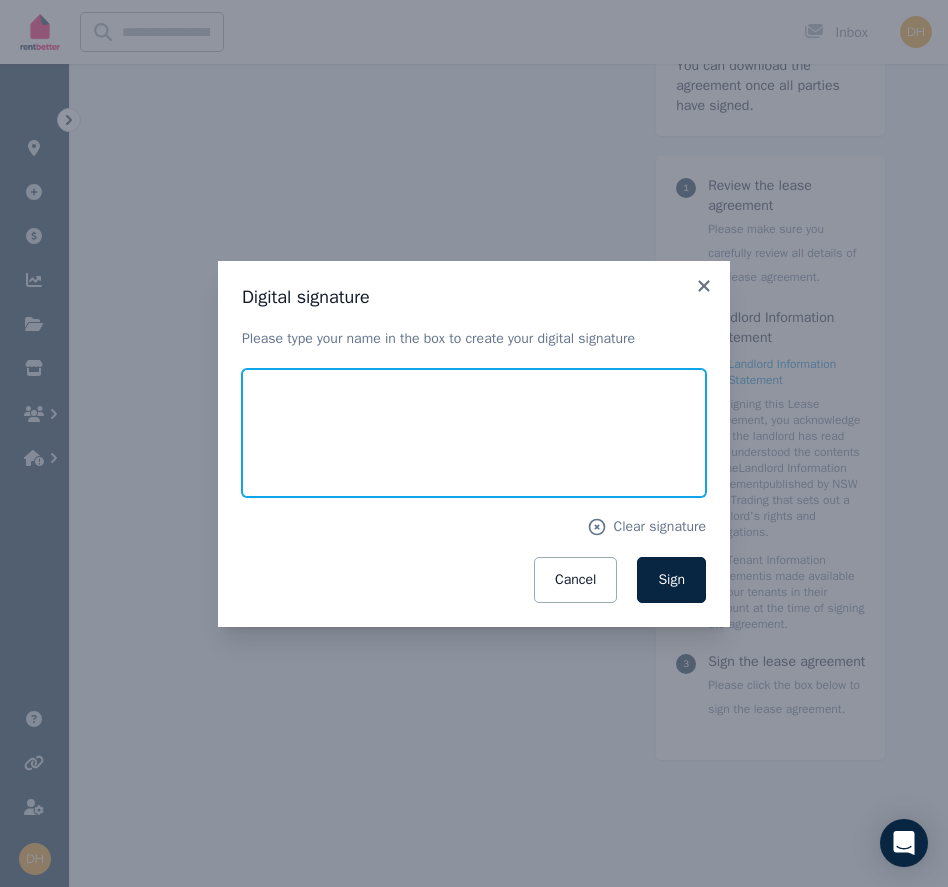 click at bounding box center [474, 433] 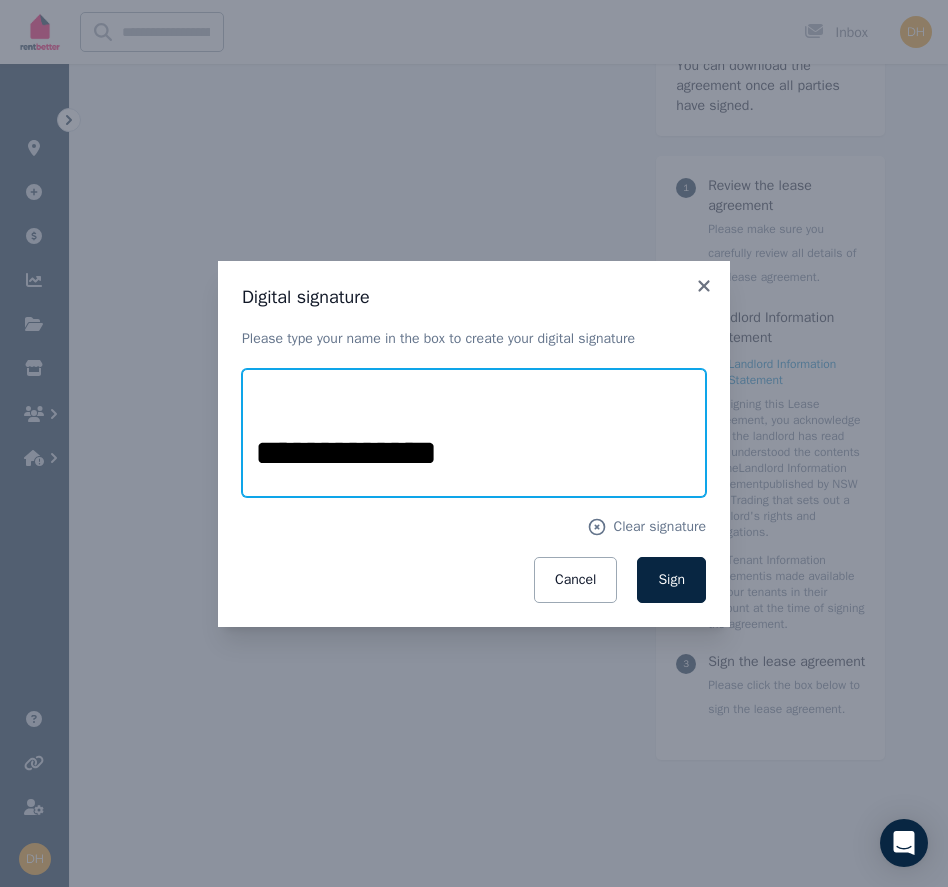 type on "**********" 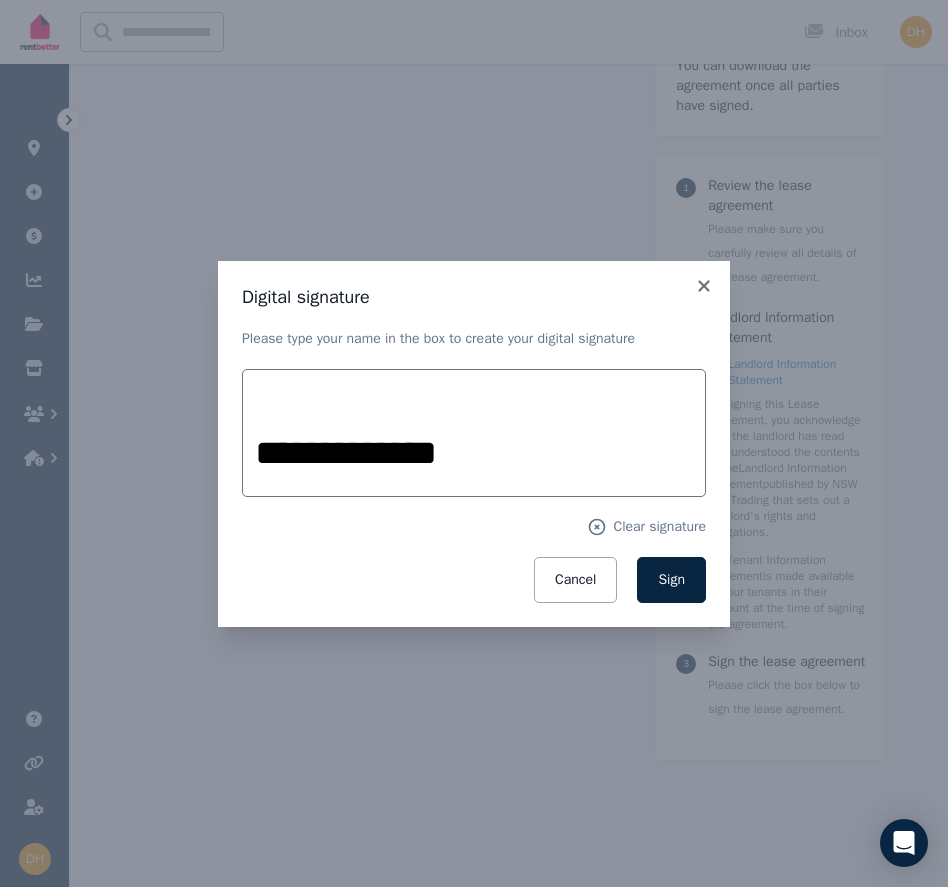 type 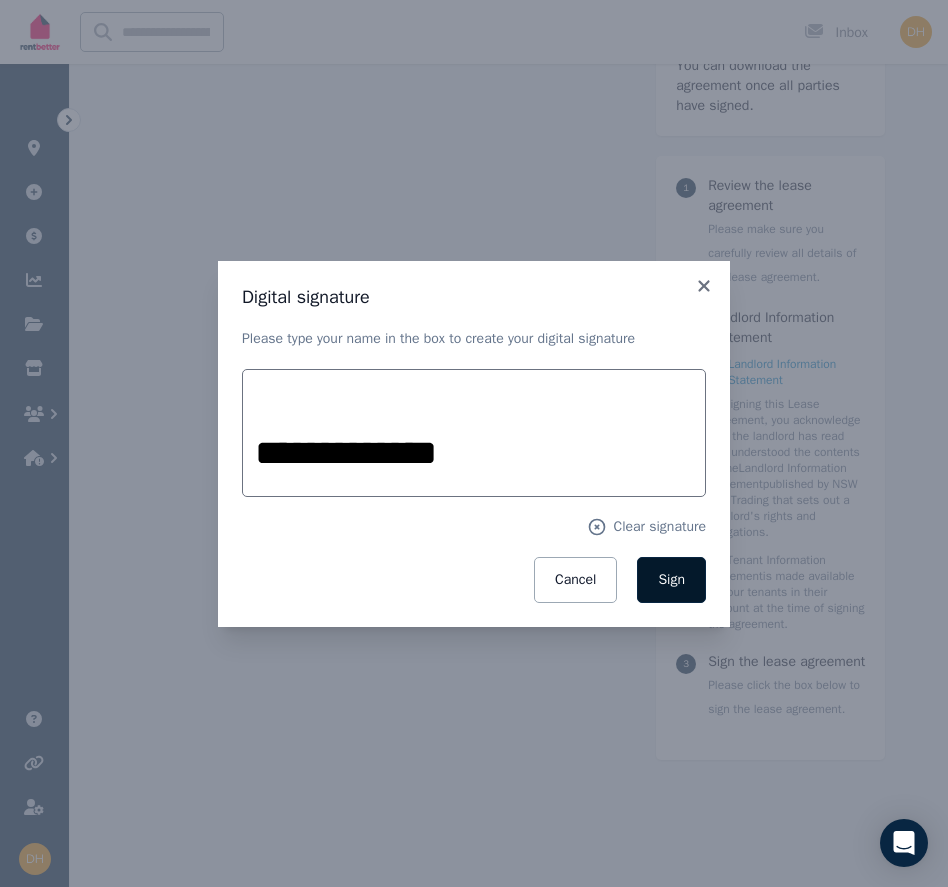 click on "Sign" at bounding box center [671, 580] 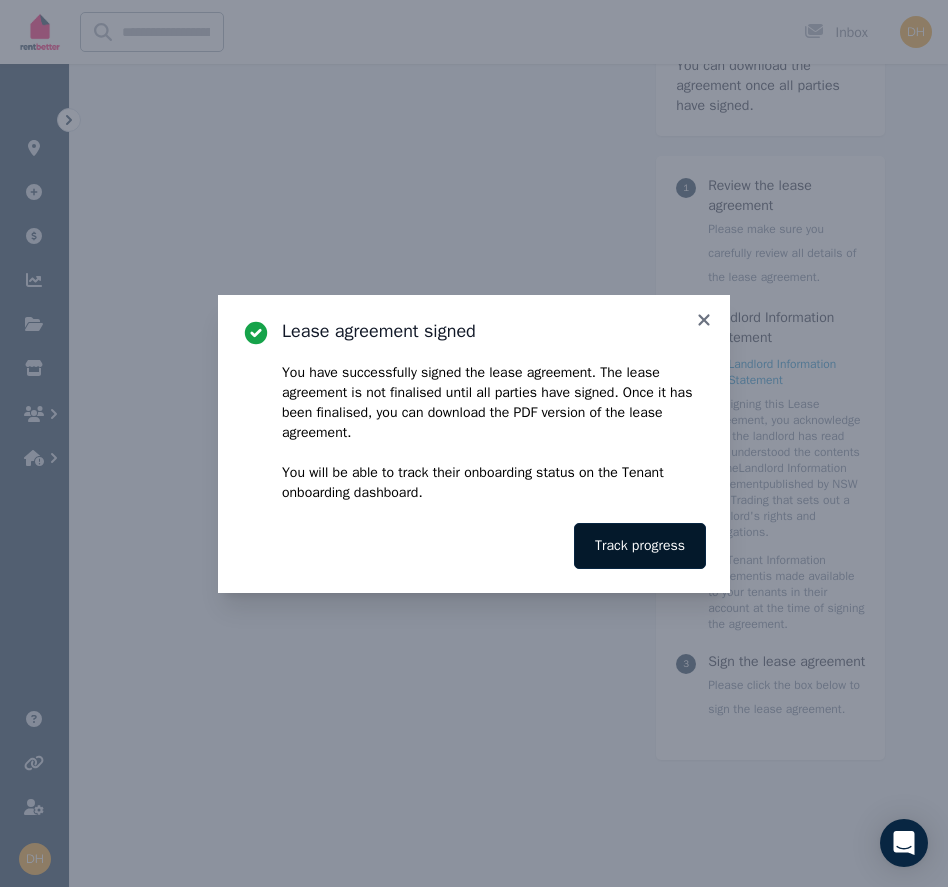 click on "Track progress" at bounding box center [640, 546] 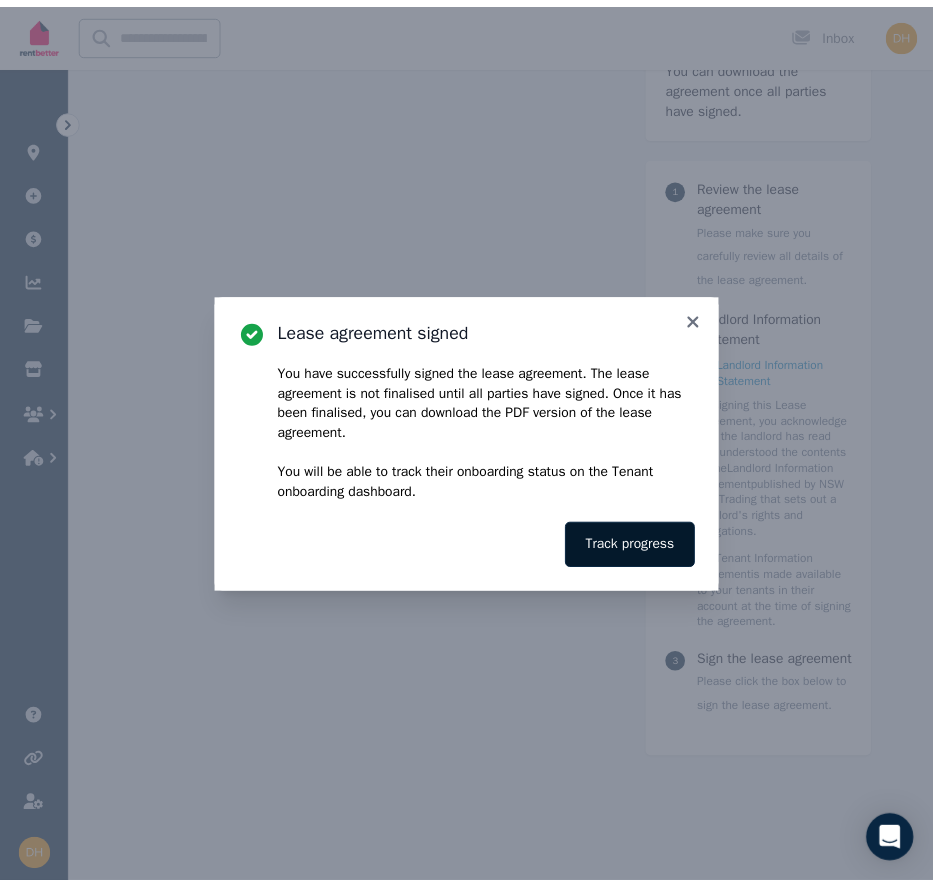 scroll, scrollTop: 0, scrollLeft: 0, axis: both 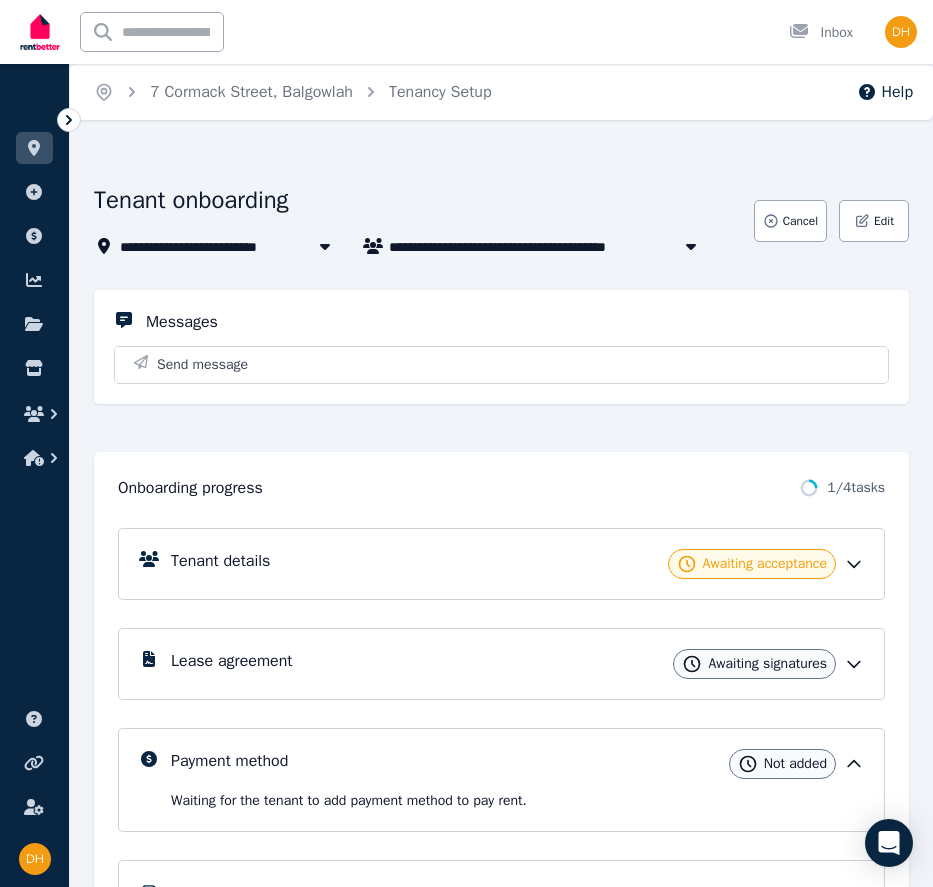 click 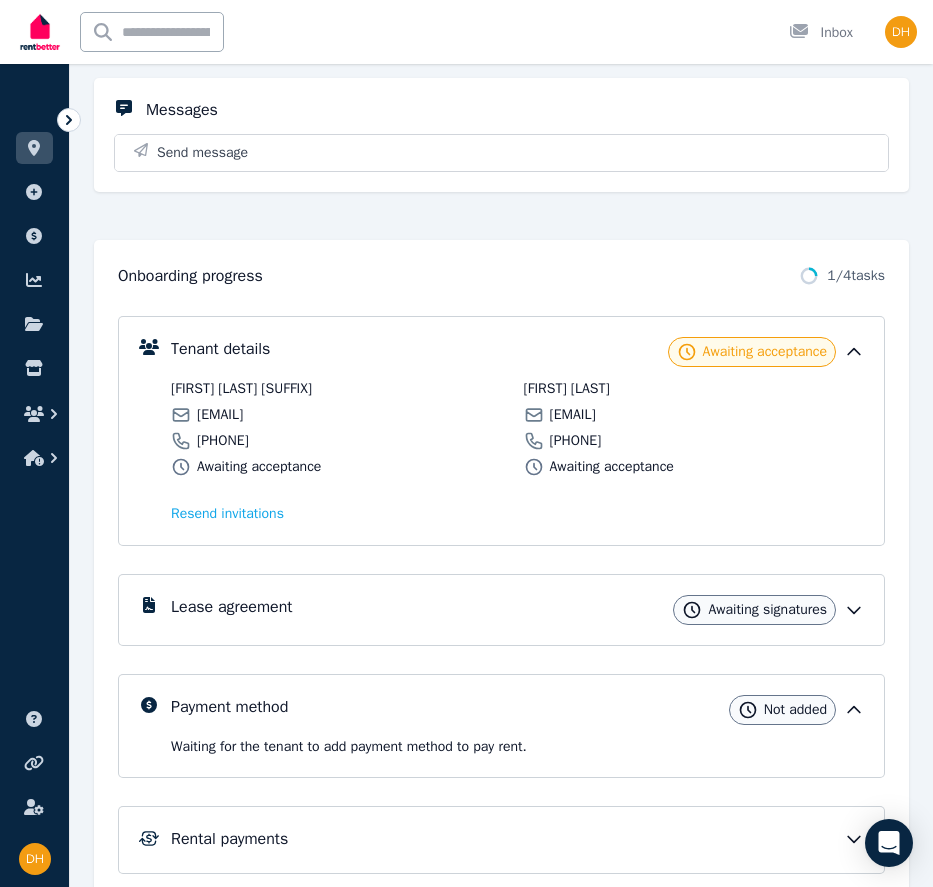 scroll, scrollTop: 291, scrollLeft: 0, axis: vertical 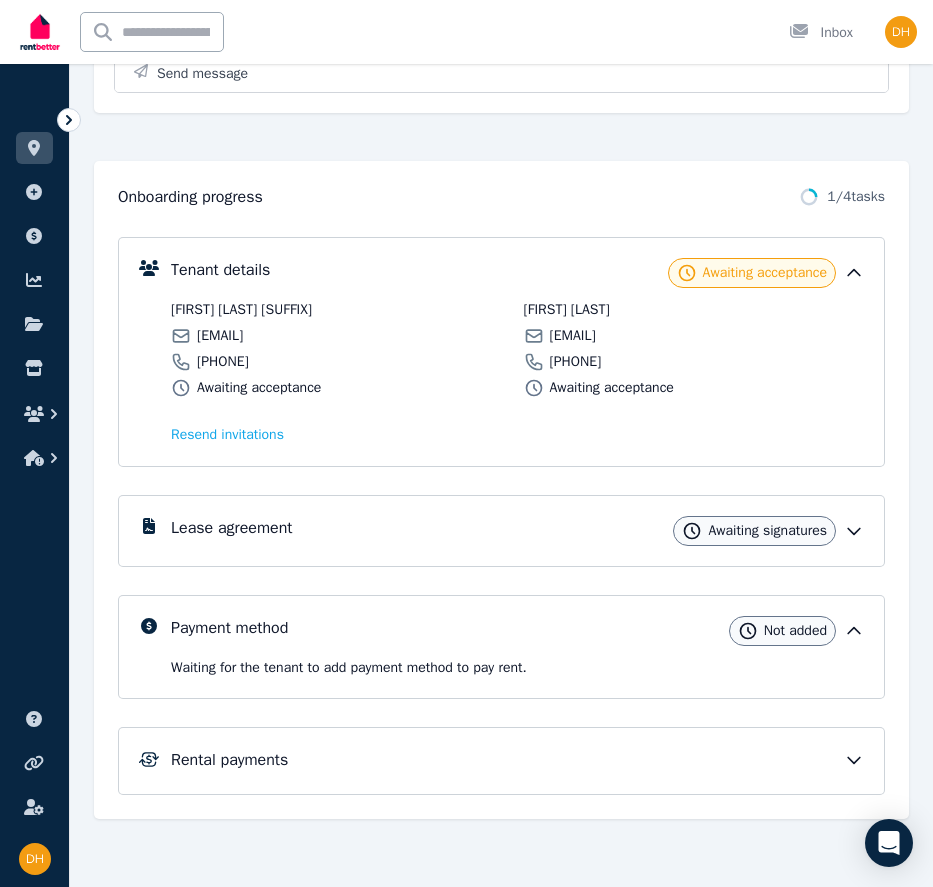 click on "Lease agreement Awaiting signatures" at bounding box center [517, 531] 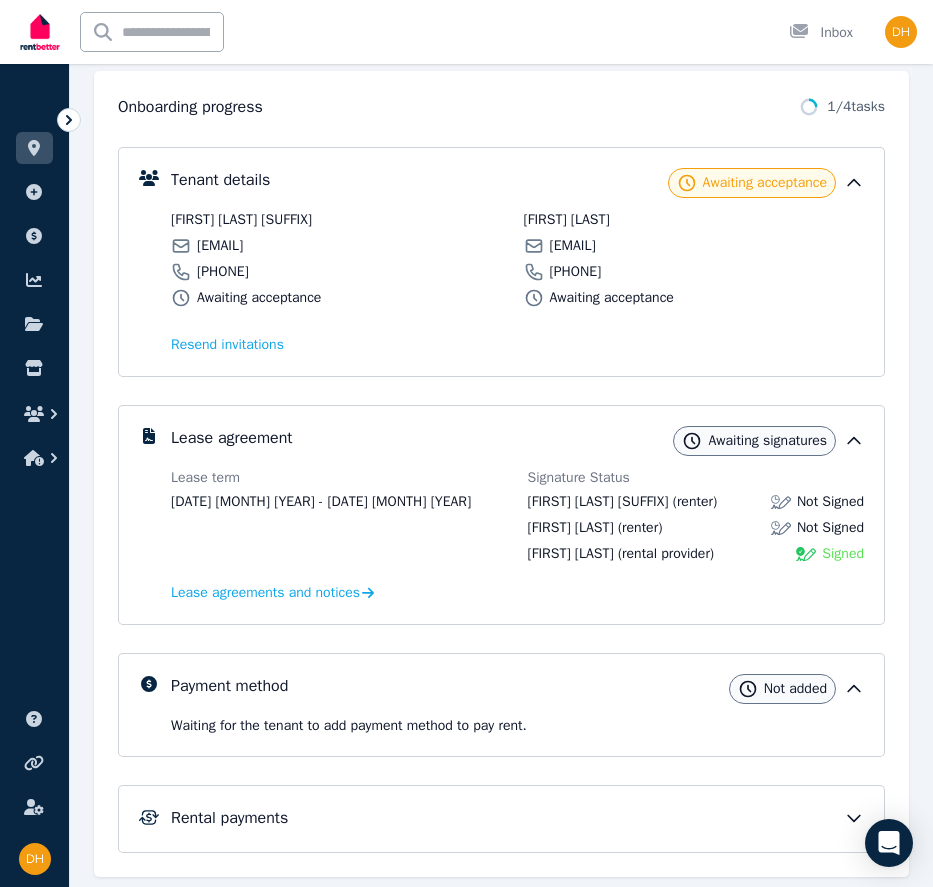 scroll, scrollTop: 459, scrollLeft: 0, axis: vertical 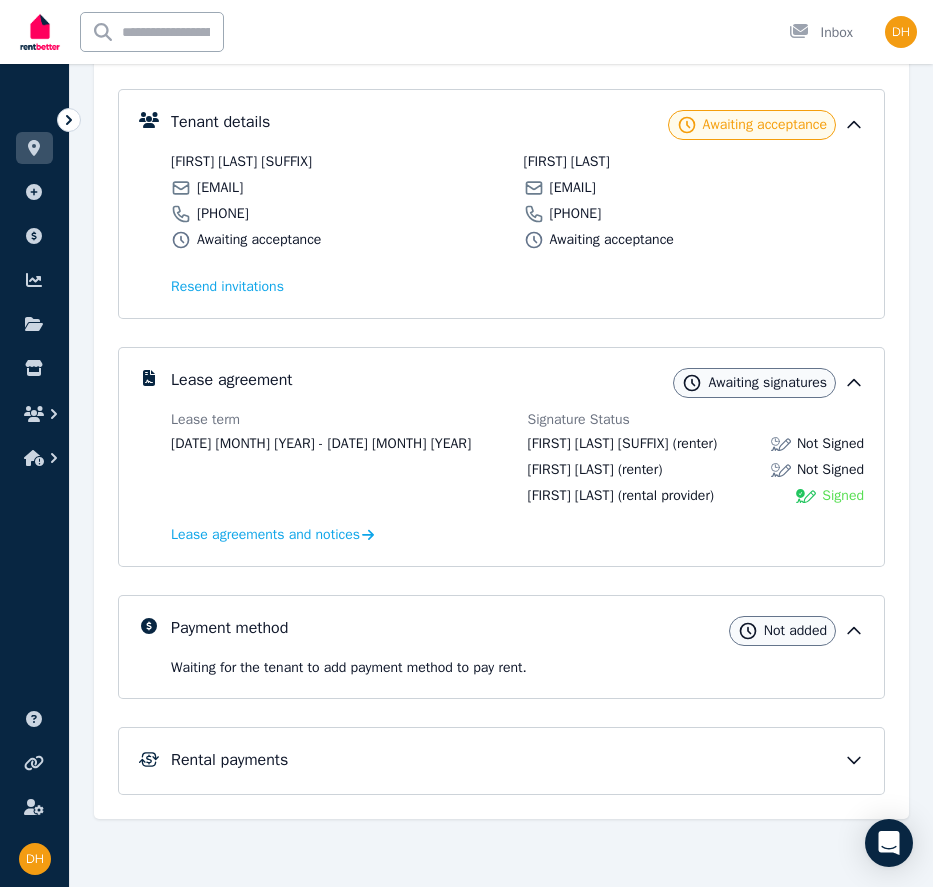 click on "Rental payments" at bounding box center (517, 760) 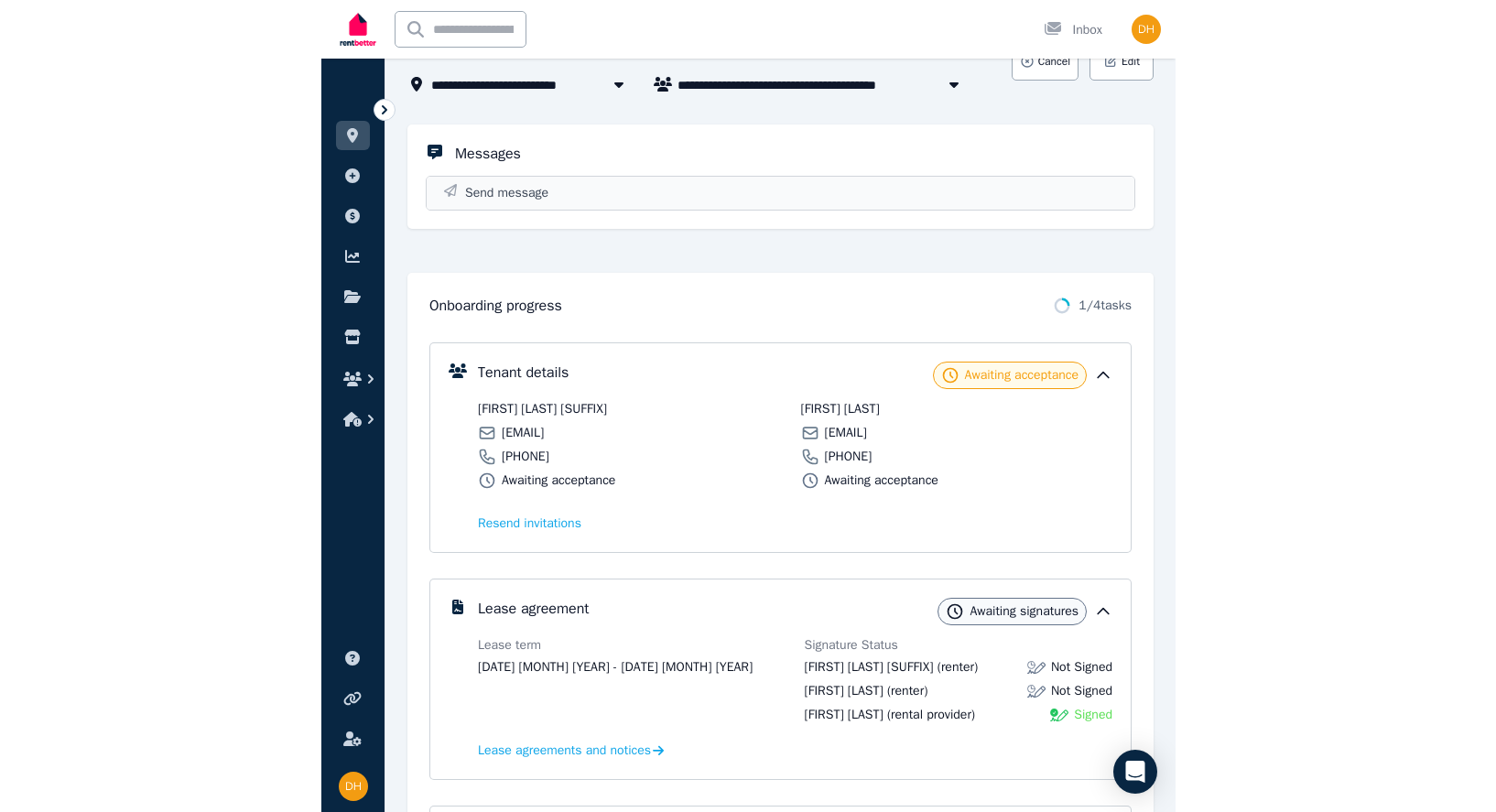 scroll, scrollTop: 0, scrollLeft: 0, axis: both 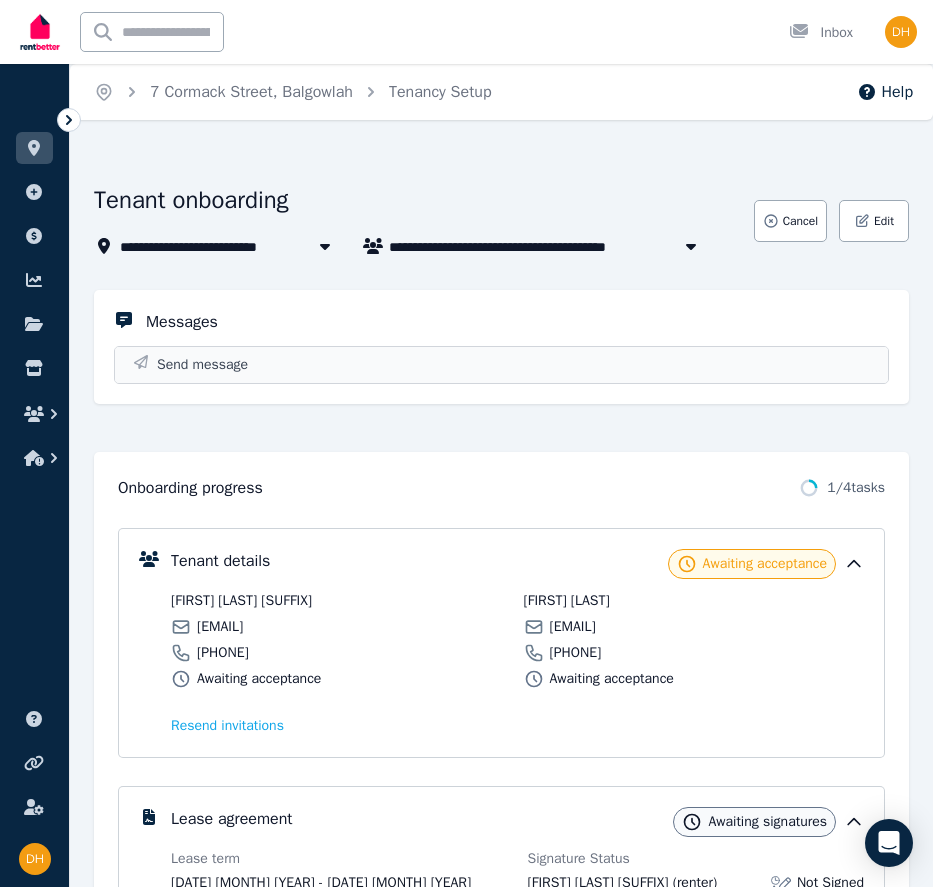 click on "Send message" at bounding box center (501, 365) 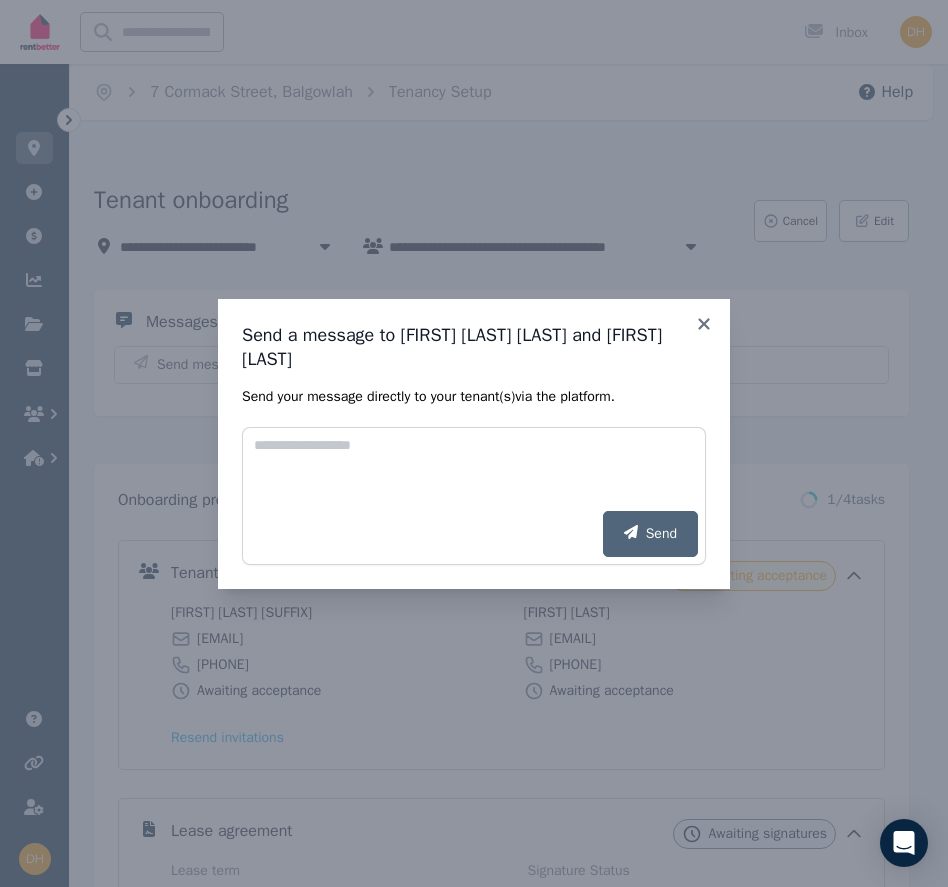 click 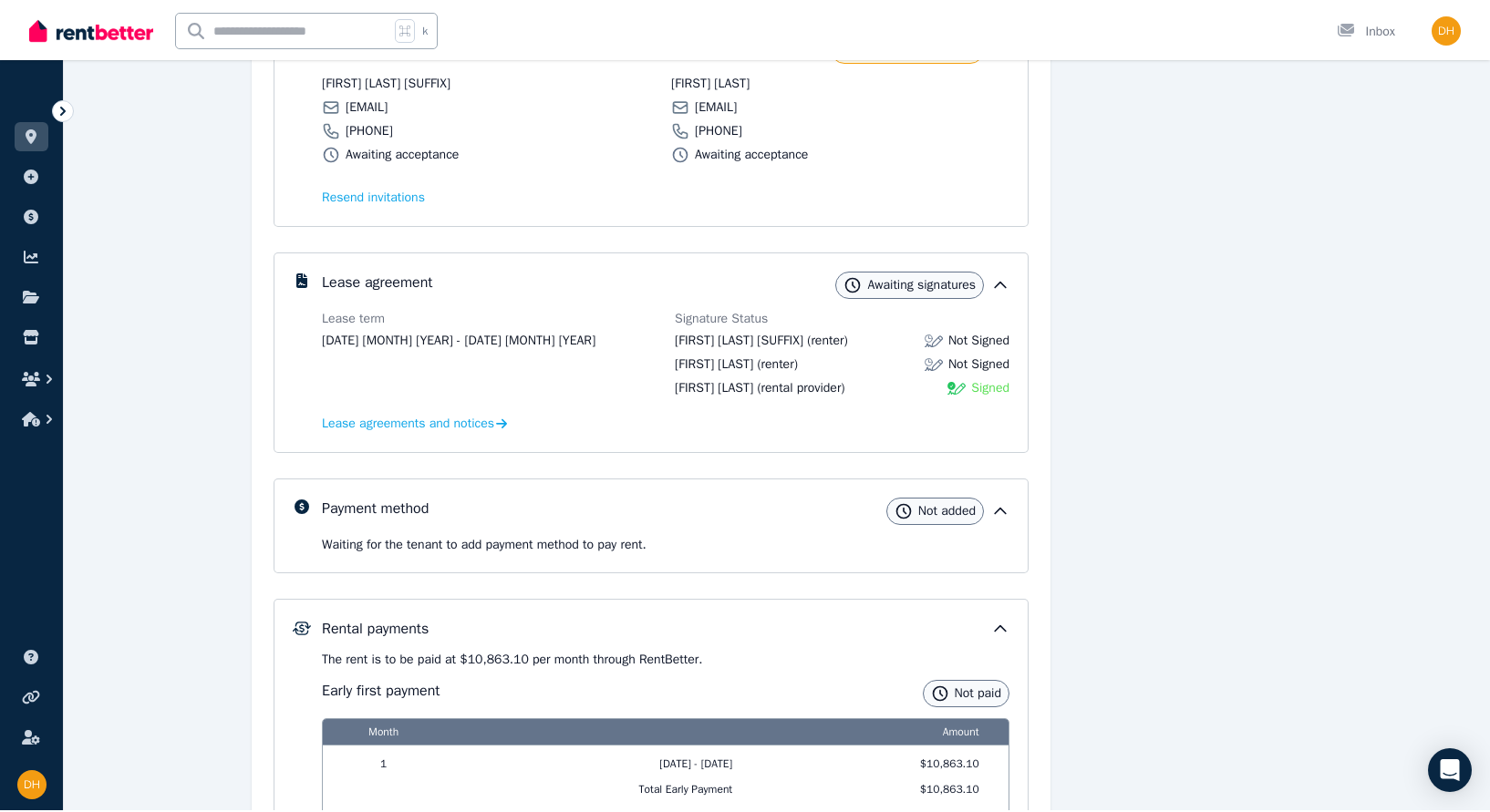 scroll, scrollTop: 450, scrollLeft: 0, axis: vertical 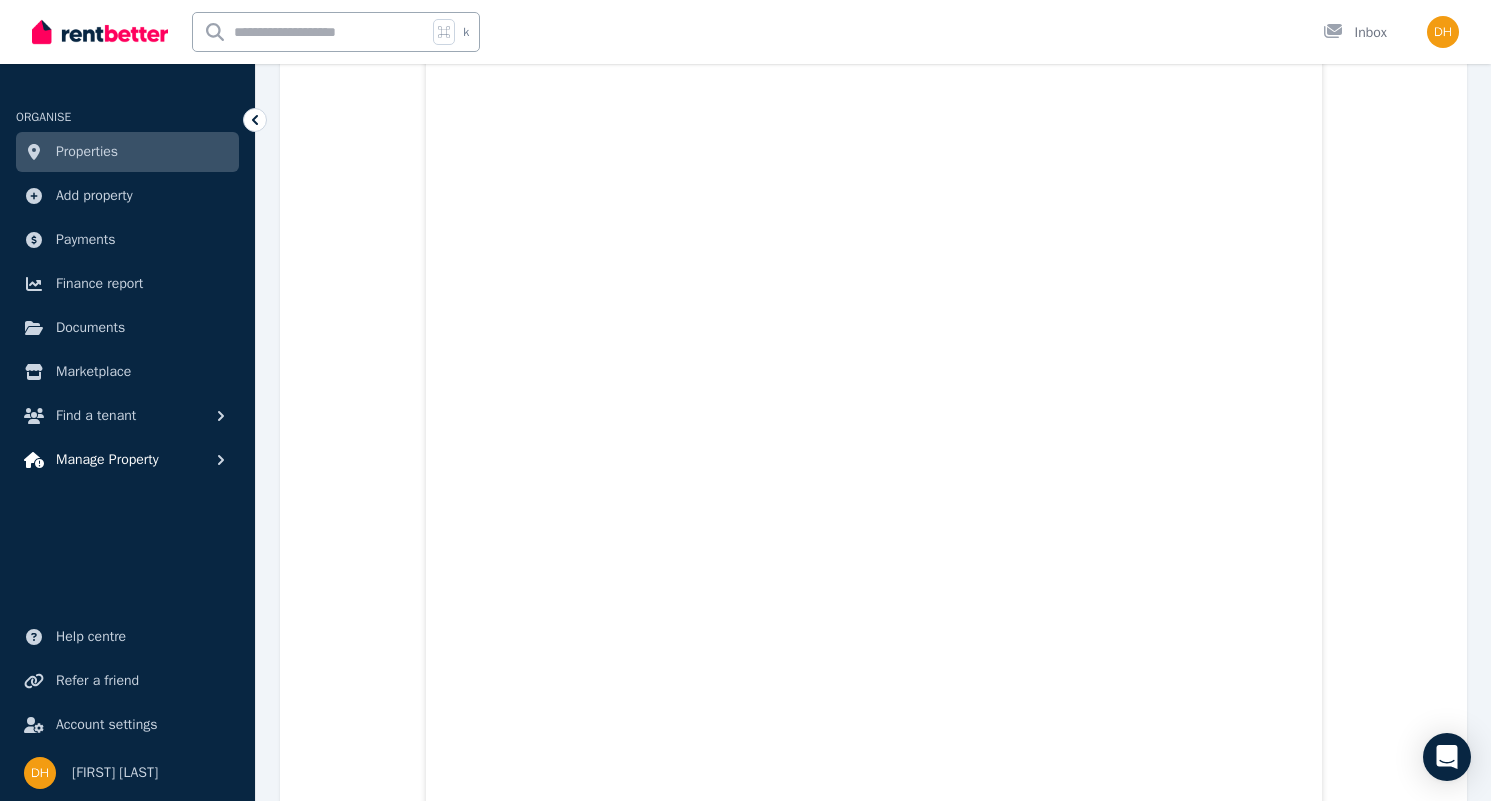 click on "Manage Property" at bounding box center [107, 460] 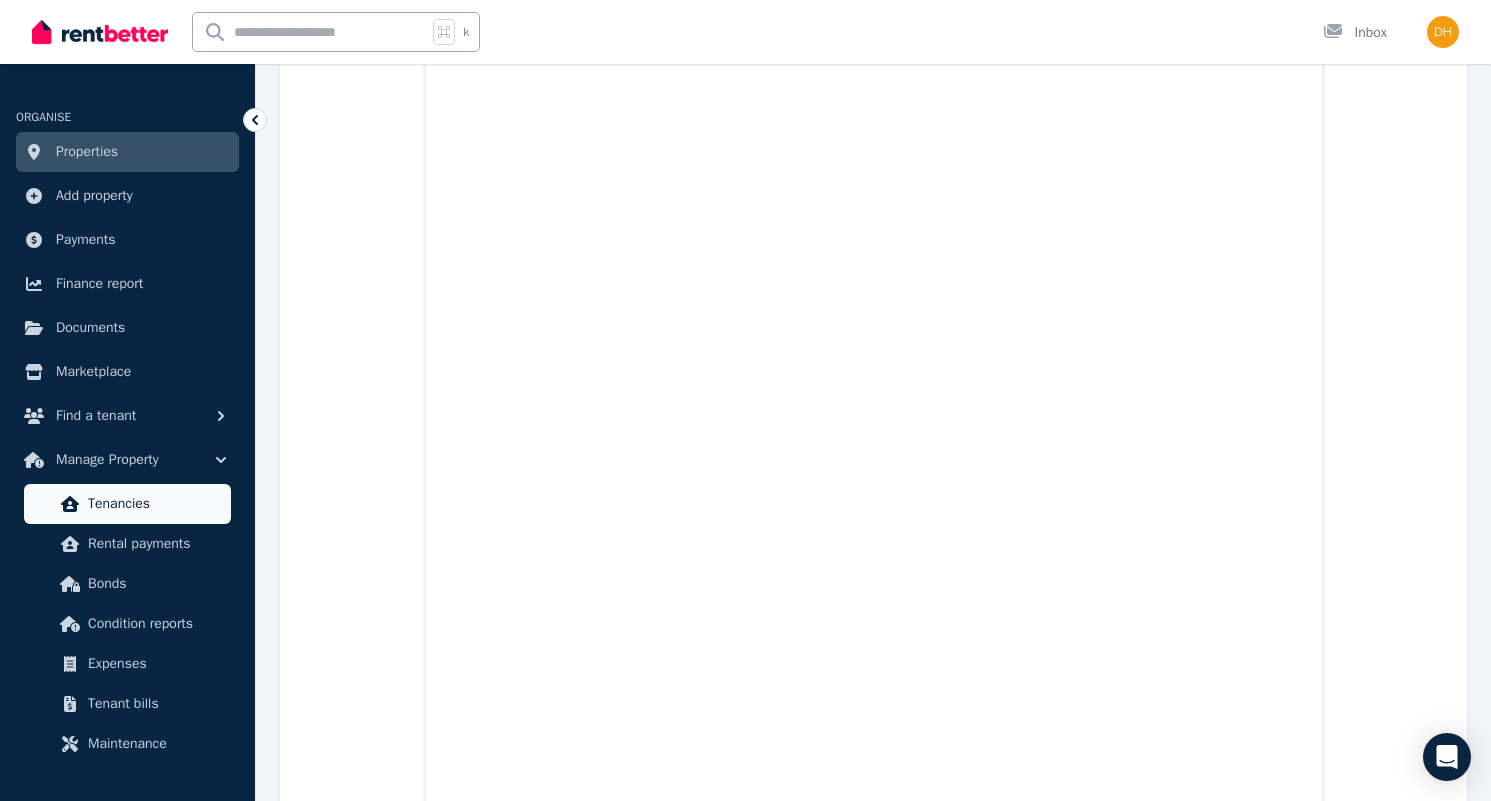 click on "Tenancies" at bounding box center [155, 504] 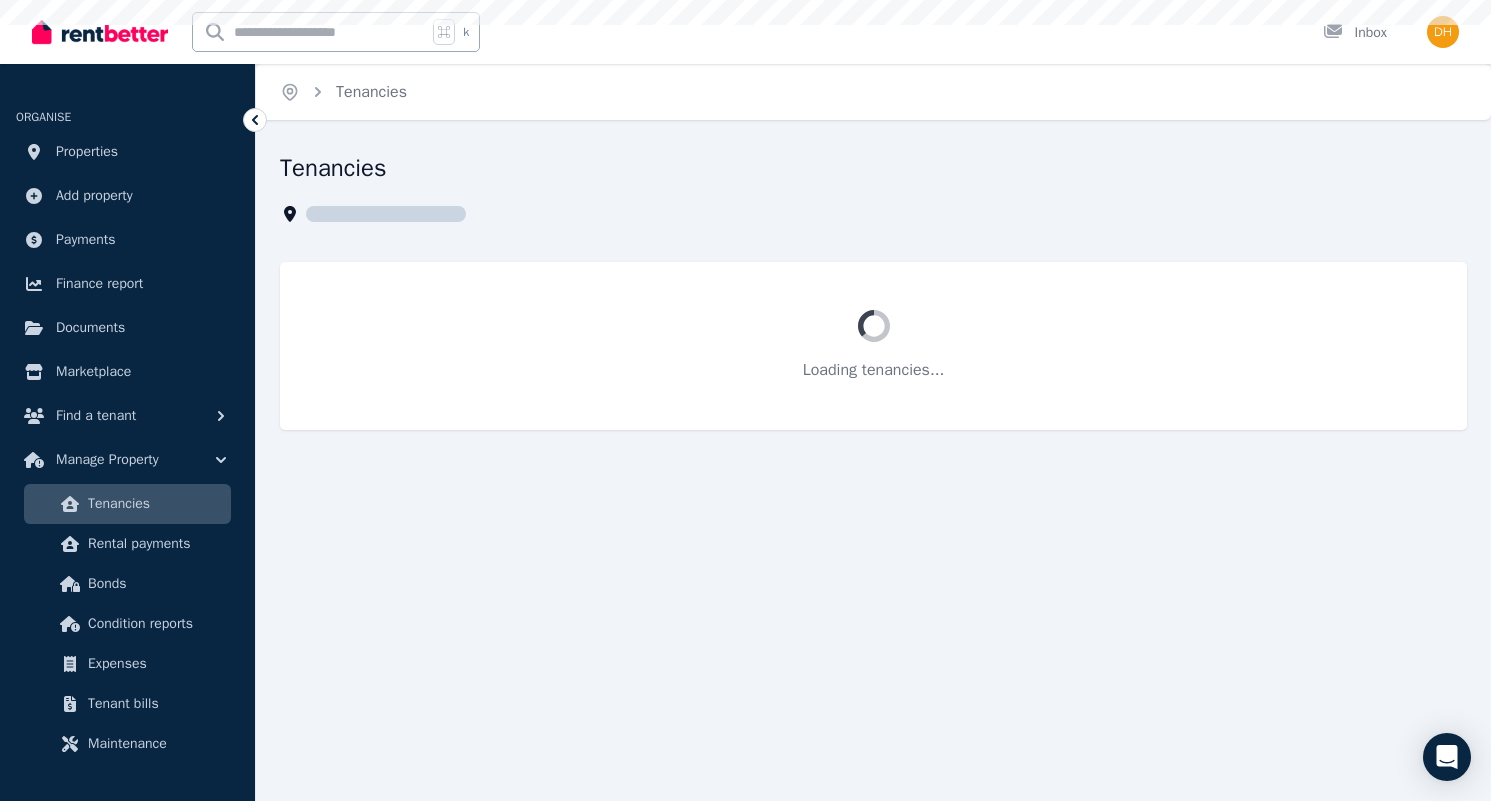 scroll, scrollTop: 0, scrollLeft: 0, axis: both 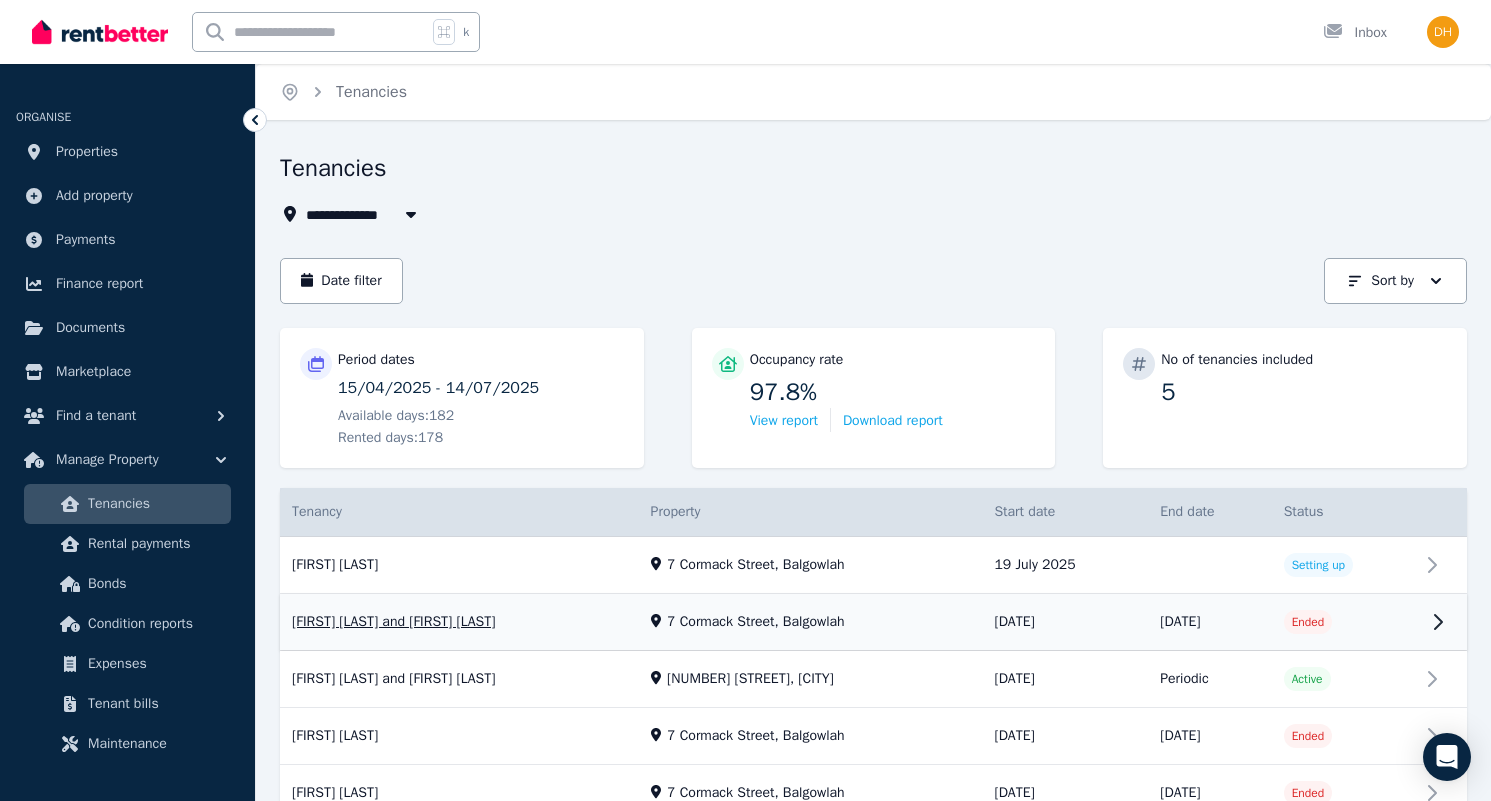 click on "View property details" at bounding box center (873, 623) 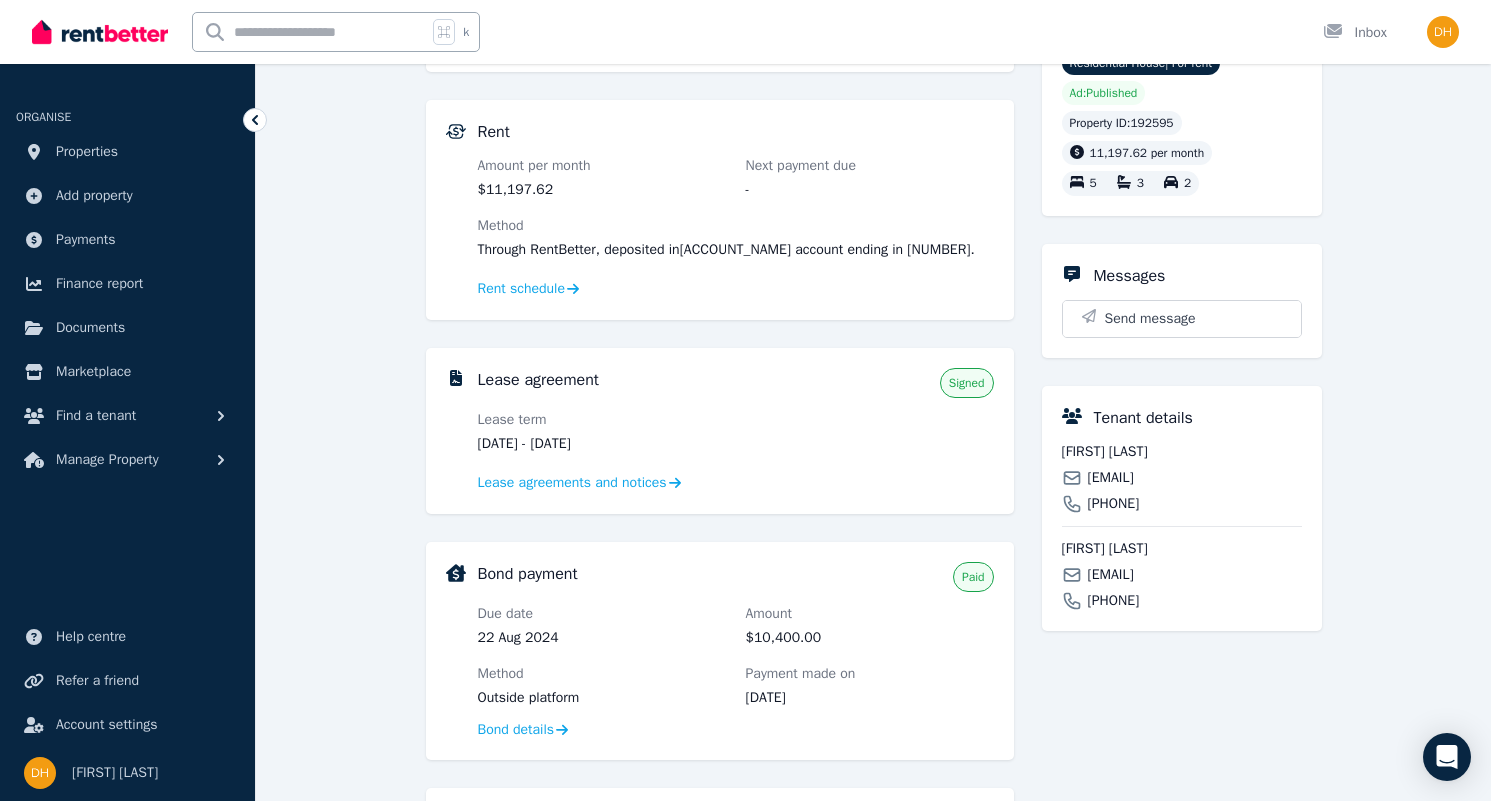 scroll, scrollTop: 540, scrollLeft: 0, axis: vertical 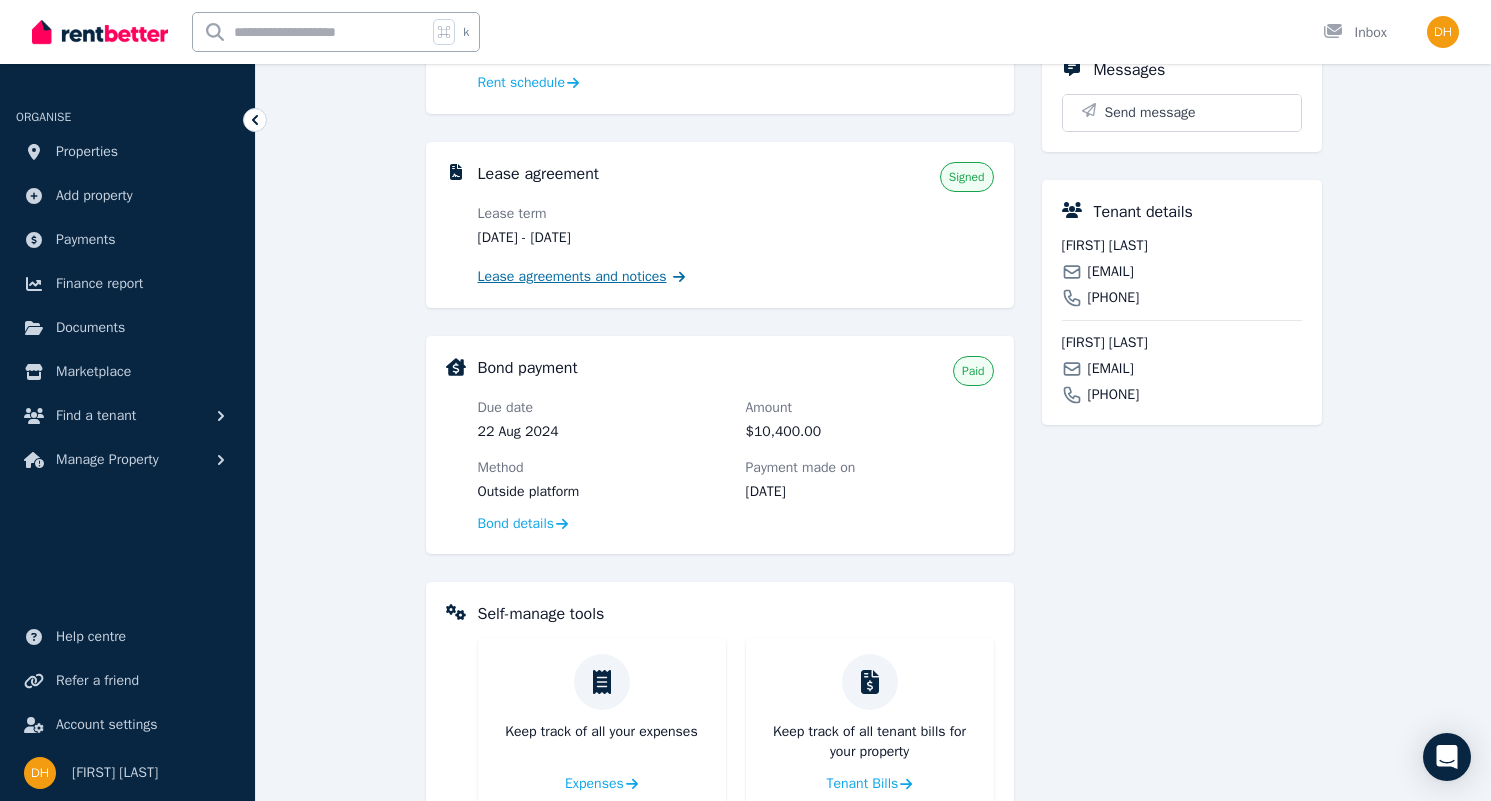 click on "Lease agreements and notices" at bounding box center (572, 277) 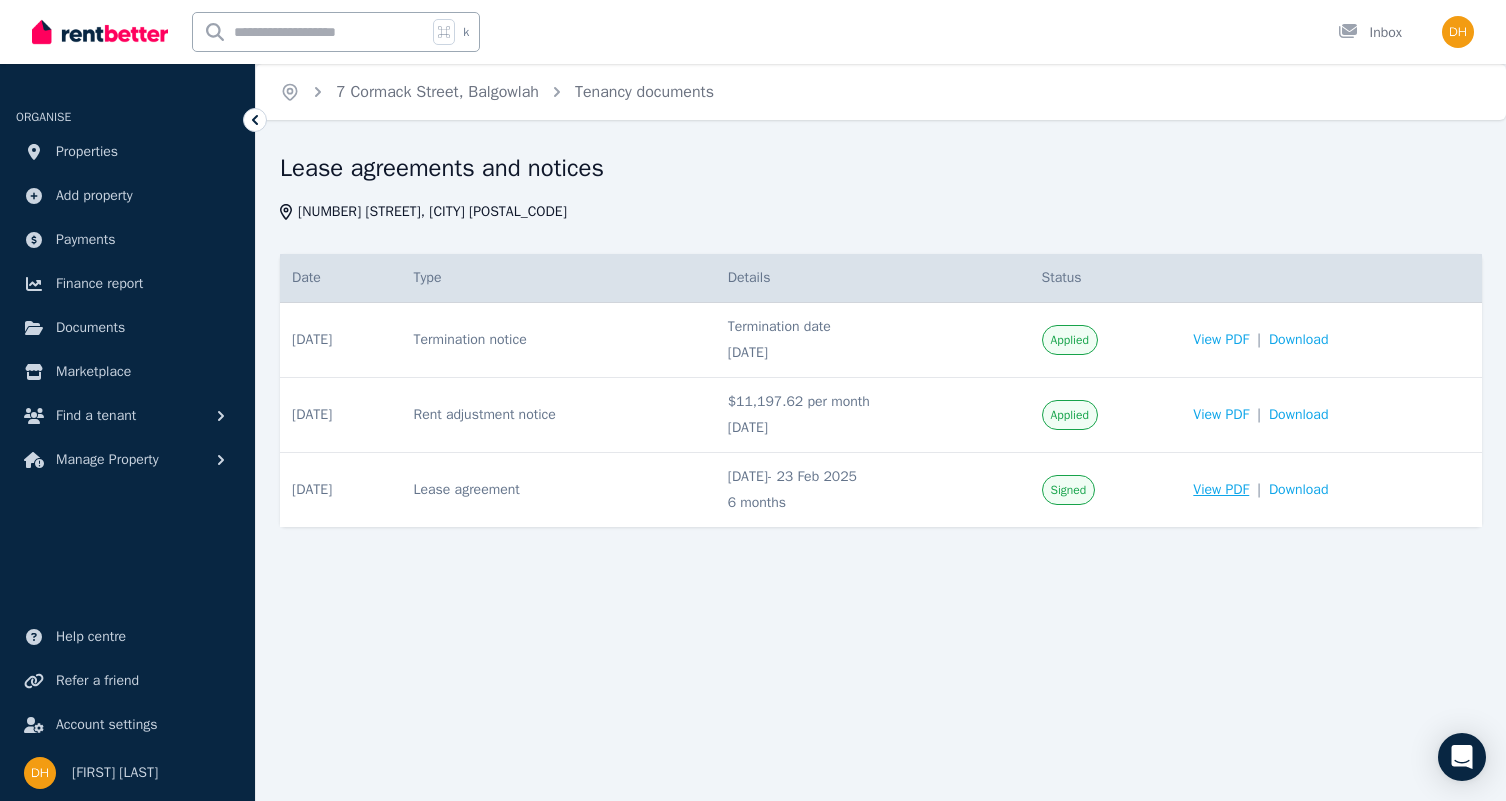 click on "View PDF" at bounding box center (1221, 490) 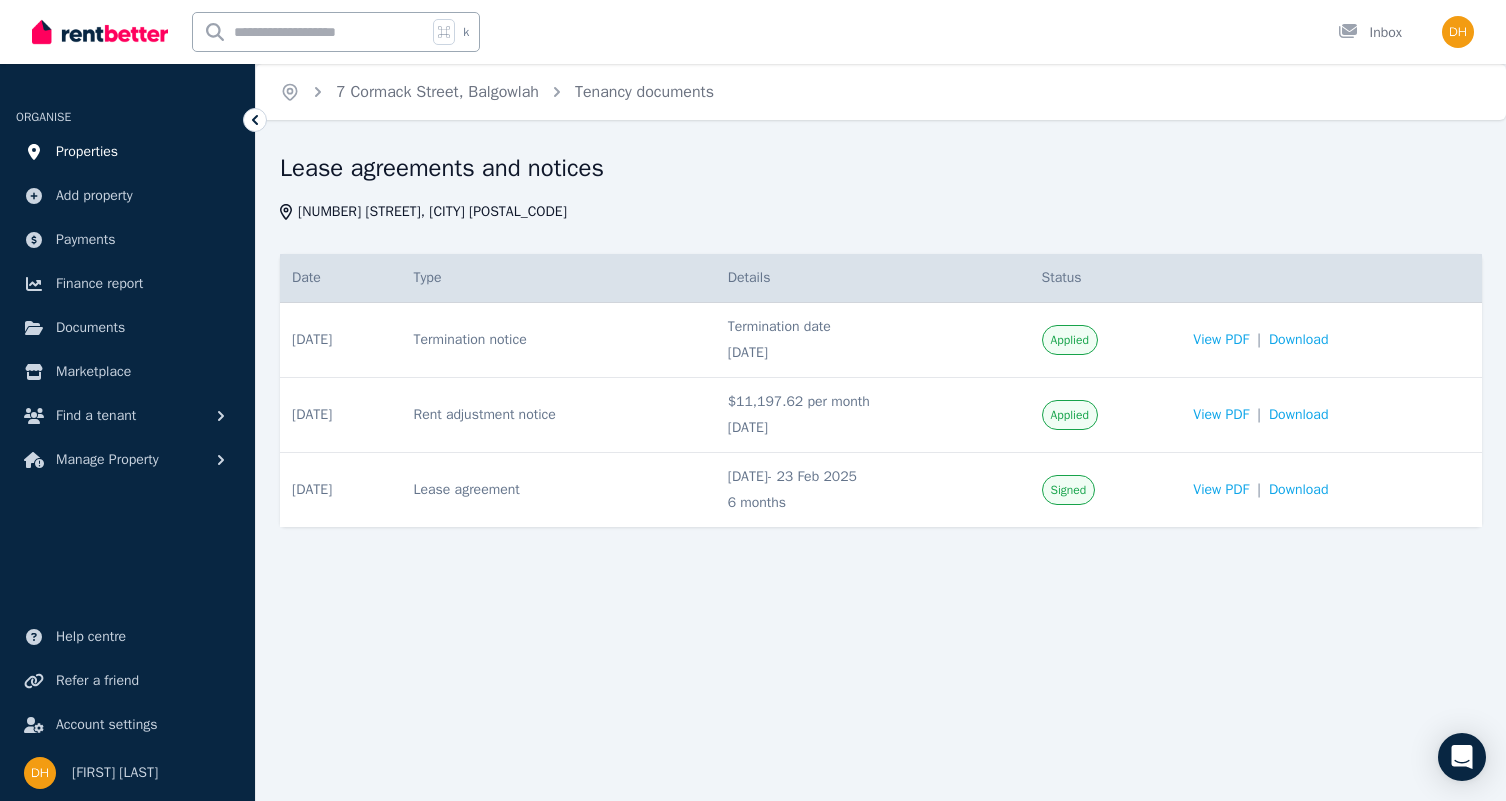 click on "Properties" at bounding box center [87, 152] 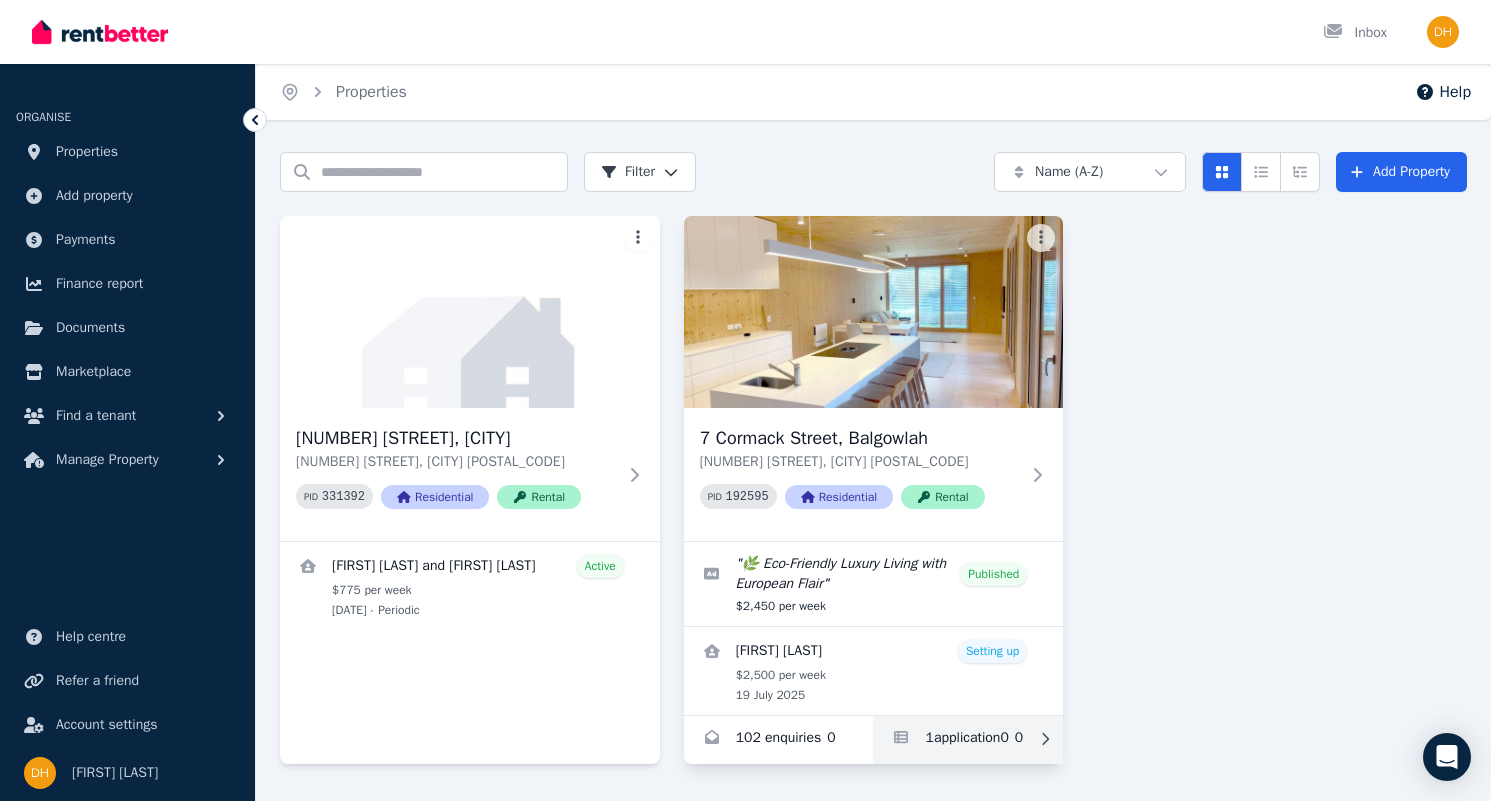 click at bounding box center (968, 740) 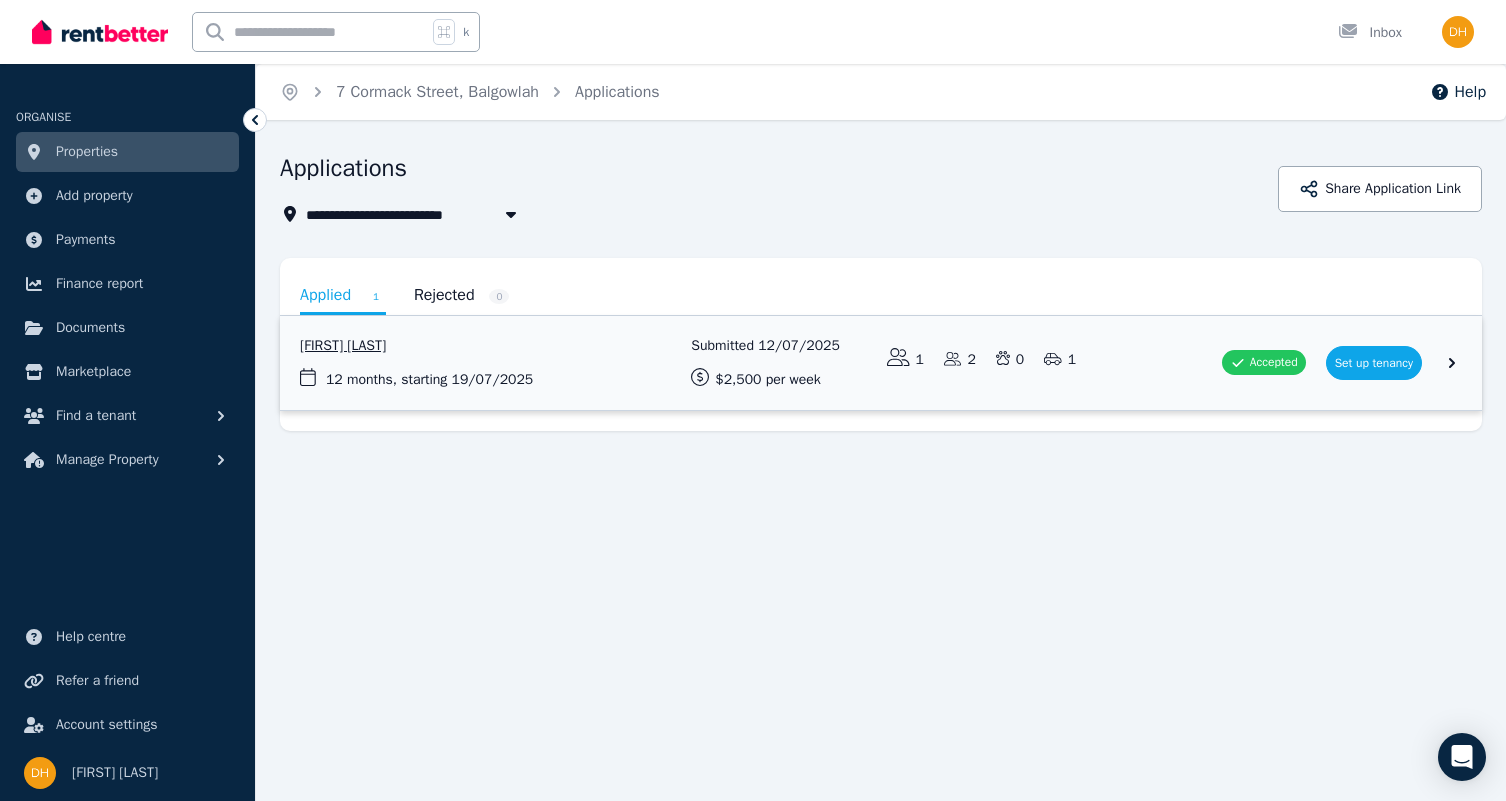 click at bounding box center [881, 363] 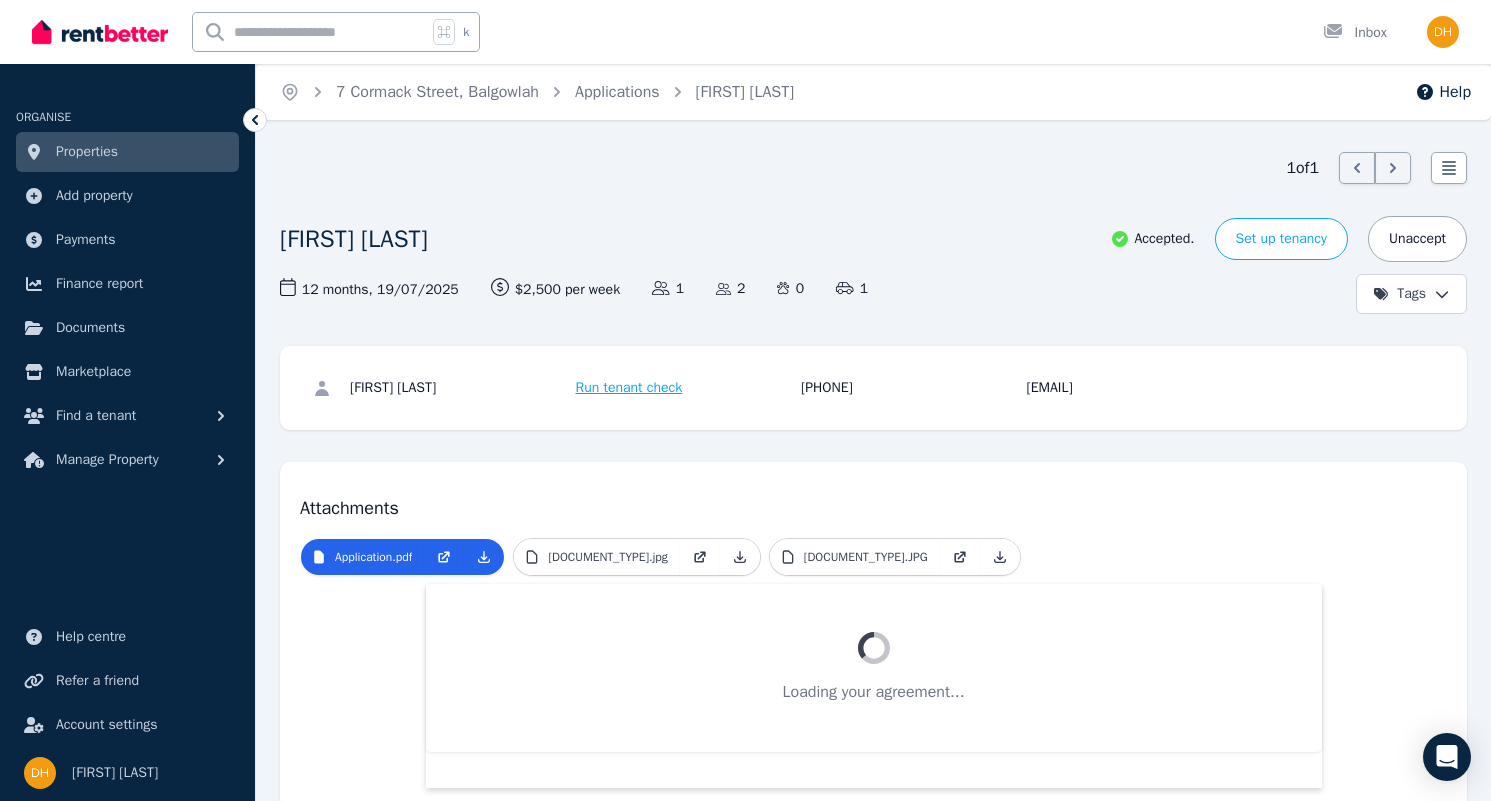 click on "[NAME] [NAME]" at bounding box center (460, 388) 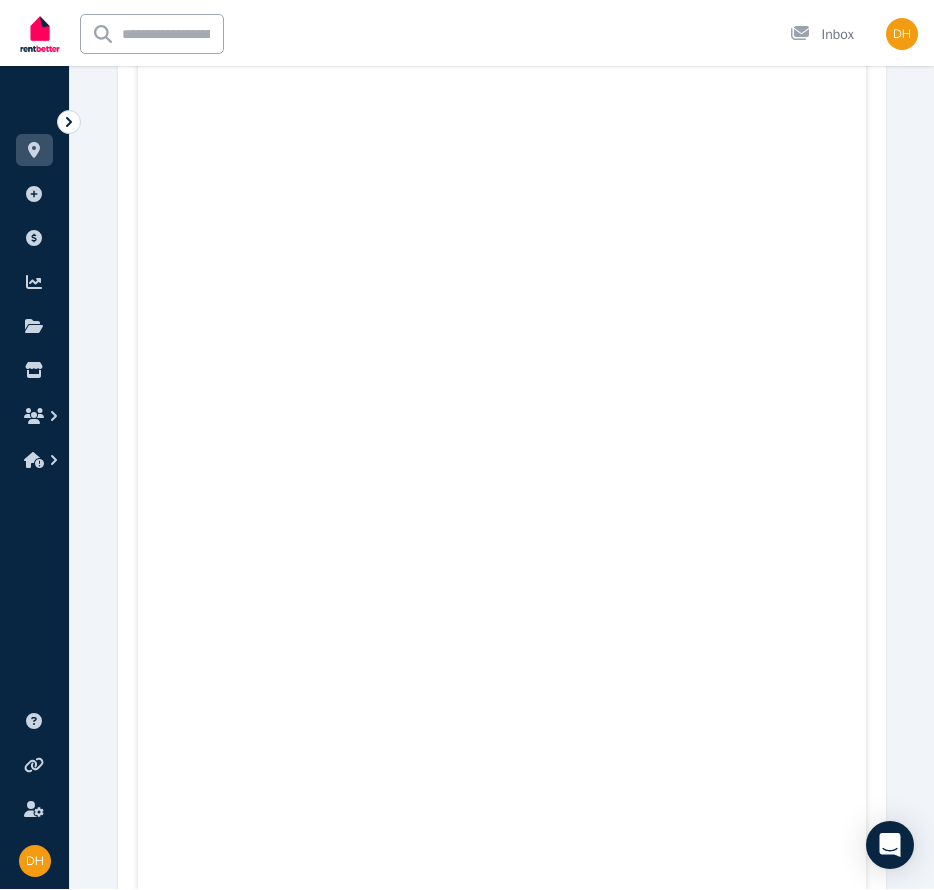 scroll, scrollTop: 5129, scrollLeft: 0, axis: vertical 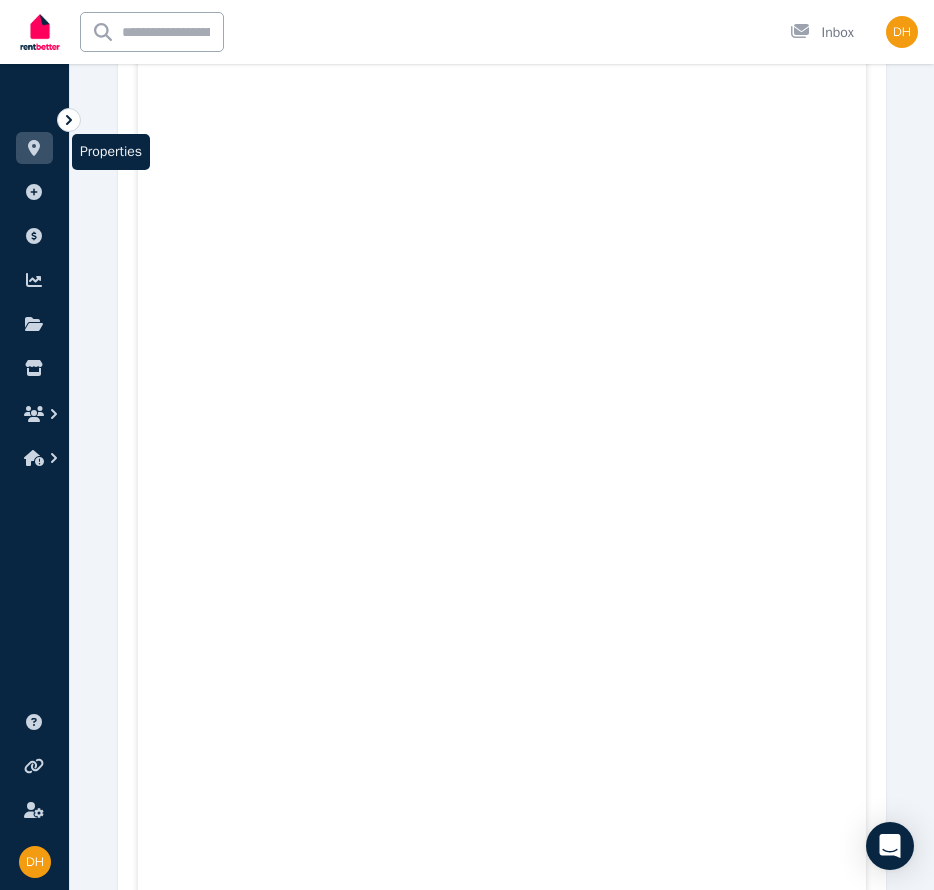 click 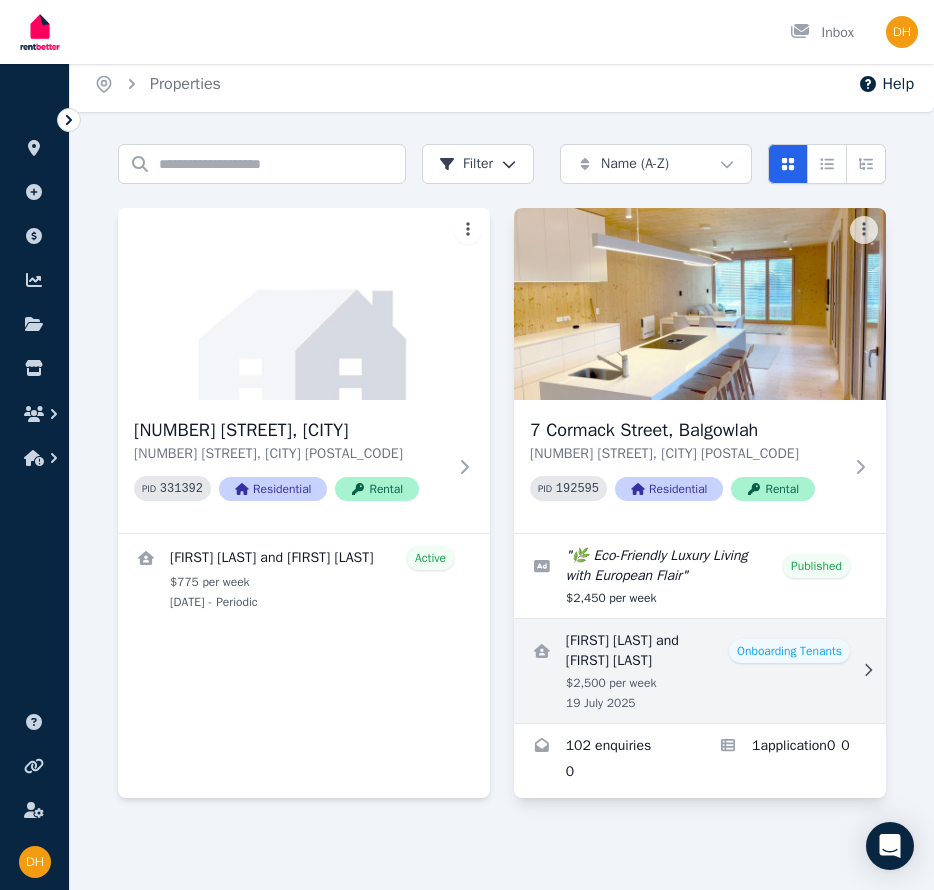 scroll, scrollTop: 28, scrollLeft: 0, axis: vertical 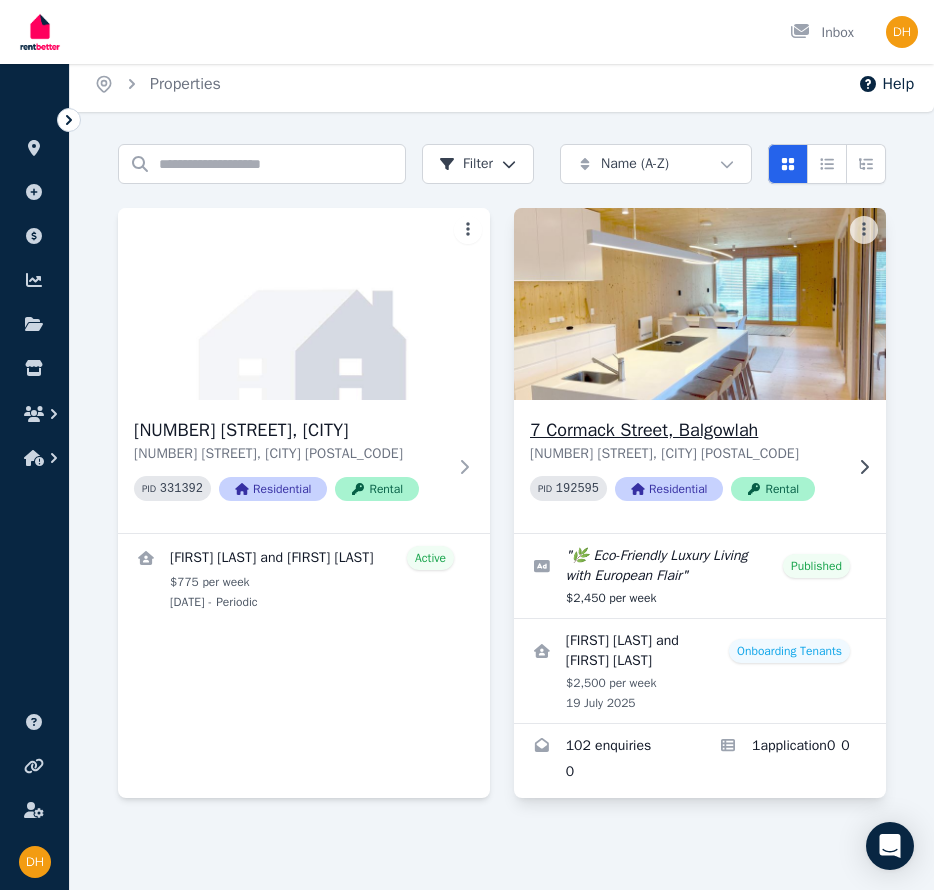 click on "7 Cormack Street, Balgowlah" at bounding box center (686, 430) 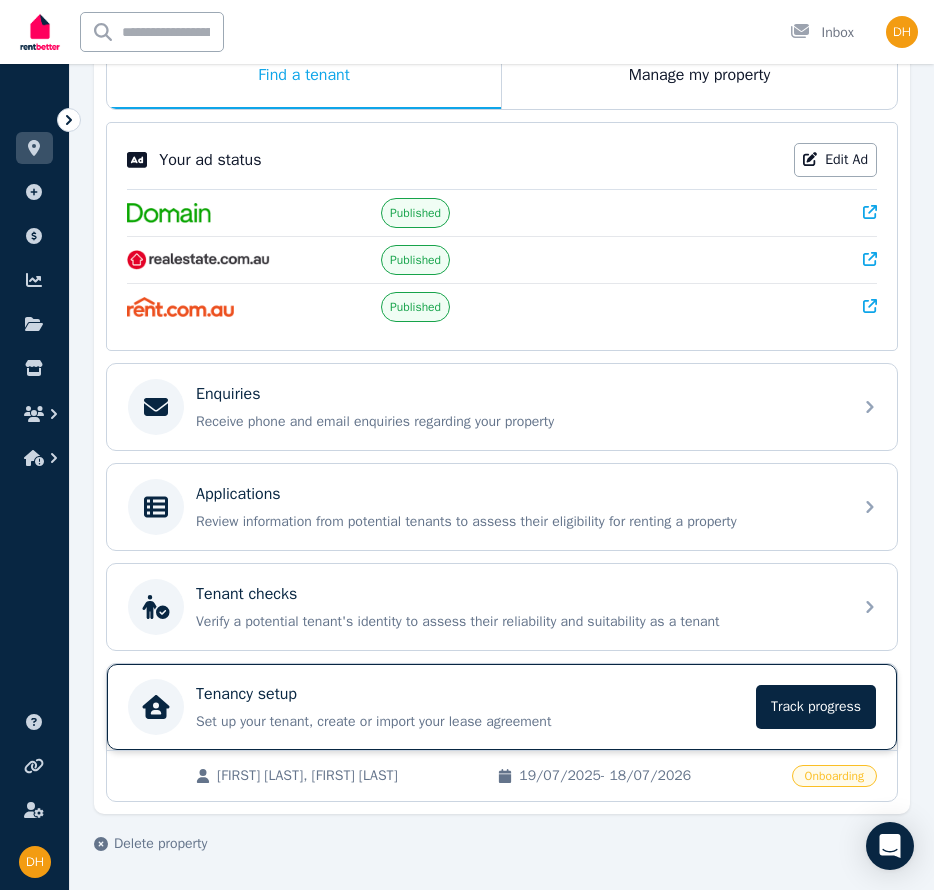 scroll, scrollTop: 261, scrollLeft: 0, axis: vertical 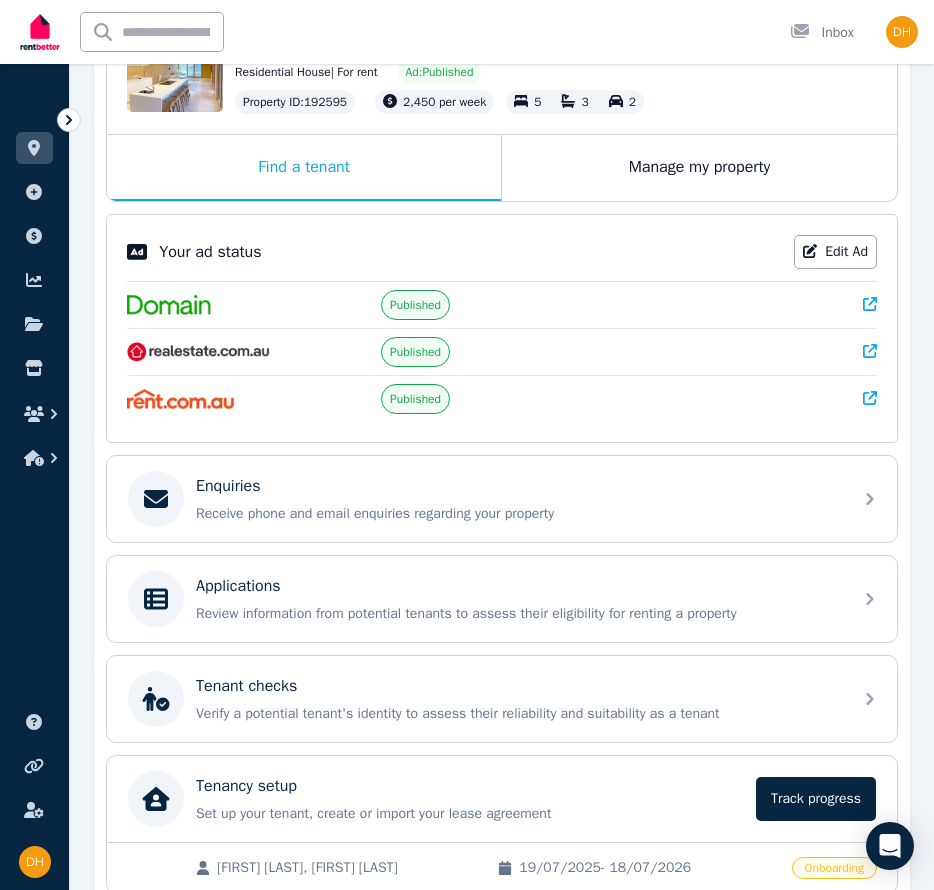 drag, startPoint x: 869, startPoint y: 399, endPoint x: 853, endPoint y: 381, distance: 24.083189 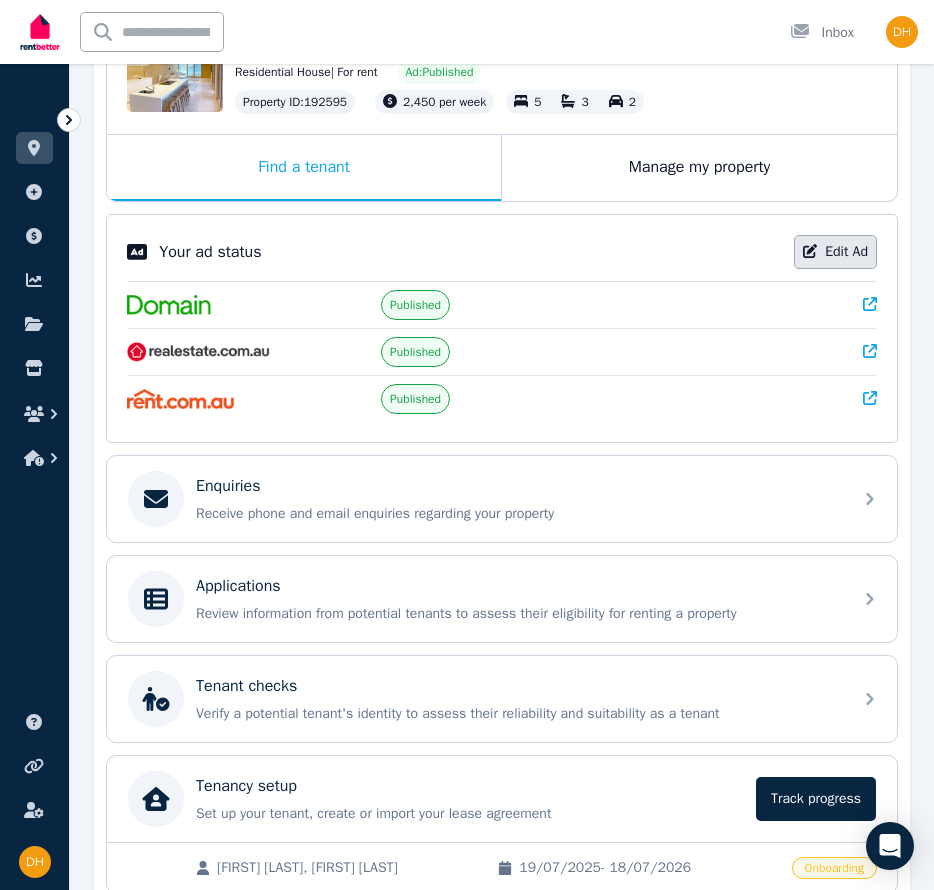 click on "Edit Ad" at bounding box center (835, 252) 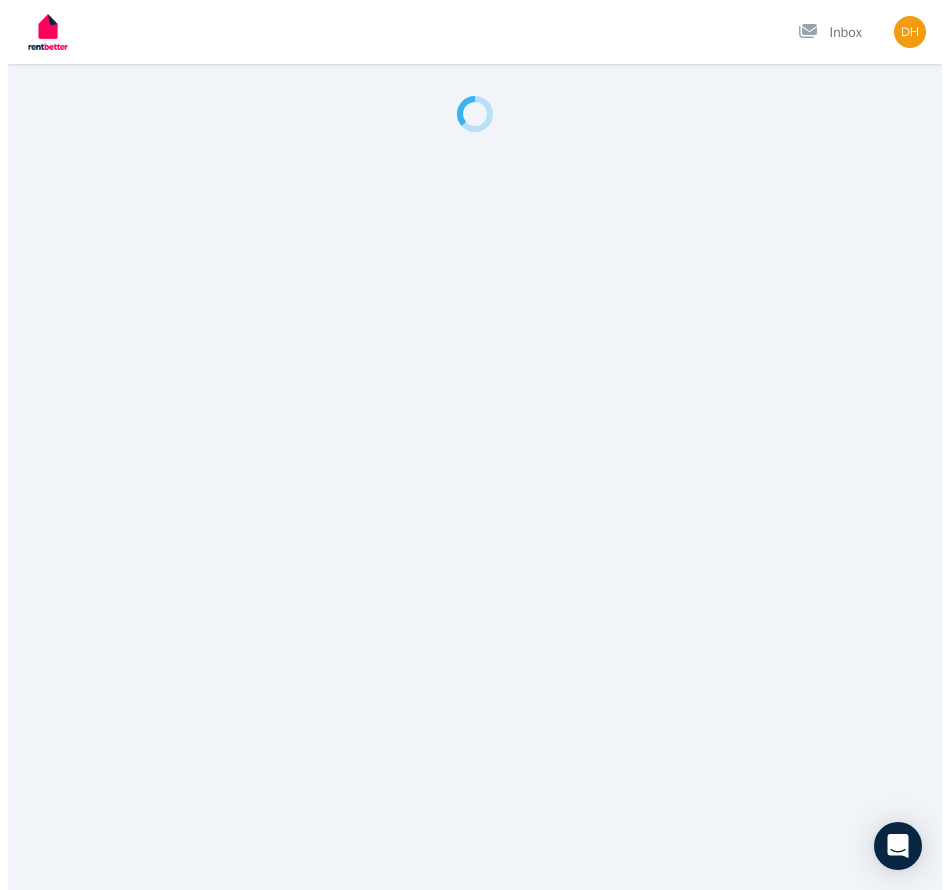 scroll, scrollTop: 0, scrollLeft: 0, axis: both 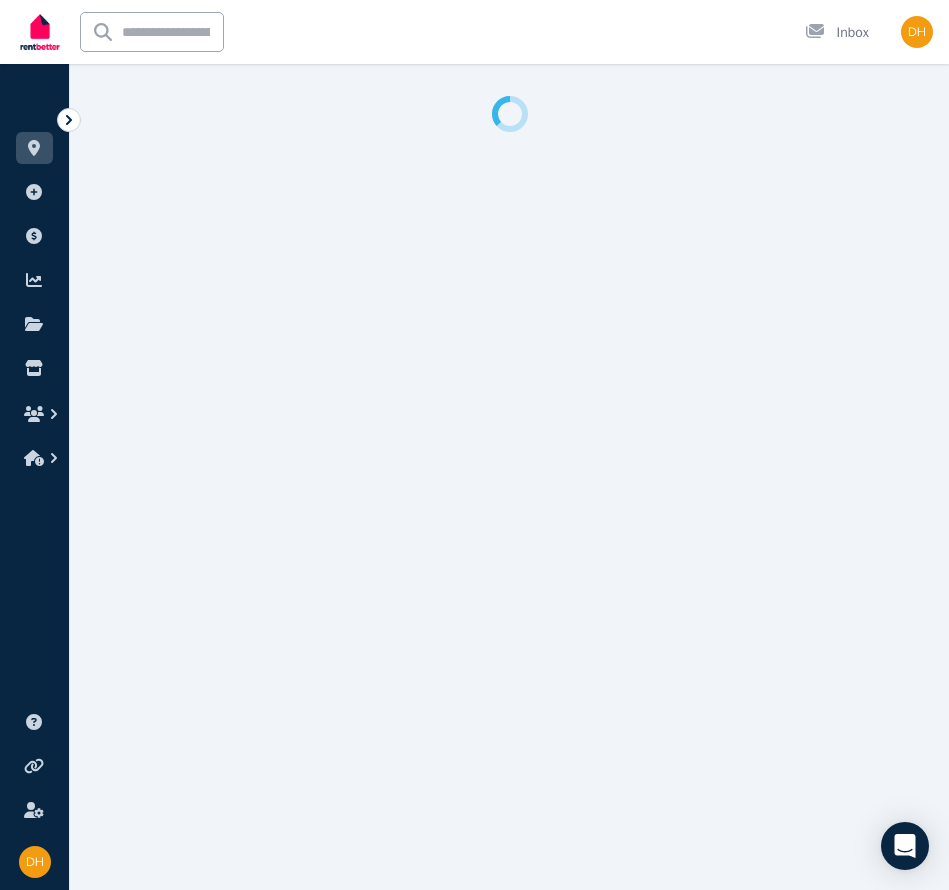select on "**********" 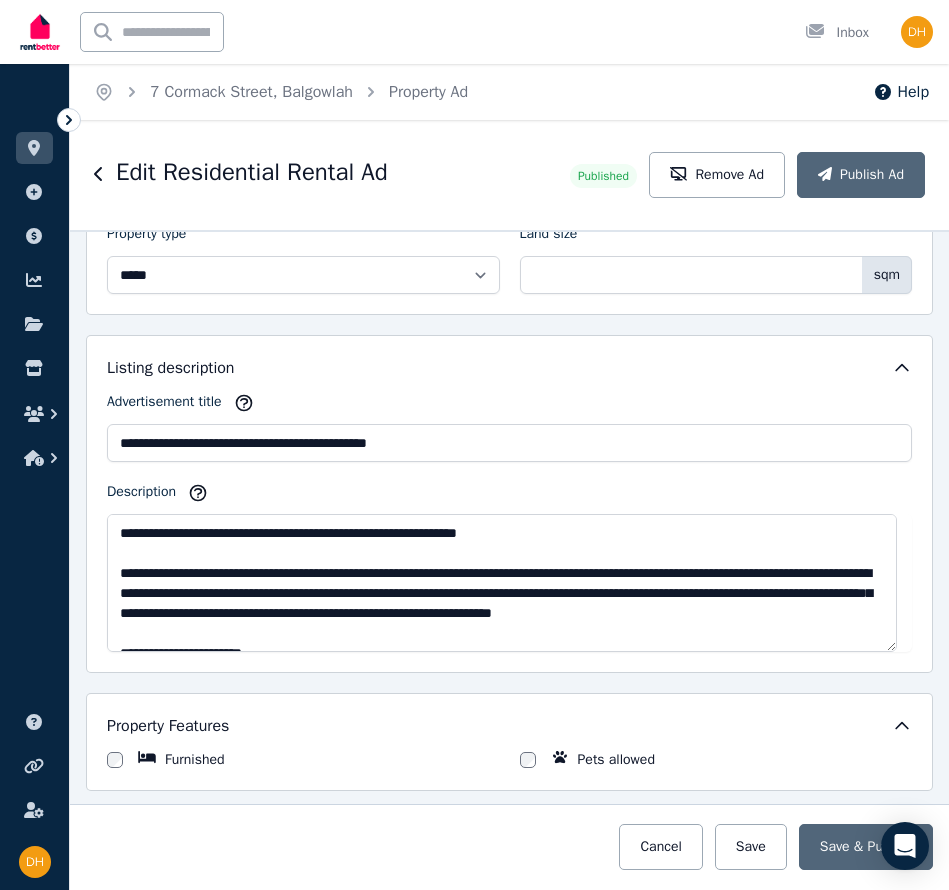 scroll, scrollTop: 1240, scrollLeft: 0, axis: vertical 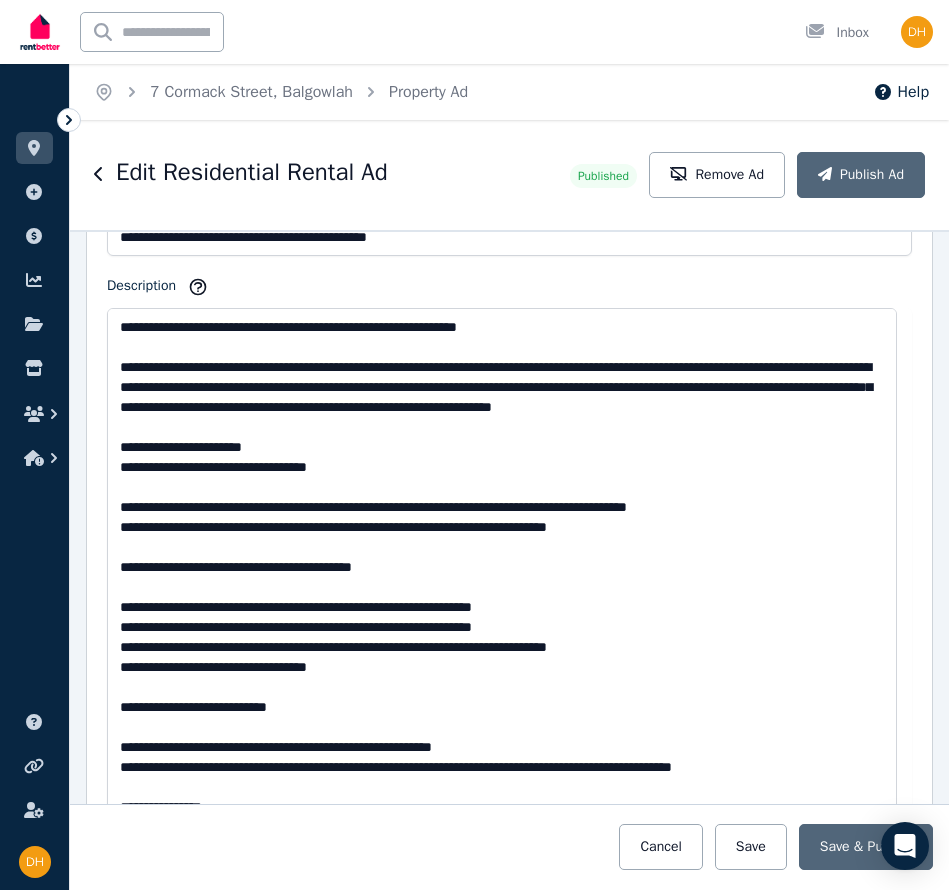 drag, startPoint x: 889, startPoint y: 439, endPoint x: 788, endPoint y: 776, distance: 351.8096 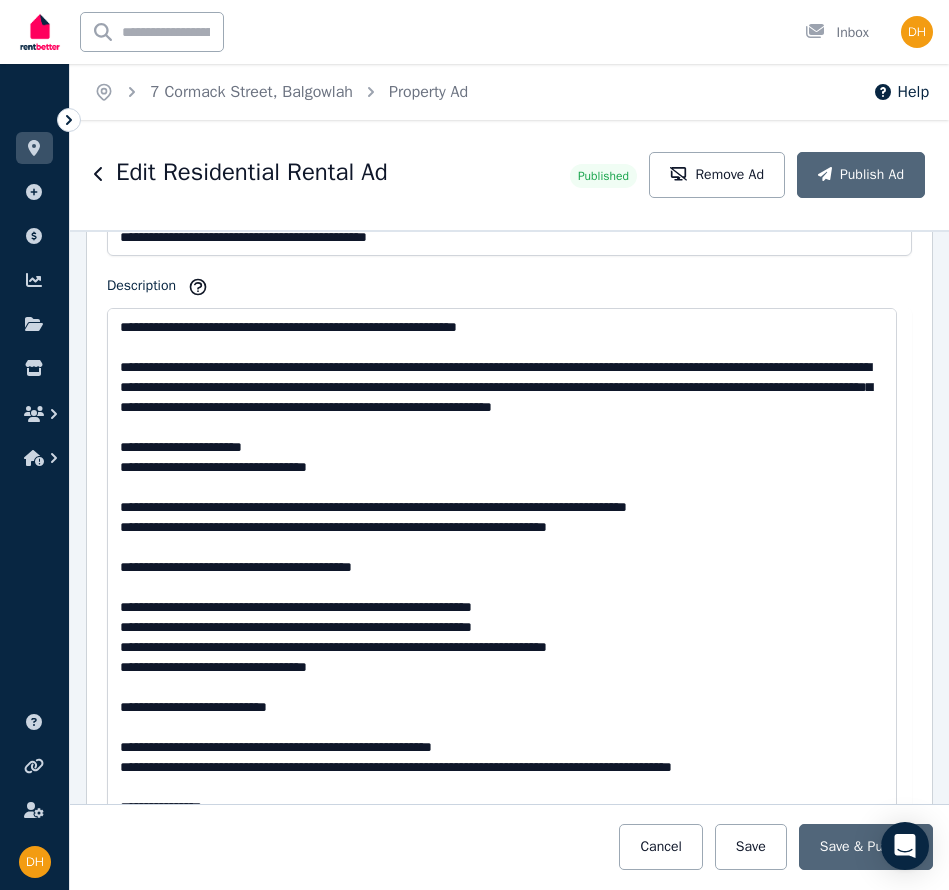 click on "**********" at bounding box center (474, 445) 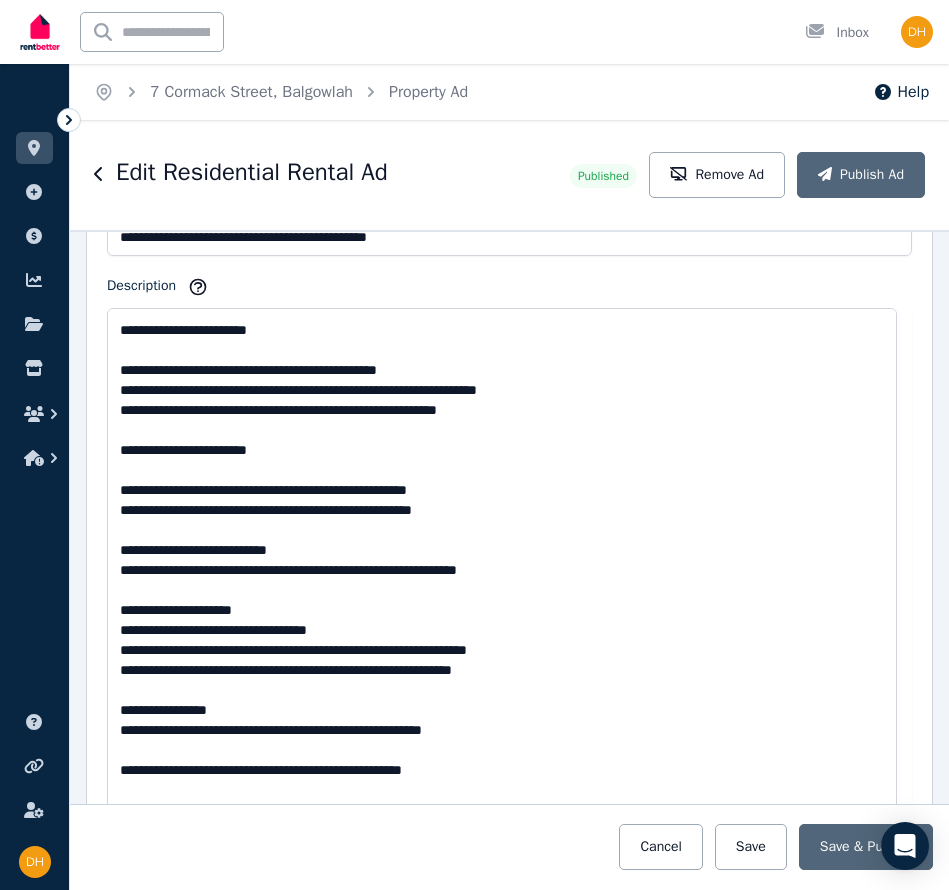 scroll, scrollTop: 656, scrollLeft: 0, axis: vertical 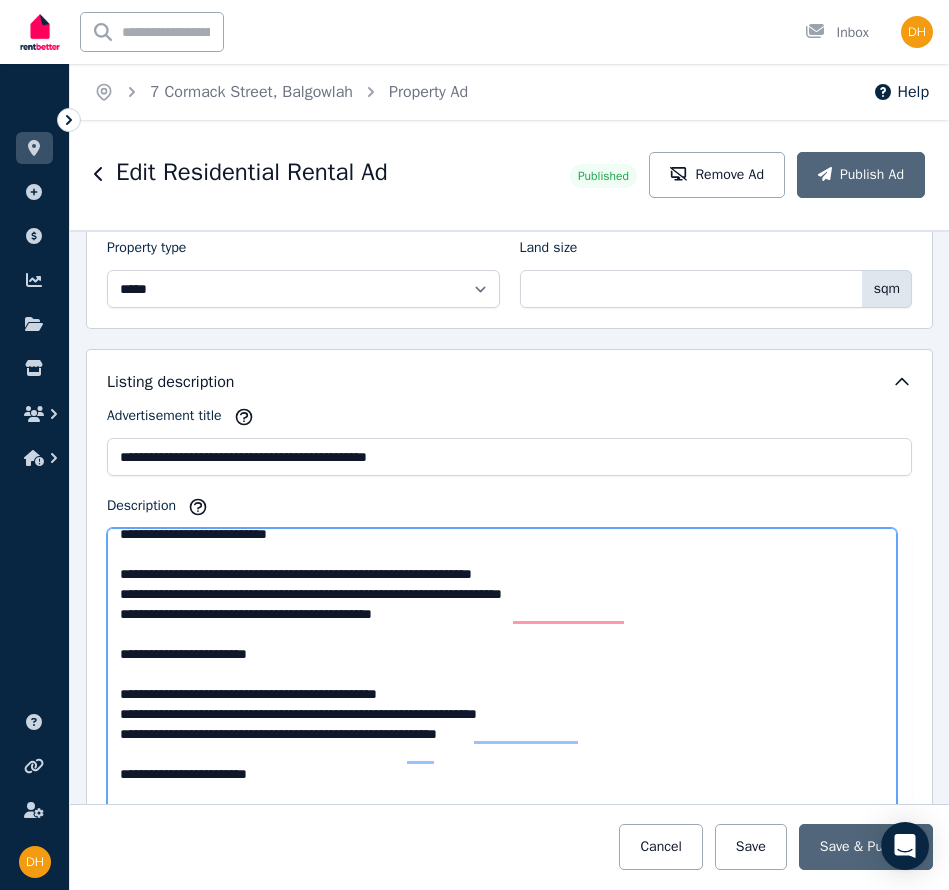 drag, startPoint x: 414, startPoint y: 616, endPoint x: 435, endPoint y: 630, distance: 25.23886 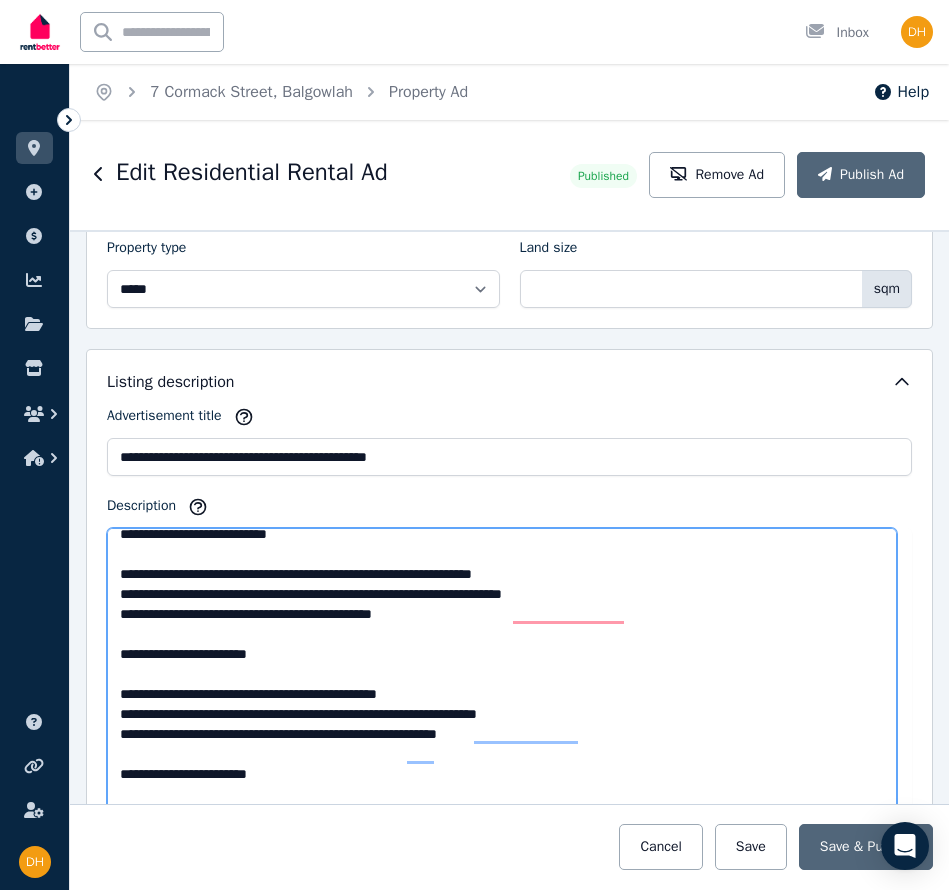 click on "Description" at bounding box center (502, 809) 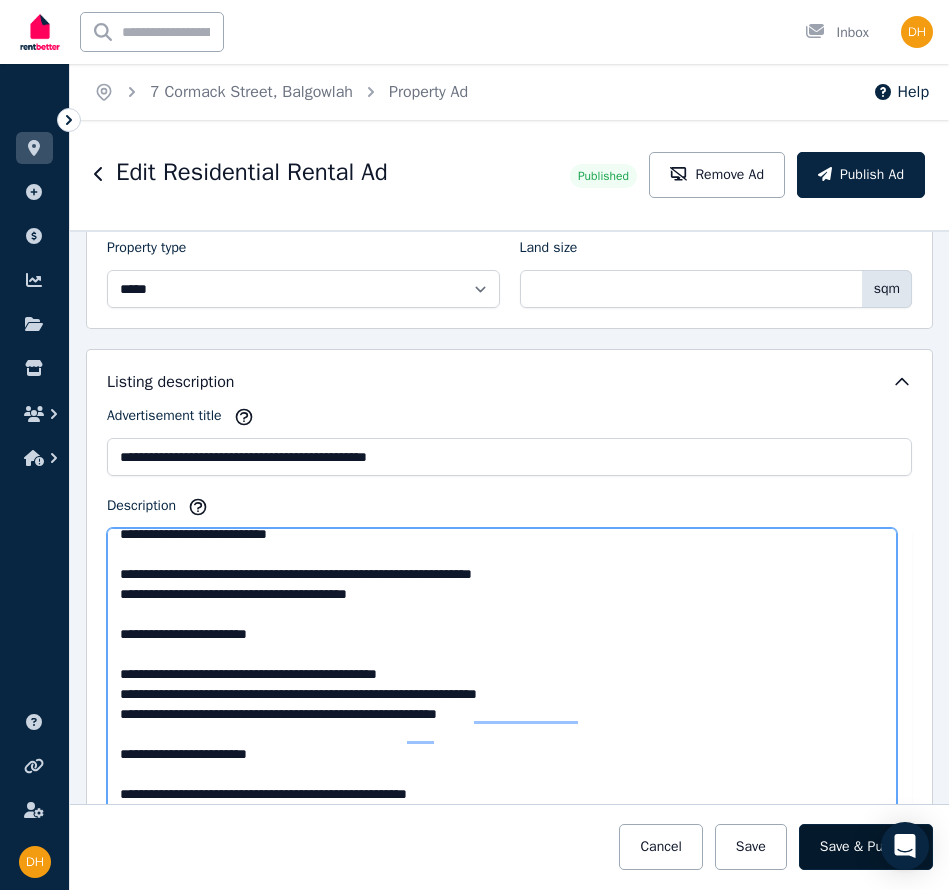 type on "**********" 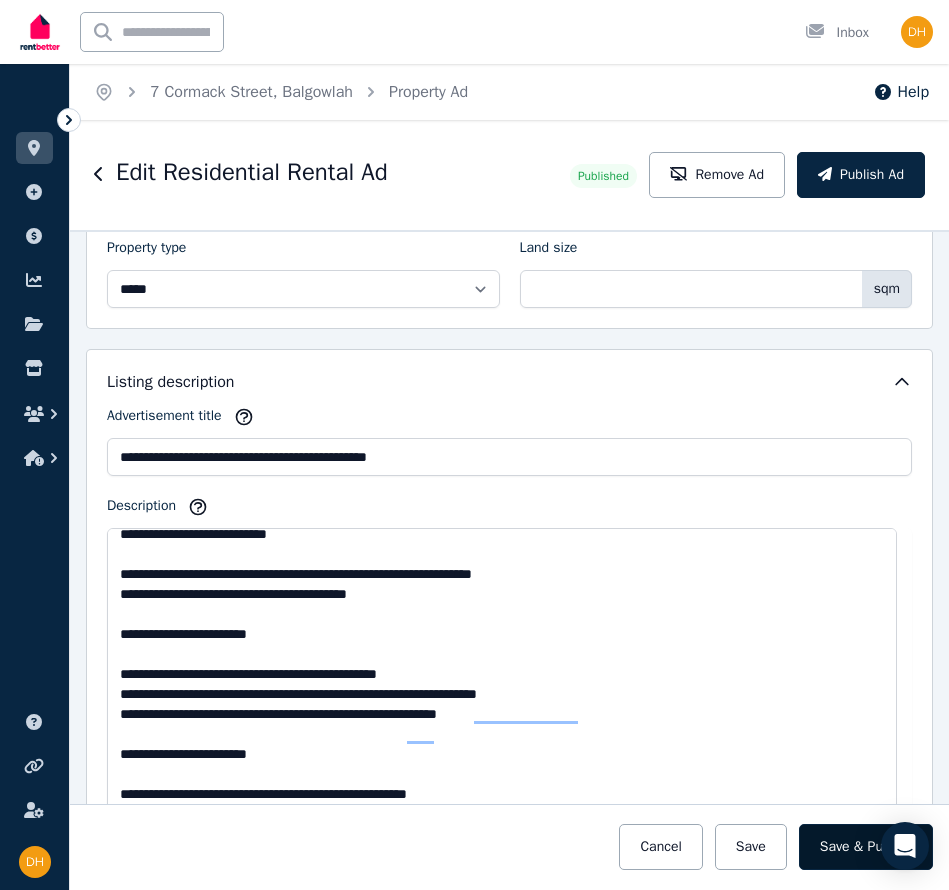 click on "Save & Publish" at bounding box center (866, 847) 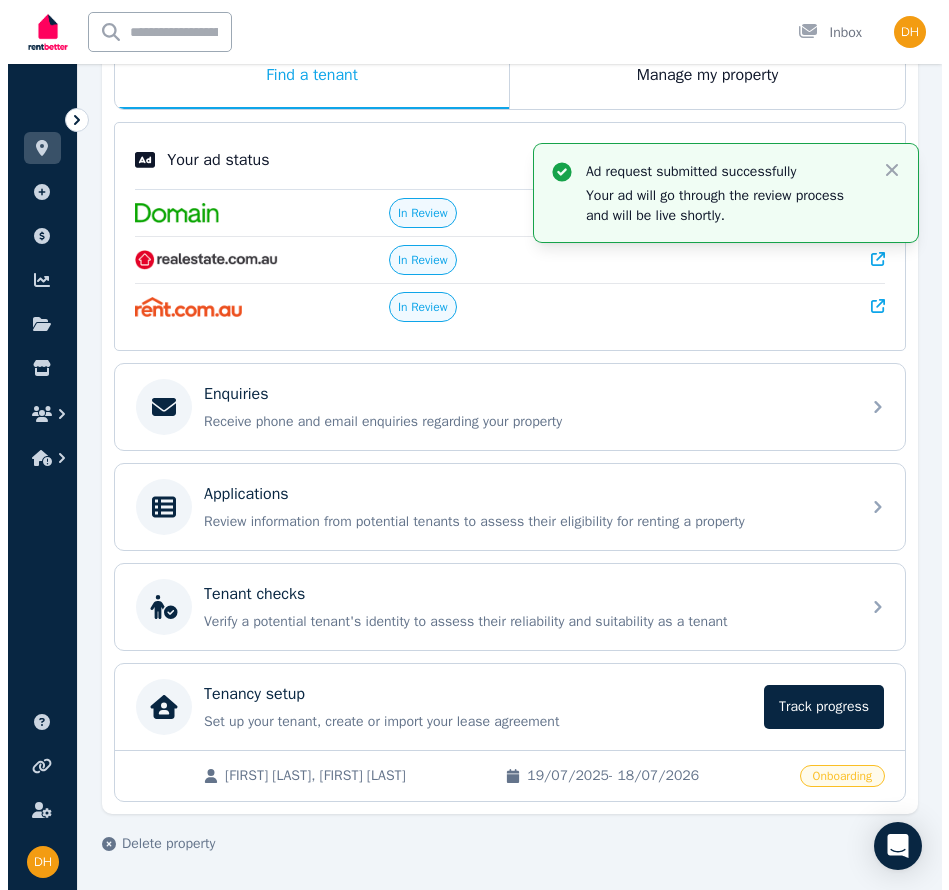 scroll, scrollTop: 0, scrollLeft: 0, axis: both 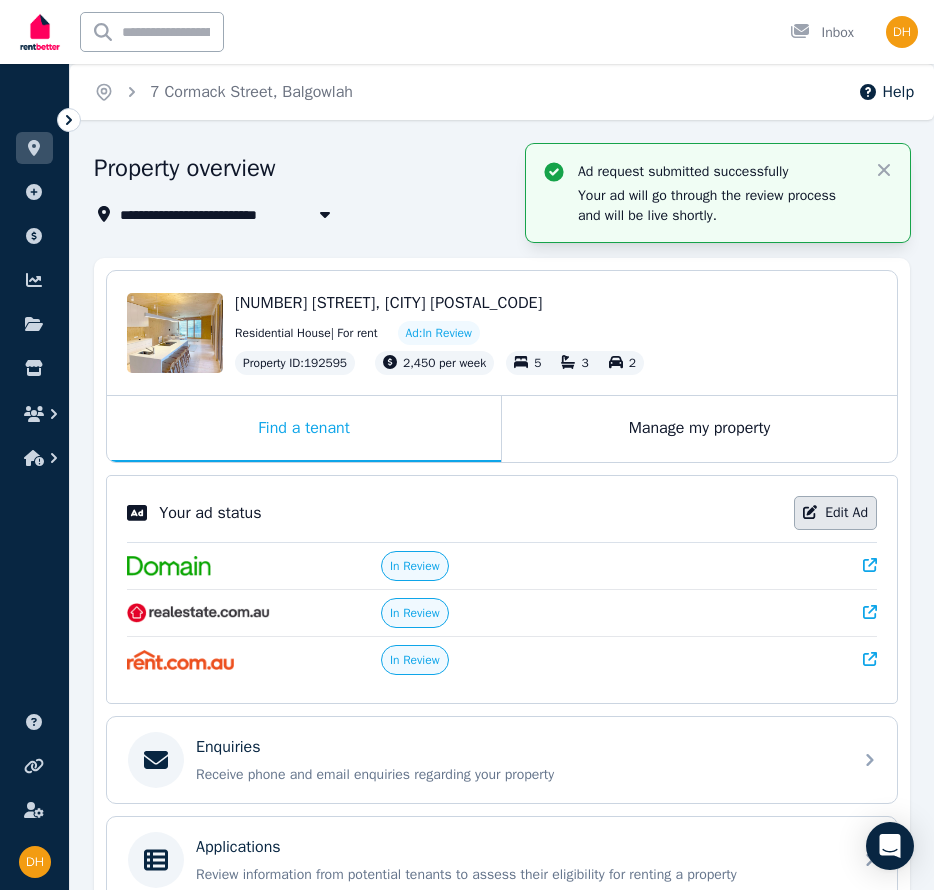 click on "Edit Ad" at bounding box center [835, 513] 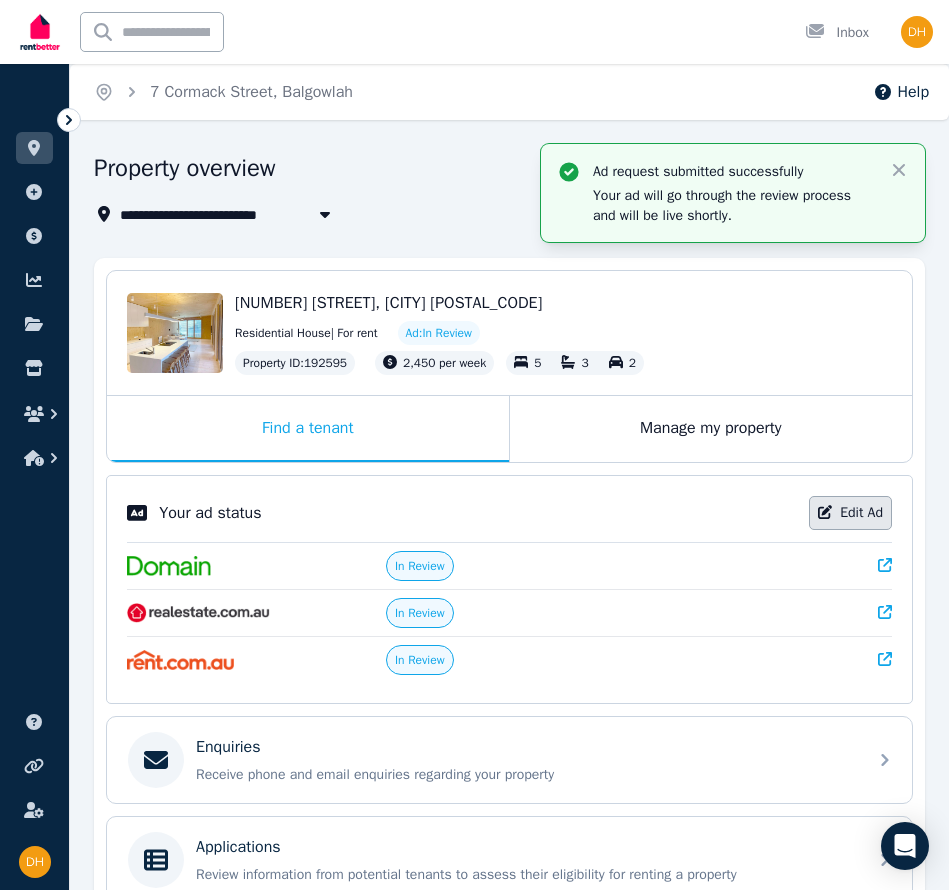 select on "**********" 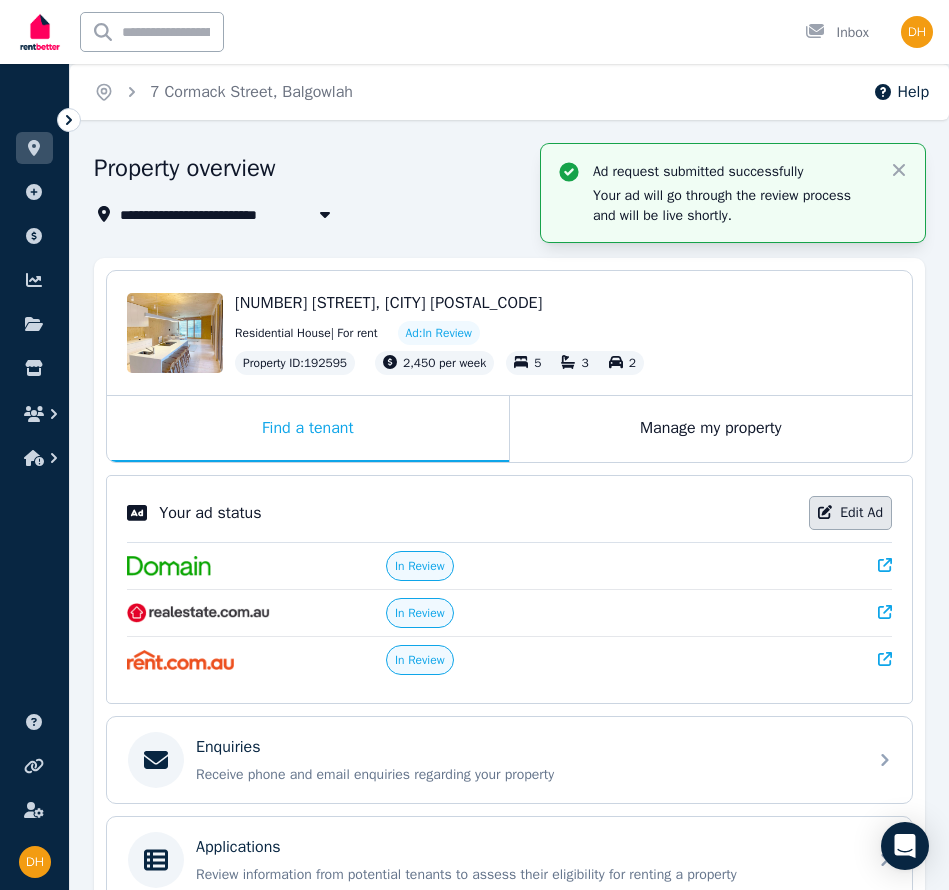 select on "**********" 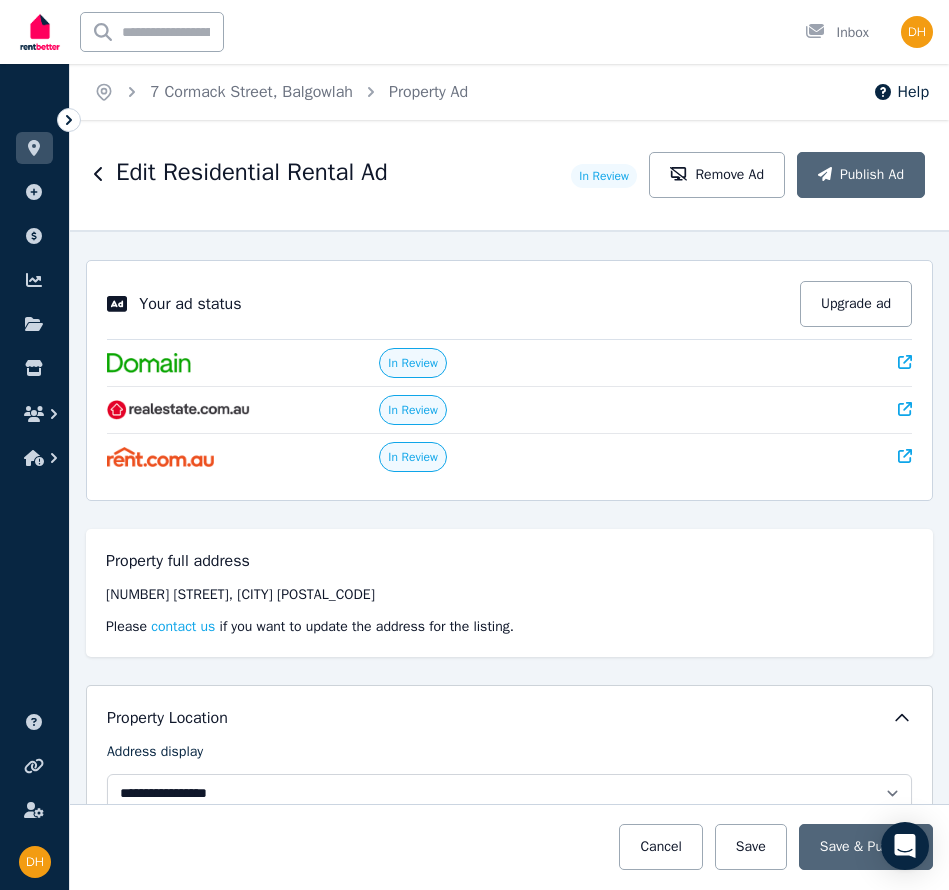 scroll, scrollTop: 436, scrollLeft: 0, axis: vertical 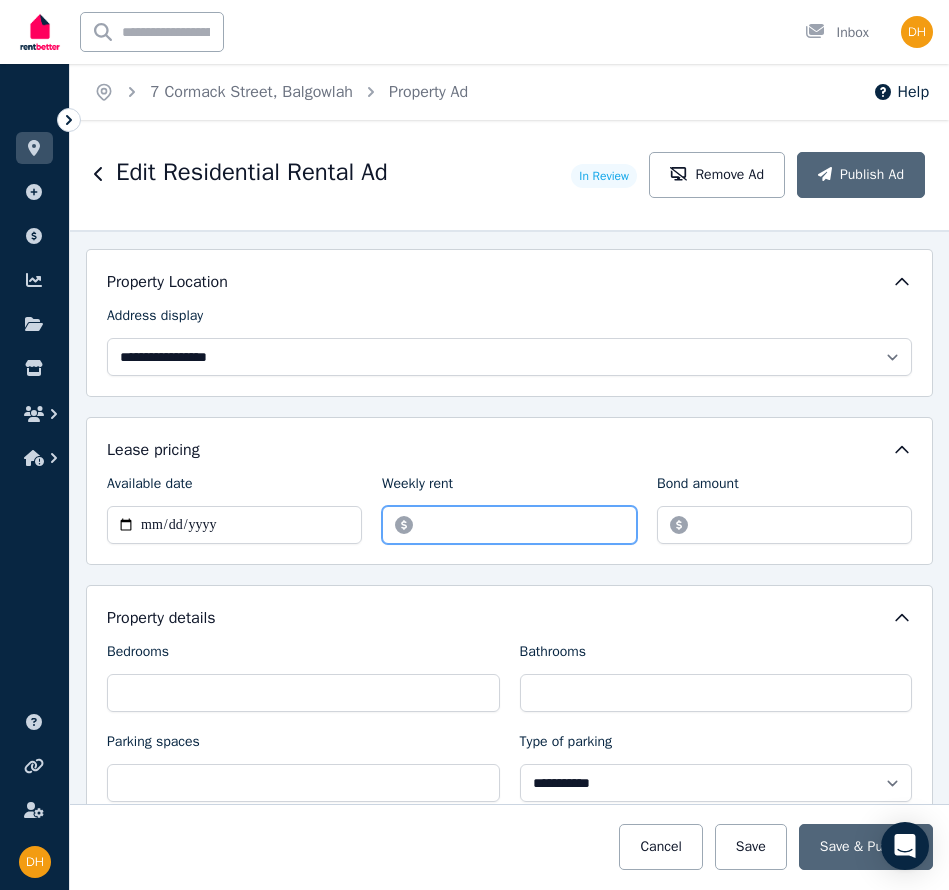 drag, startPoint x: 502, startPoint y: 524, endPoint x: 325, endPoint y: 522, distance: 177.01129 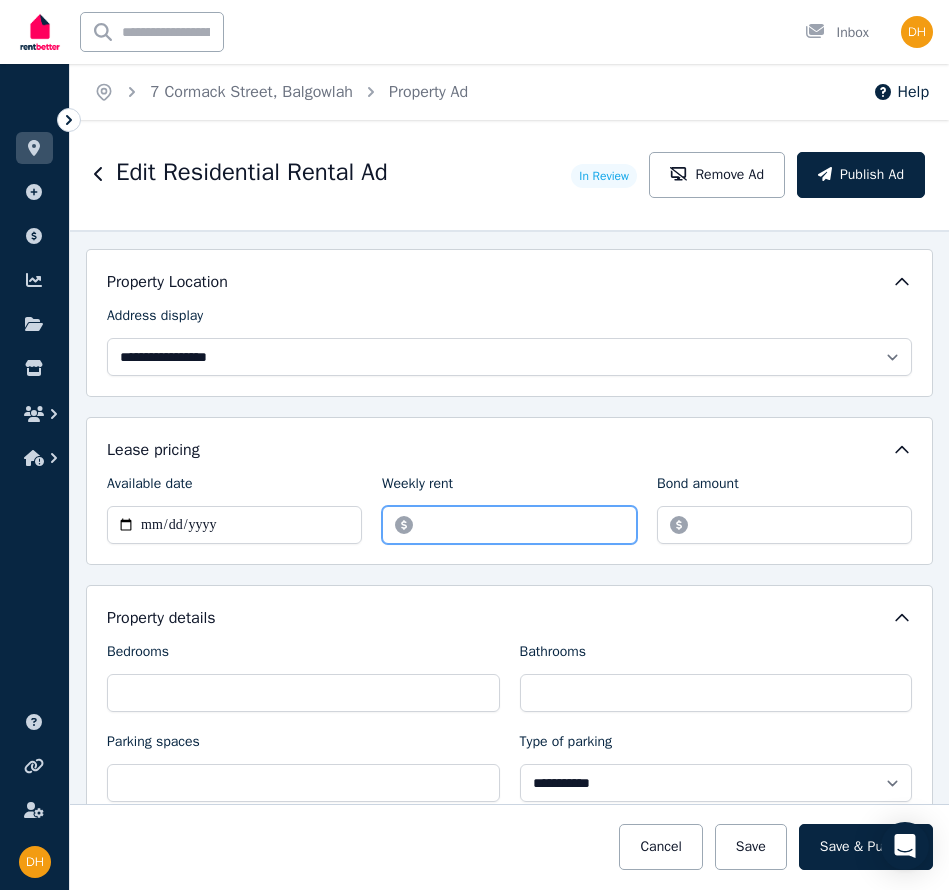 type on "****" 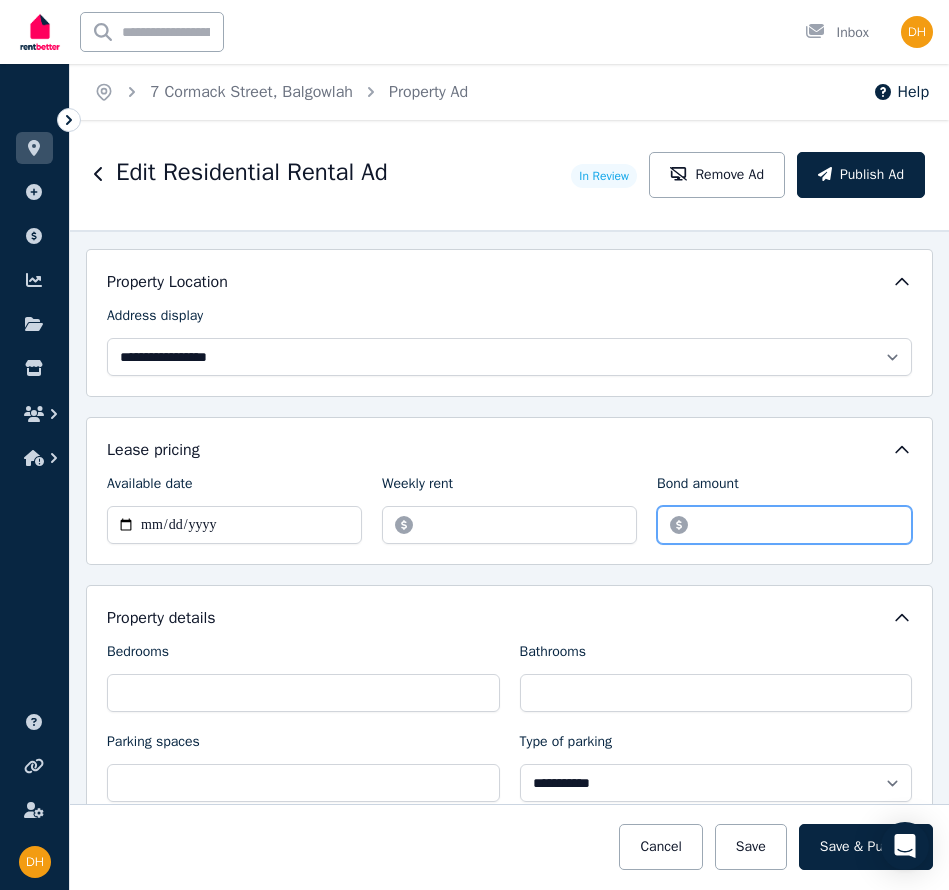 click on "*******" at bounding box center (784, 525) 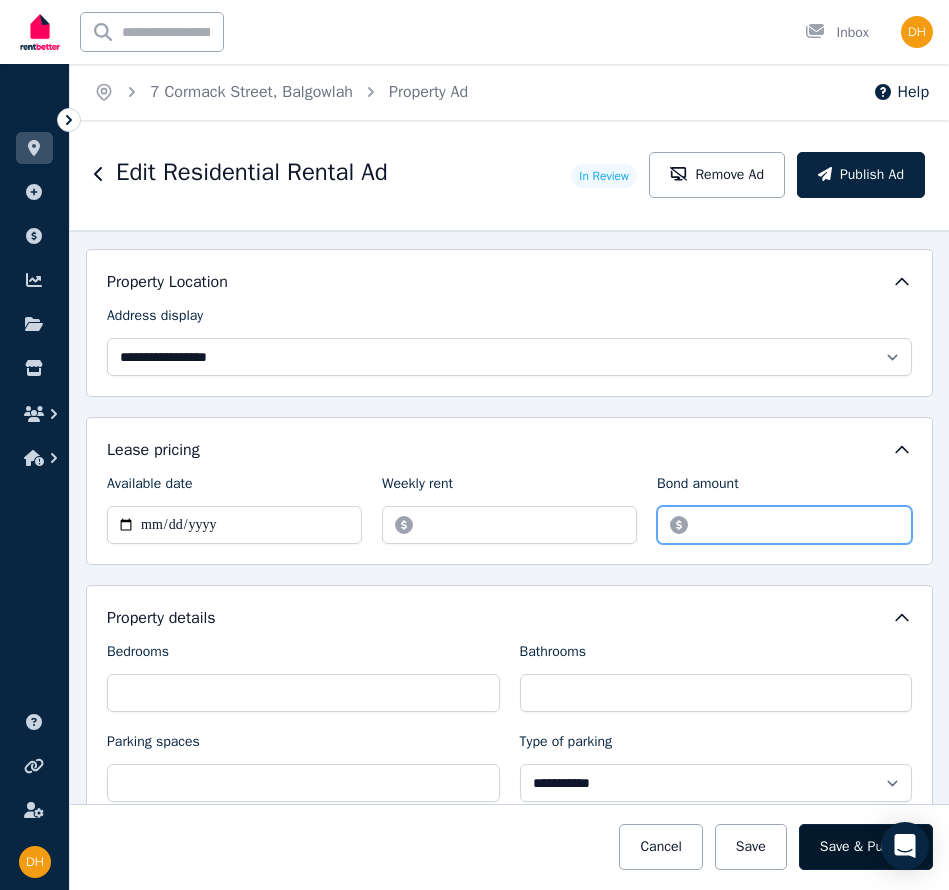 type on "*****" 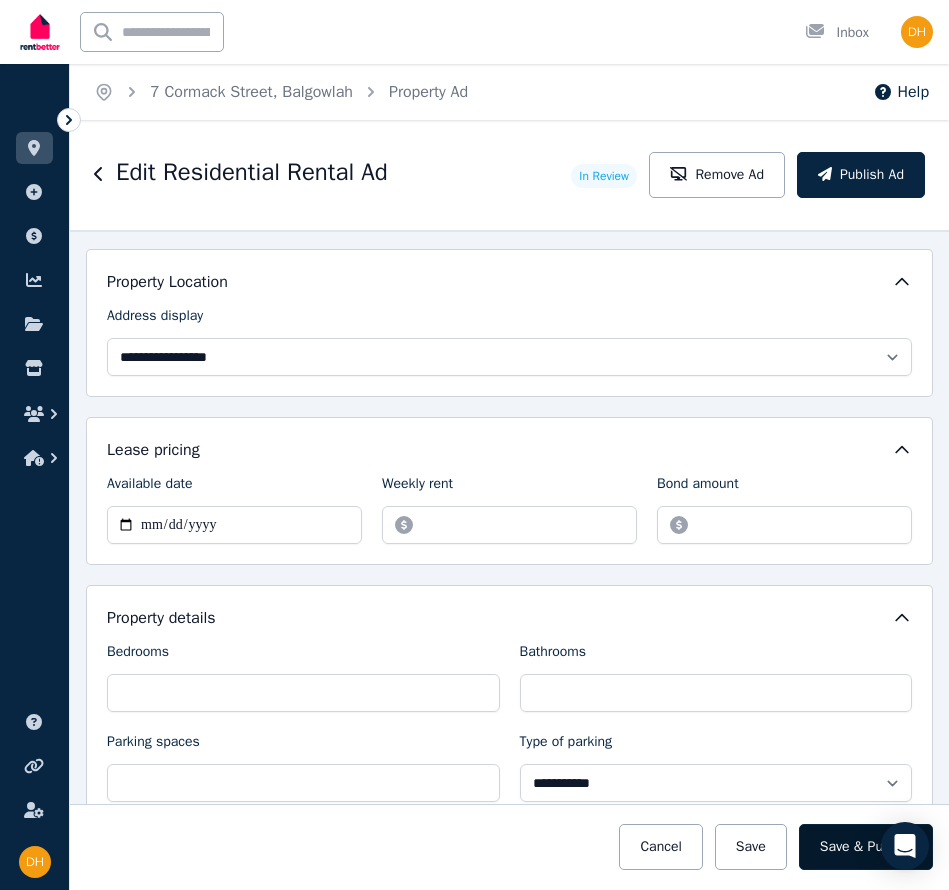click on "Save & Publish" at bounding box center (866, 847) 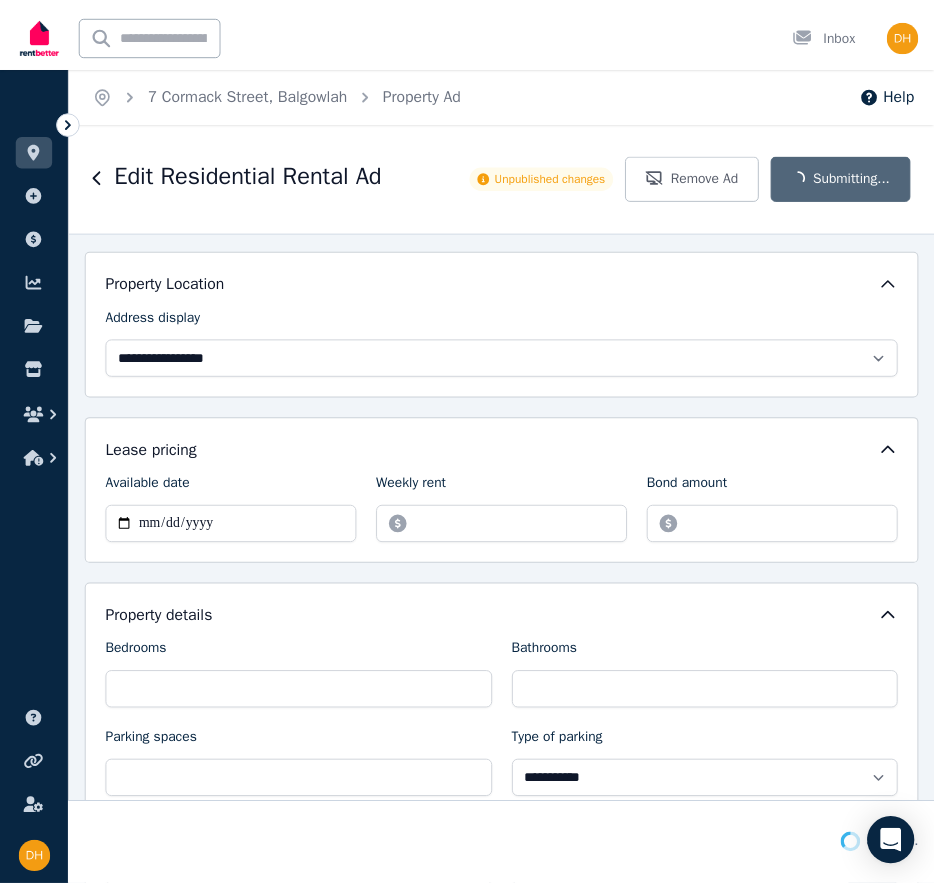 scroll, scrollTop: 882, scrollLeft: 0, axis: vertical 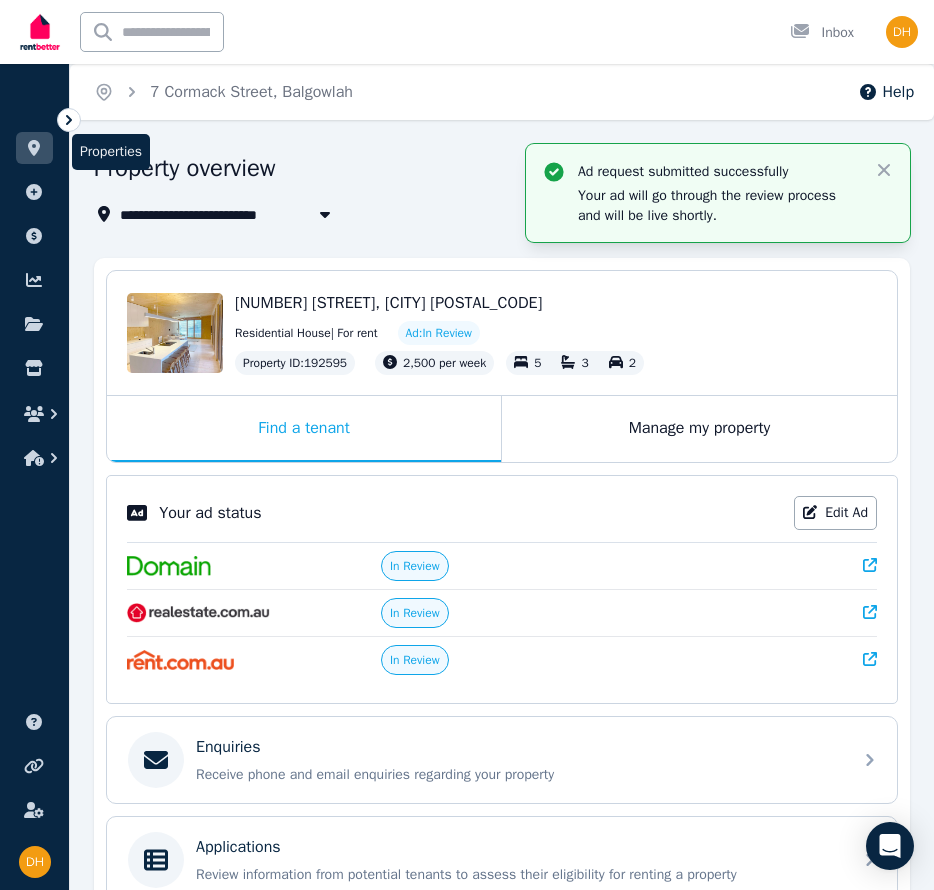 click 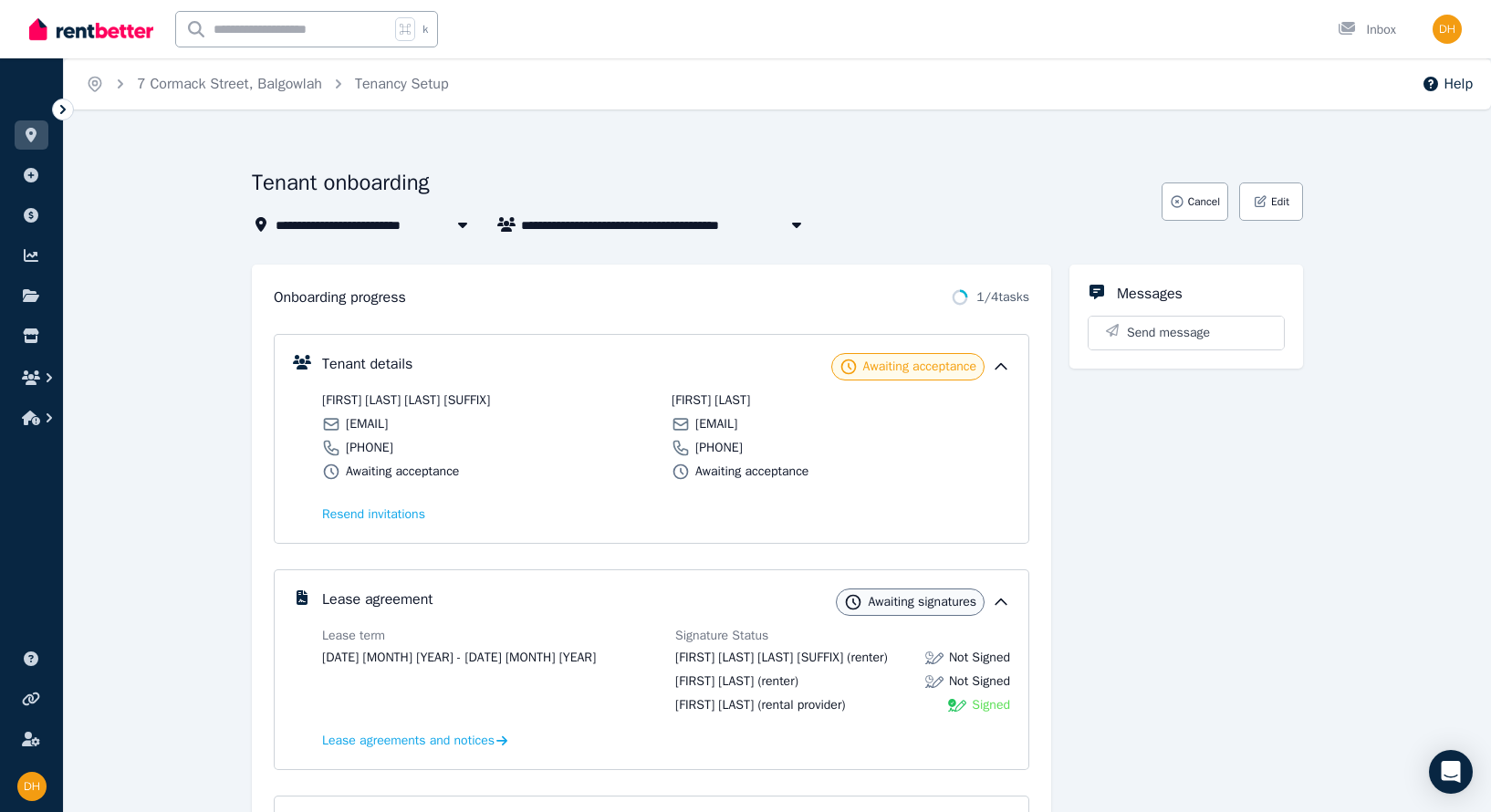 scroll, scrollTop: 451, scrollLeft: 0, axis: vertical 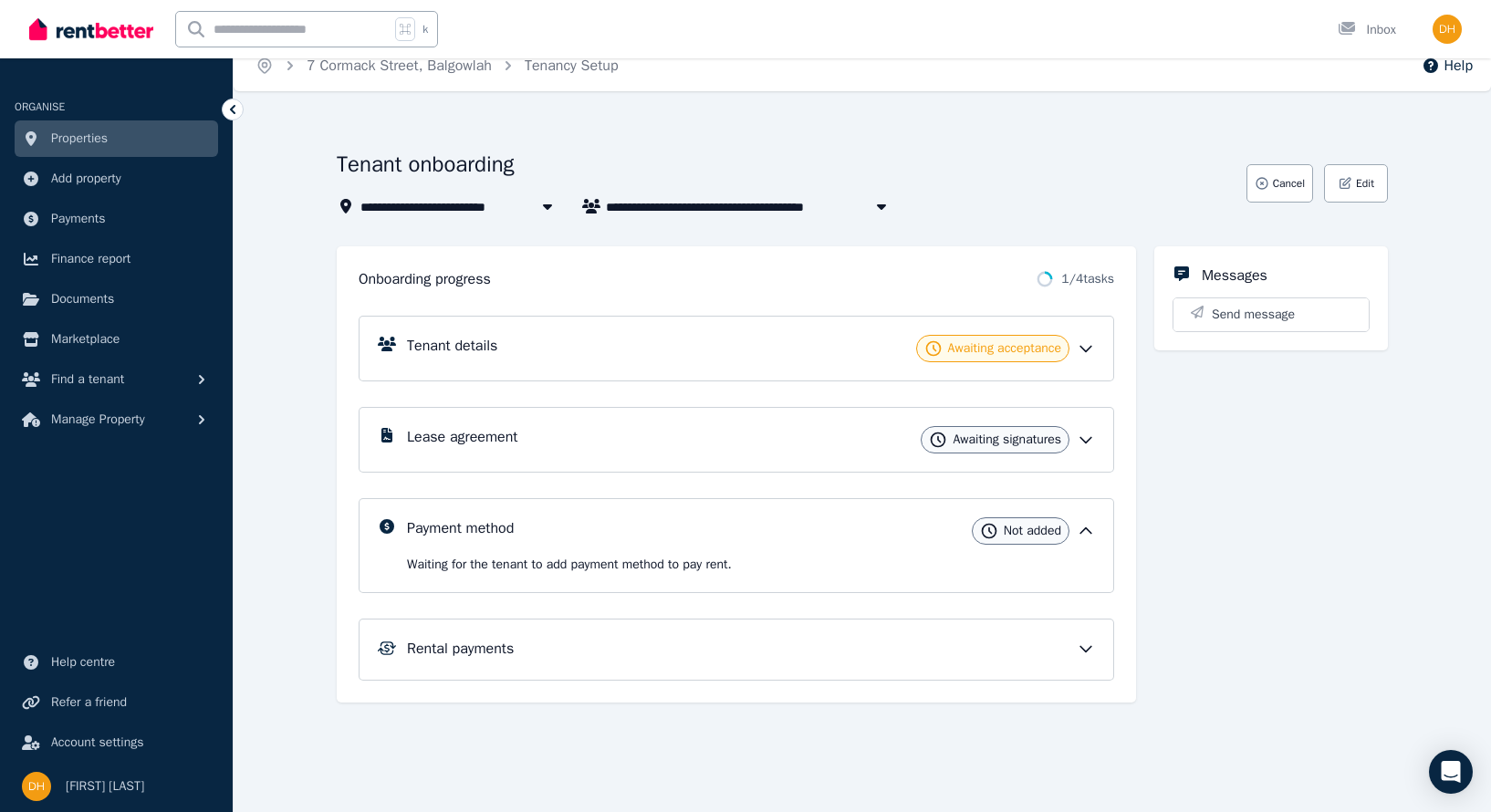 click 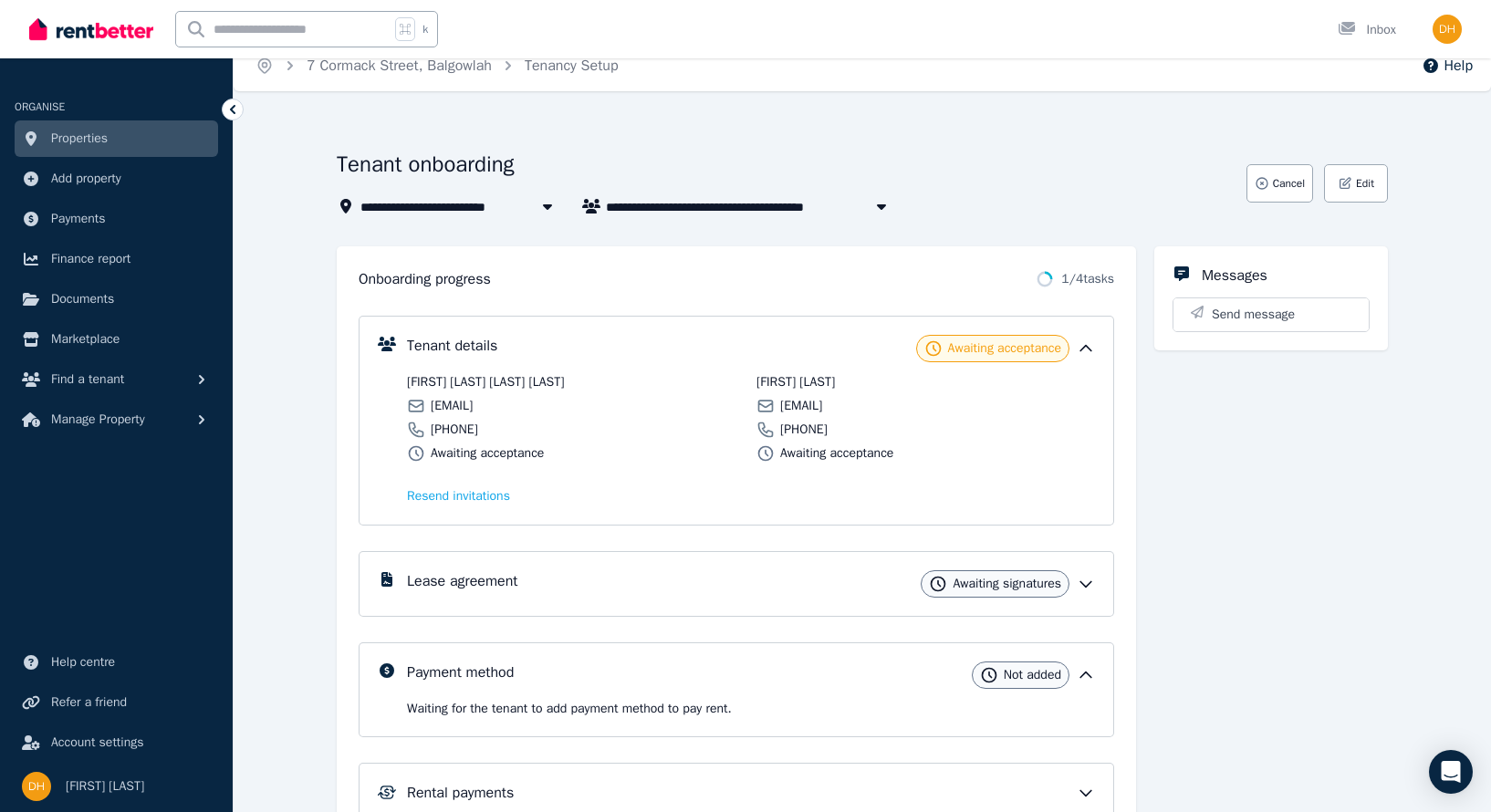 click 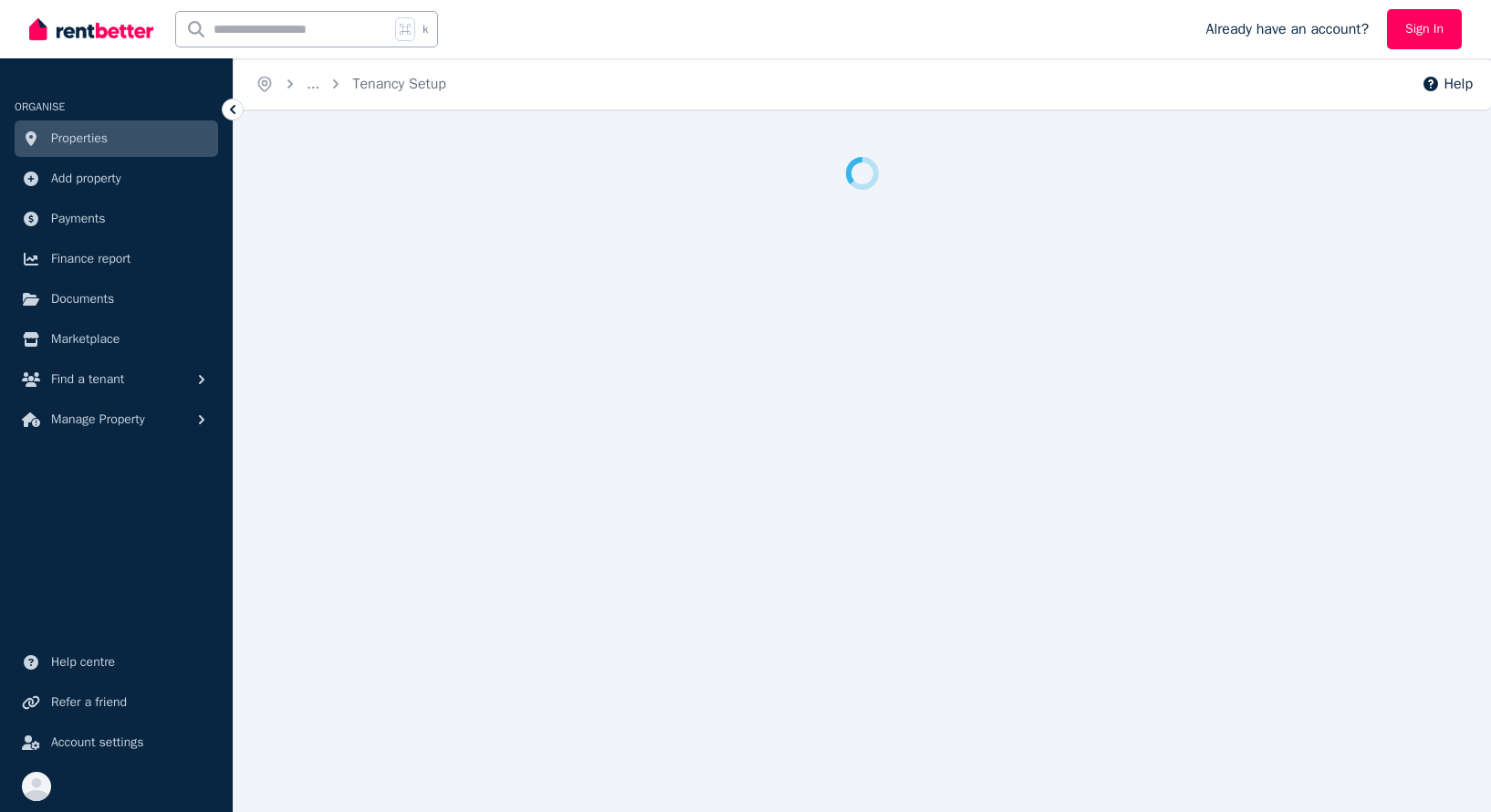 scroll, scrollTop: 0, scrollLeft: 0, axis: both 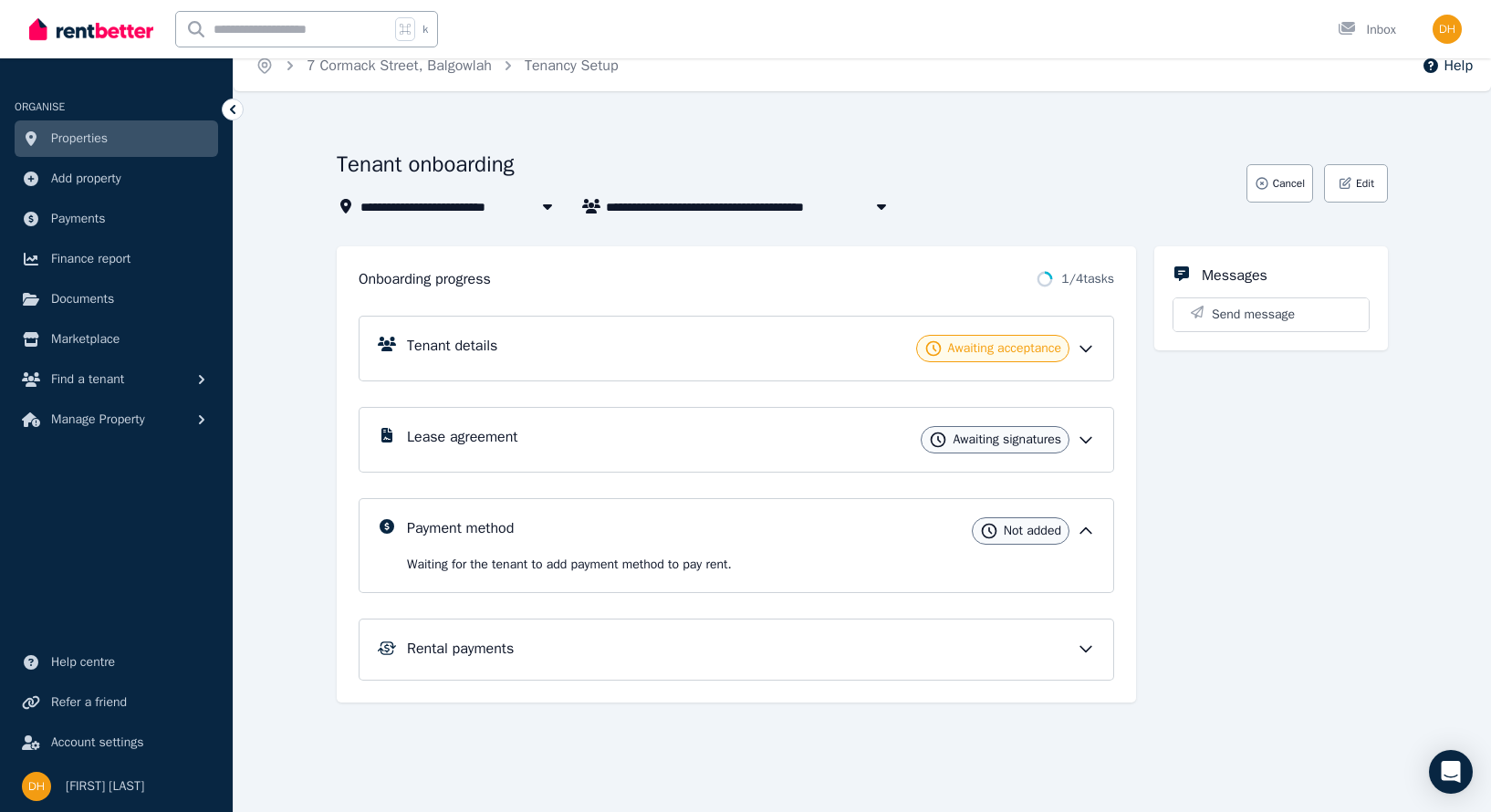 click 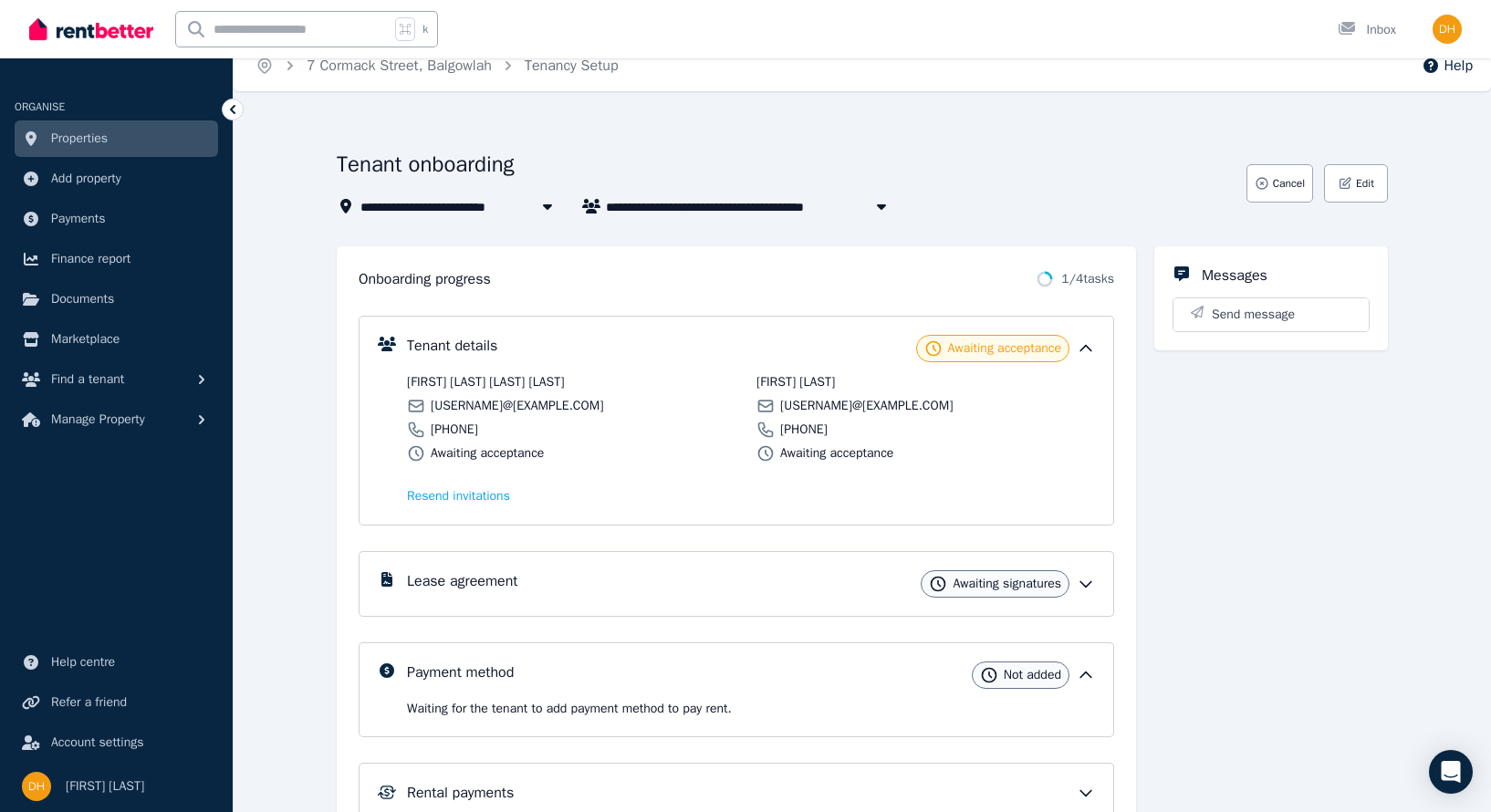 click 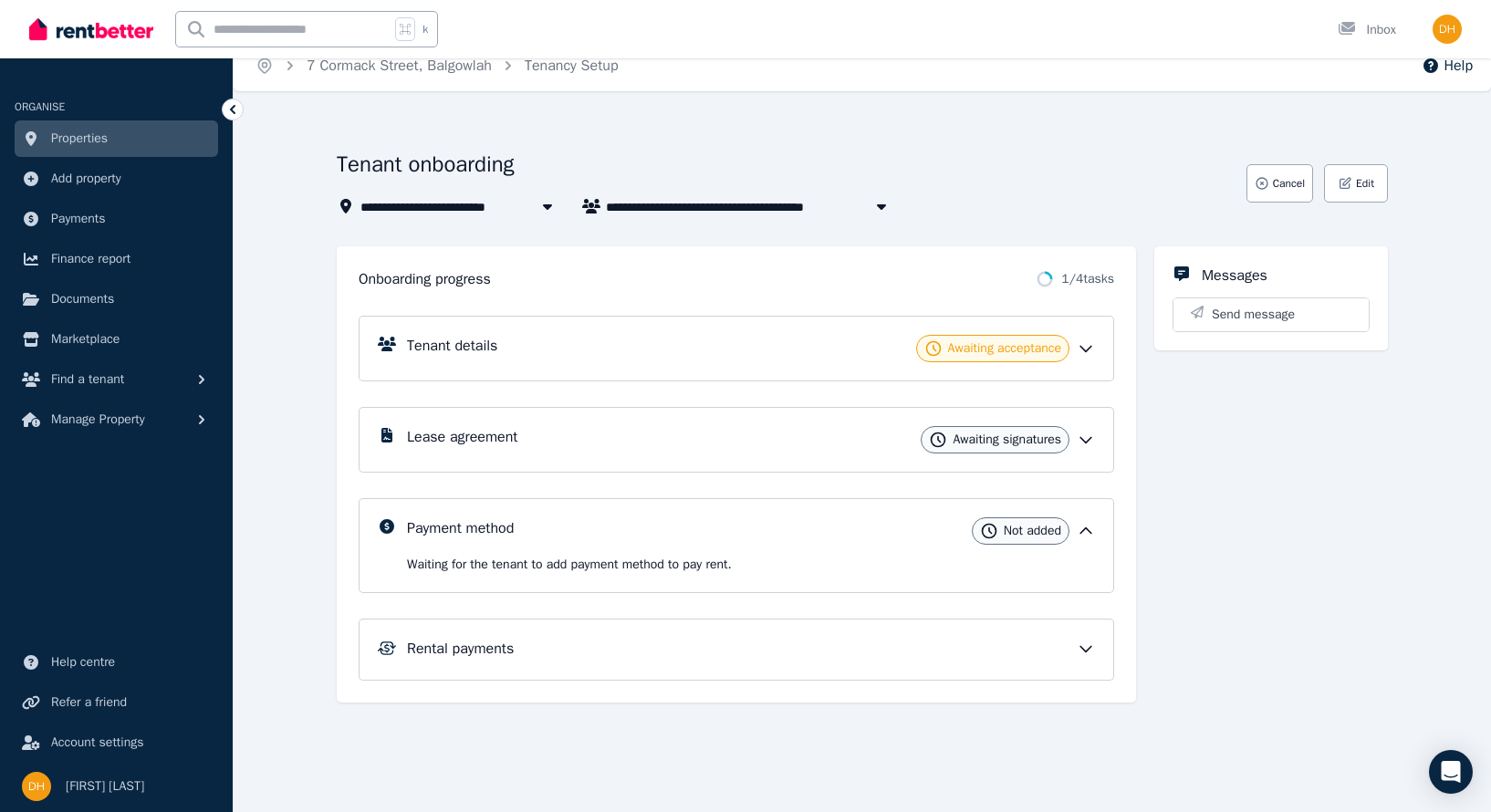 click 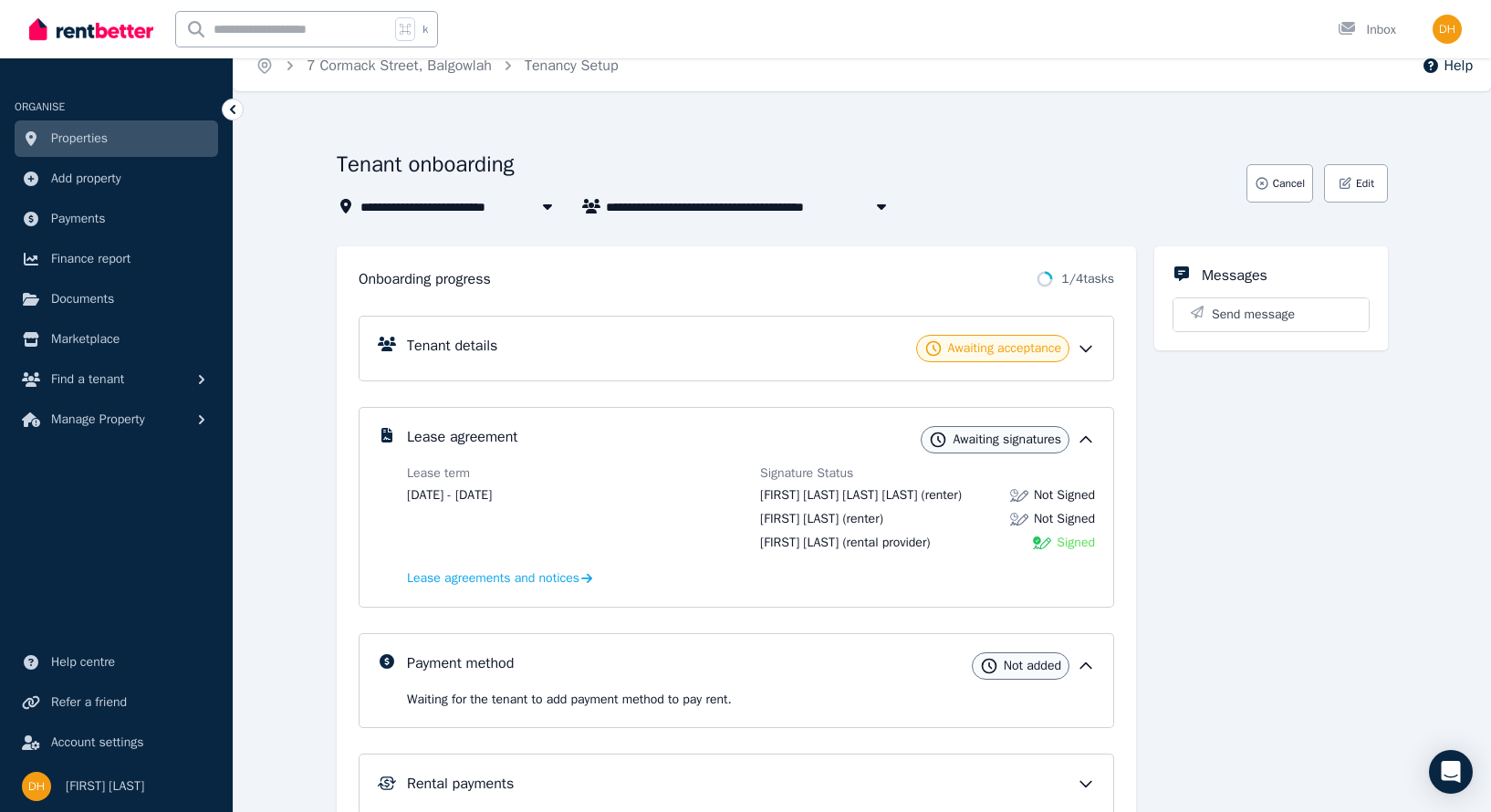 scroll, scrollTop: 106, scrollLeft: 0, axis: vertical 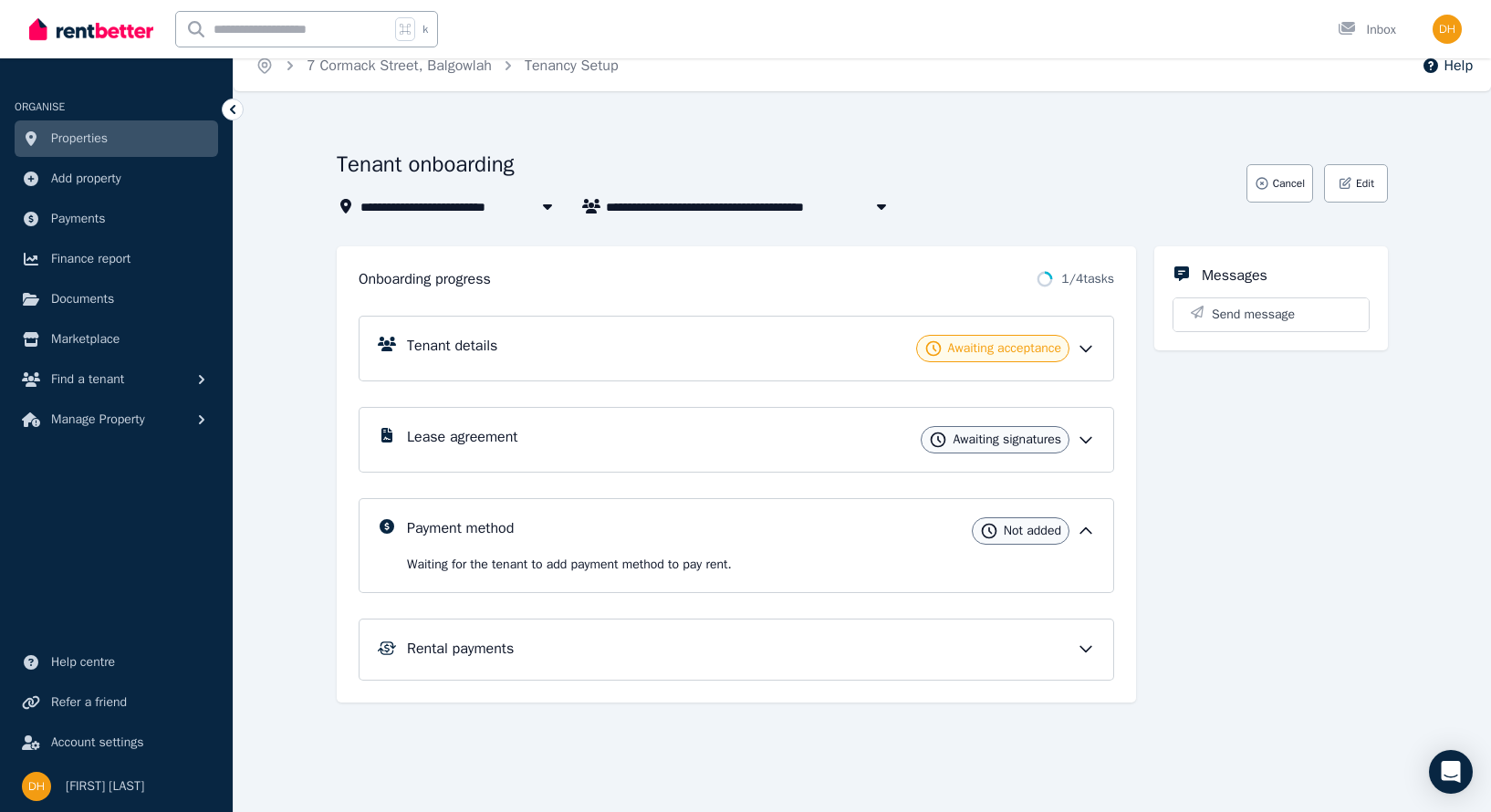 click 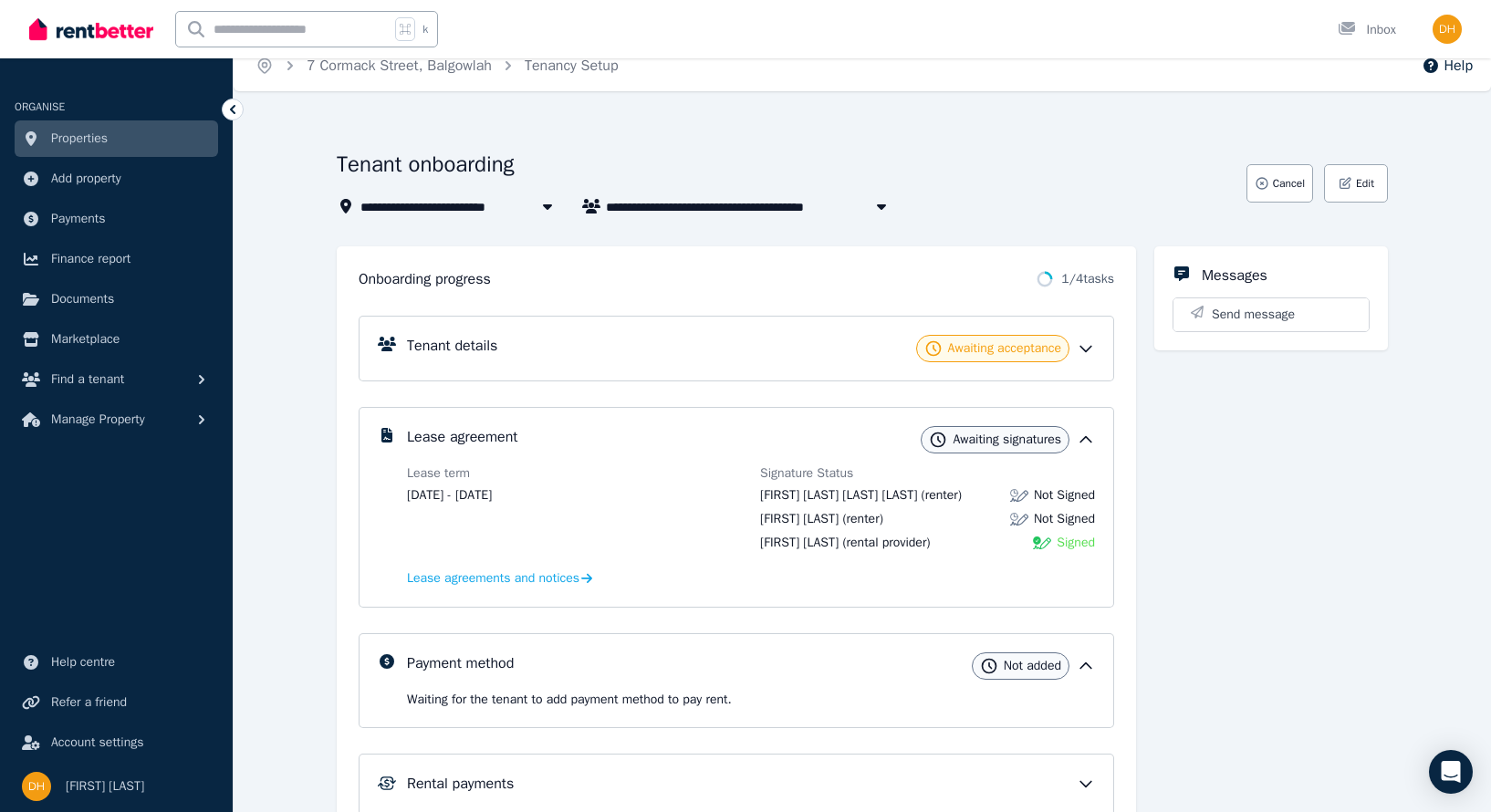 click 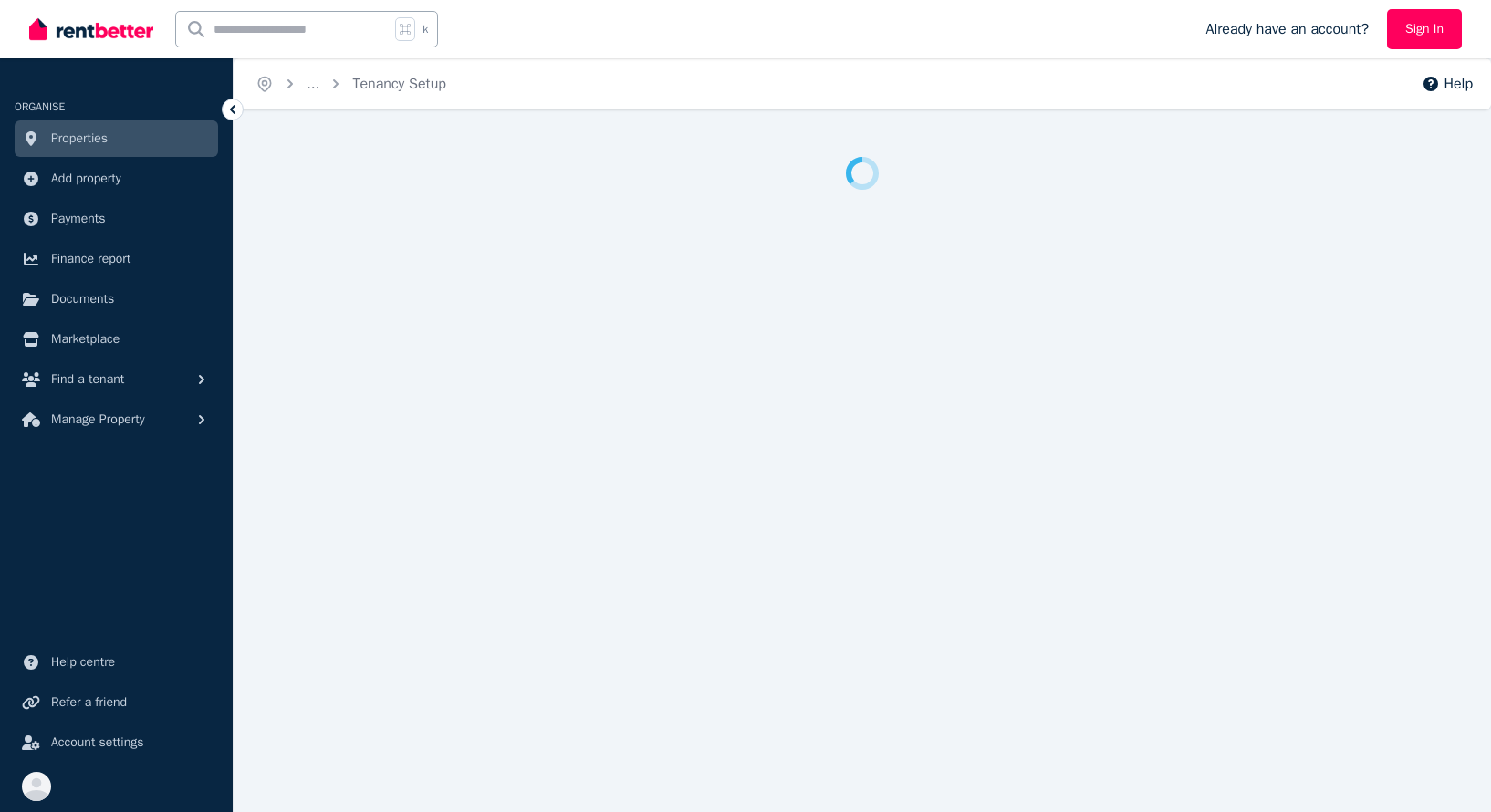 scroll, scrollTop: 0, scrollLeft: 0, axis: both 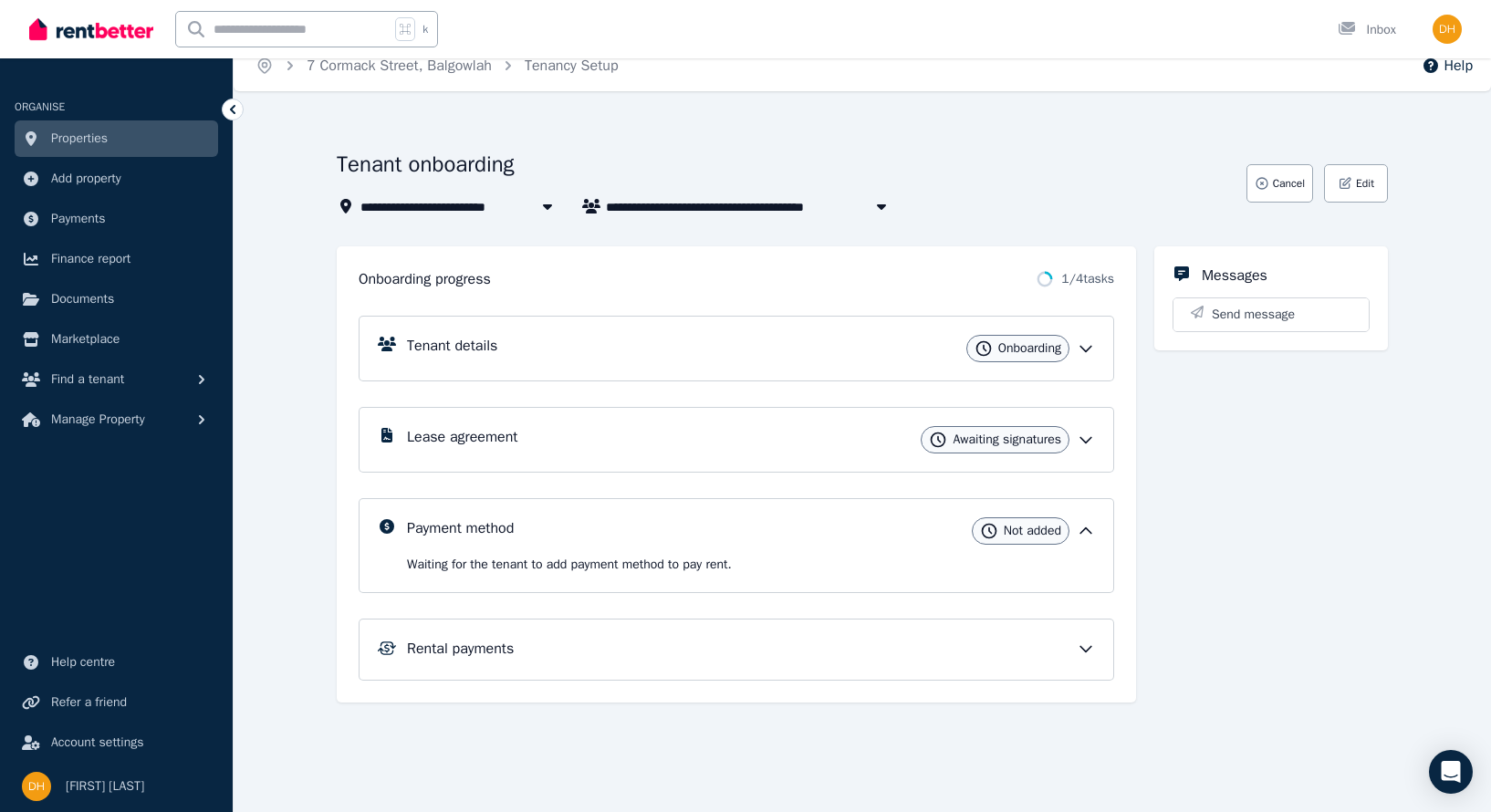 click 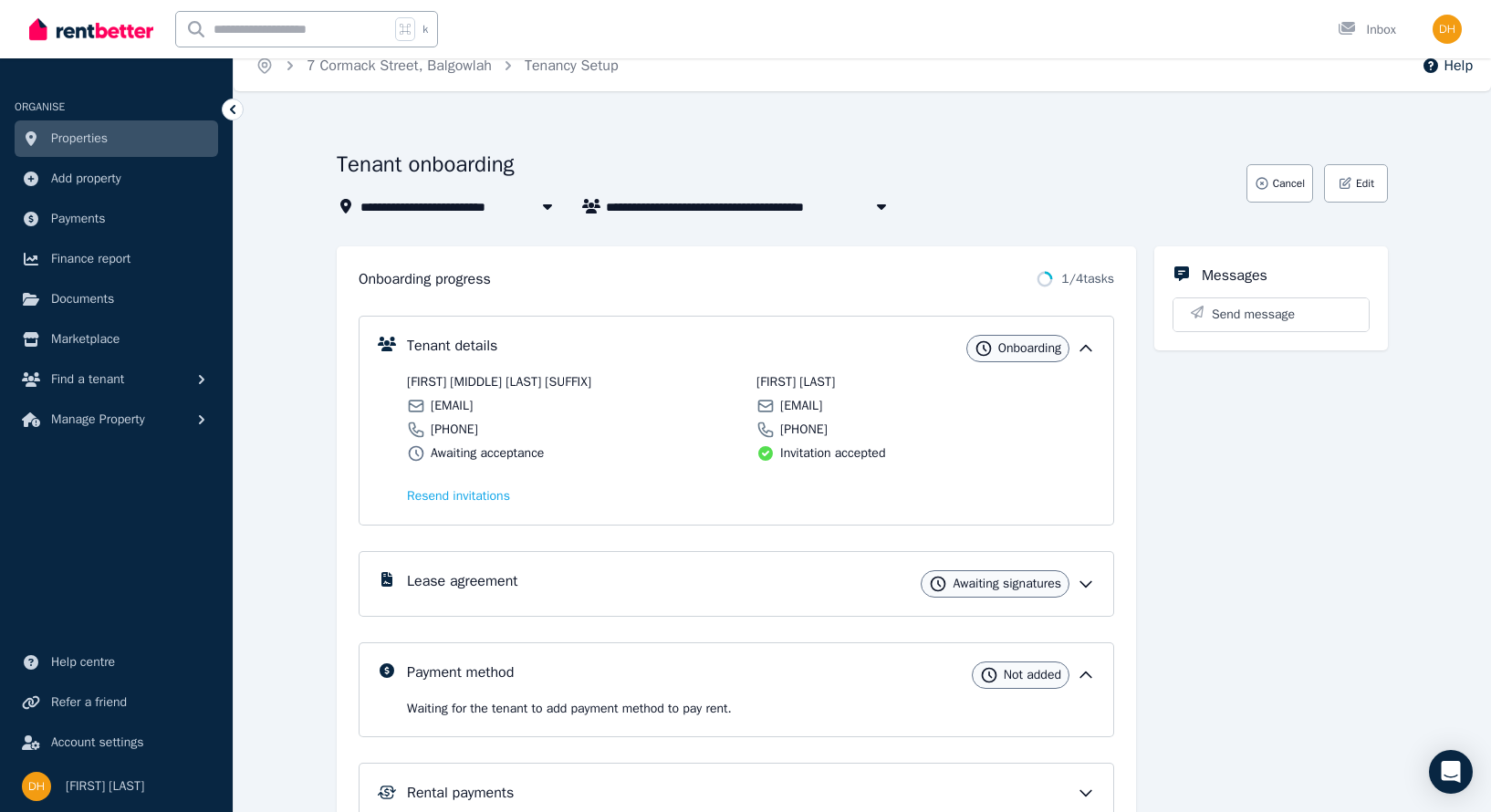 click 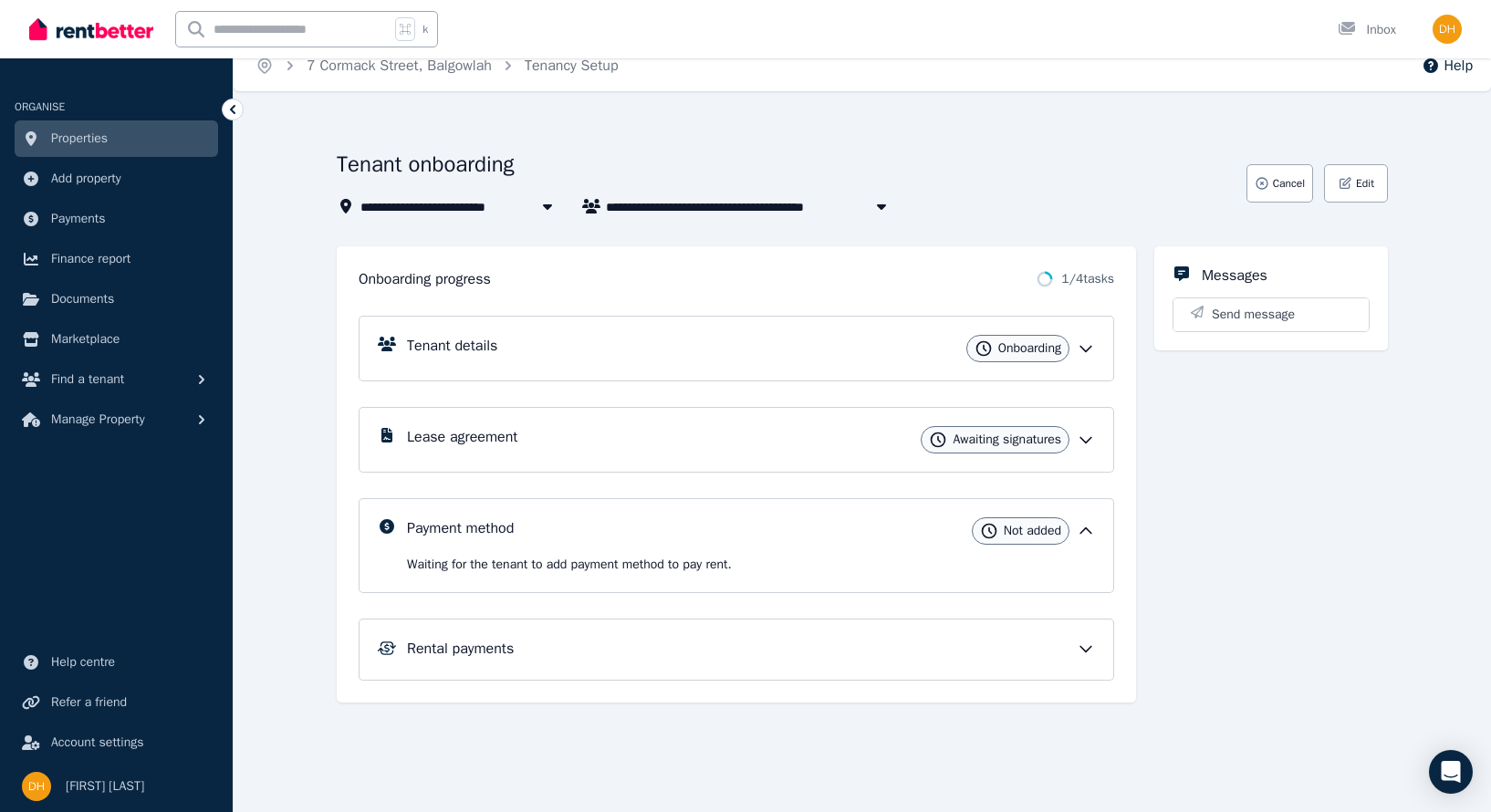 click 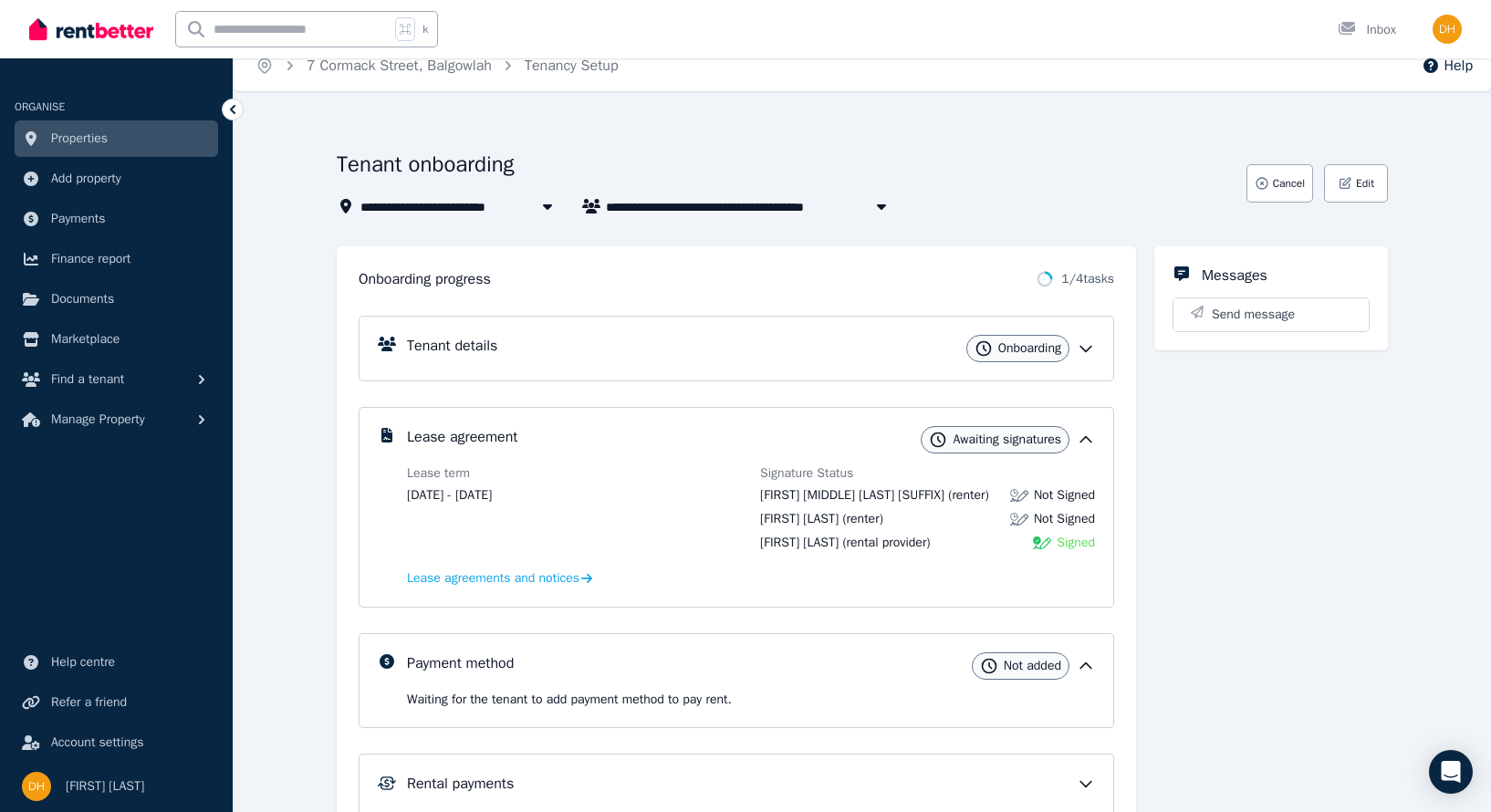 click 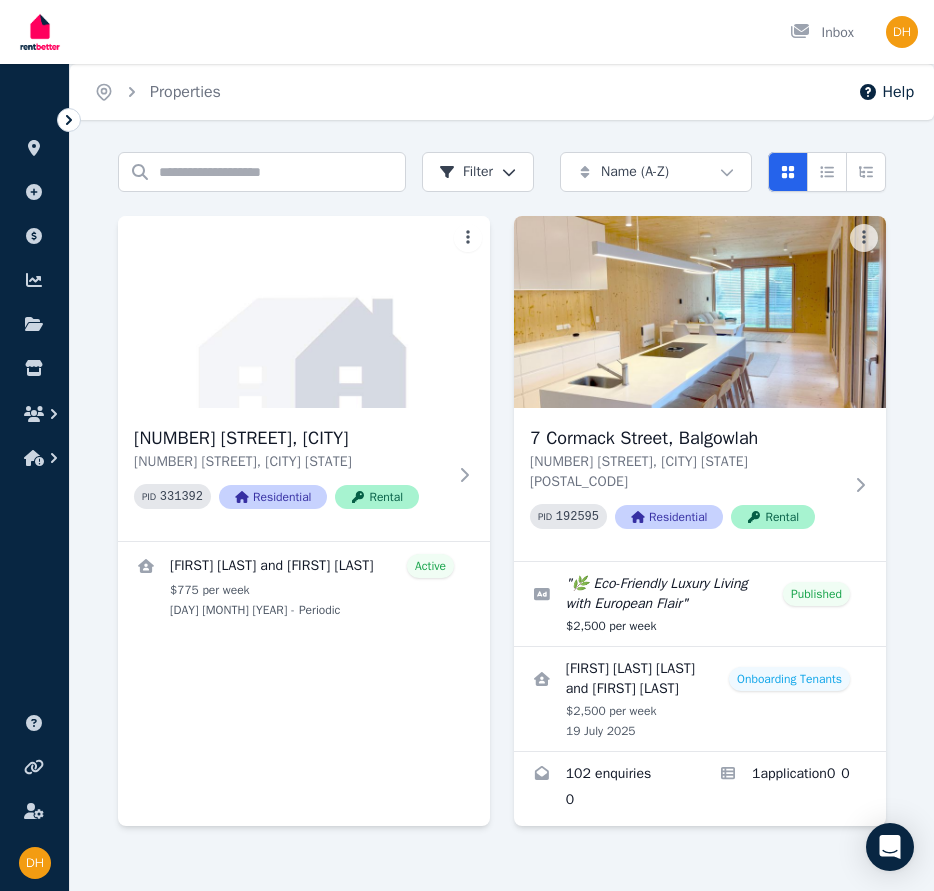 scroll, scrollTop: 0, scrollLeft: 0, axis: both 